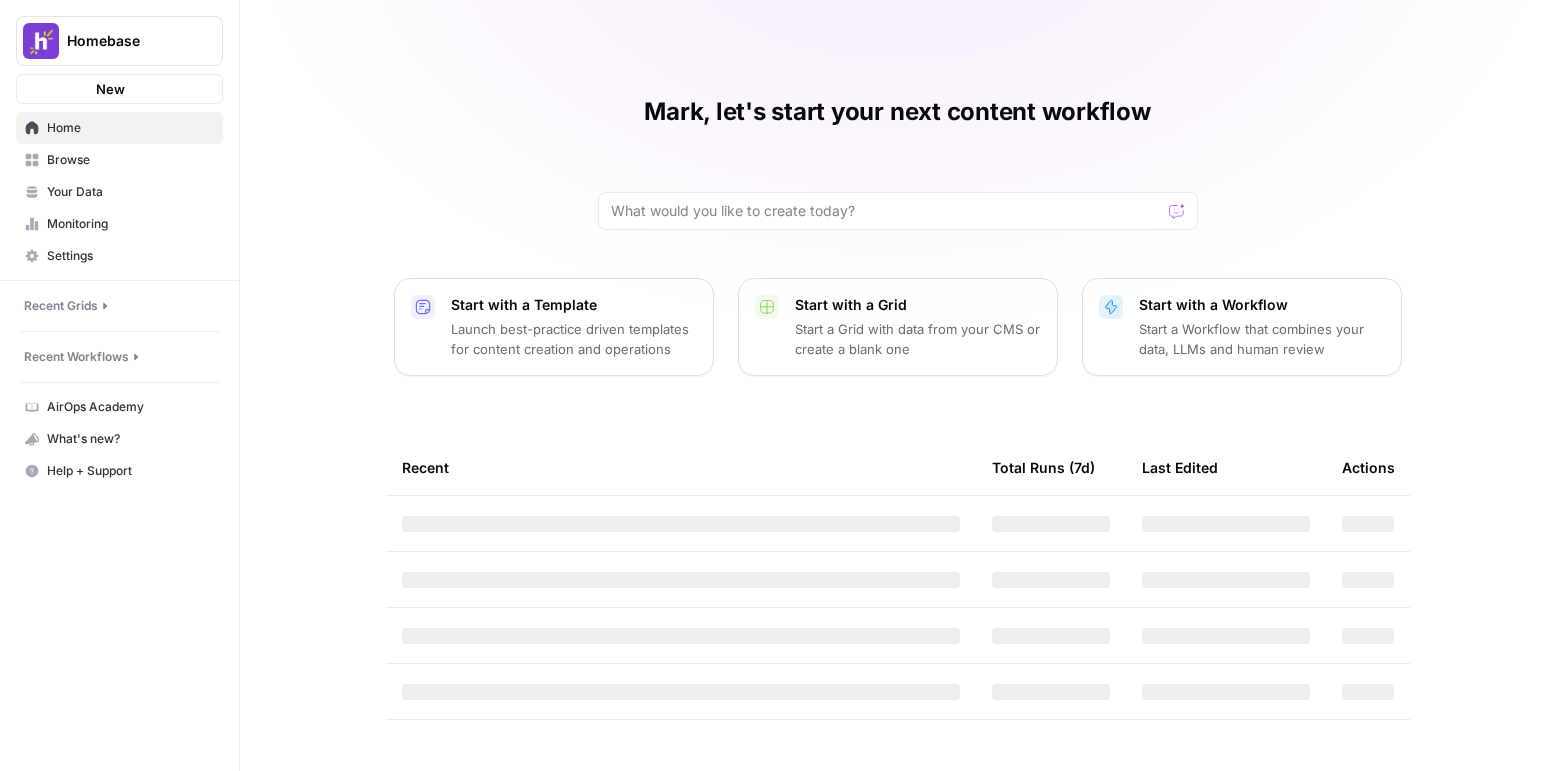 scroll, scrollTop: 0, scrollLeft: 0, axis: both 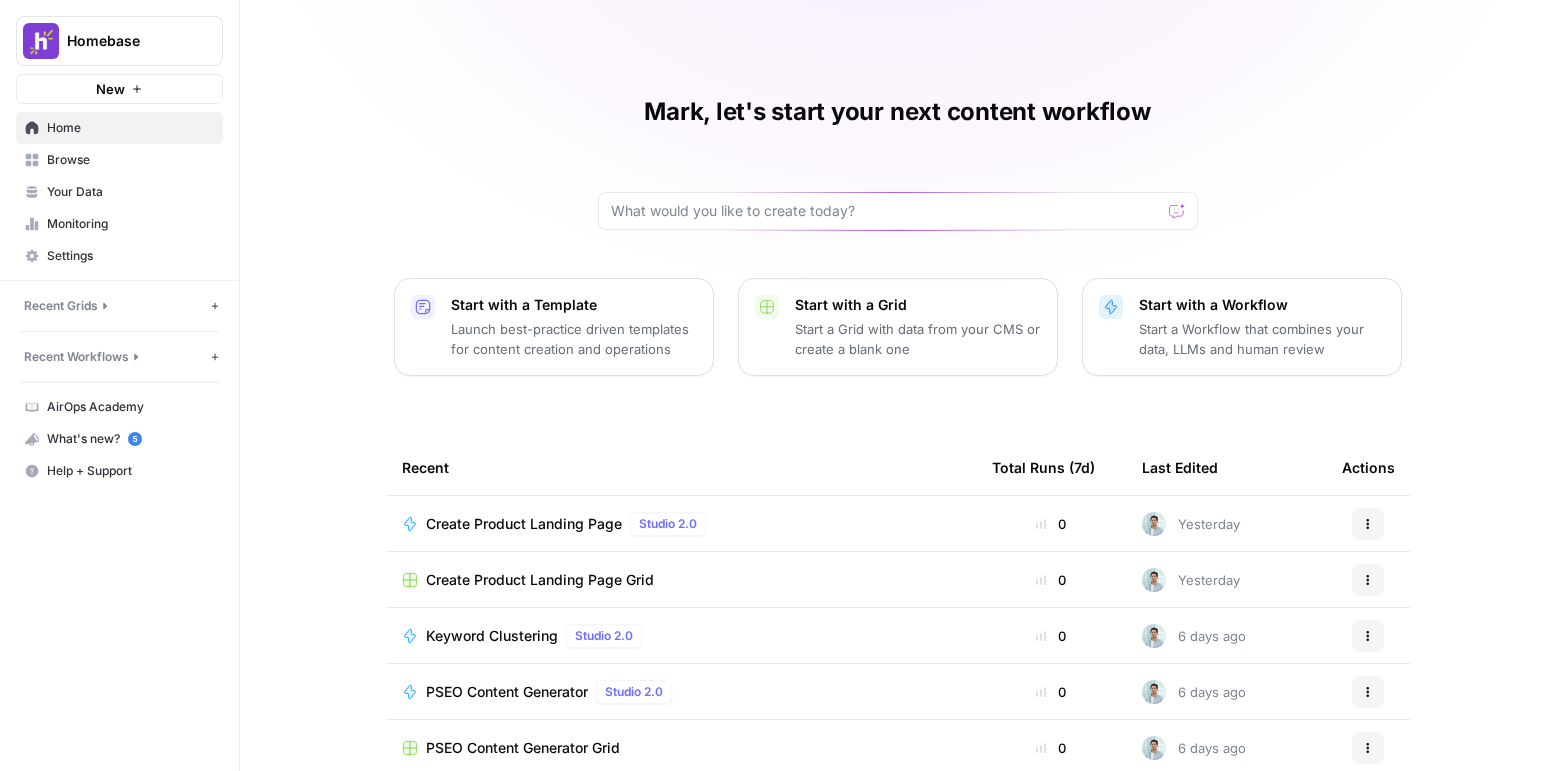 click on "Mark, let's start your next content workflow Start with a Template Launch best-practice driven templates for content creation and operations Start with a Grid Start a Grid with data from your CMS or create a blank one Start with a Workflow Start a Workflow that combines your data, LLMs and human review Recent Total Runs (7d) Last Edited Actions Create Product Landing Page Studio 2.0 0 Yesterday Actions Create Product Landing Page Grid 0 Yesterday Actions Keyword Clustering Studio 2.0 0 6 days ago Actions PSEO Content Generator Studio 2.0 0 6 days ago Actions PSEO Content Generator Grid 0 6 days ago Actions Internal Link Assistant Studio 2.0 0 6 days ago Actions Interlink Queue 0 6 days ago Actions" at bounding box center (897, 460) 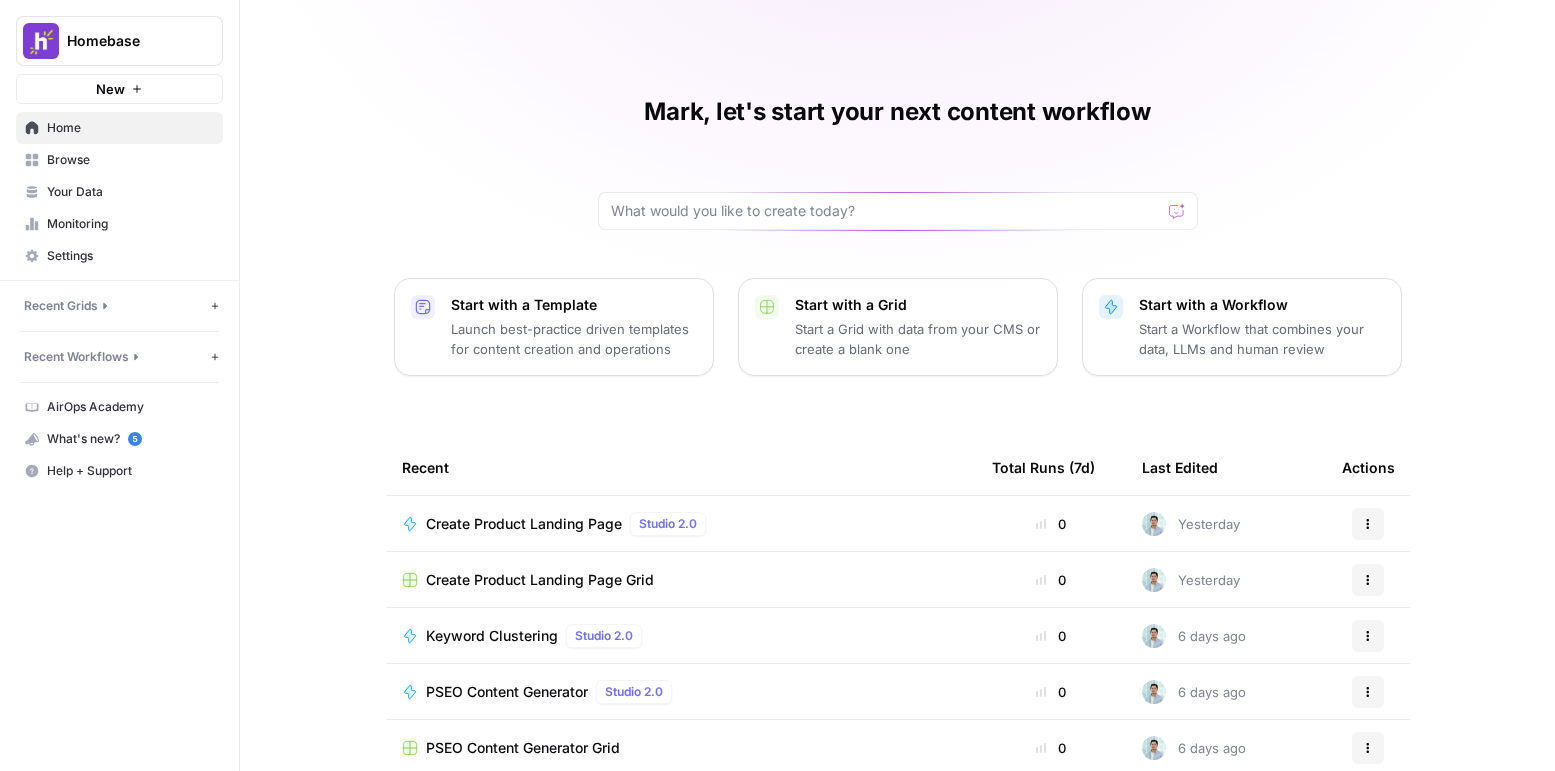 click 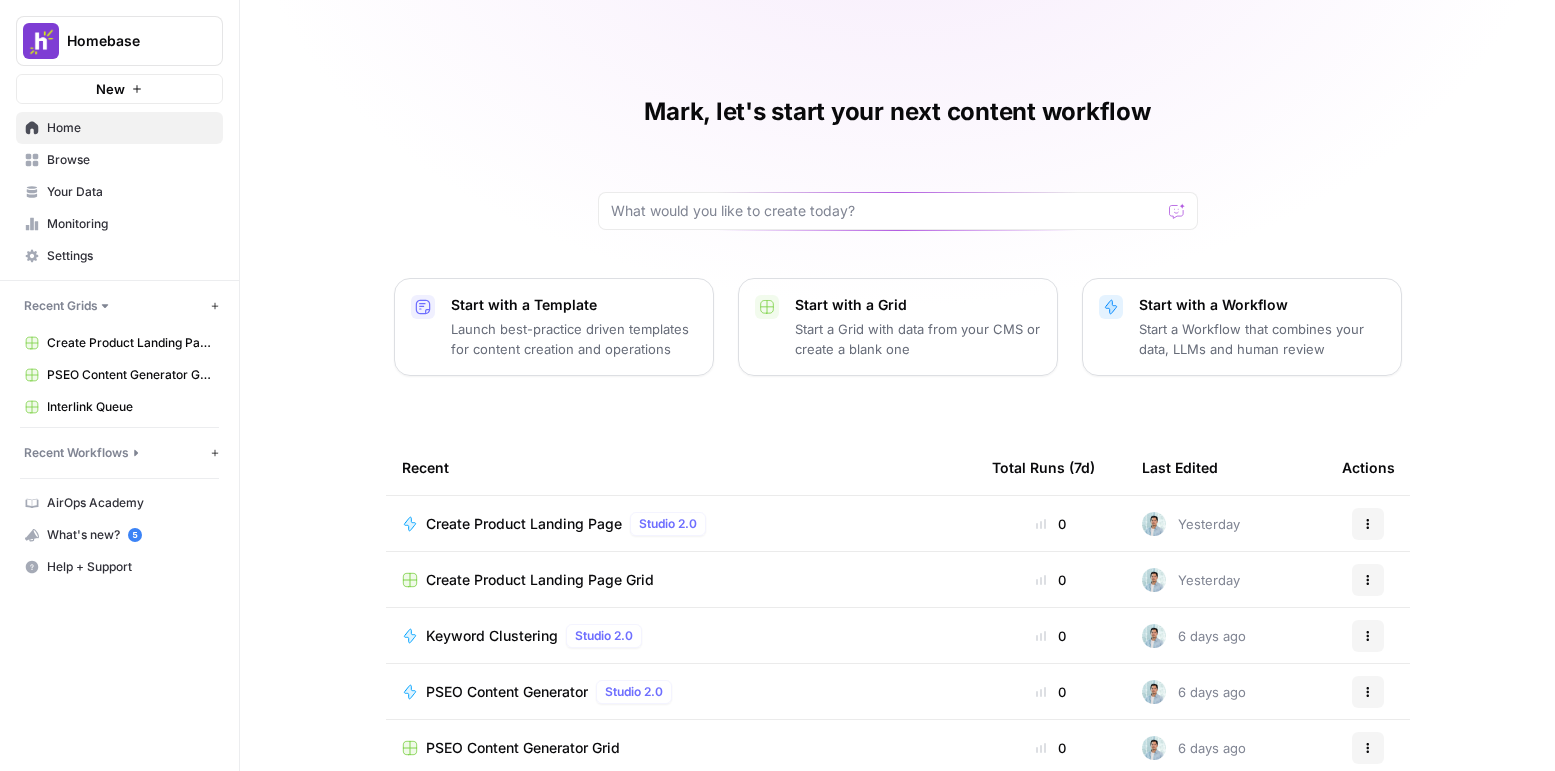 click on "Recent Grids" at bounding box center [115, 306] 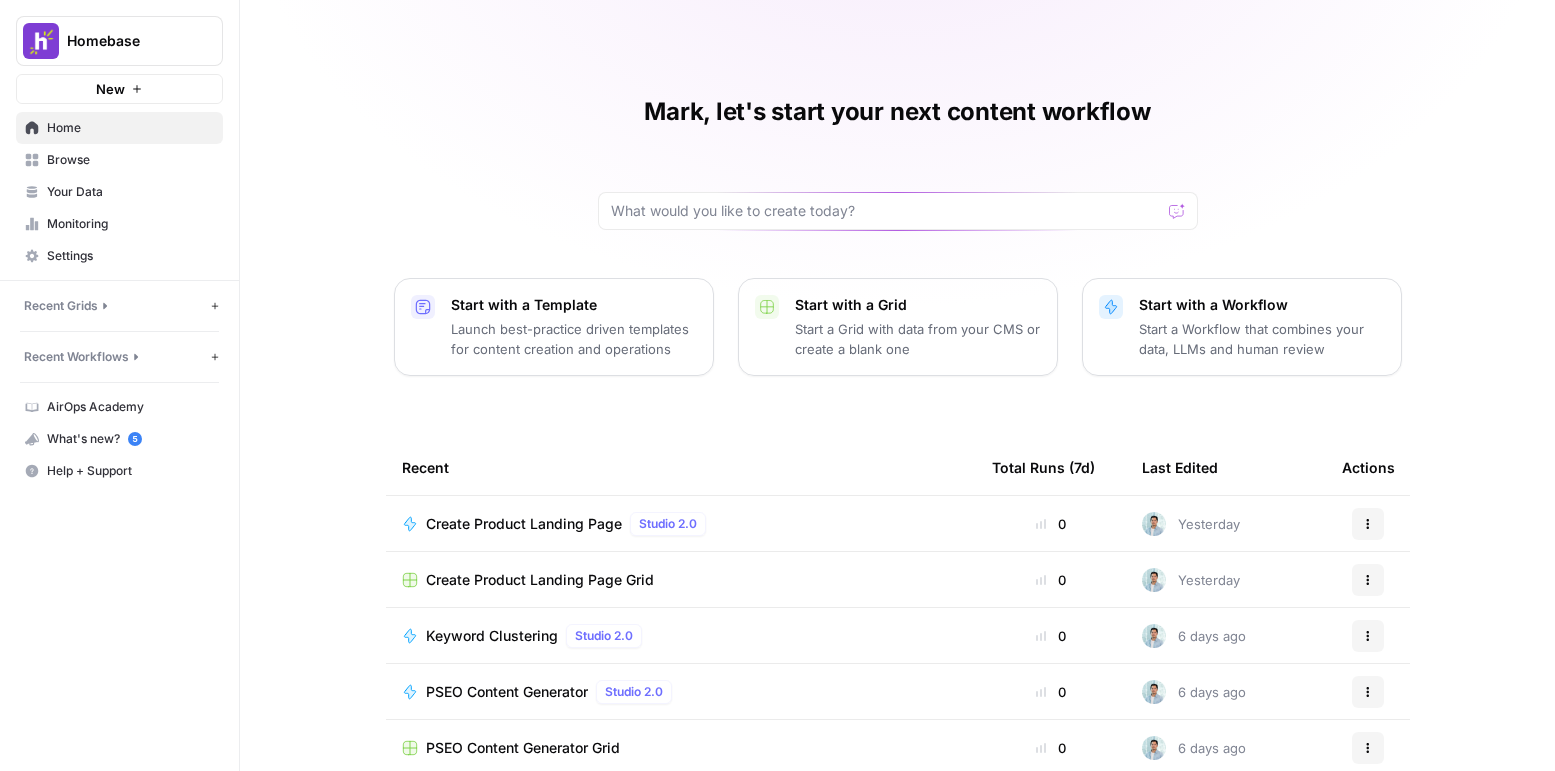 click 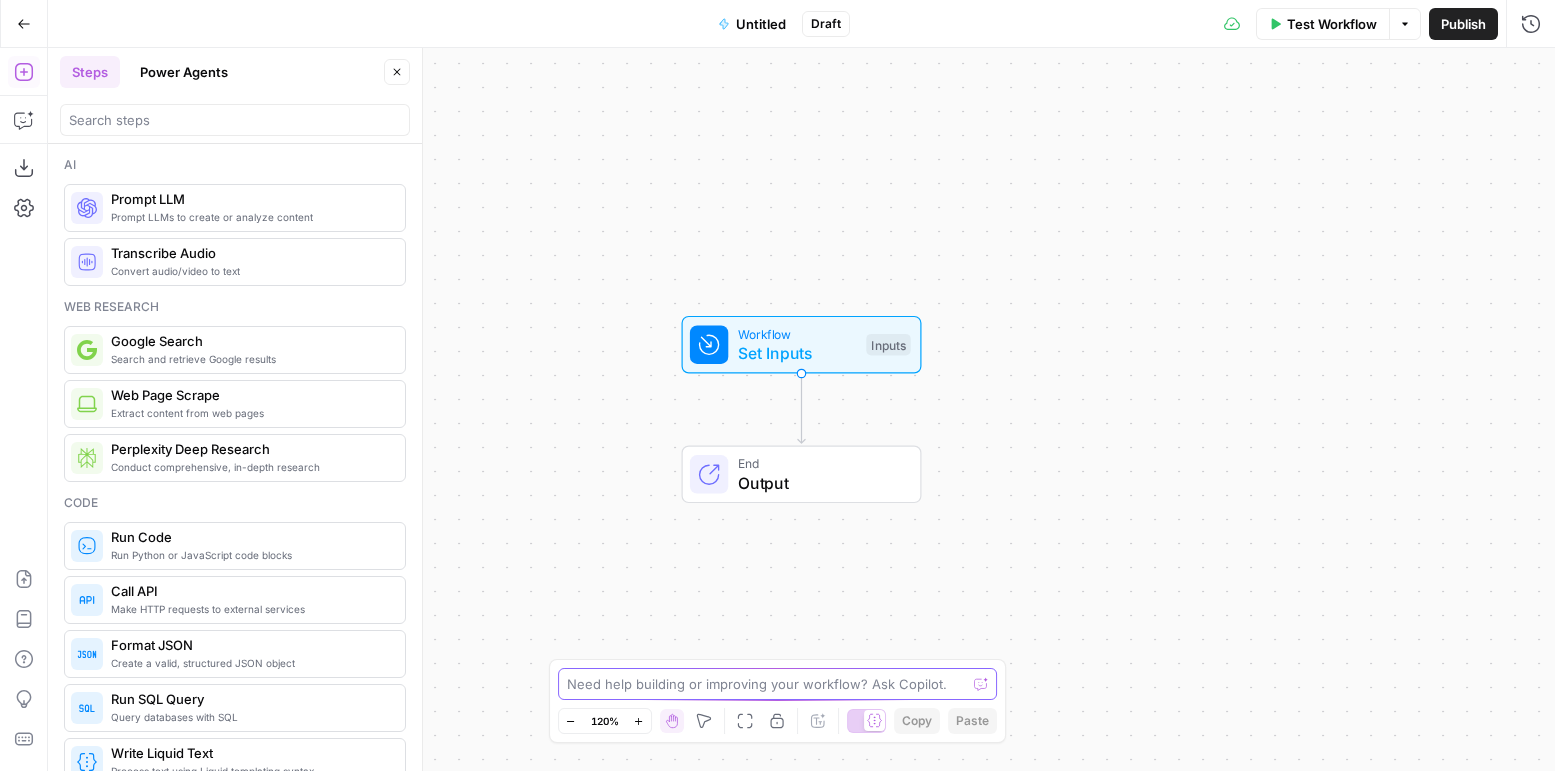 click at bounding box center [767, 684] 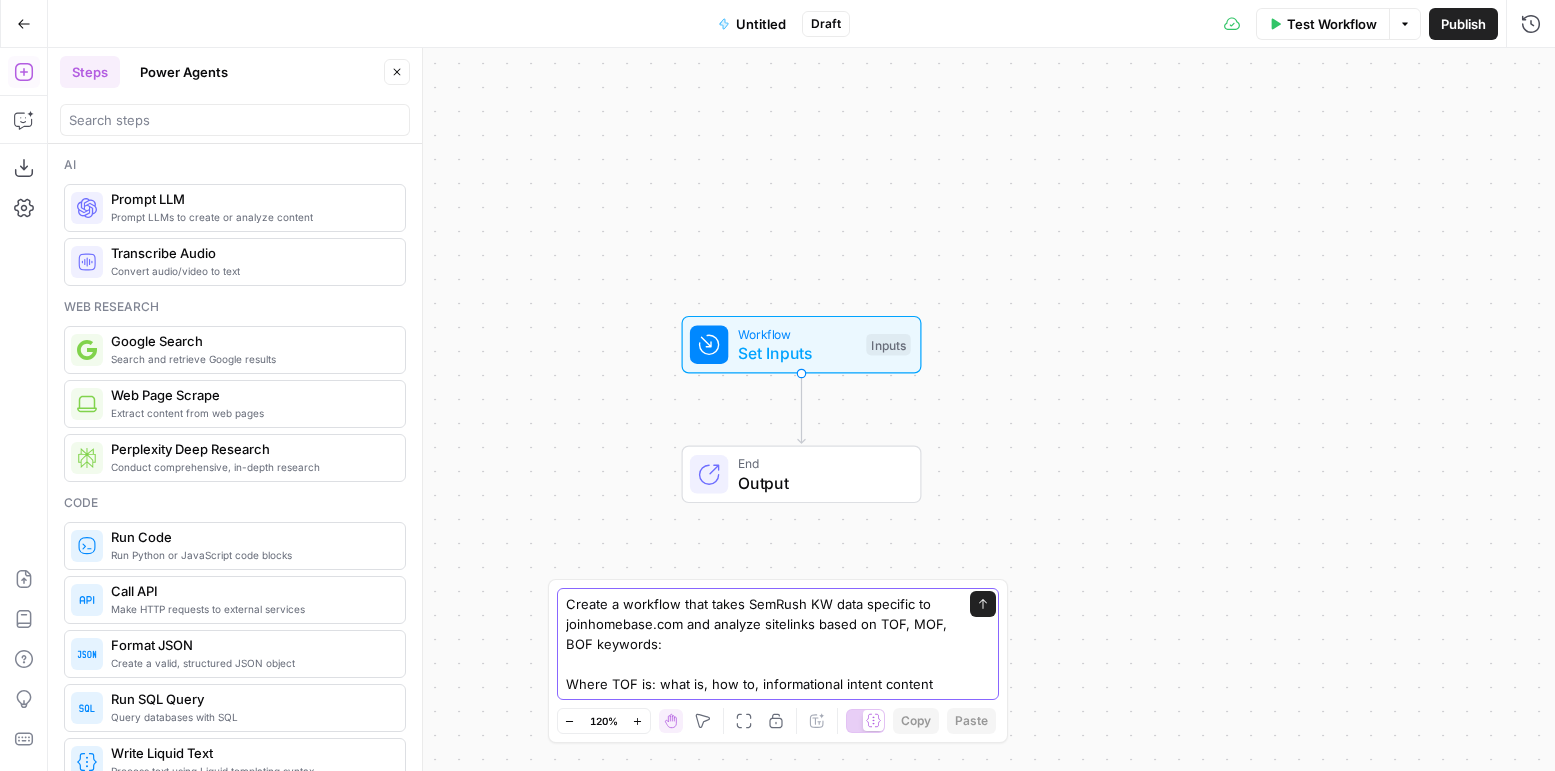 click on "Create a workflow that takes SemRush KW data specific to joinhomebase.com and analyze sitelinks based on TOF, MOF, BOF keywords:
Where TOF is: what is, how to, informational intent content" at bounding box center (758, 644) 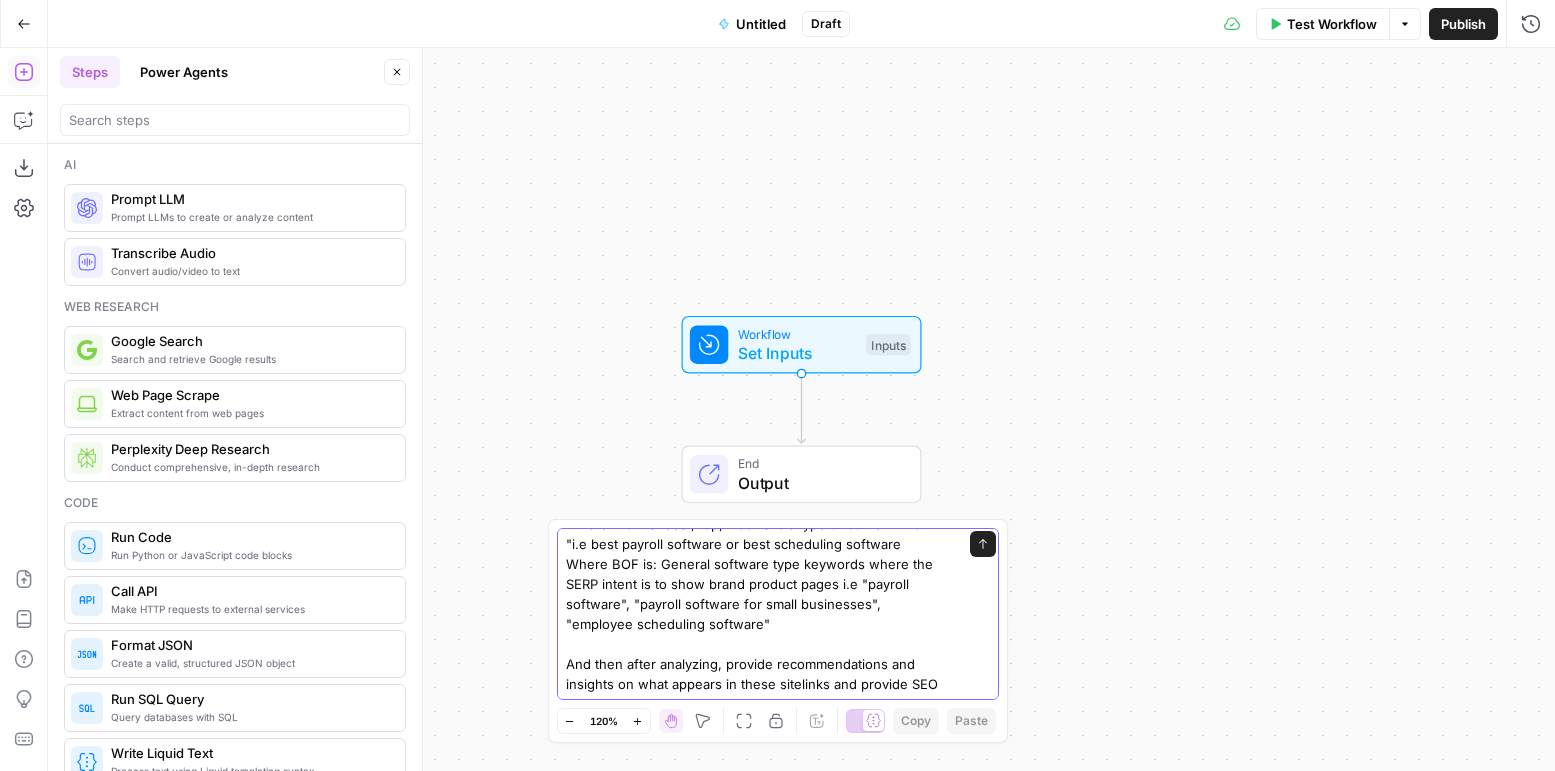 scroll, scrollTop: 120, scrollLeft: 0, axis: vertical 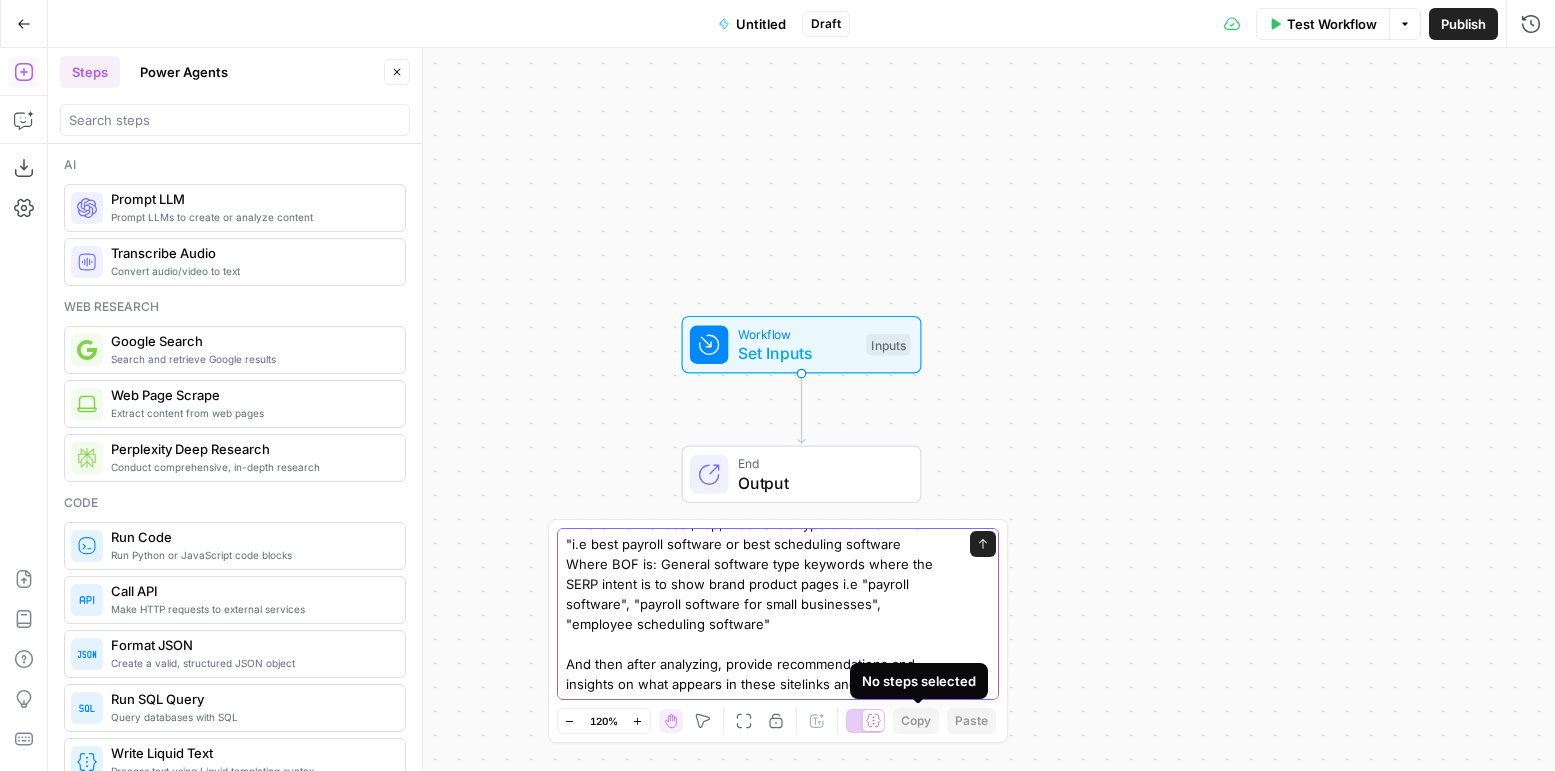 click on "Create a workflow that takes SemRush KW data specific to [DOMAIN] and analyze sitelinks based on TOF, MOF, BOF keywords:
Where TOF is: what is, how to, informational intent content
Where MOF is: best, top, free listicle type of content intent "i.e best payroll software or best scheduling software
Where BOF is: General software type keywords where the SERP intent is to show brand product pages i.e "payroll software", "payroll software for small businesses", "employee scheduling software"
And then after analyzing, provide recommendations and insights on what appears in these sitelinks and provide SE" at bounding box center (758, 554) 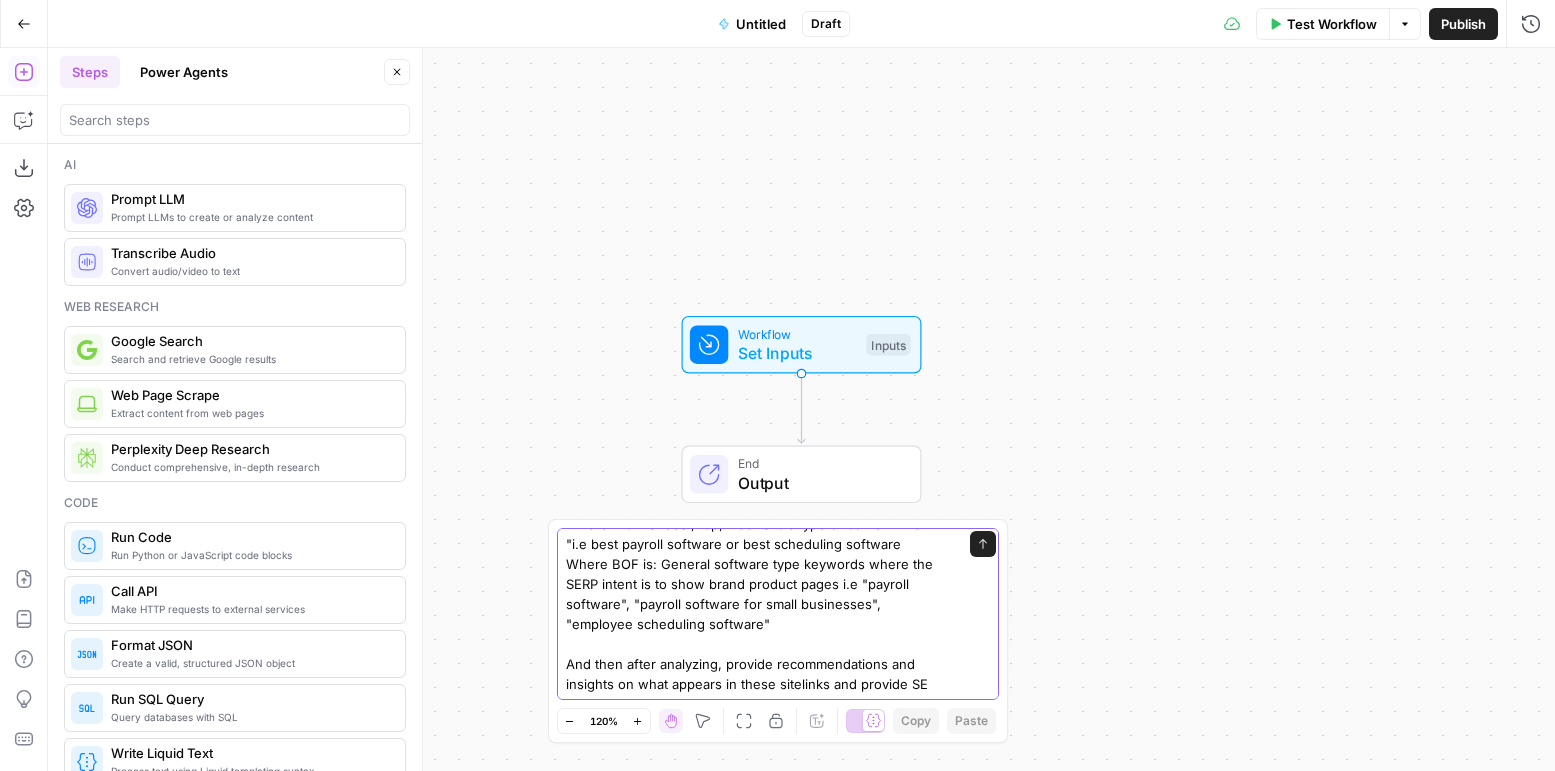 drag, startPoint x: 774, startPoint y: 666, endPoint x: 907, endPoint y: 669, distance: 133.03383 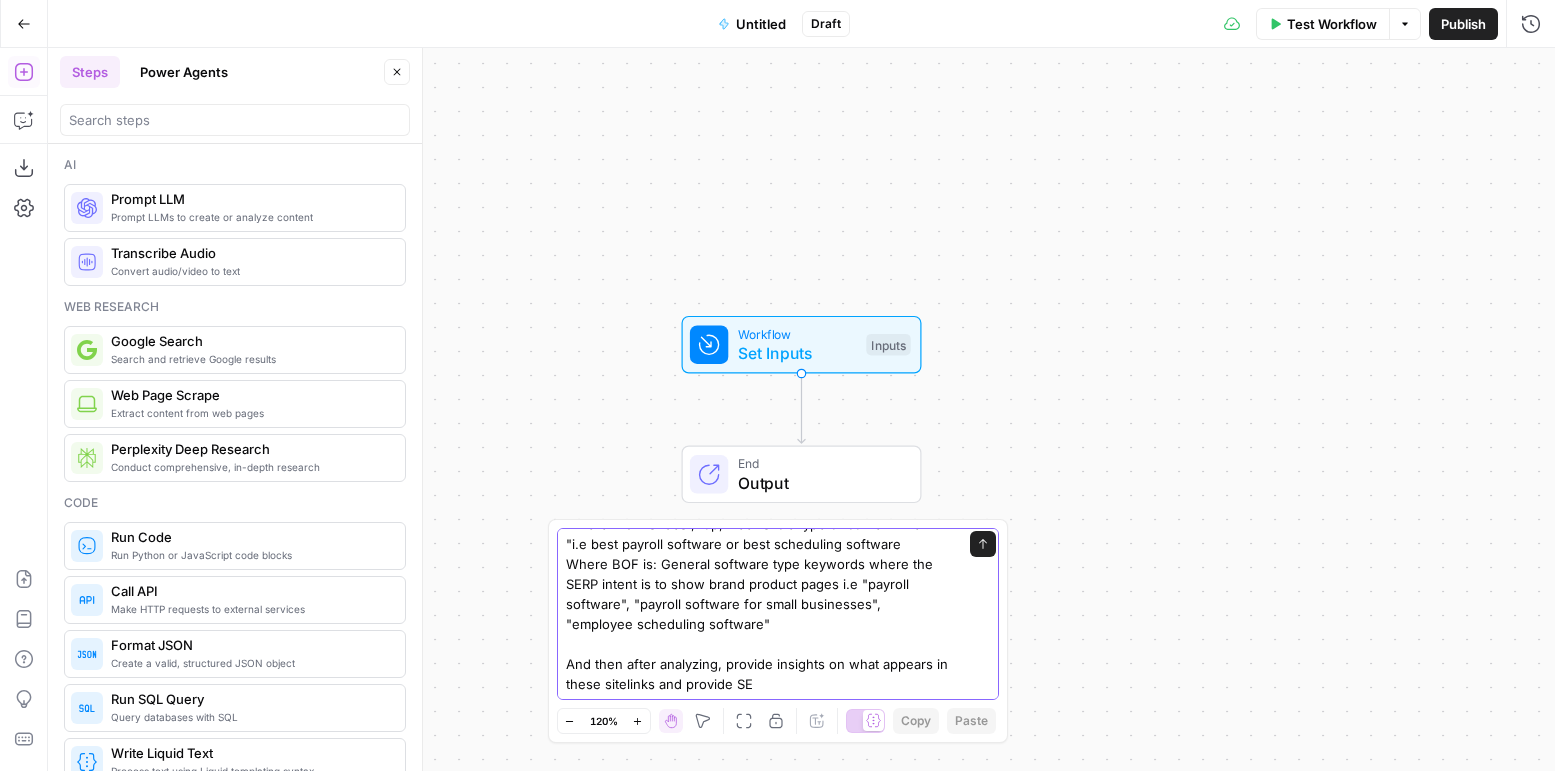 click on "Create a workflow that takes SemRush KW data specific to [DOMAIN] and analyze sitelinks based on TOF, MOF, BOF keywords:
Where TOF is: what is, how to, informational intent content
Where MOF is: best, top, free listicle type of content intent "i.e best payroll software or best scheduling software
Where BOF is: General software type keywords where the SERP intent is to show brand product pages i.e "payroll software", "payroll software for small businesses", "employee scheduling software"
And then after analyzing, provide insights on what appears in these sitelinks and provide SE" at bounding box center [758, 554] 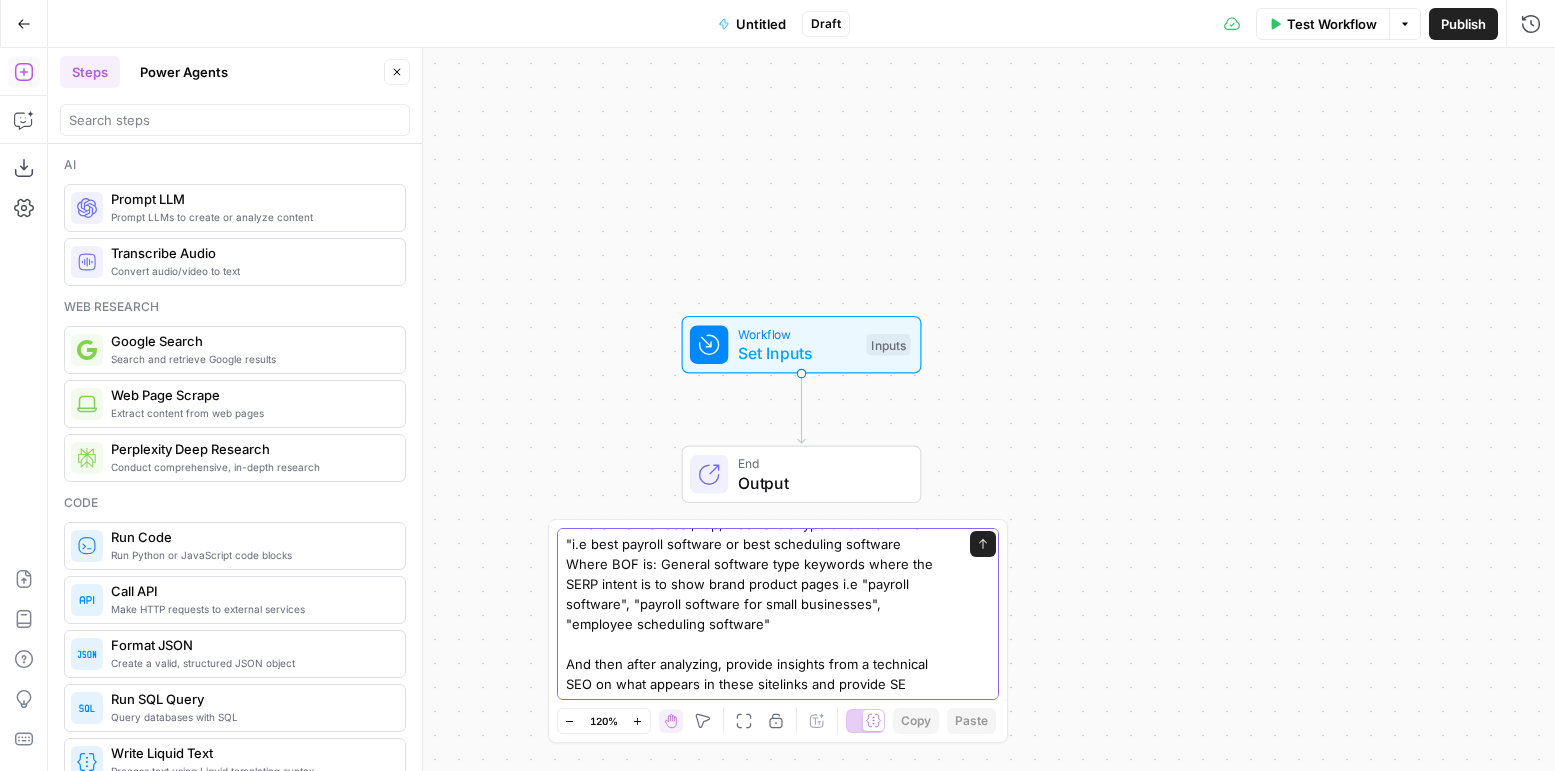 click on "Create a workflow that takes SemRush KW data specific to joinhomebase.com and analyze sitelinks based on TOF, MOF, BOF keywords:
Where TOF is: what is, how to, informational intent content
Where MOF is: best, top, free listicle type of content intent "i.e best payroll software or best scheduling software
Where BOF is: General software type keywords where the SERP intent is to show brand product pages i.e "payroll software", "payroll software for small businesses", "employee scheduling software"
And then after analyzing, provide insights from a technical SEO on what appears in these sitelinks and provide SE" at bounding box center (758, 554) 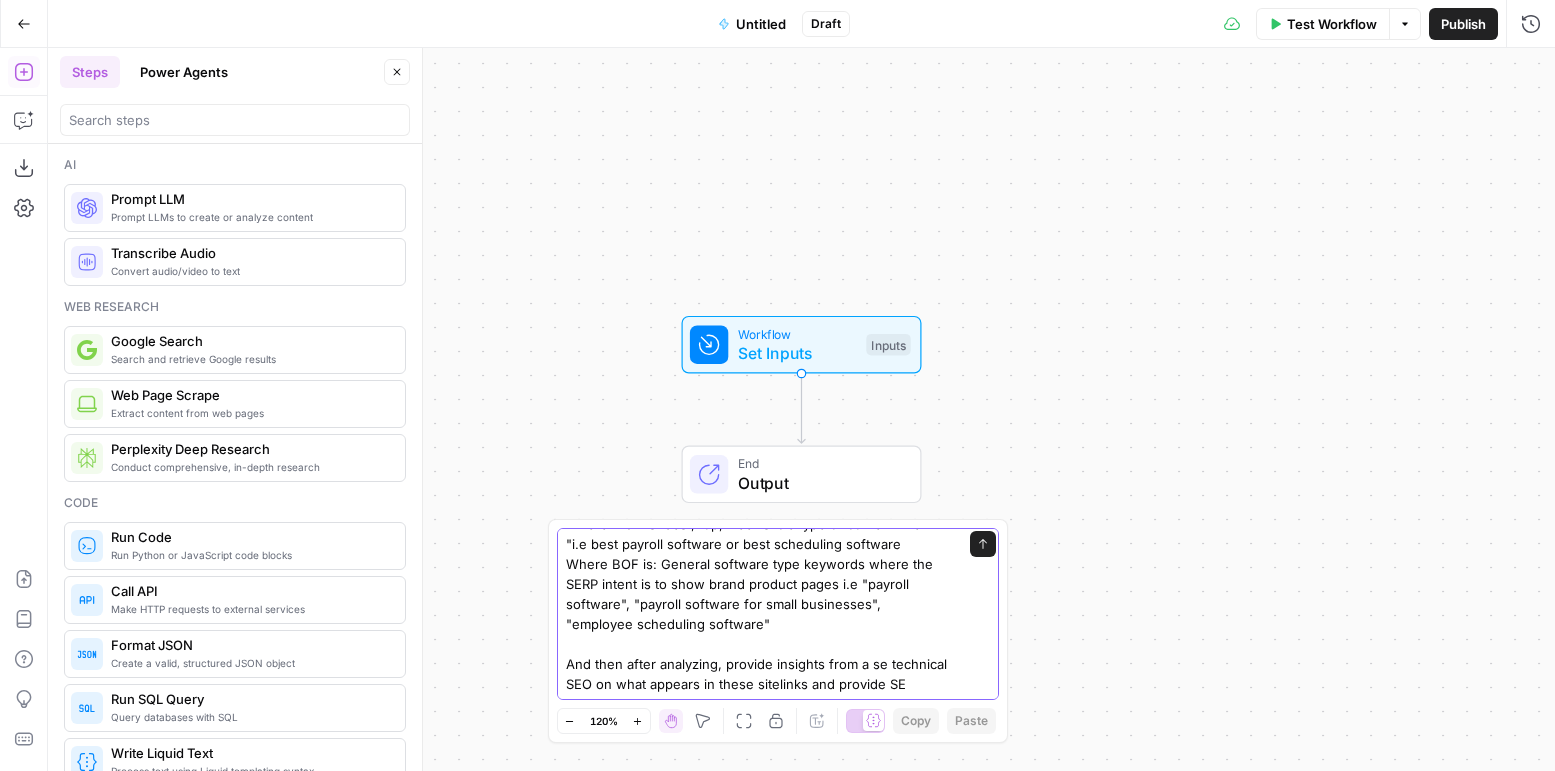 scroll, scrollTop: 133, scrollLeft: 0, axis: vertical 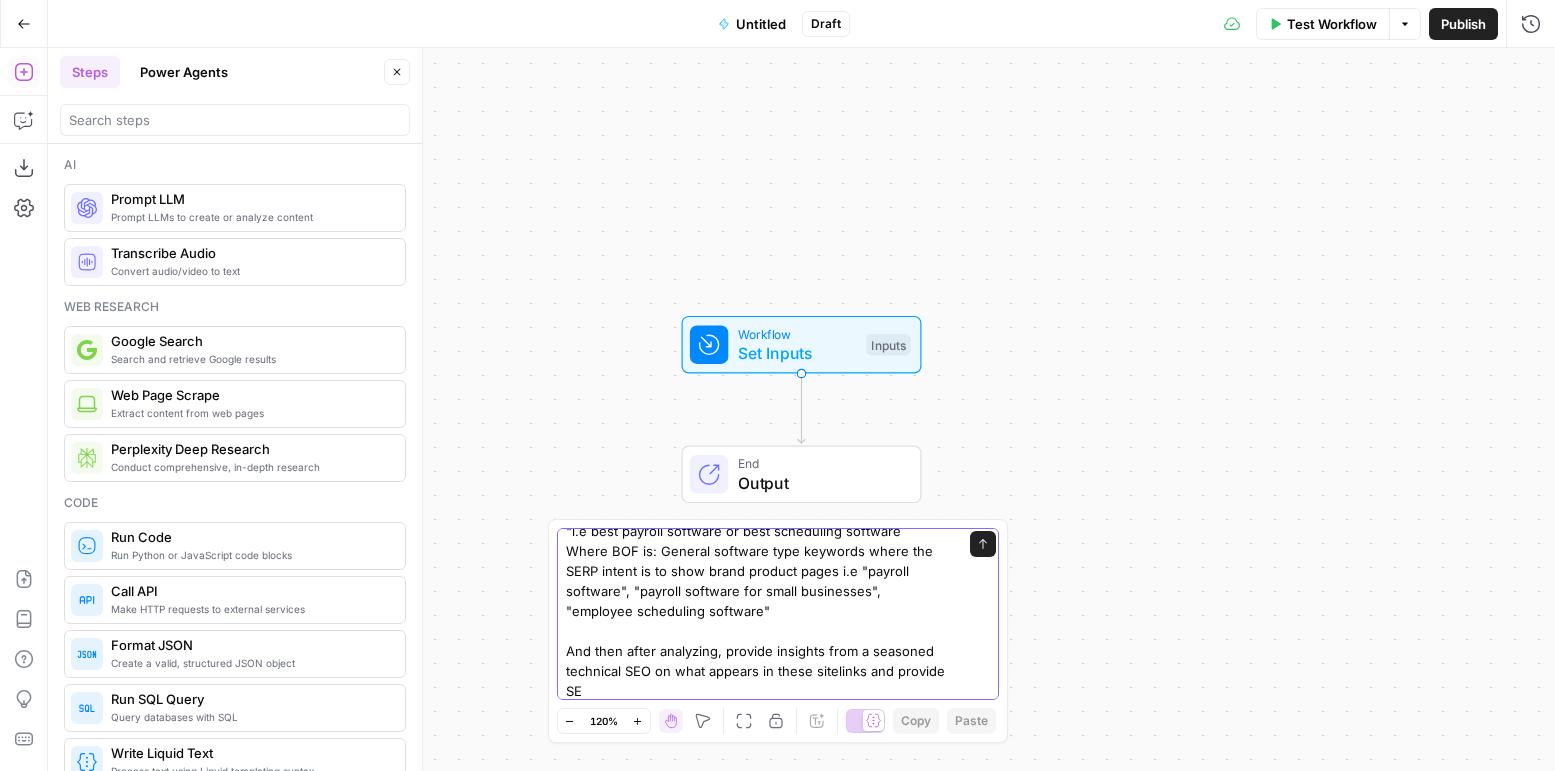 drag, startPoint x: 730, startPoint y: 687, endPoint x: 759, endPoint y: 672, distance: 32.649654 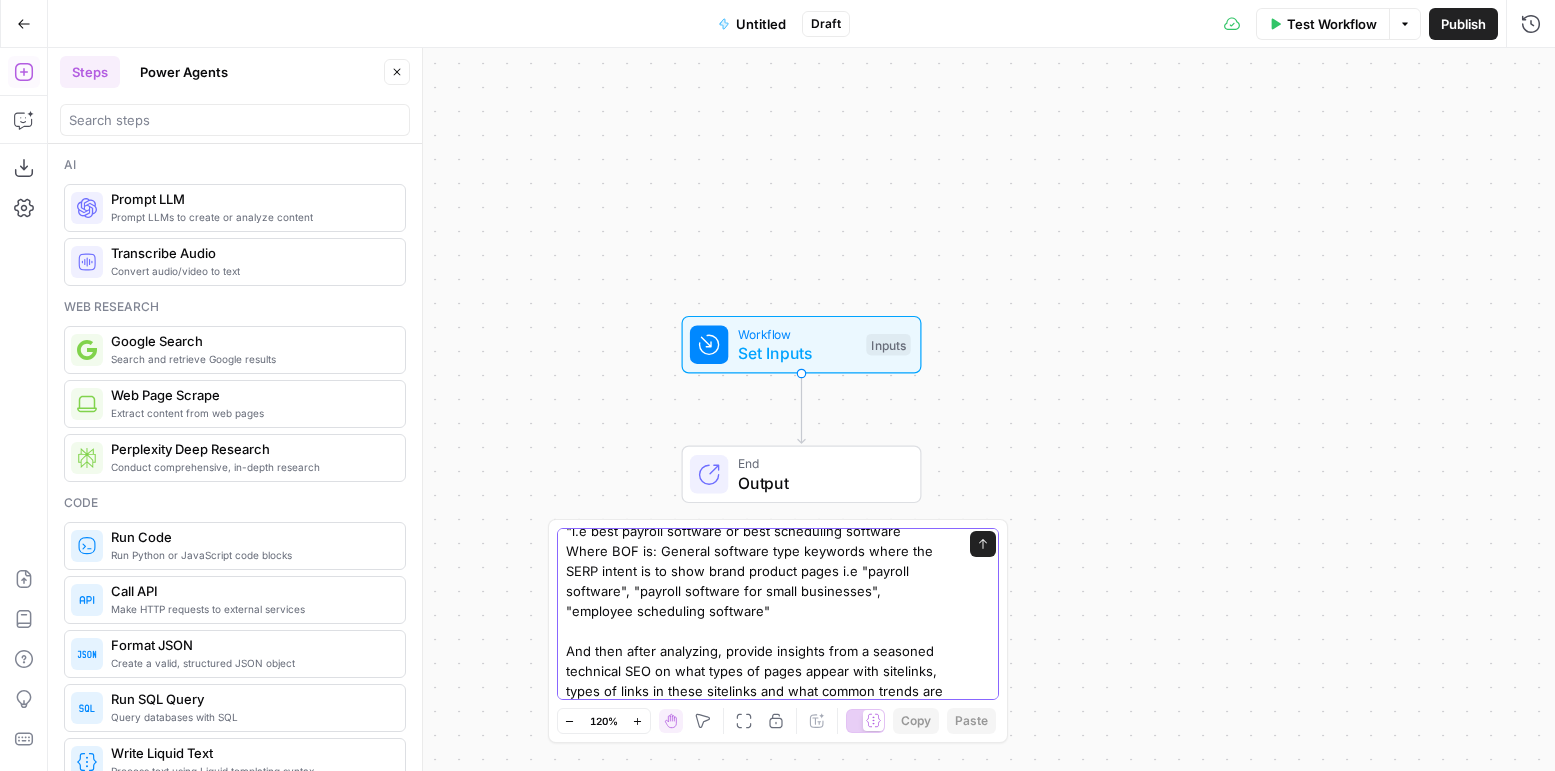 scroll, scrollTop: 153, scrollLeft: 0, axis: vertical 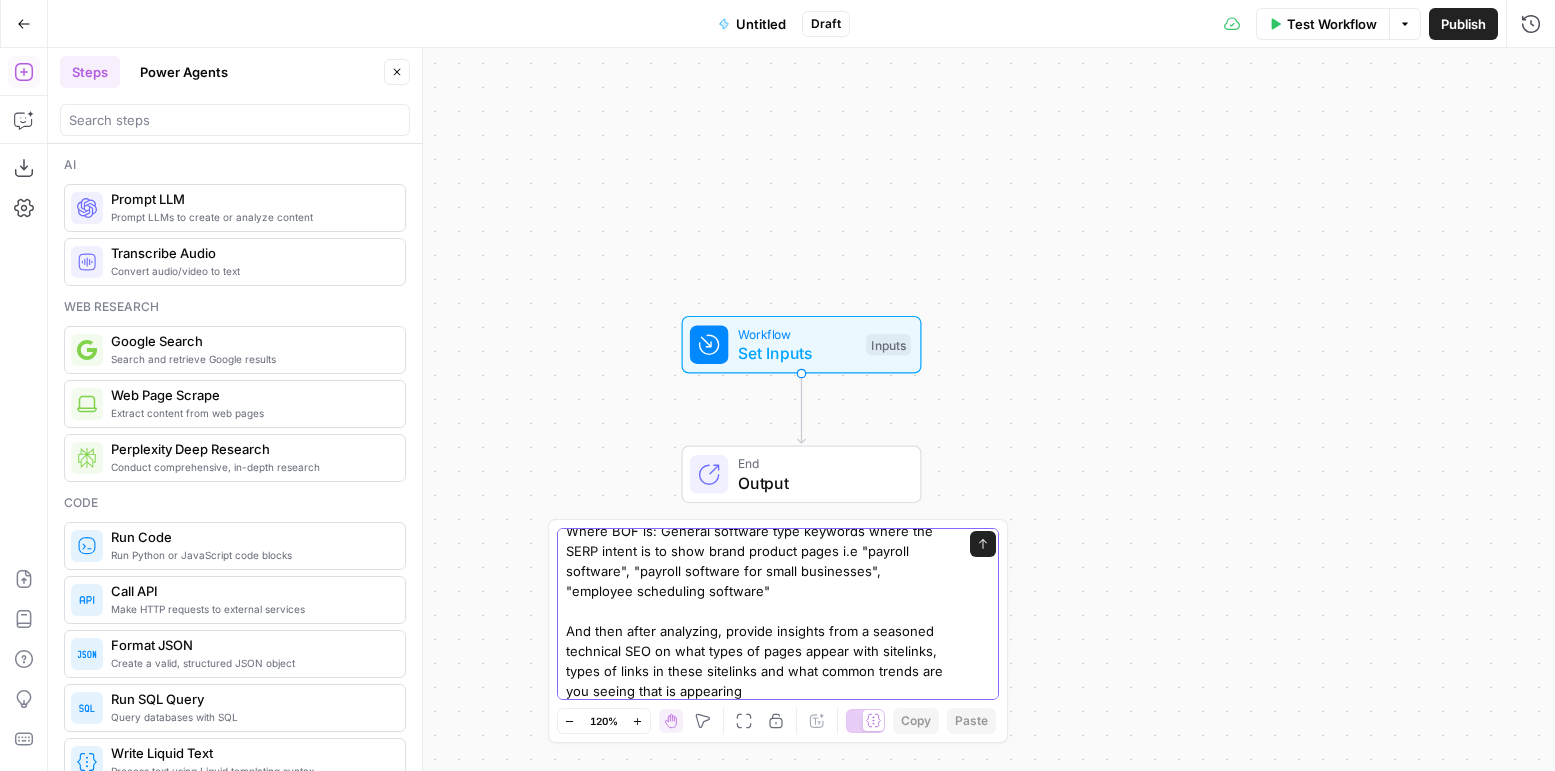 type on "Create a workflow that takes SemRush KW data specific to [DOMAIN] and analyze sitelinks based on TOF, MOF, BOF keywords:
Where TOF is: what is, how to, informational intent content
Where MOF is: best, top, free listicle type of content intent "i.e best payroll software or best scheduling software
Where BOF is: General software type keywords where the SERP intent is to show brand product pages i.e "payroll software", "payroll software for small businesses", "employee scheduling software"
And then after analyzing, provide insights from a seasoned technical SEO on what types of pages appear with sitelinks, types of links in these sitelinks and what common trends are you seeing that is appearing" 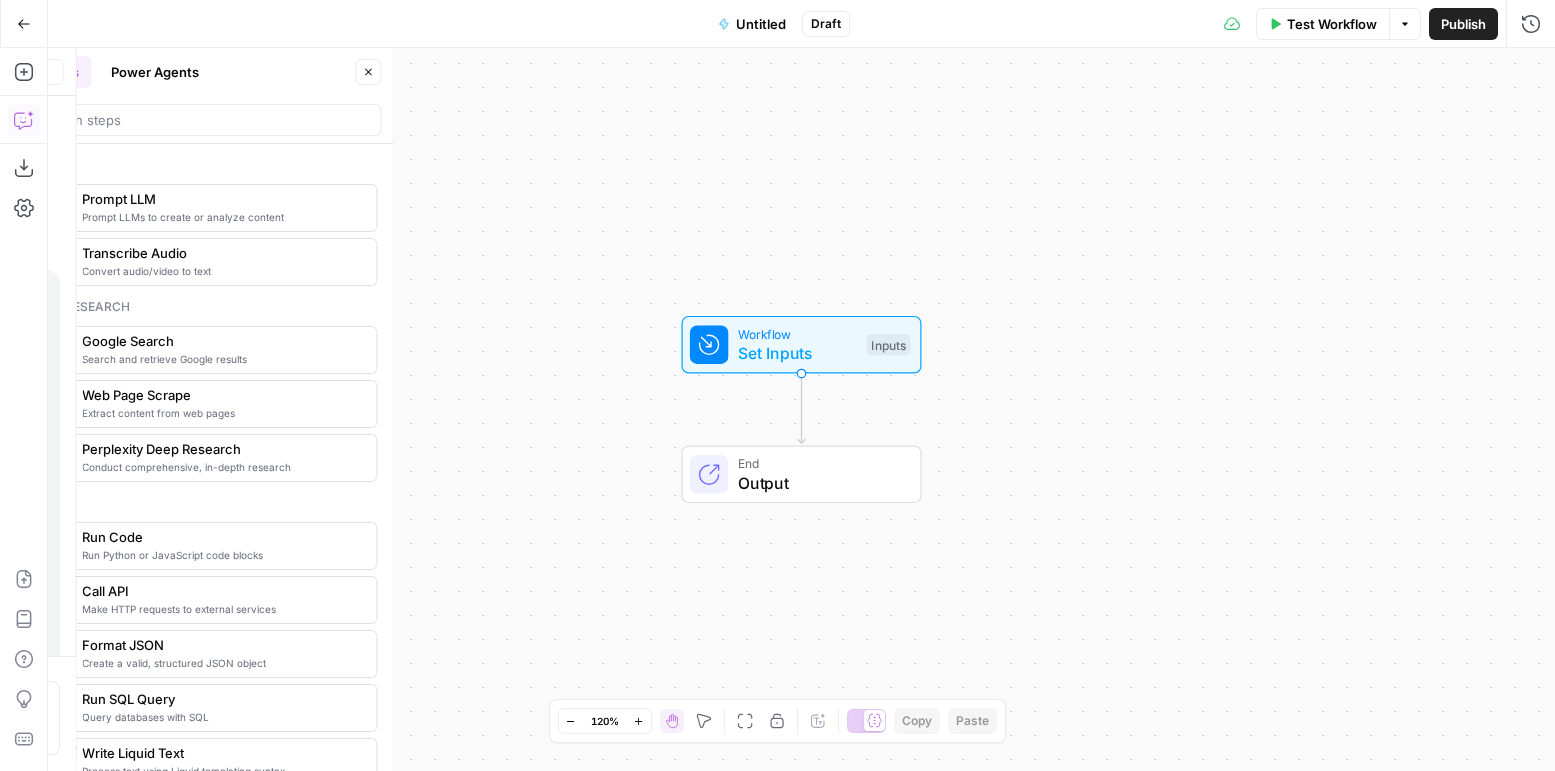 scroll, scrollTop: 193, scrollLeft: 0, axis: vertical 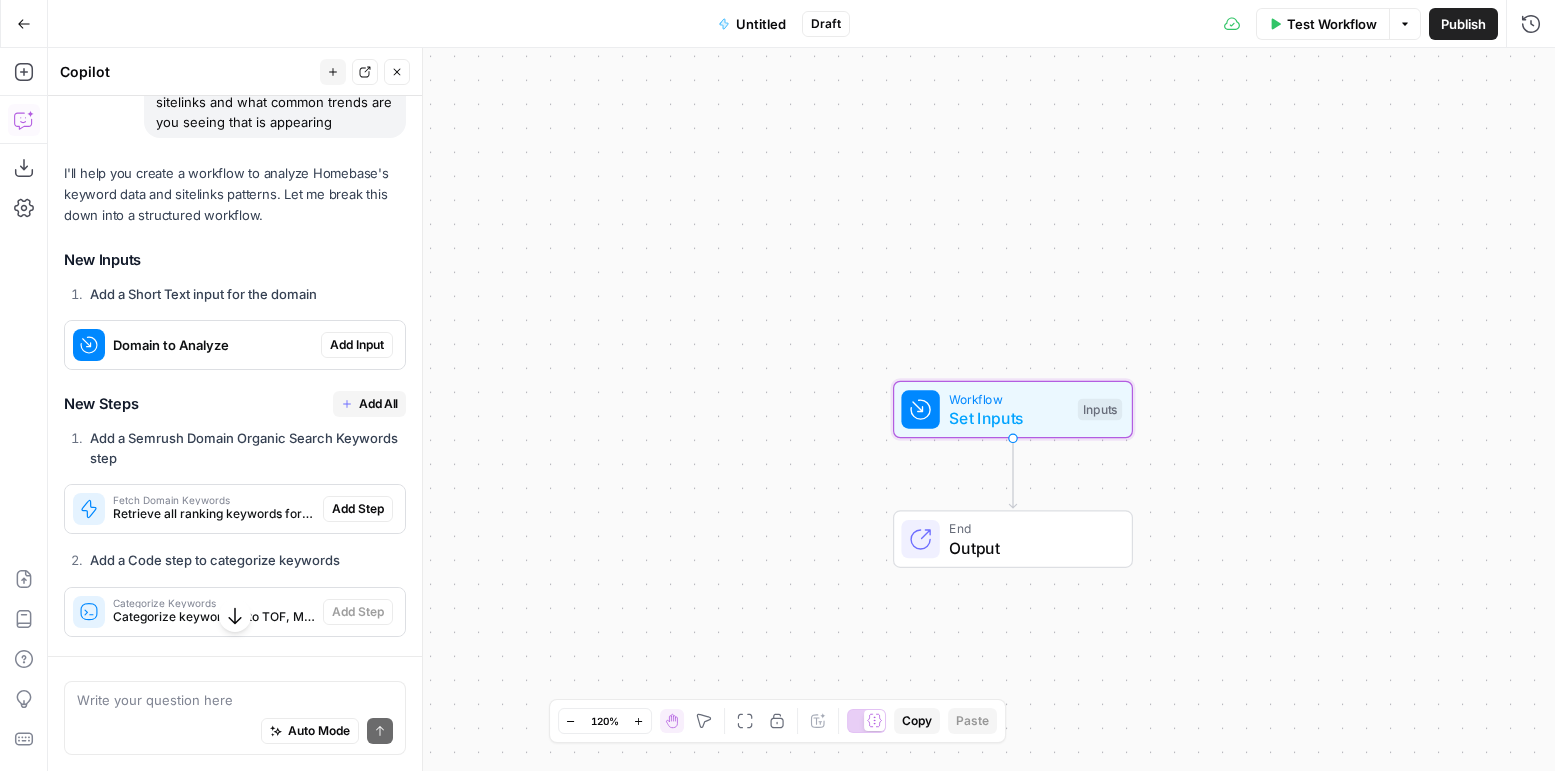 click on "Add Input" at bounding box center (357, 345) 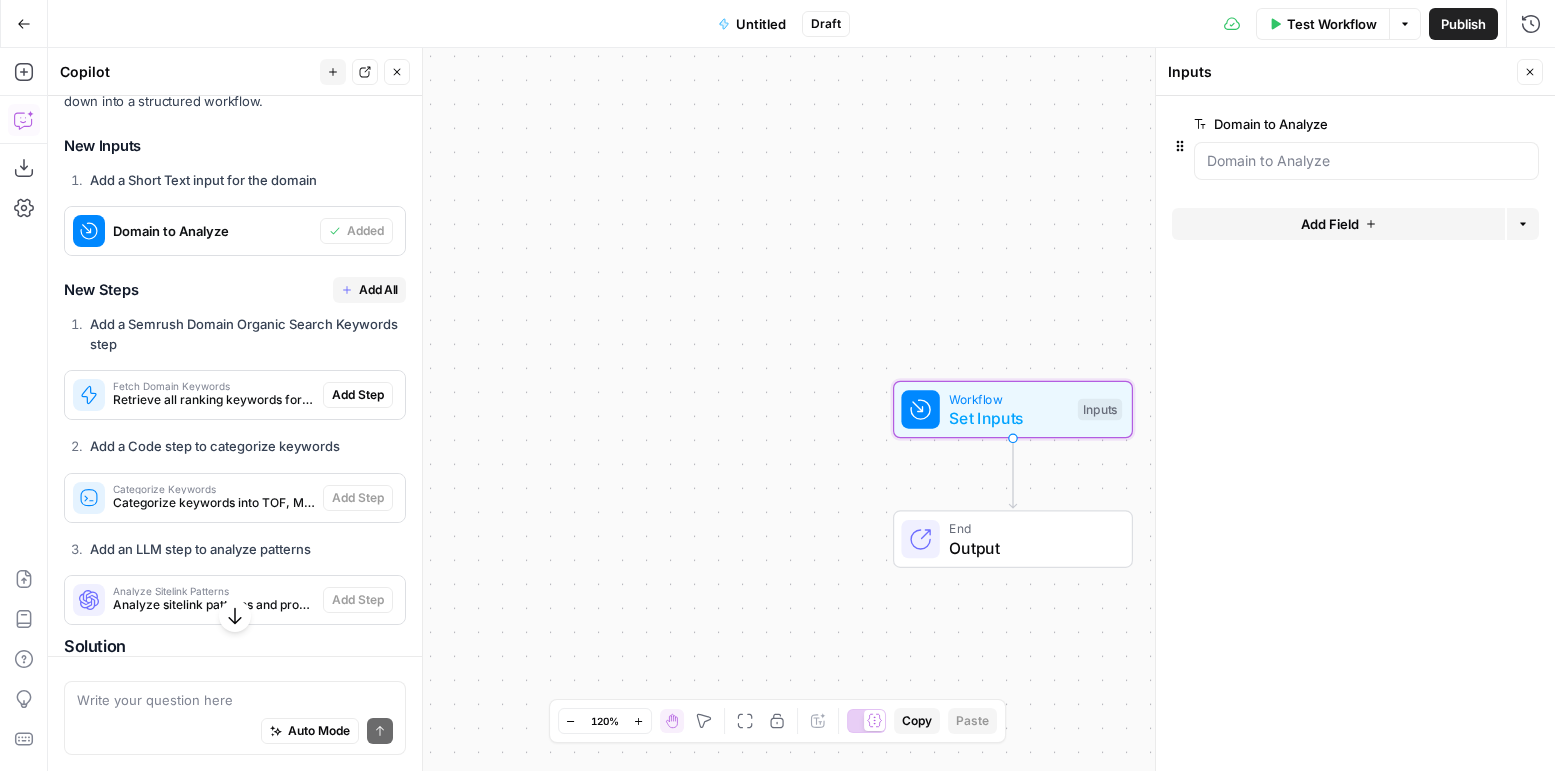 scroll, scrollTop: 750, scrollLeft: 0, axis: vertical 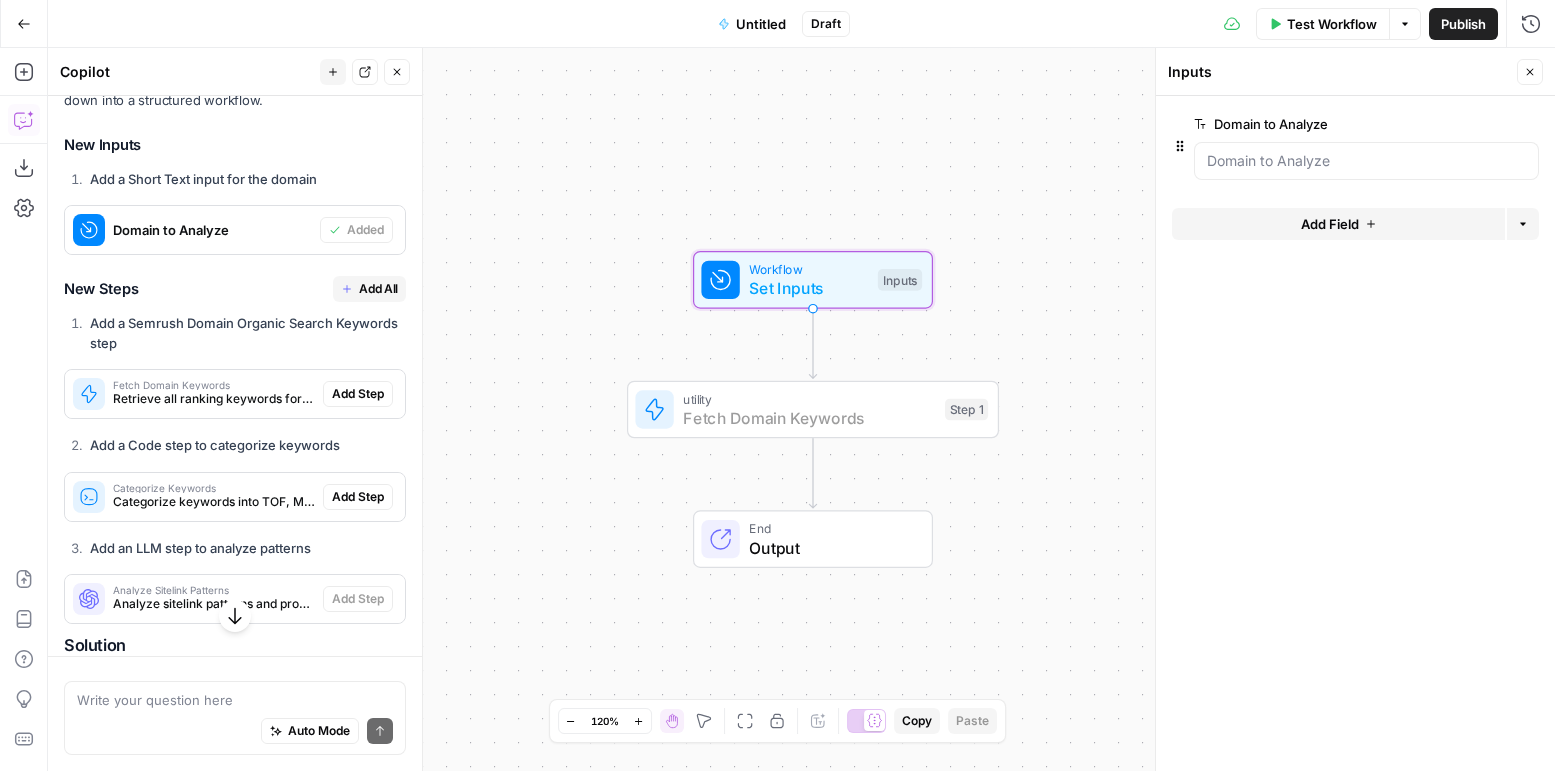 click on "Add Step" at bounding box center [358, 394] 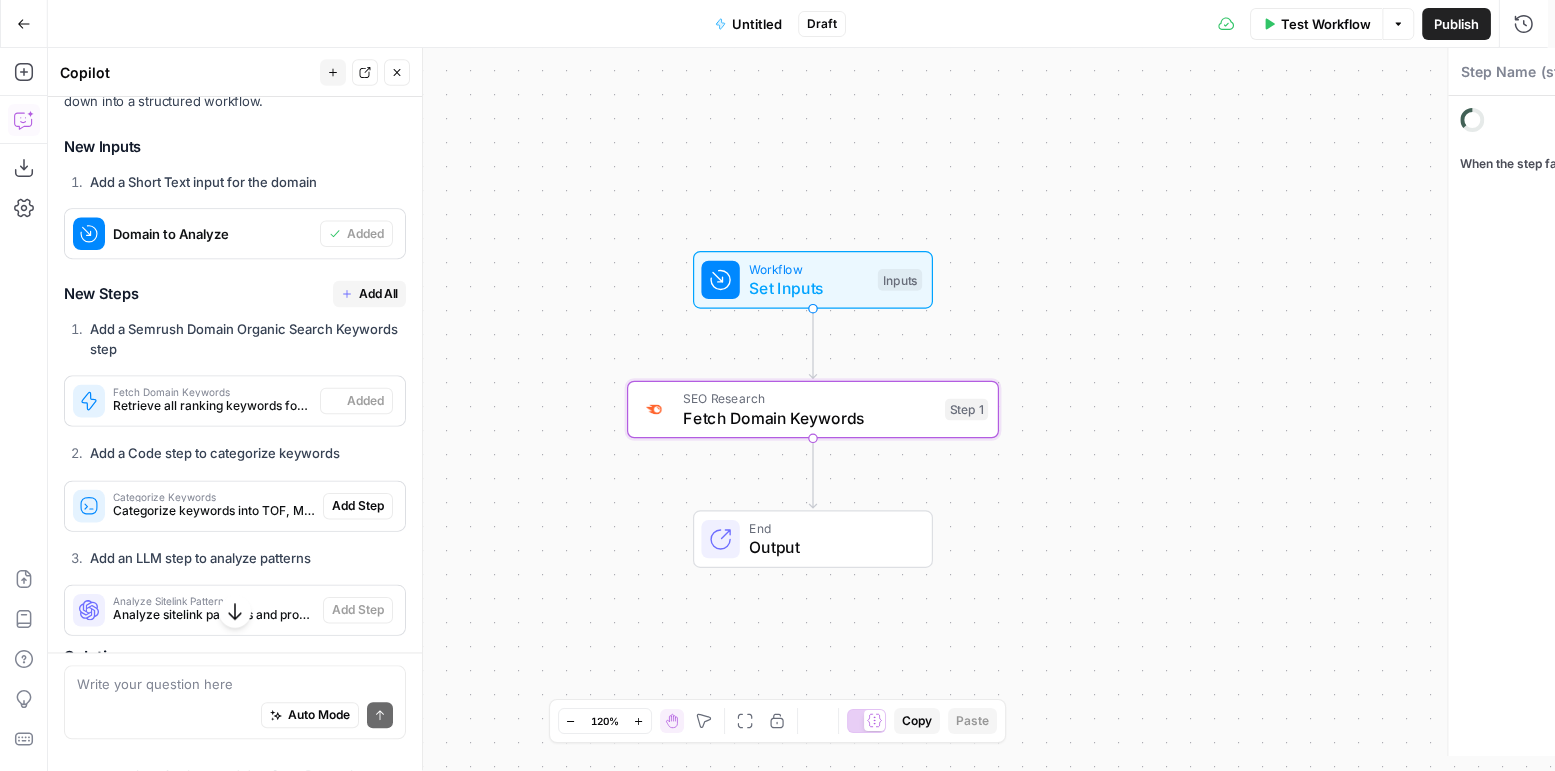 type on "Fetch Domain Keywords" 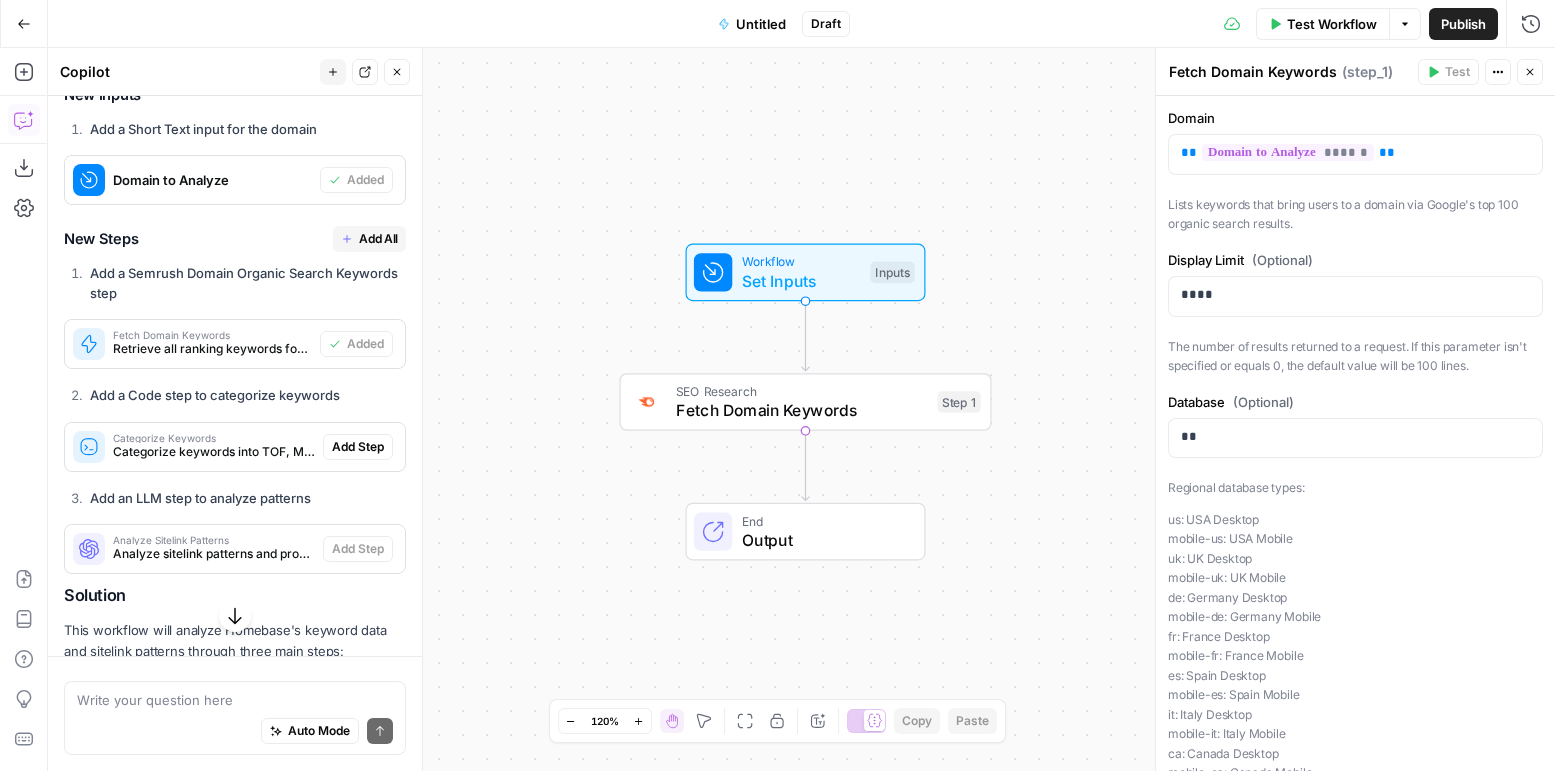 scroll, scrollTop: 804, scrollLeft: 0, axis: vertical 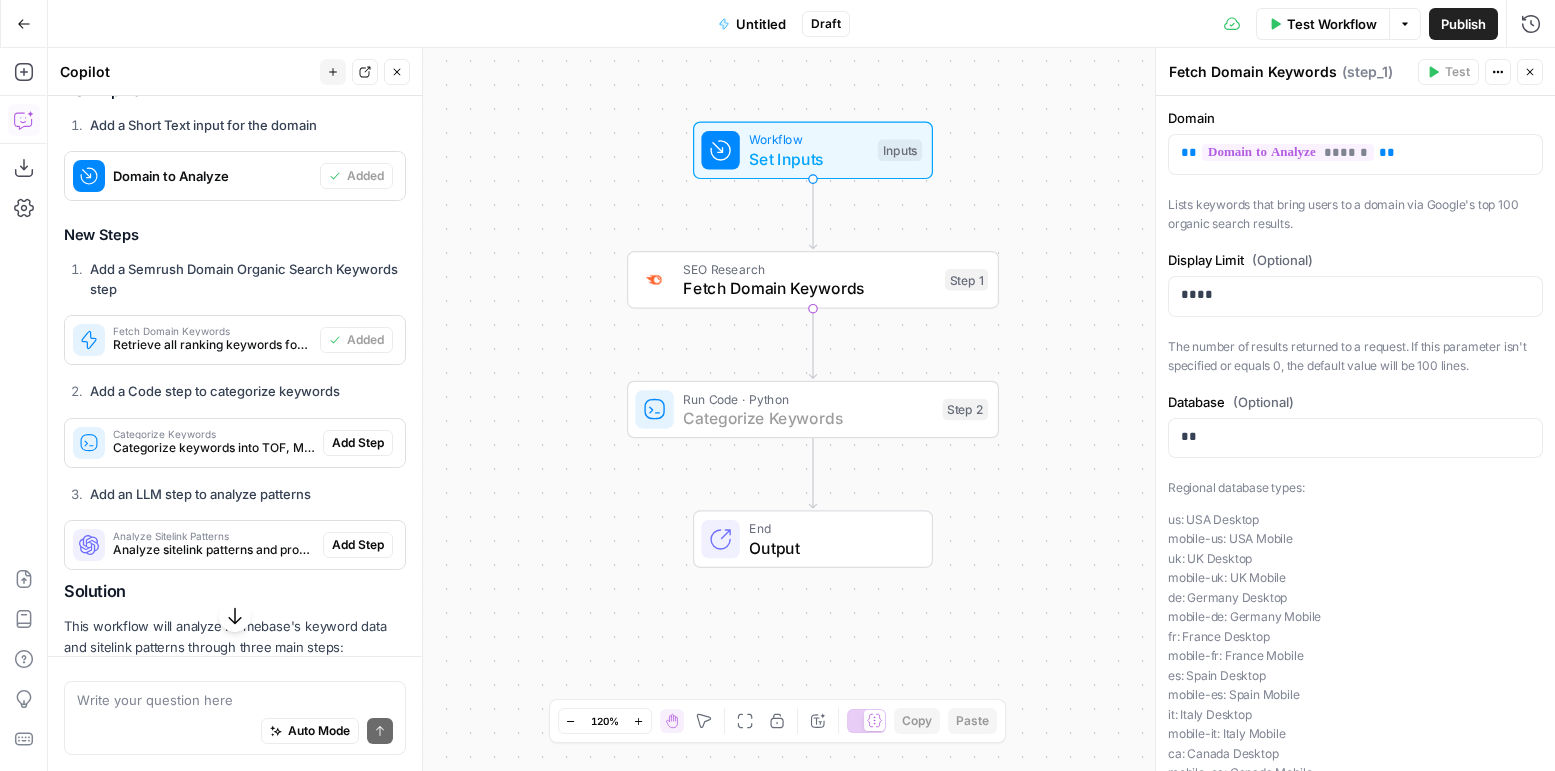 click on "Add Step" at bounding box center [358, 443] 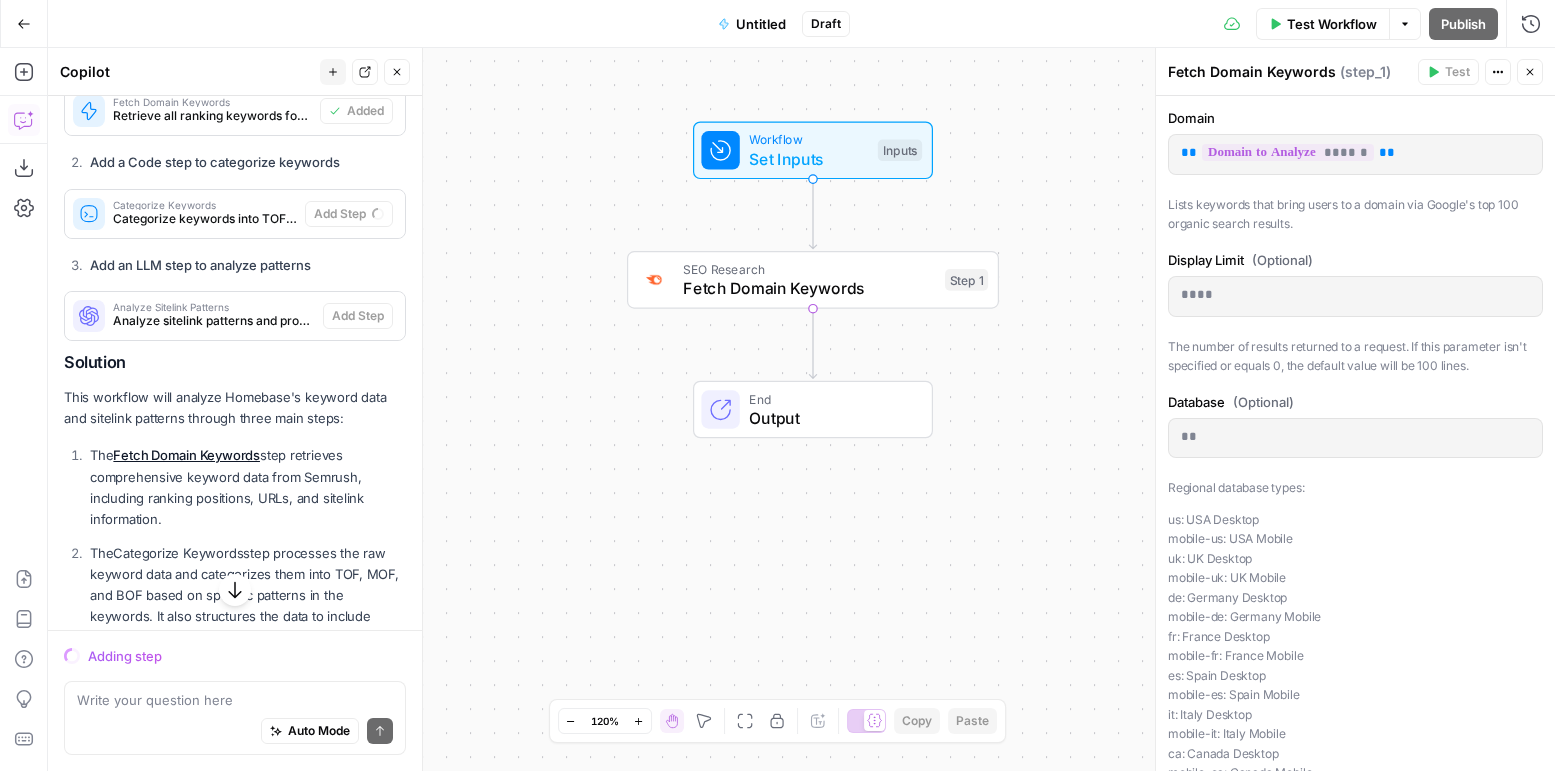 scroll, scrollTop: 980, scrollLeft: 0, axis: vertical 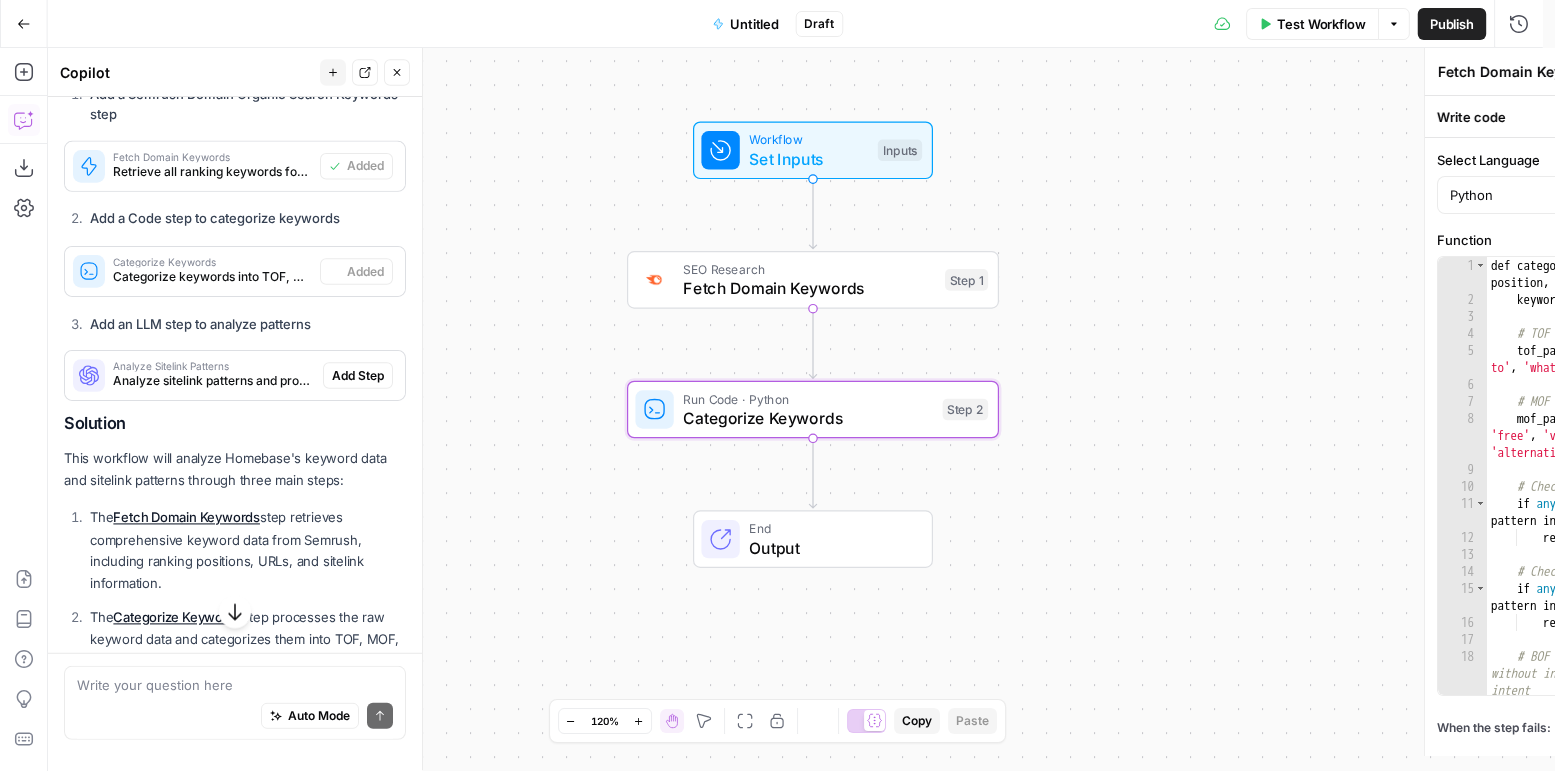 type on "Categorize Keywords" 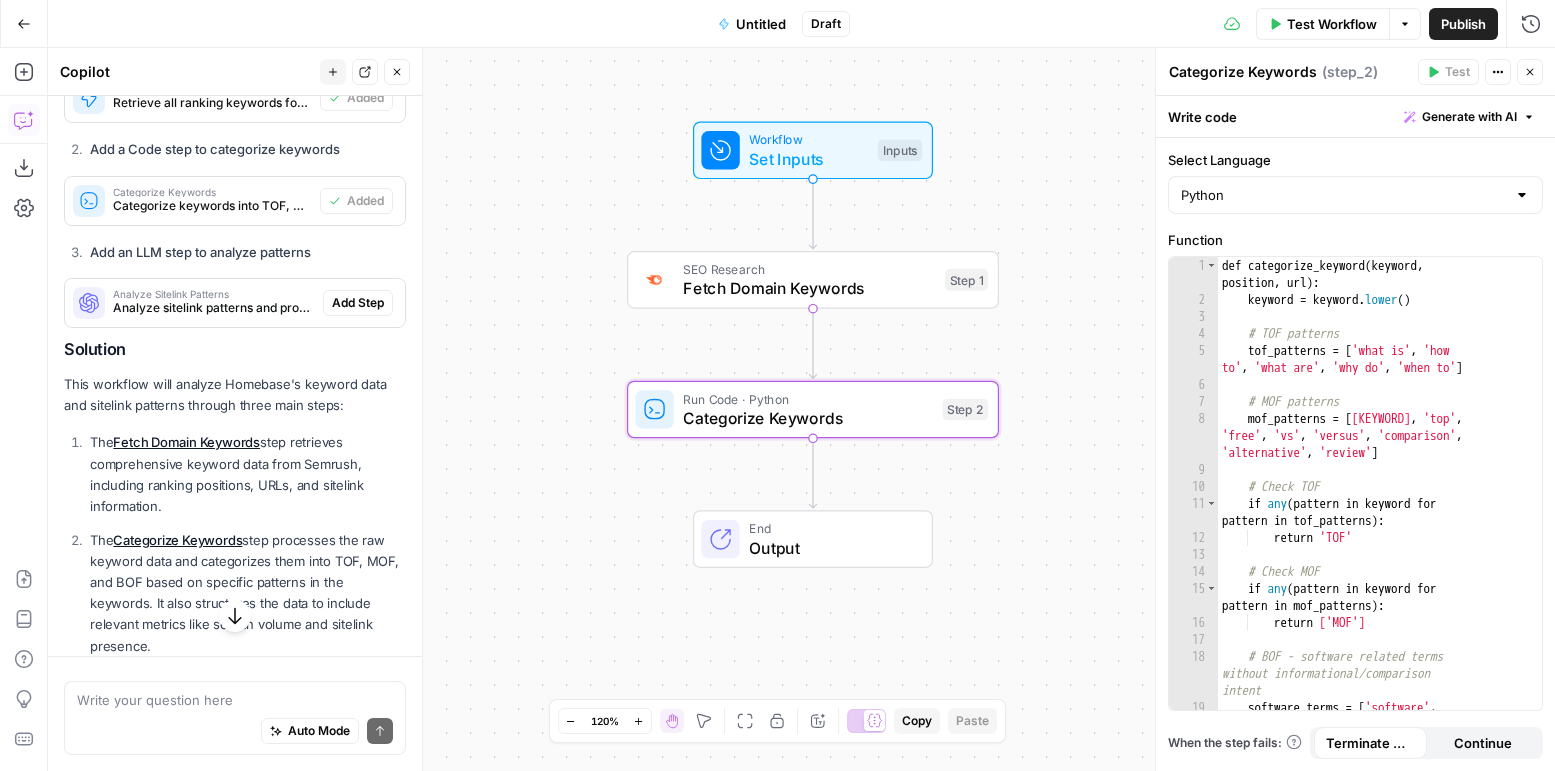 scroll, scrollTop: 1126, scrollLeft: 0, axis: vertical 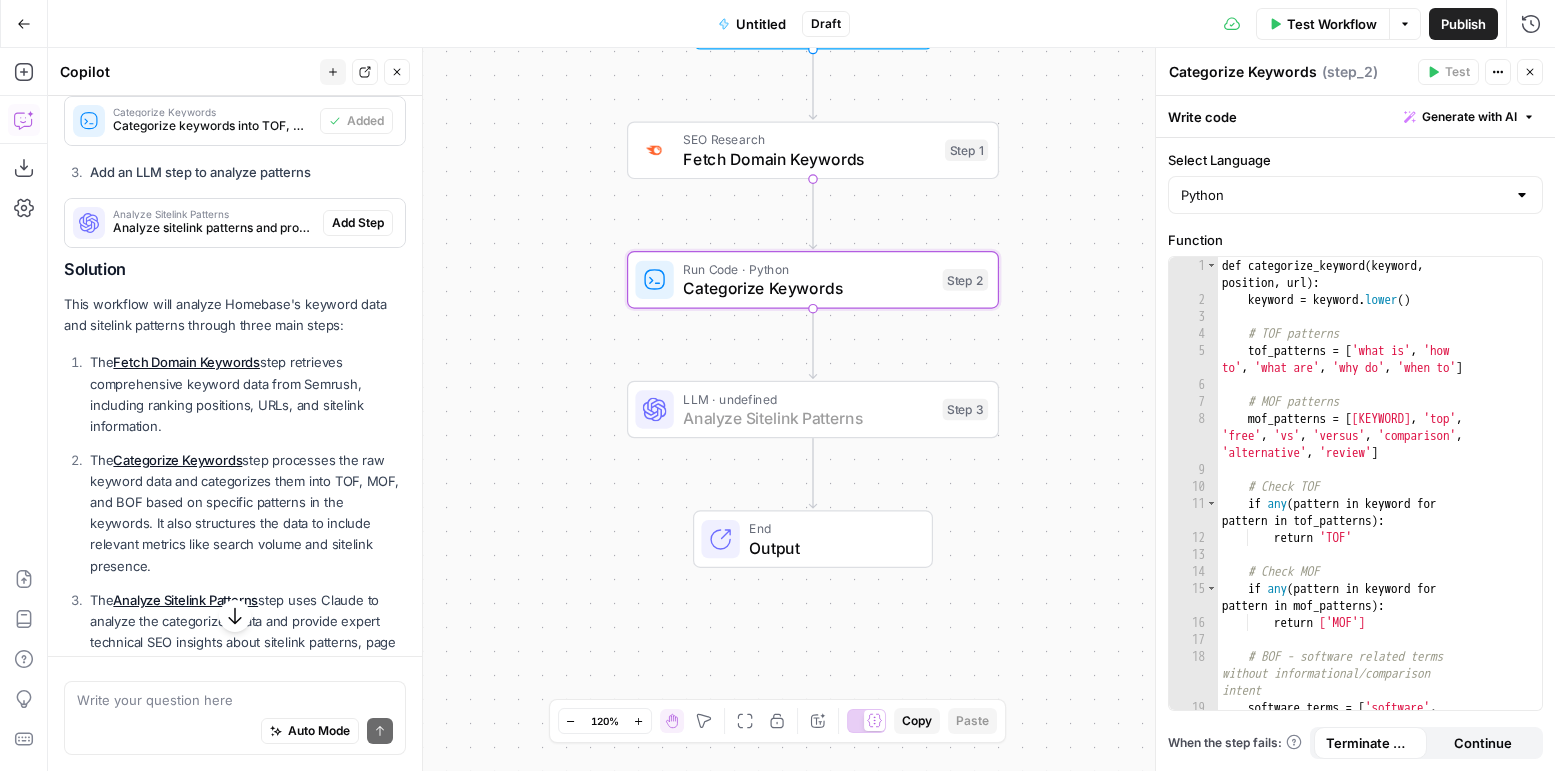 click on "Add Step" at bounding box center (358, 223) 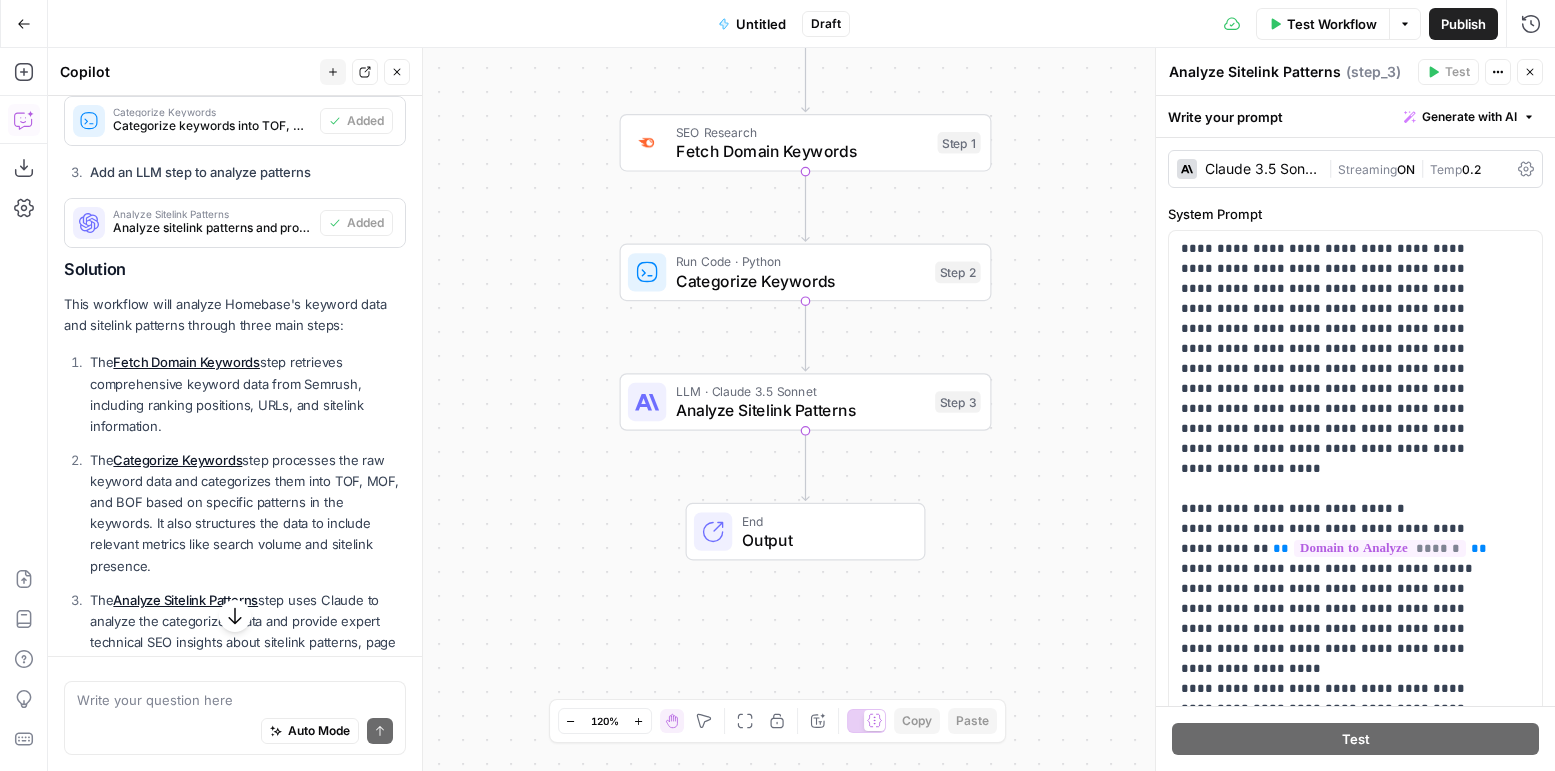 scroll, scrollTop: 1450, scrollLeft: 0, axis: vertical 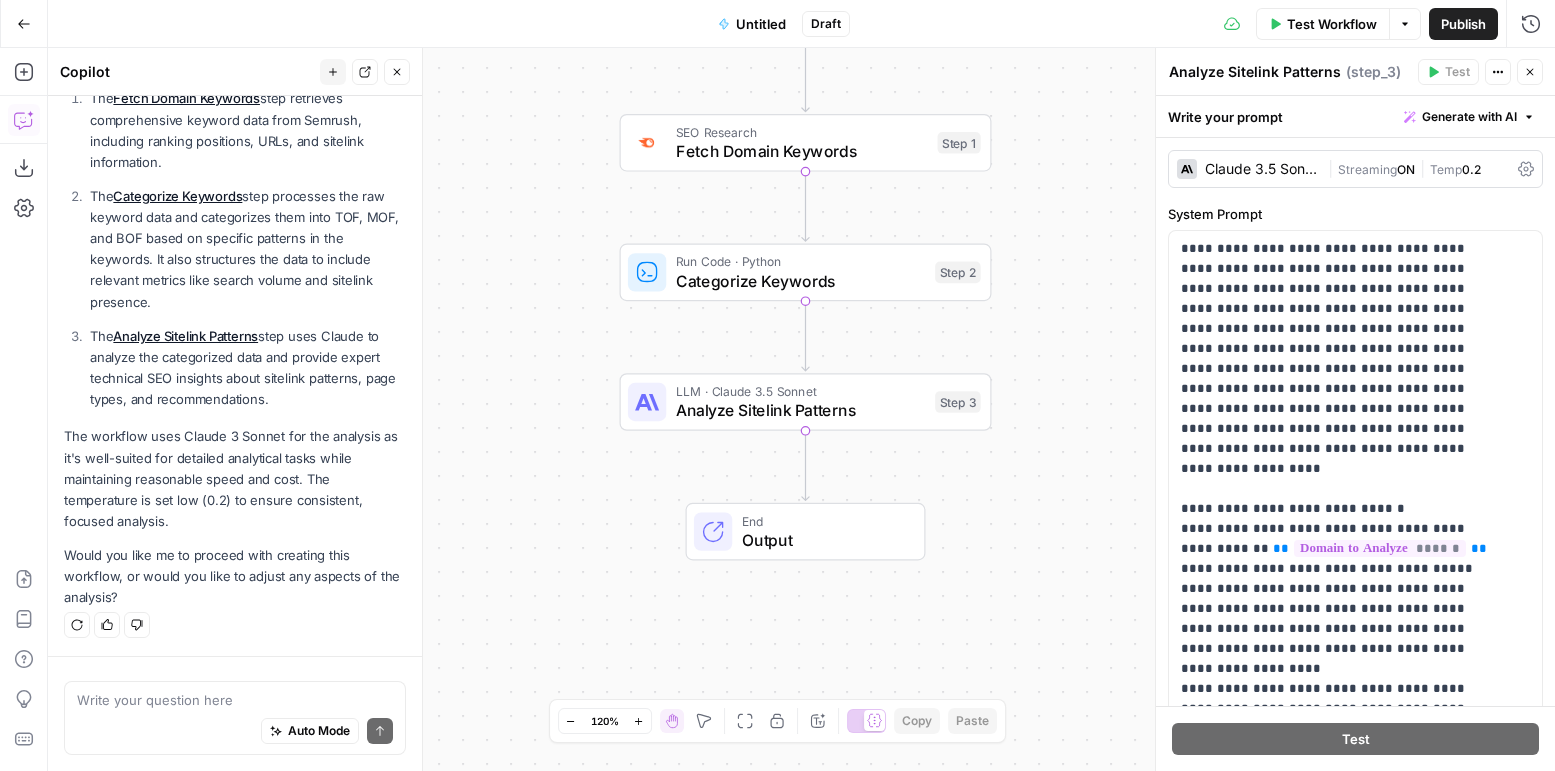 click on "Auto Mode will automatically modify and execute the workflow" at bounding box center [294, 681] 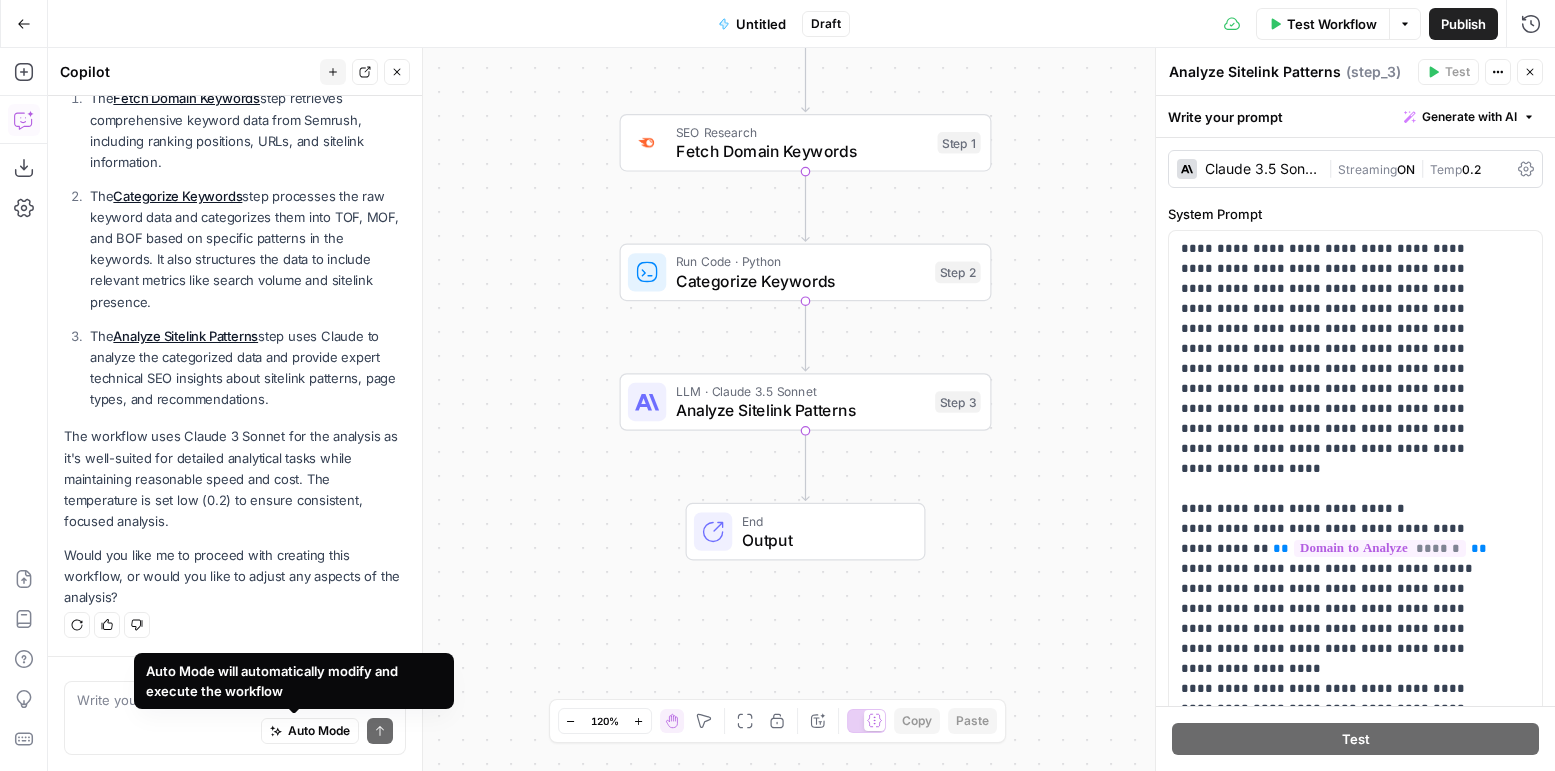 click on "Auto Mode will automatically modify and execute the workflow" at bounding box center (294, 681) 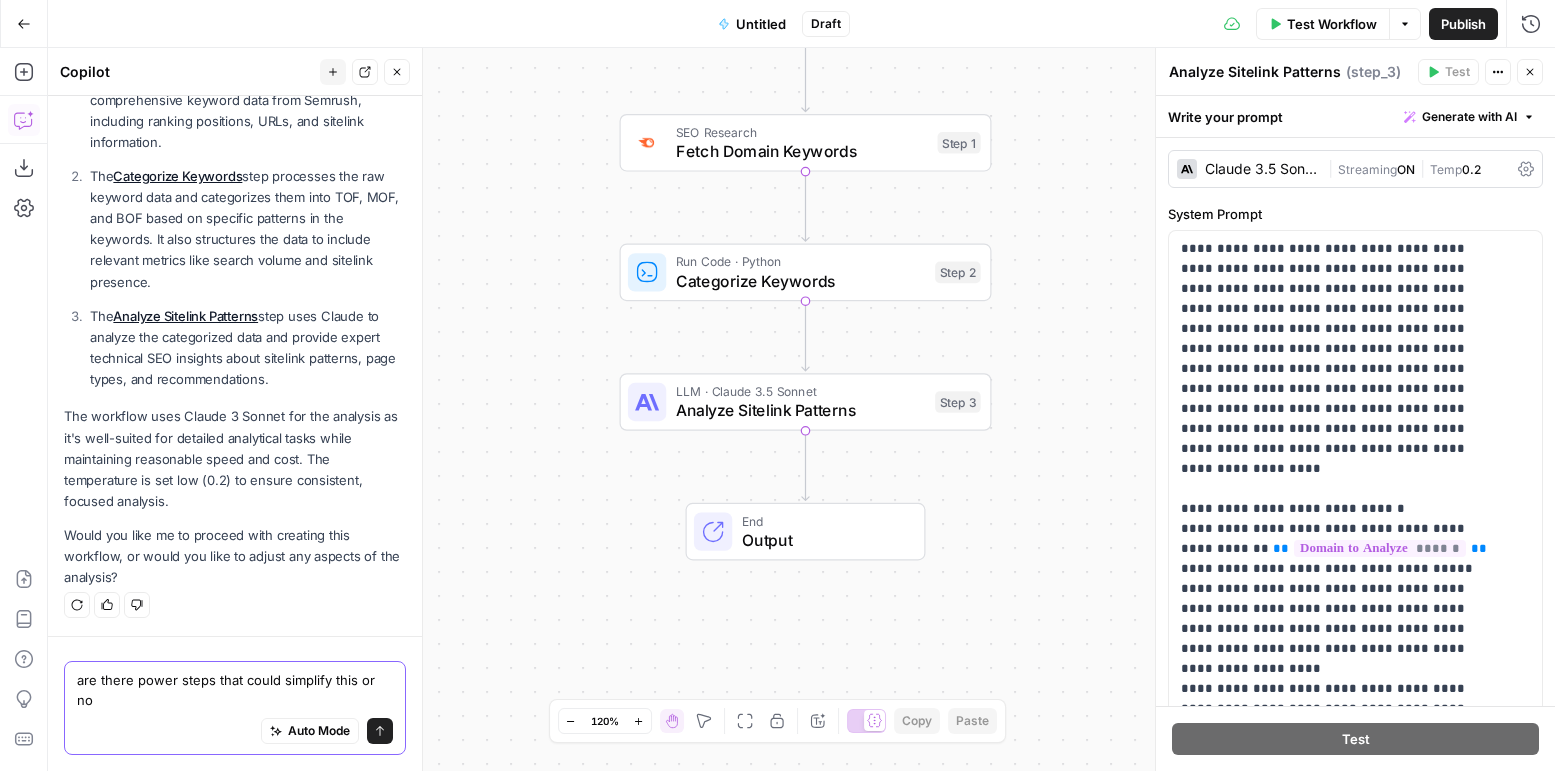 type on "are there power steps that could simplify this or no?" 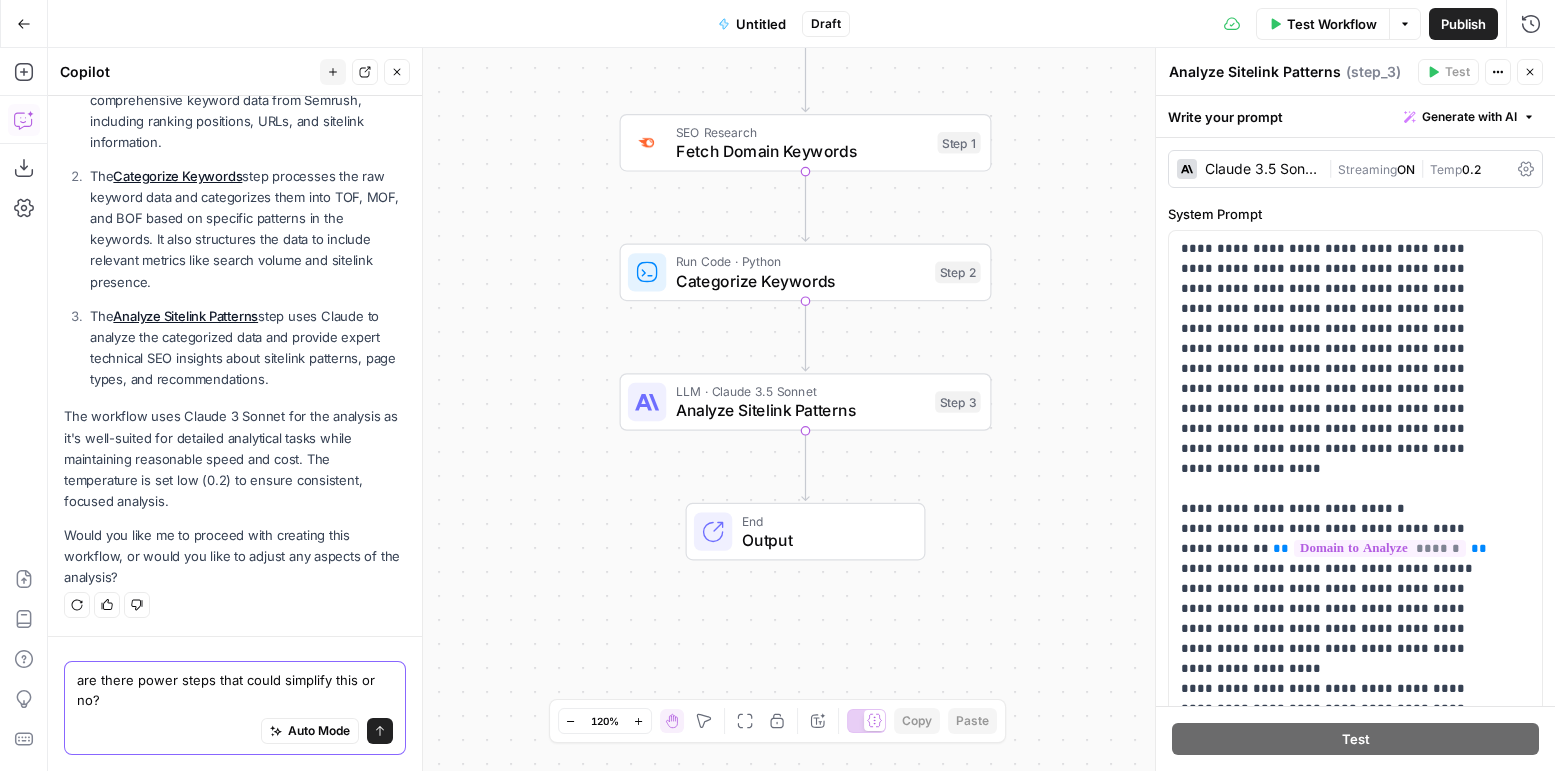 type 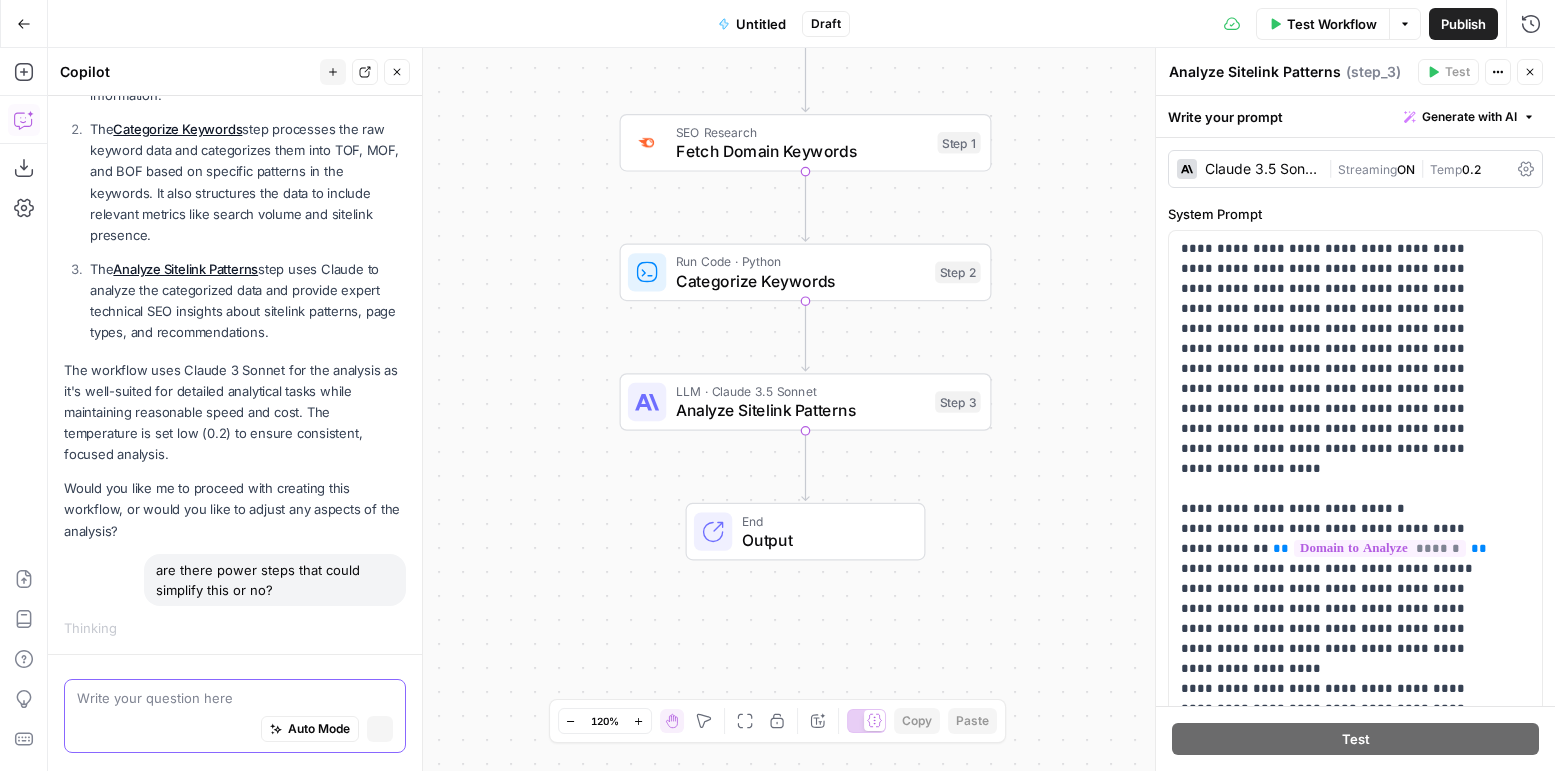 scroll, scrollTop: 1468, scrollLeft: 0, axis: vertical 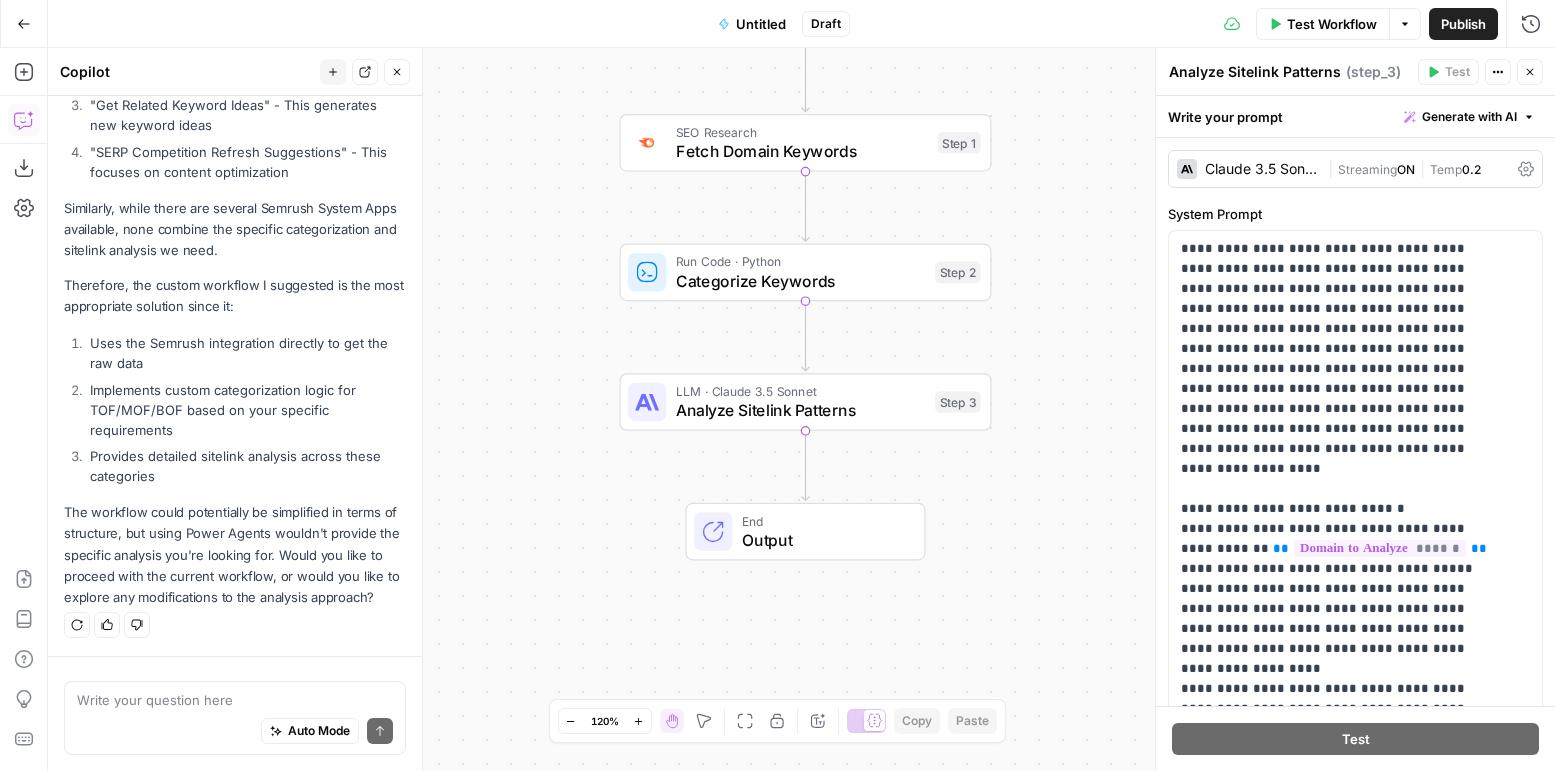 click on "Untitled" at bounding box center [761, 24] 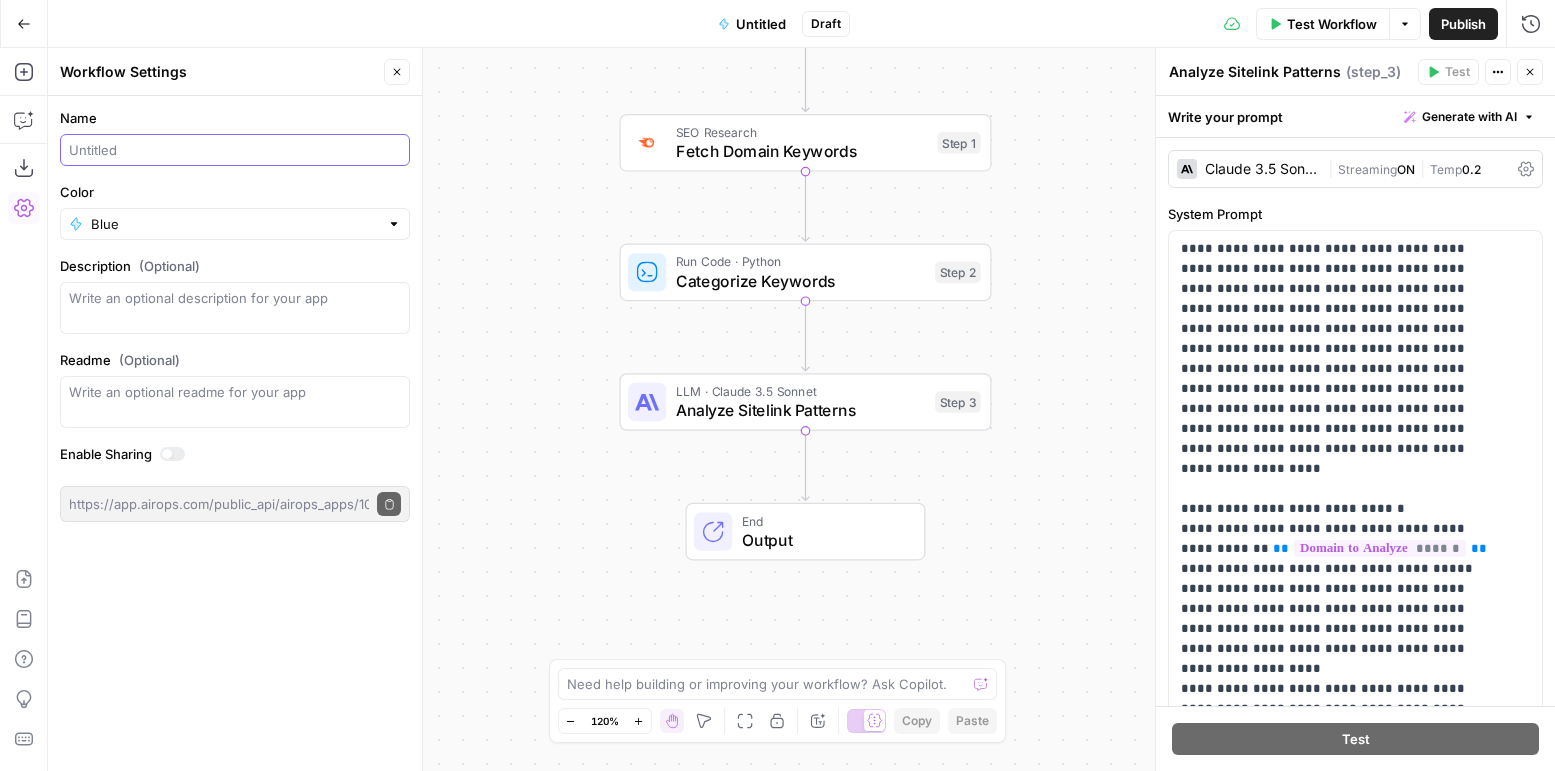click on "Name" at bounding box center (235, 150) 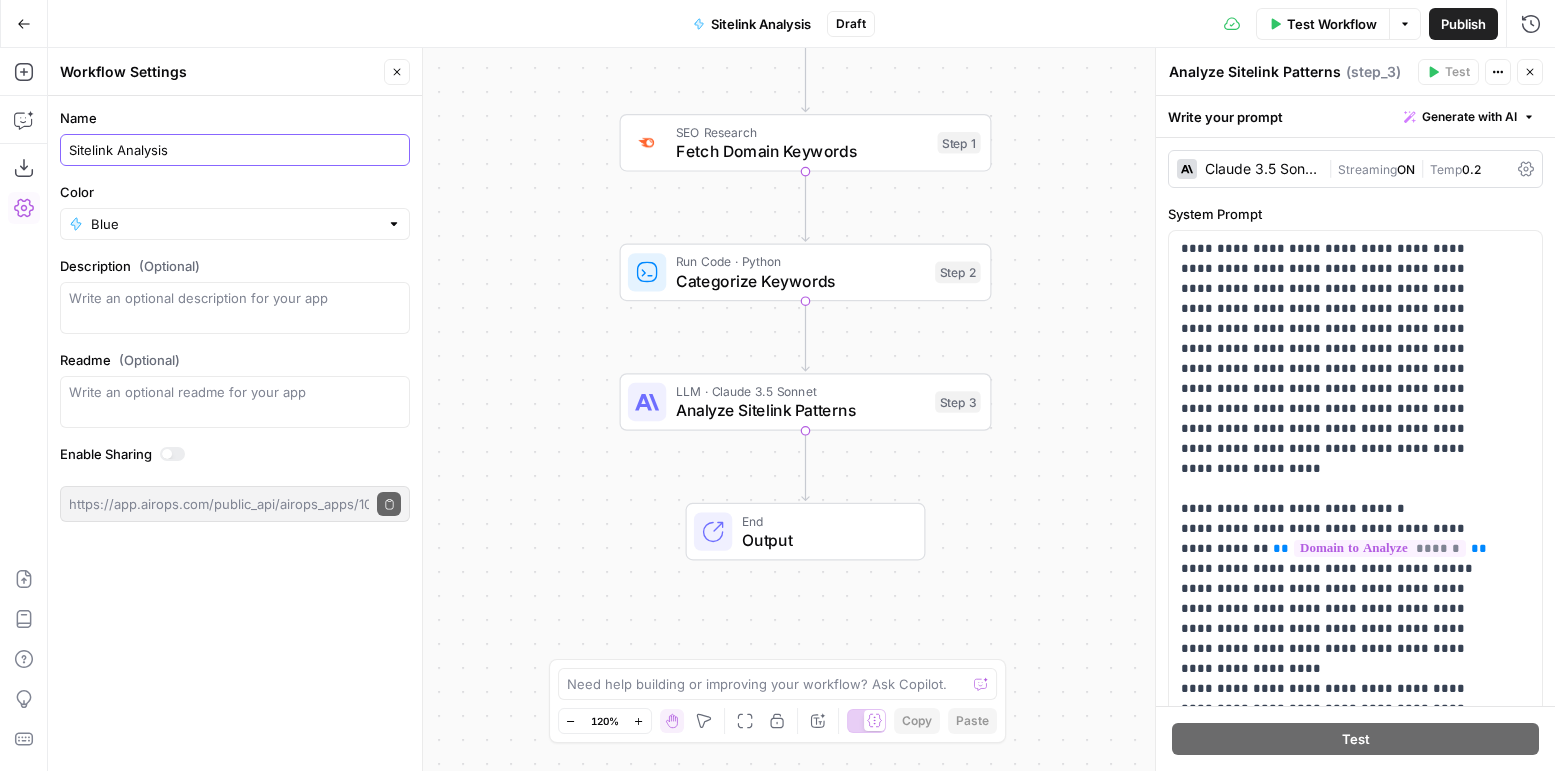 type on "Sitelink Analysis" 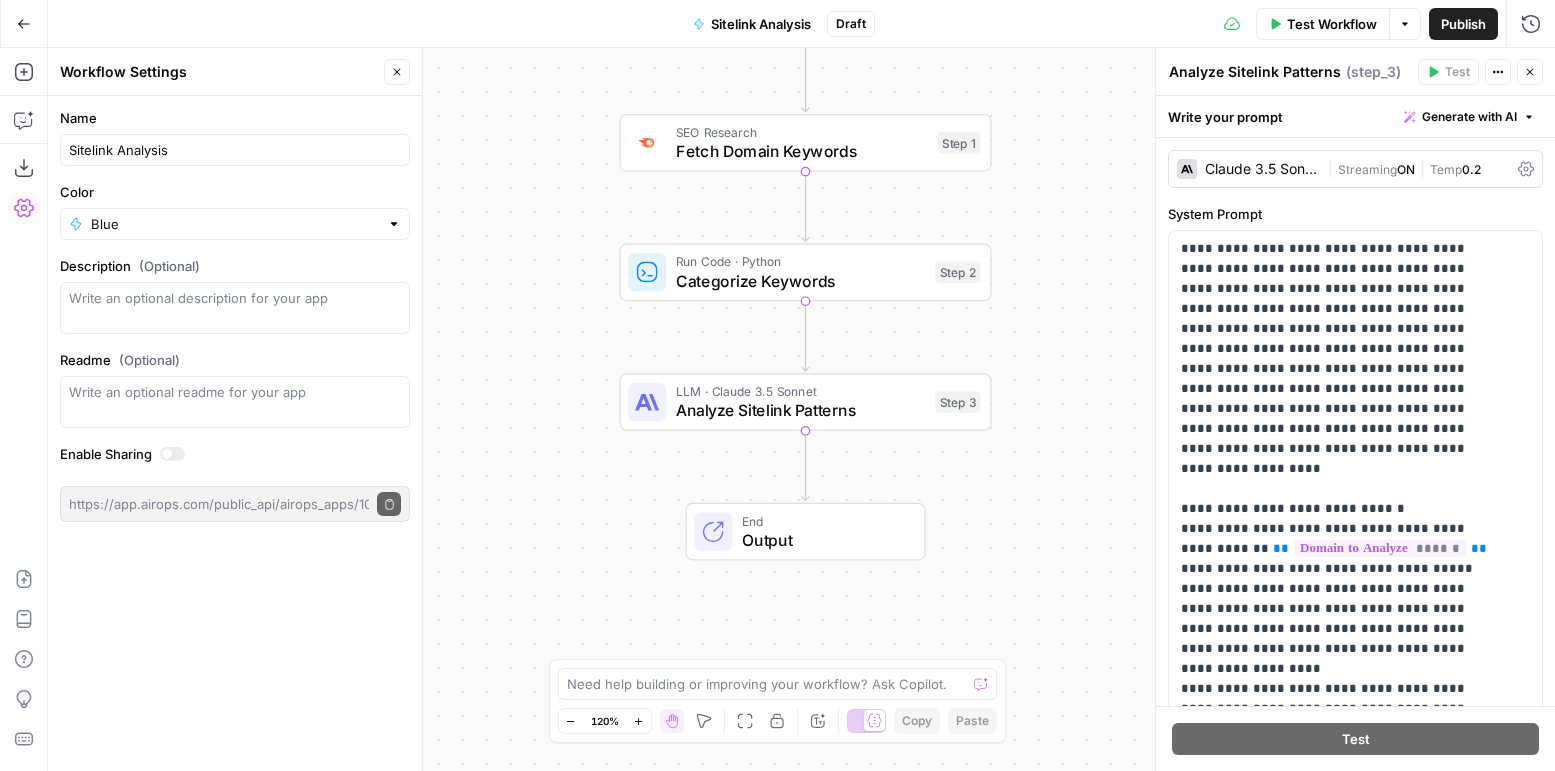 click on "Name Sitelink Analysis Color Blue Description   (Optional) Readme   (Optional) Write an optional readme for your app Enable Sharing https://app.airops.com/public_api/airops_apps/10674d2b-d091-45a8-a77a-6b788fca9577/execute Copy public execute URL" at bounding box center [235, 433] 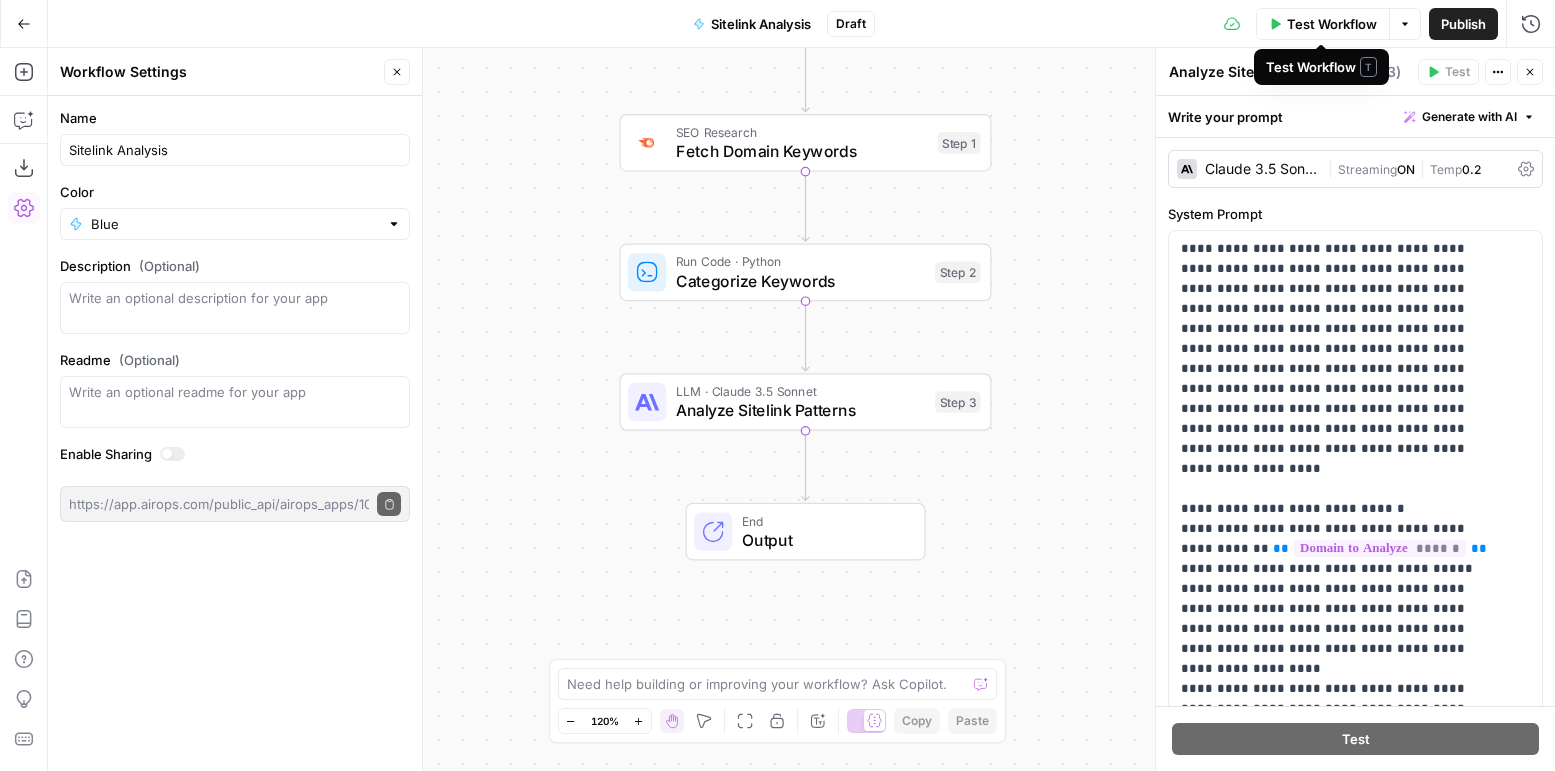 click on "Test Workflow" at bounding box center [1332, 24] 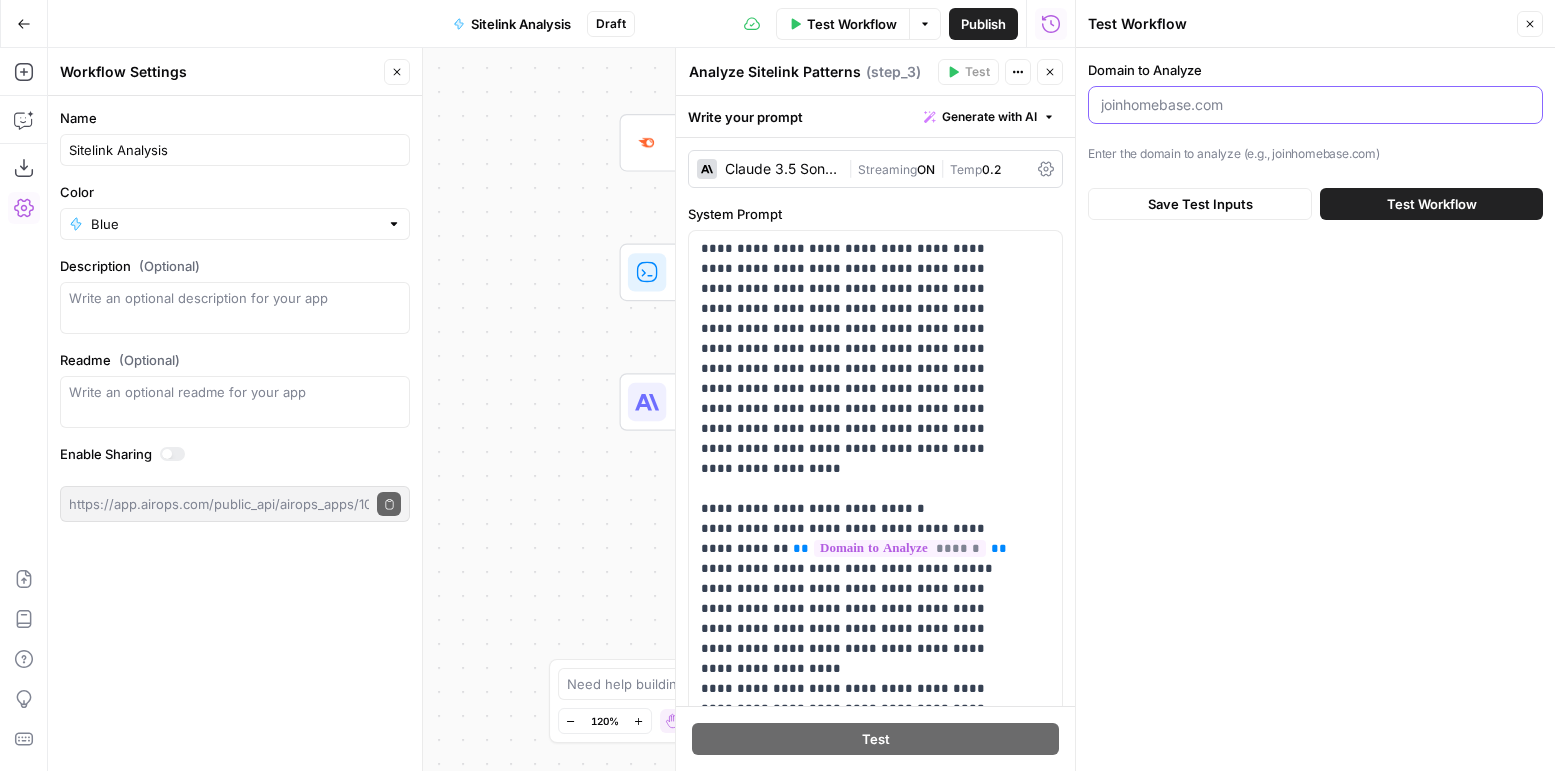 click on "Domain to Analyze" at bounding box center (1315, 105) 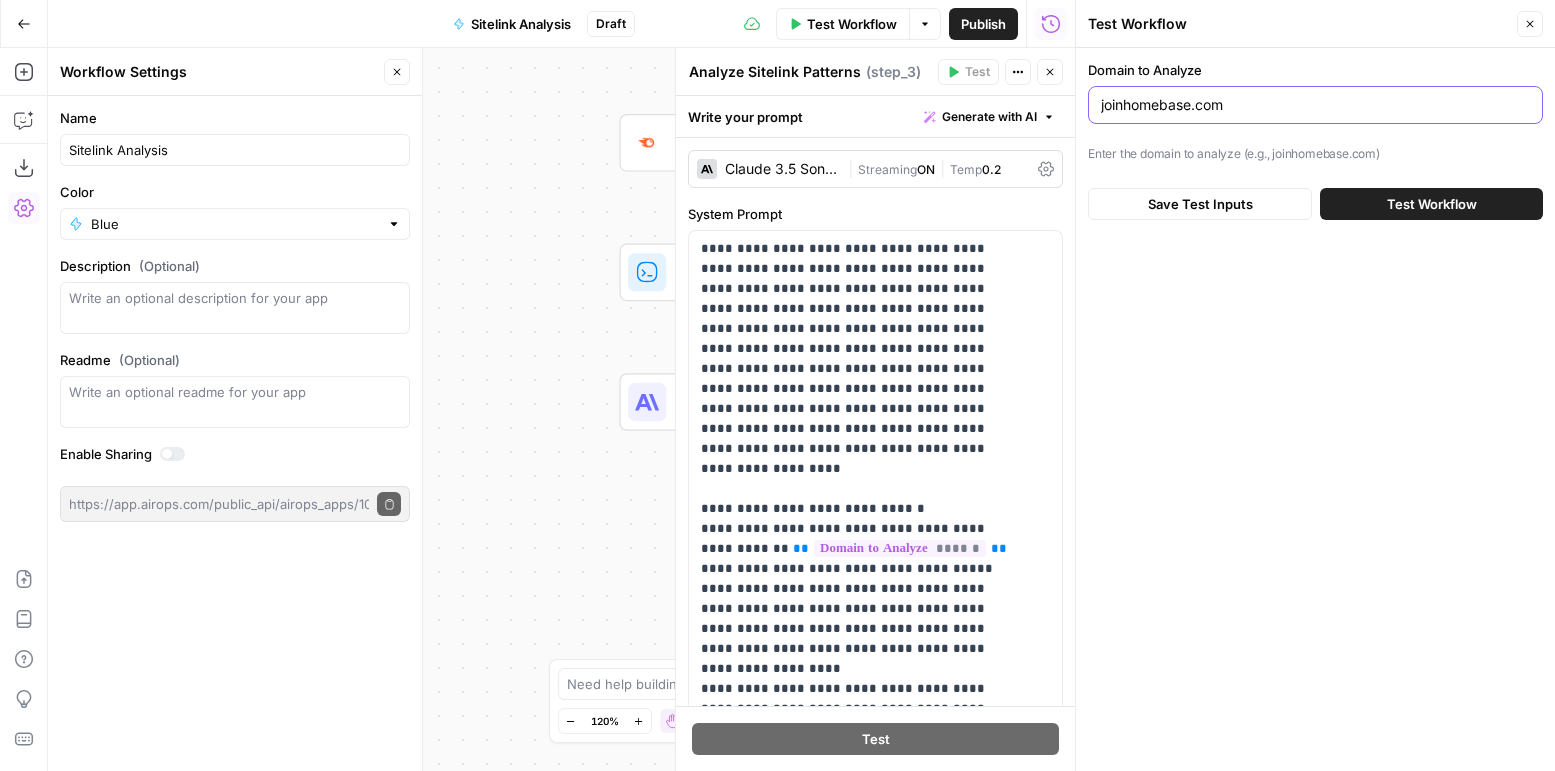 type on "joinhomebase.com" 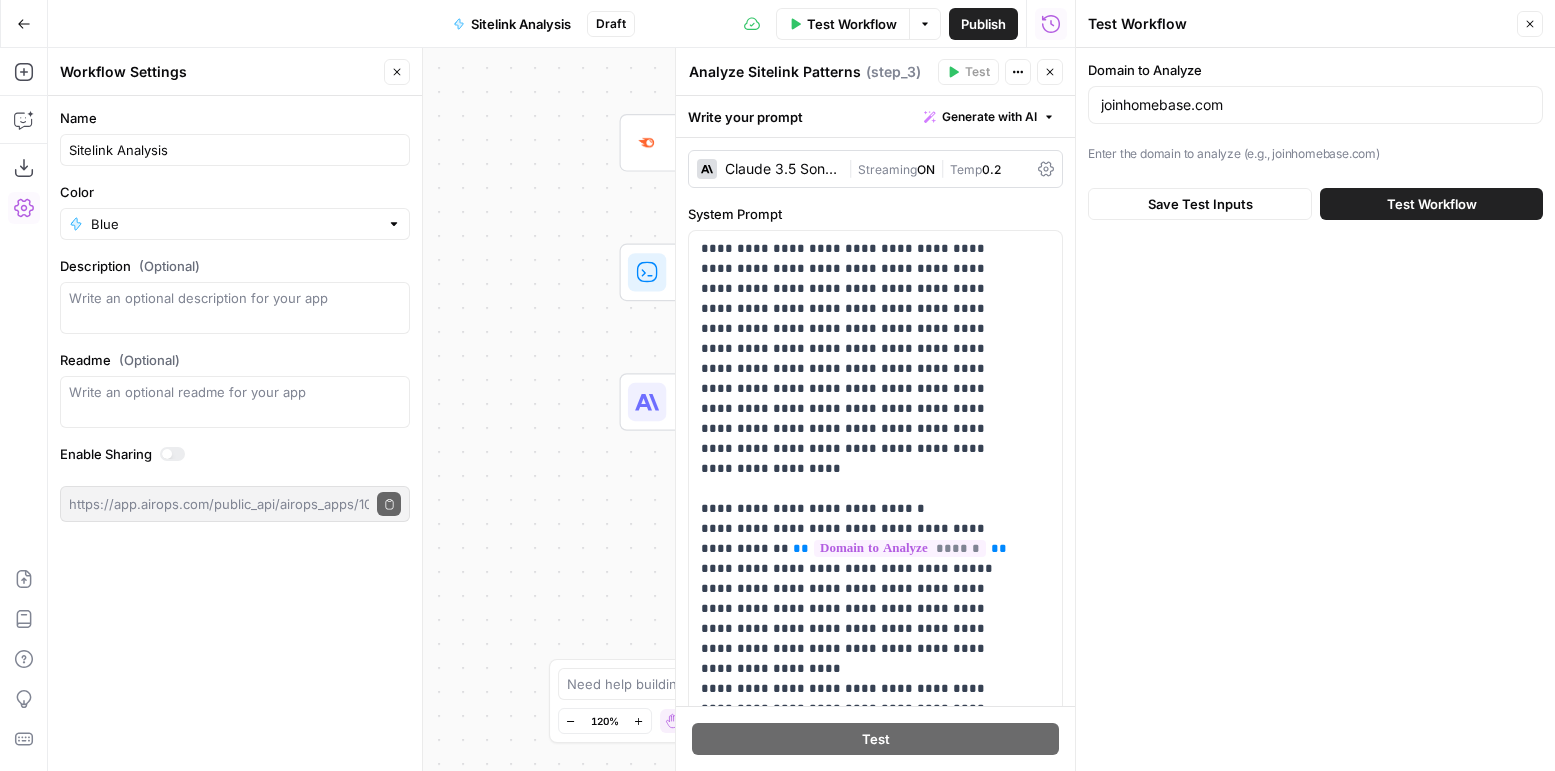 click on "Test Workflow" at bounding box center (1432, 204) 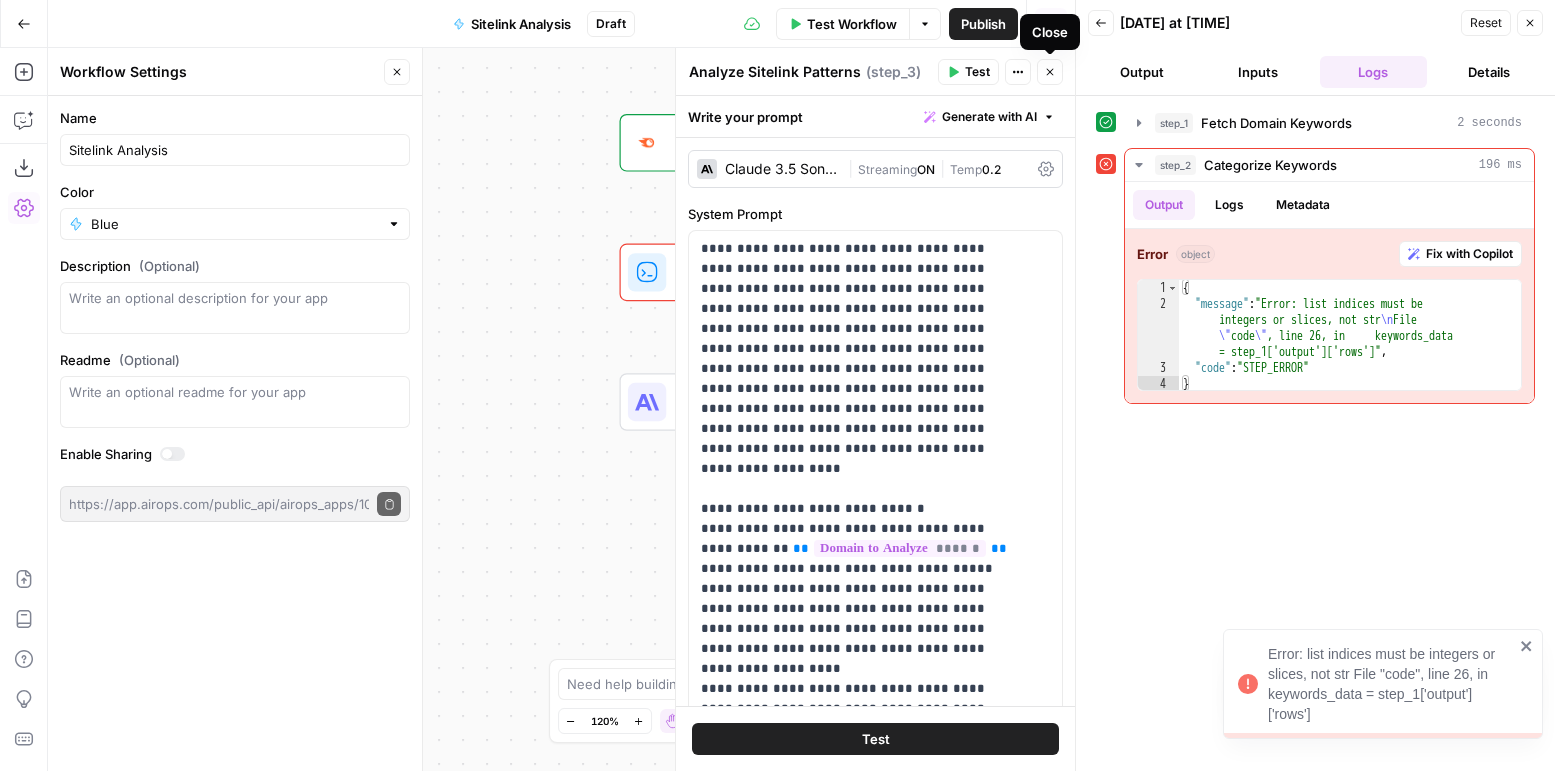 click 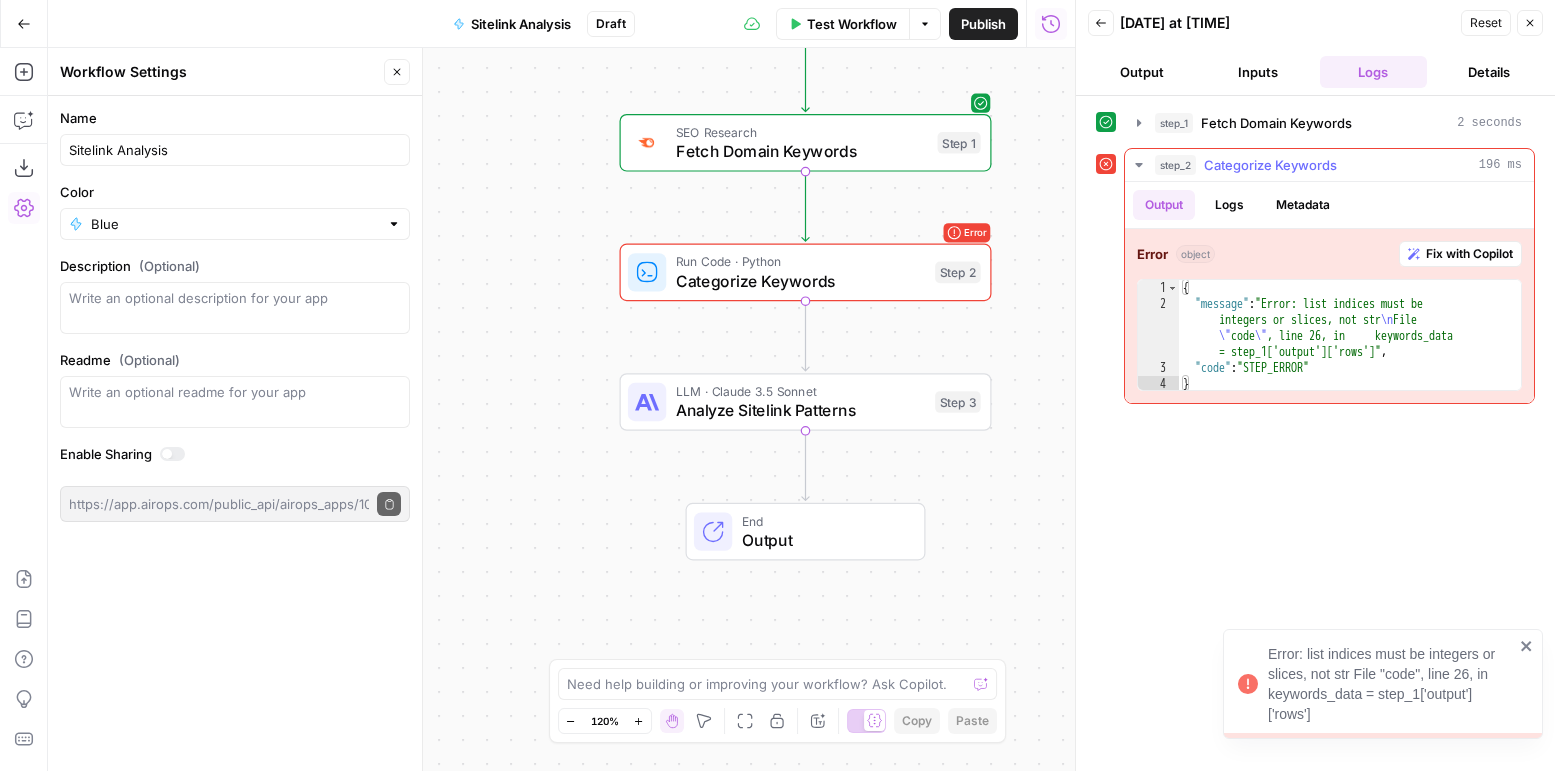 type on "**********" 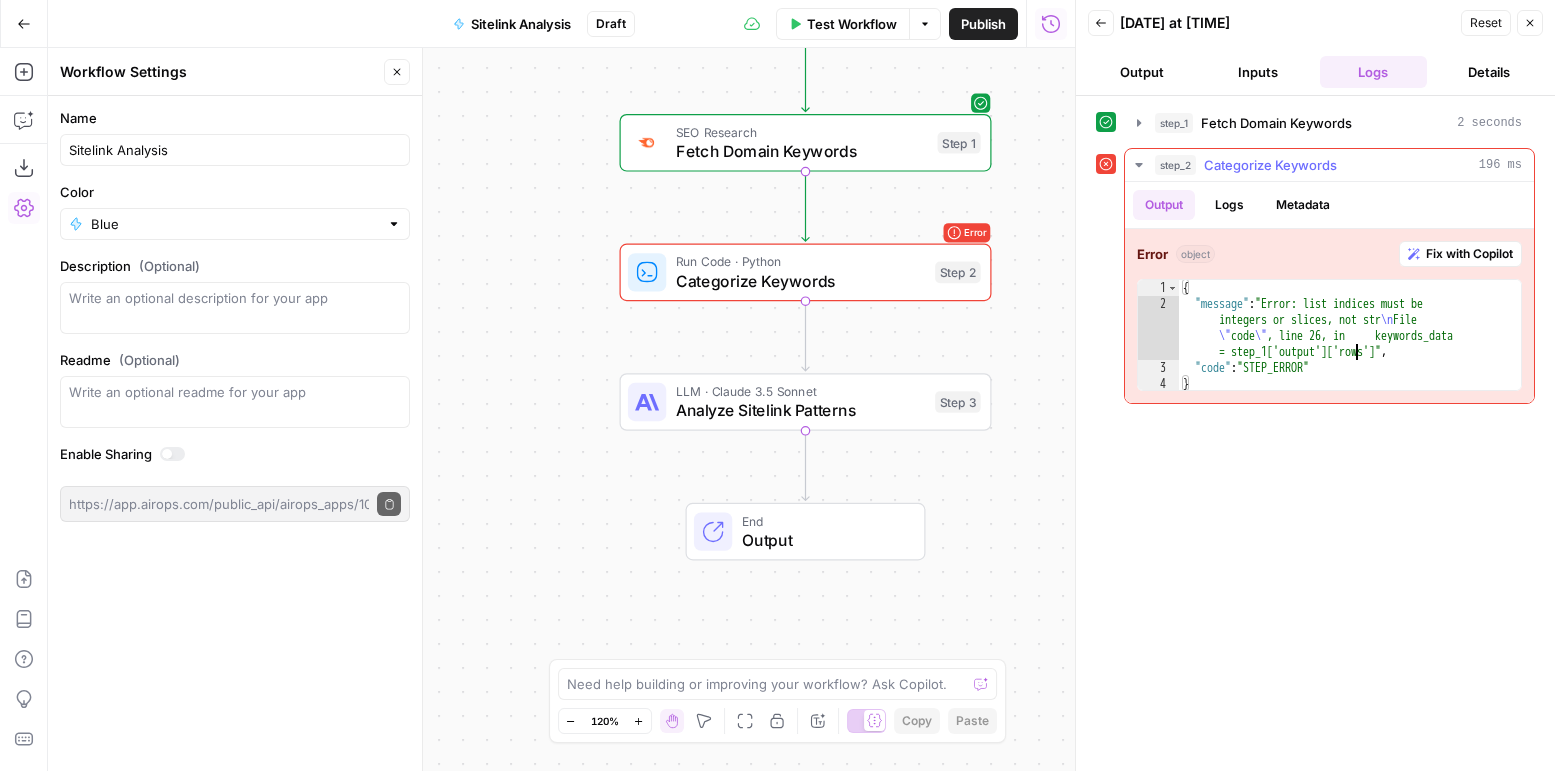 click on "{    "message" :  "Error: list indices must be         integers or slices, not str \n File         \" code \" , line 26, in     keywords_data         = step_1['output']['rows']" ,    "code" :  "STEP_ERROR" }" at bounding box center (1350, 352) 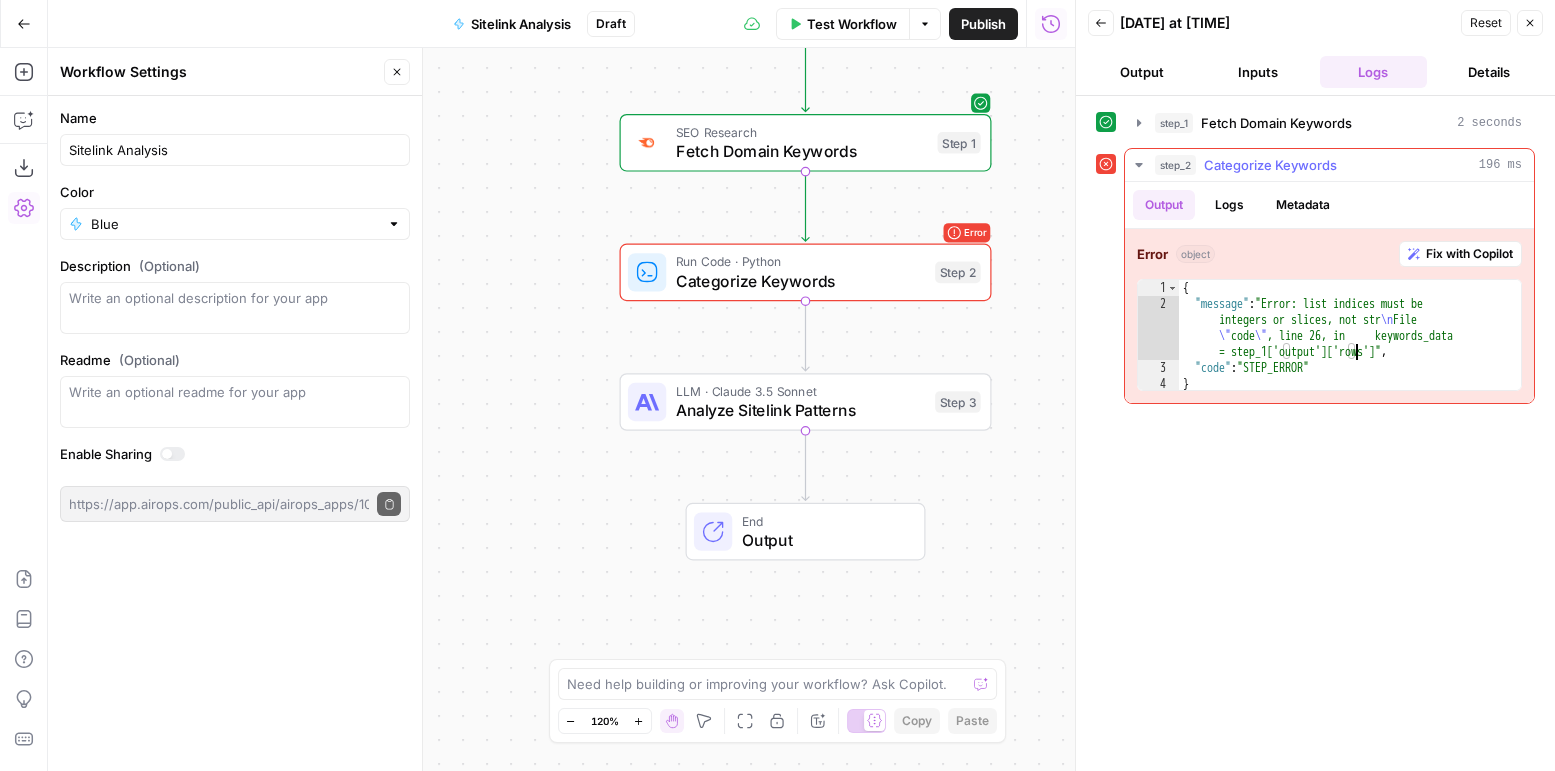 click on "Fix with Copilot" at bounding box center [1460, 254] 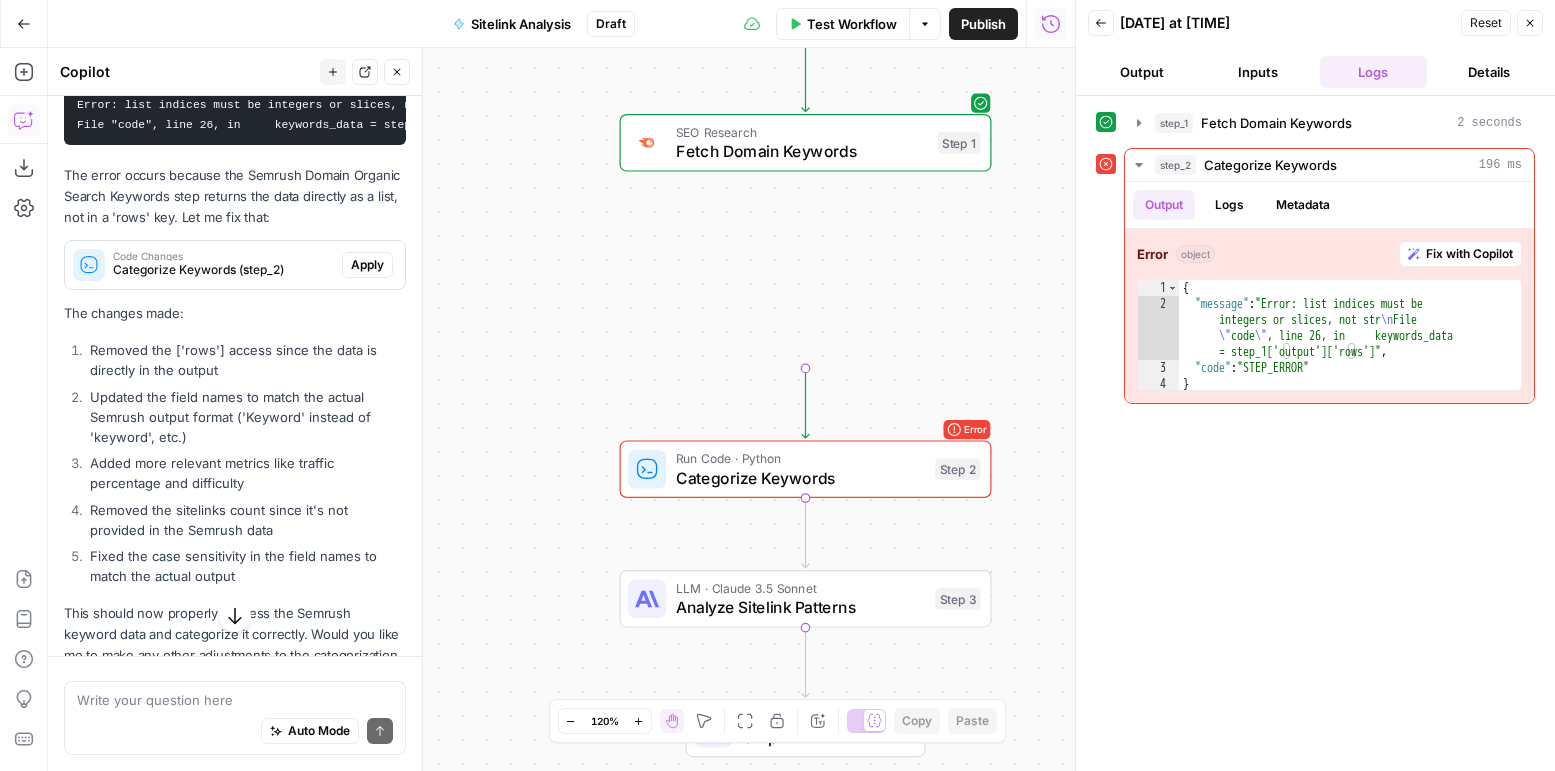 scroll, scrollTop: 2920, scrollLeft: 0, axis: vertical 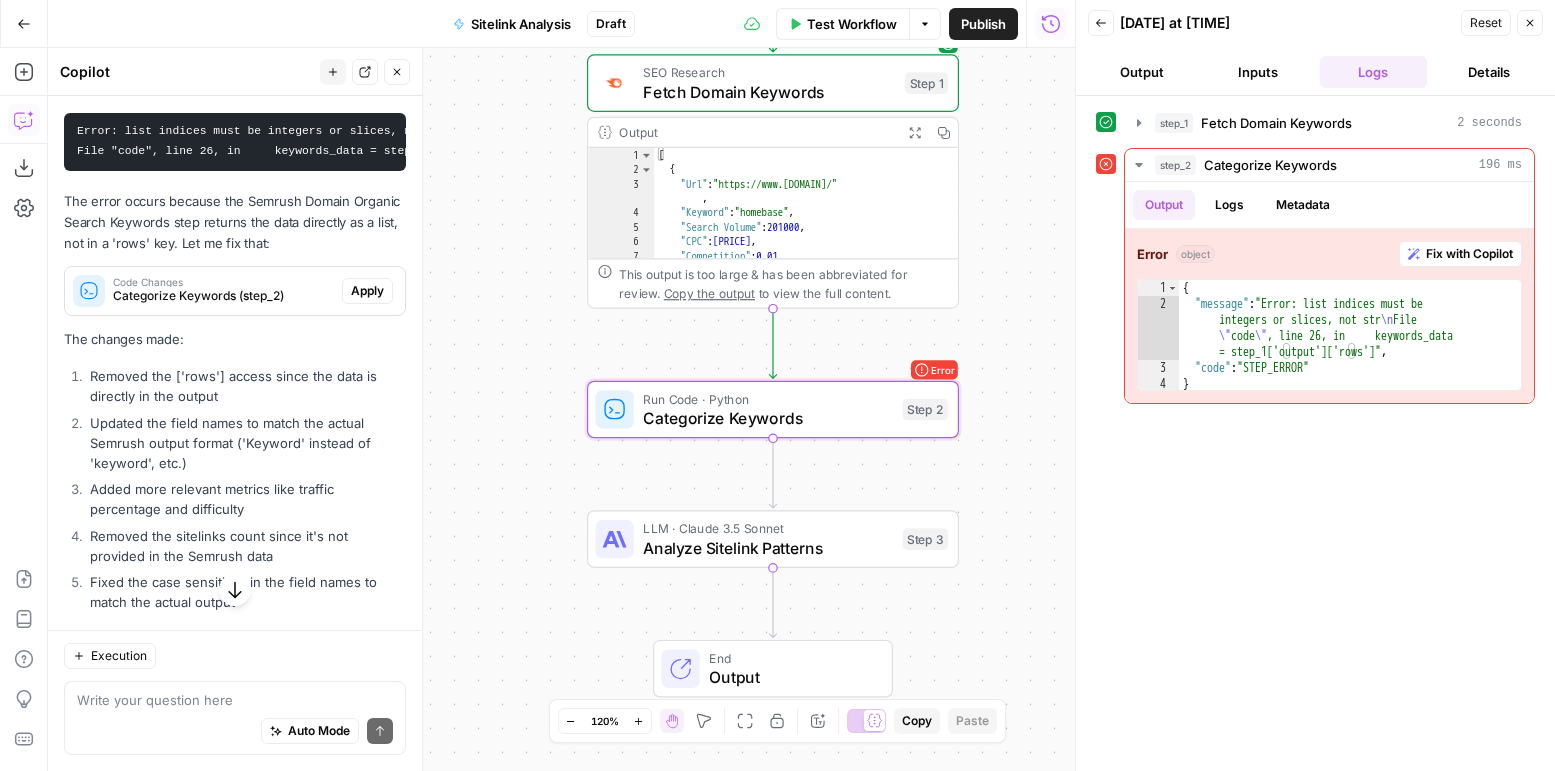 click on "Apply" at bounding box center [367, 291] 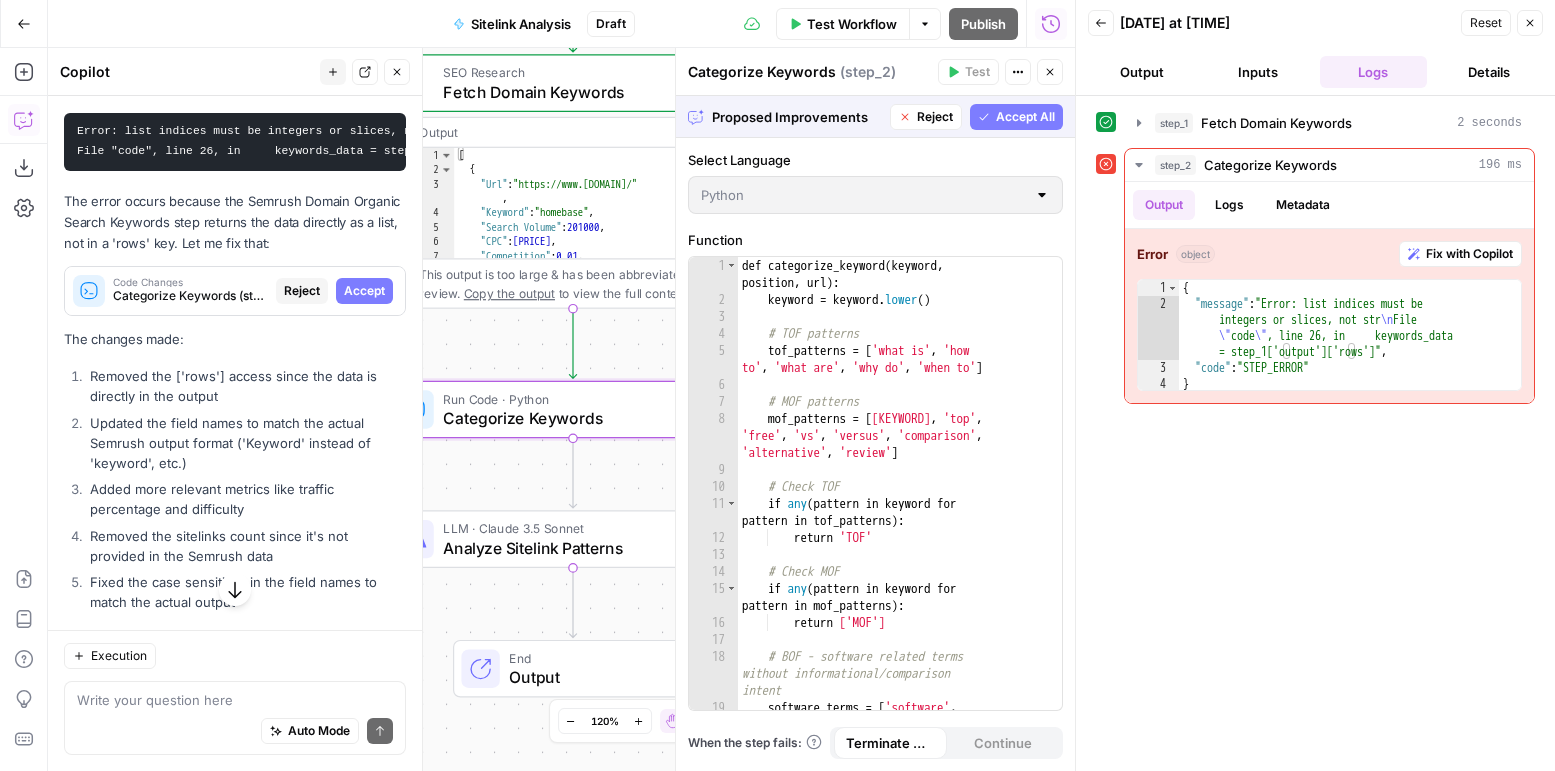 click on "Accept" at bounding box center [364, 291] 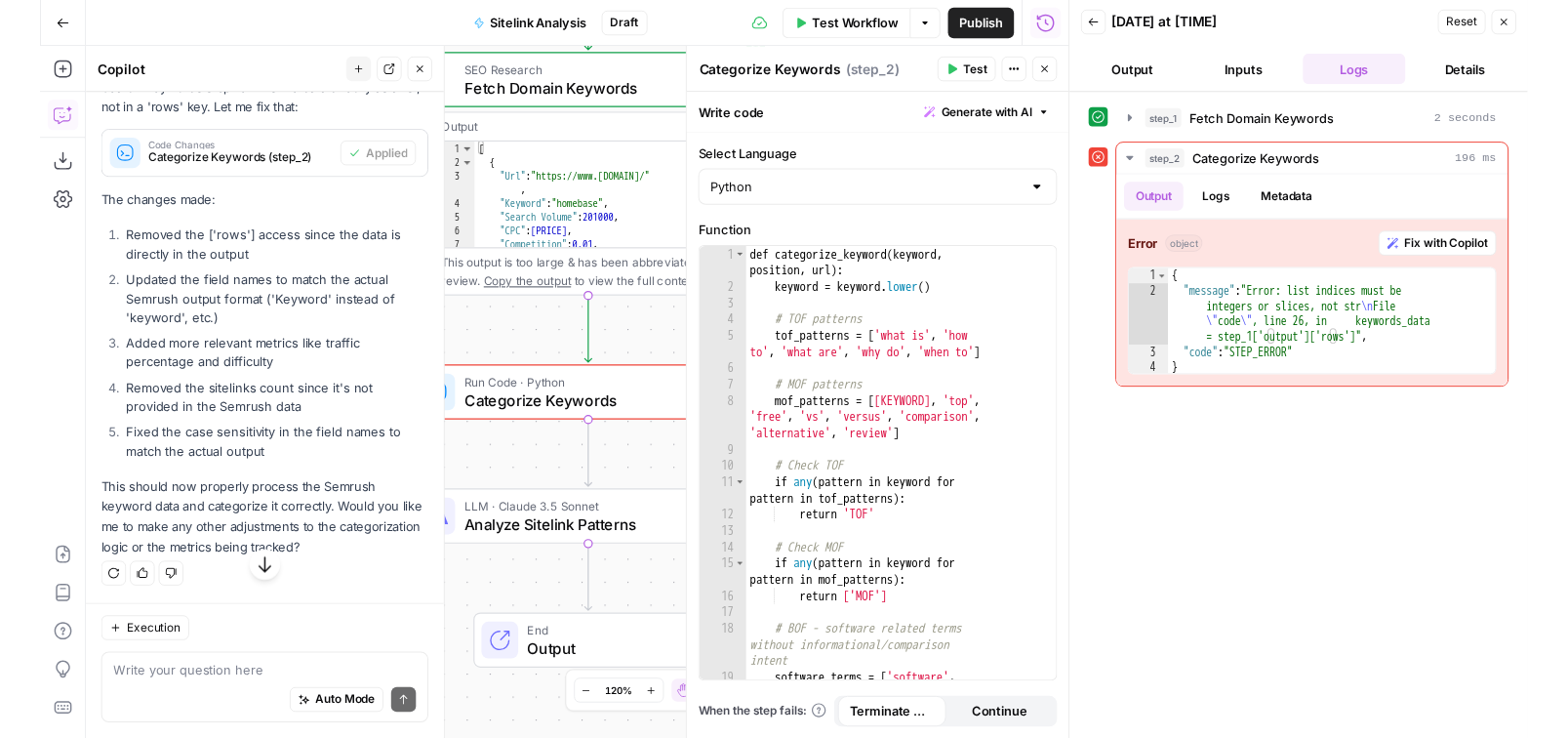 scroll, scrollTop: 3089, scrollLeft: 0, axis: vertical 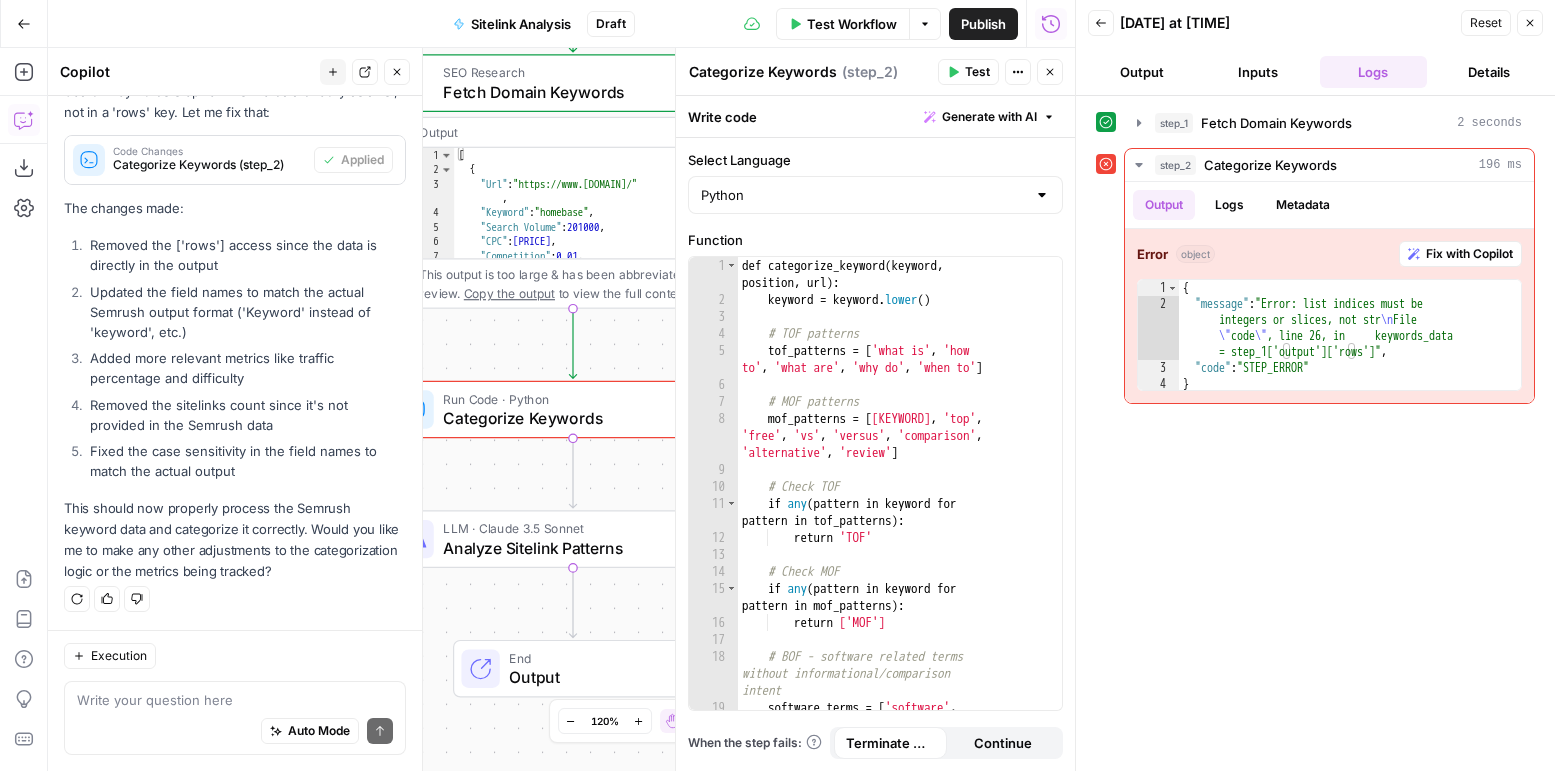 click on "Publish" at bounding box center [983, 24] 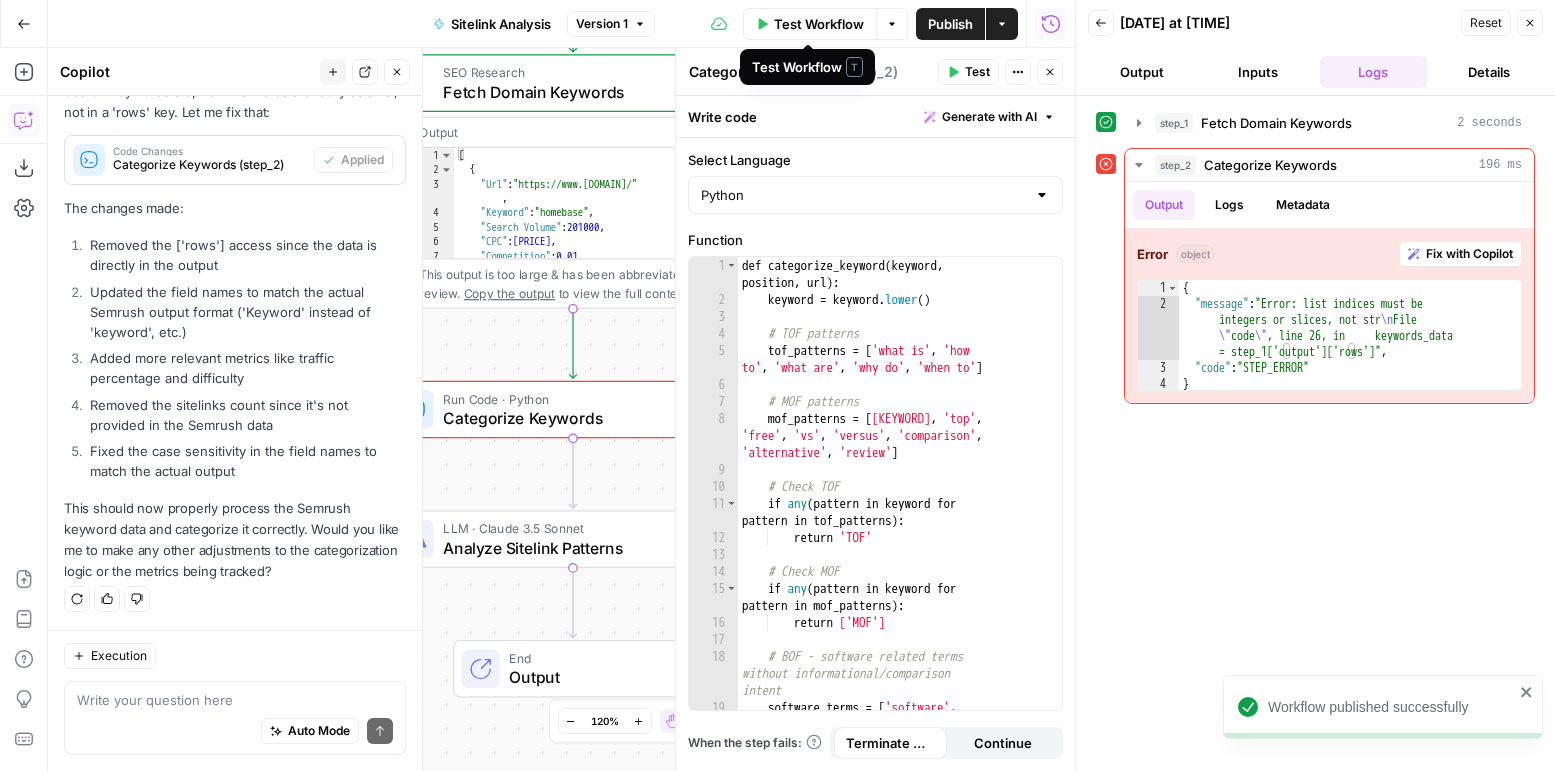 click on "Test Workflow" at bounding box center (819, 24) 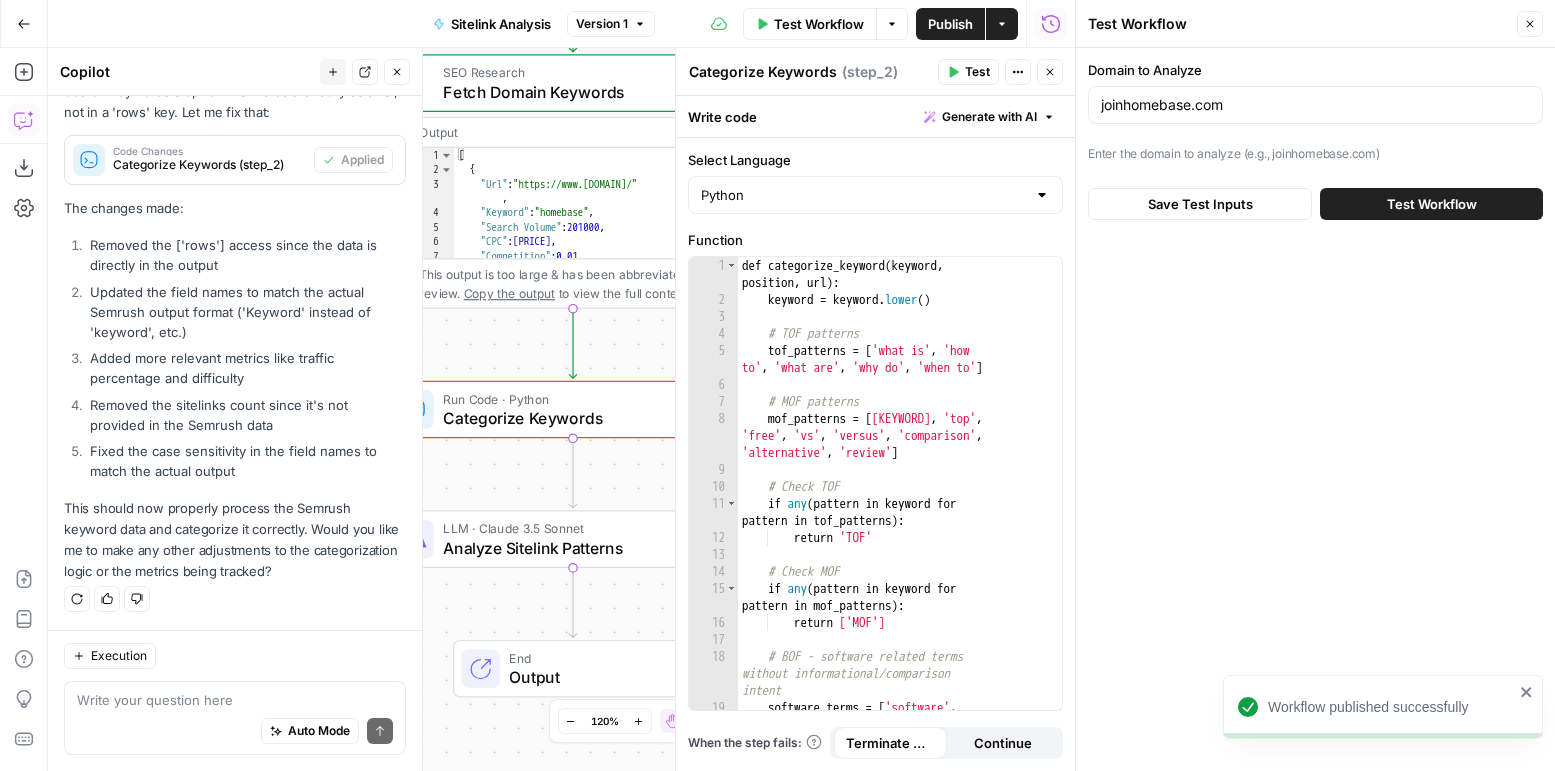 click on "Test Workflow" at bounding box center (1432, 204) 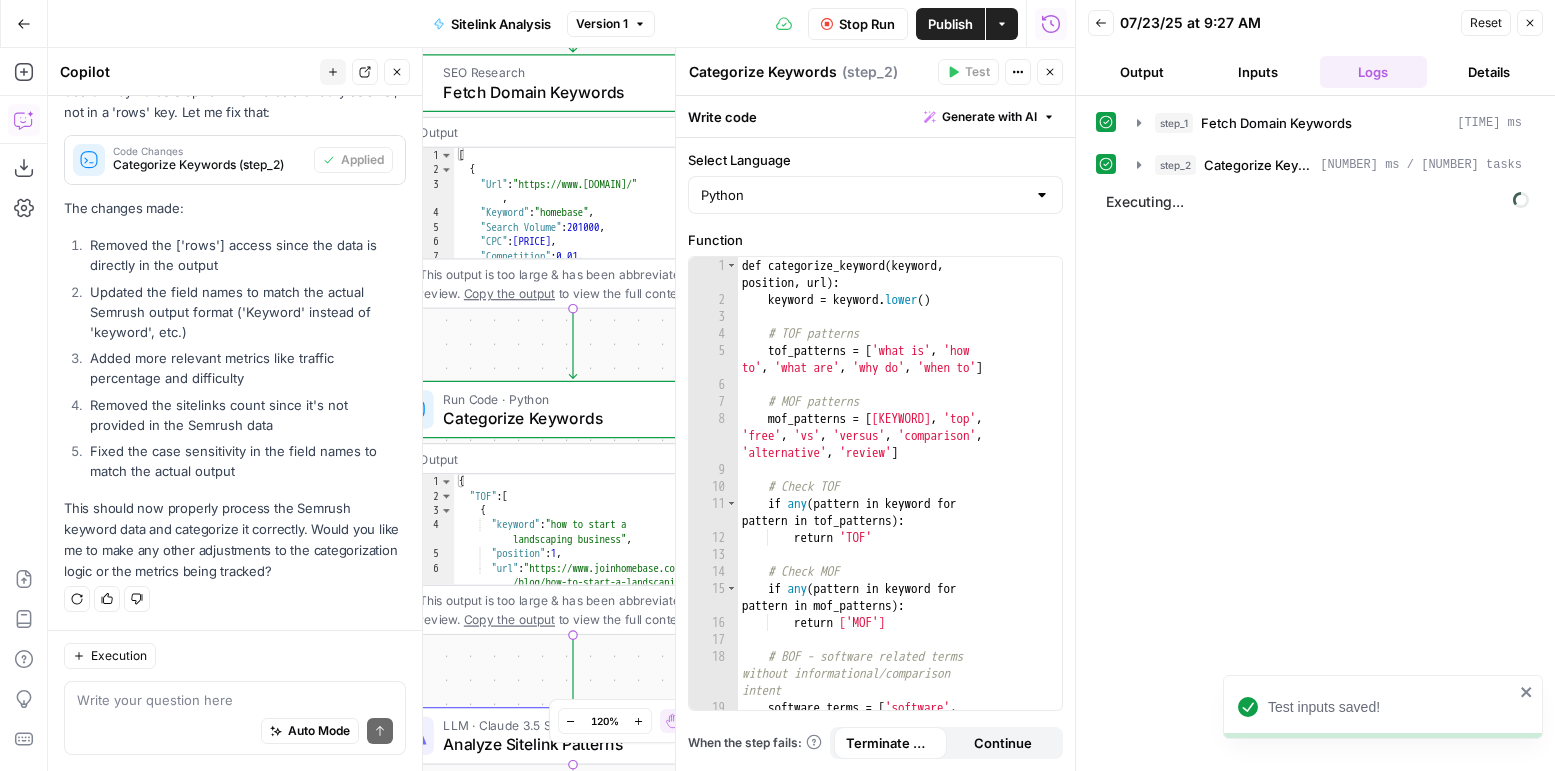 click 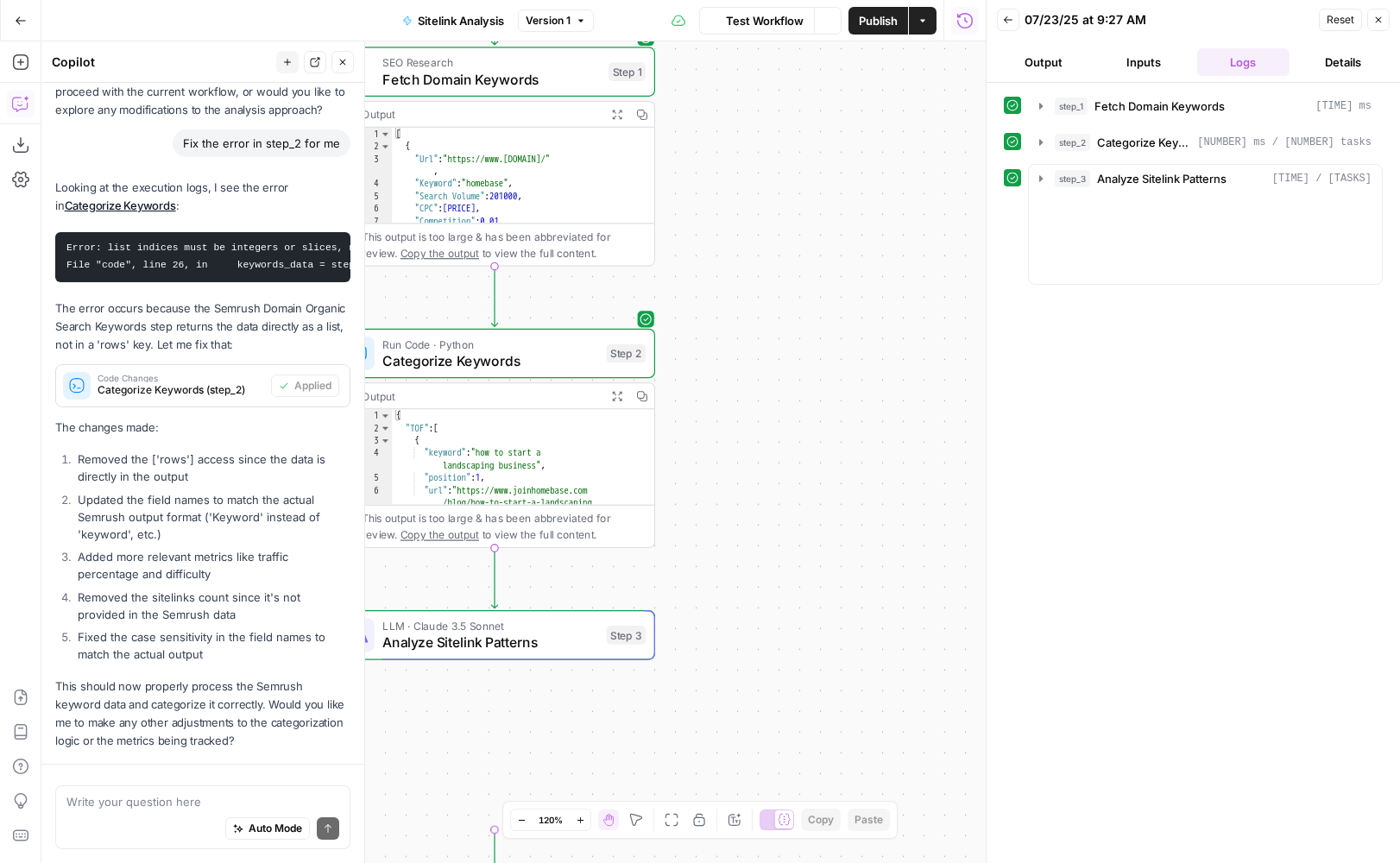 scroll, scrollTop: 2533, scrollLeft: 0, axis: vertical 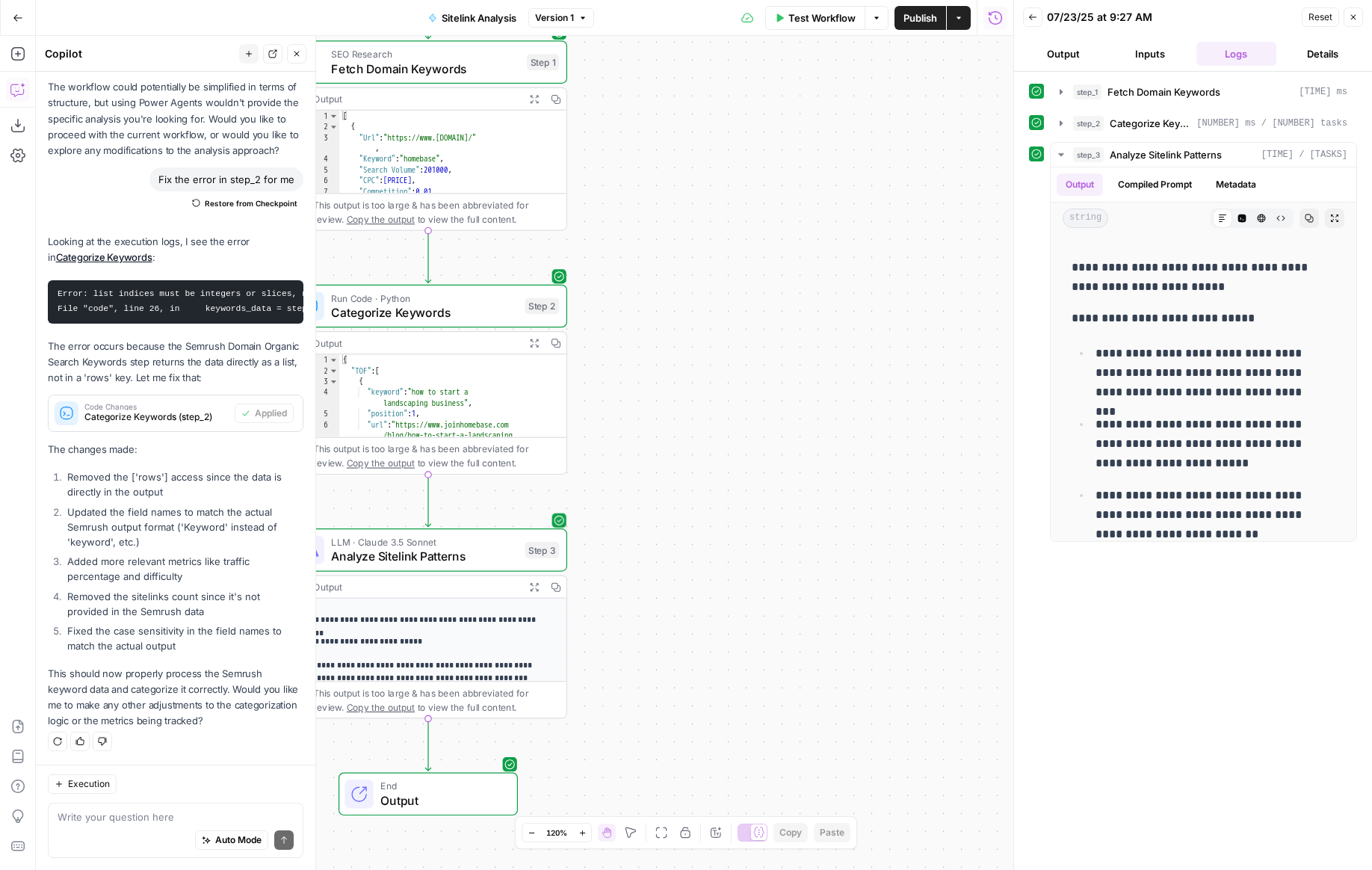 click on "Analyze Sitelink Patterns" at bounding box center (424, 556) 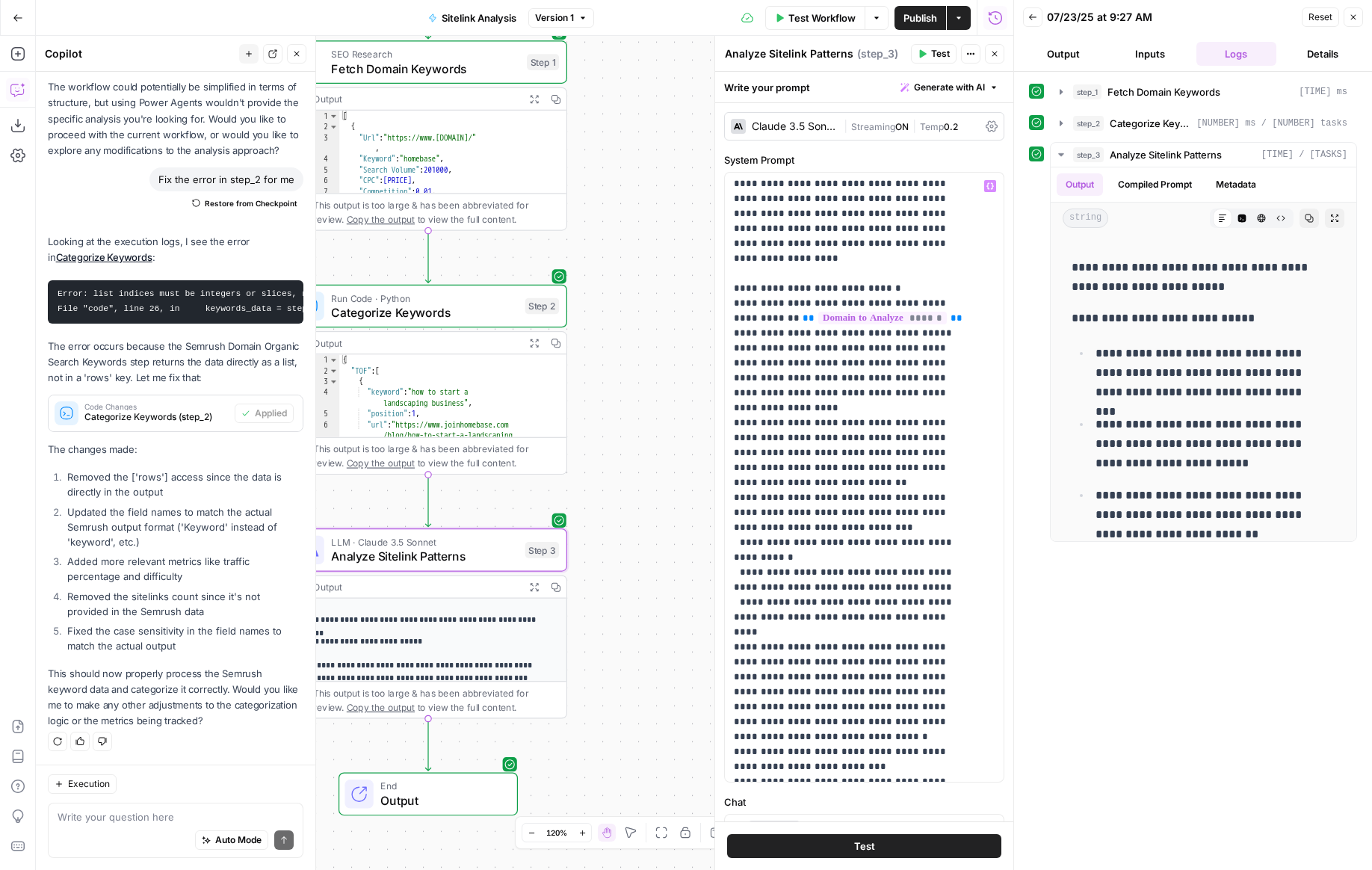 scroll, scrollTop: 149, scrollLeft: 0, axis: vertical 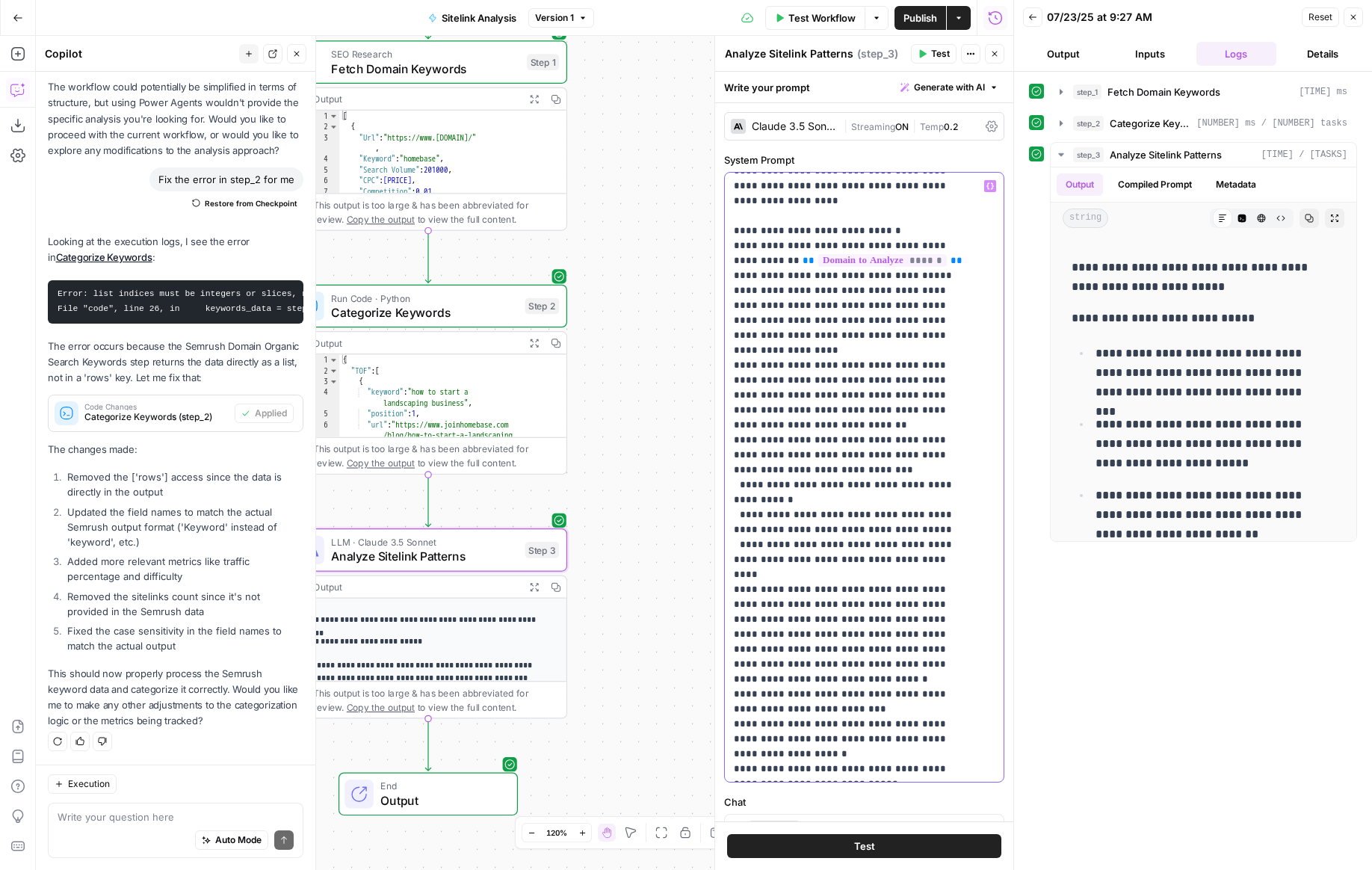 click on "**********" at bounding box center (853, 552) 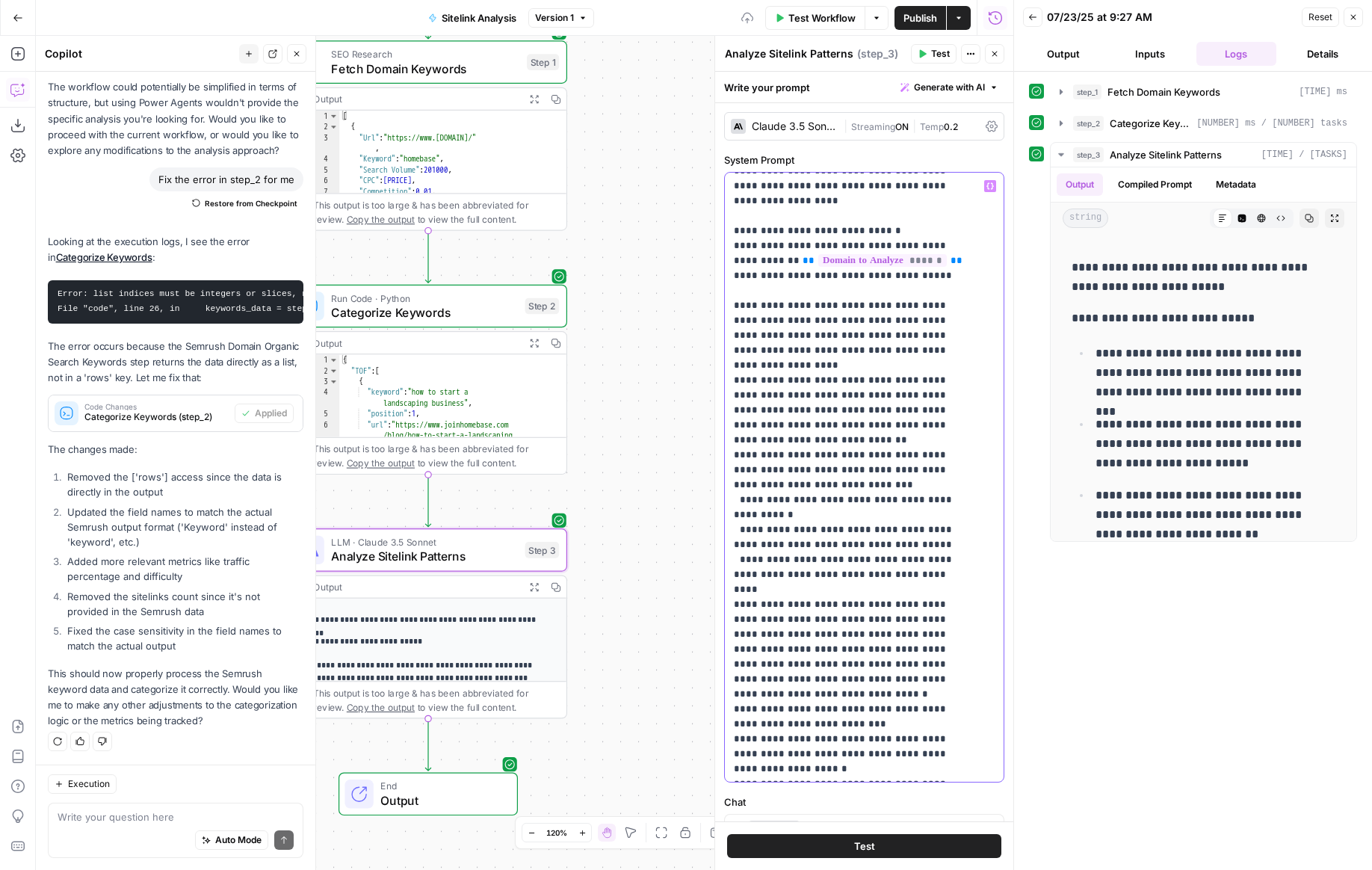 type 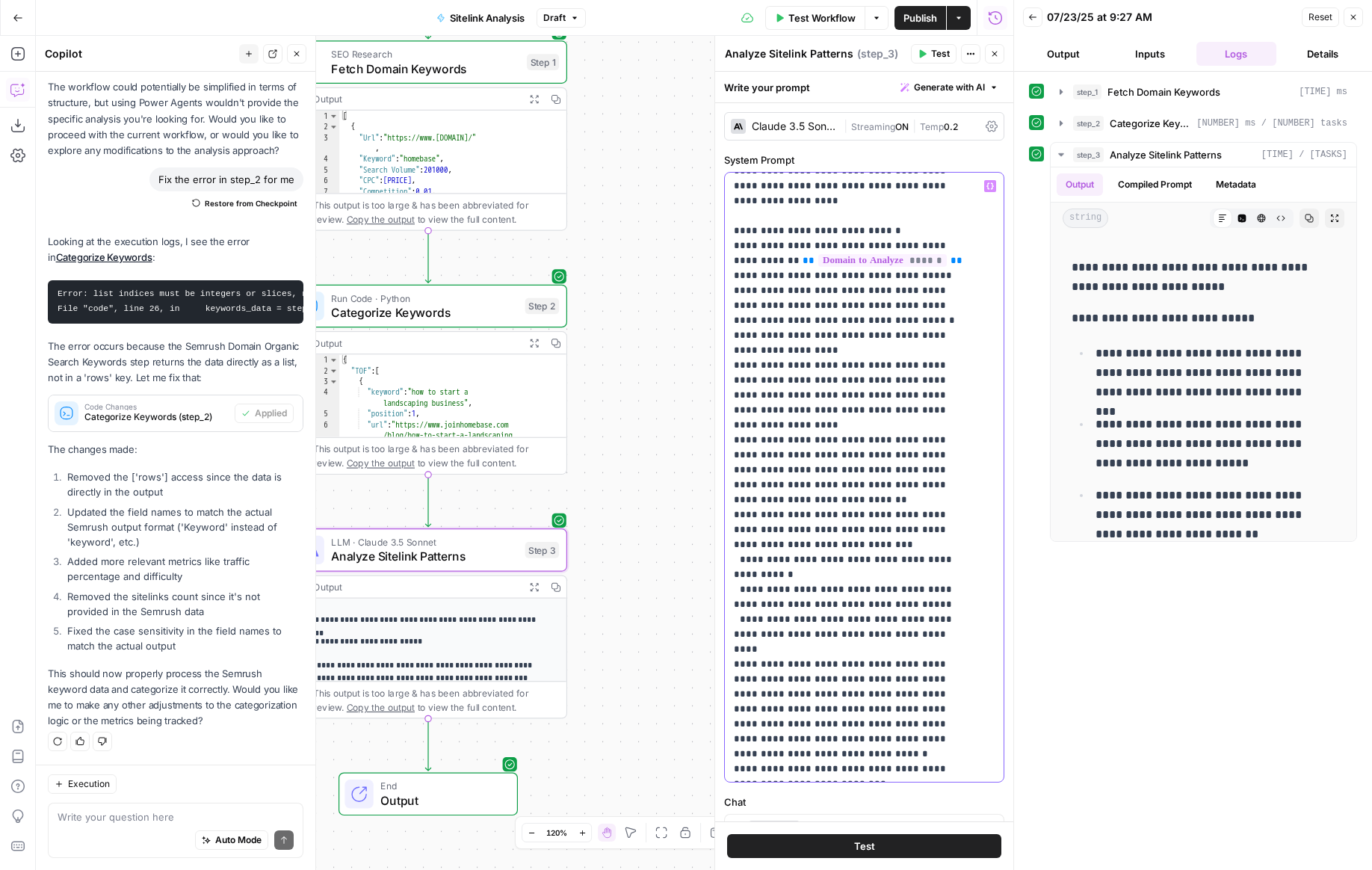 click on "**********" at bounding box center (853, 590) 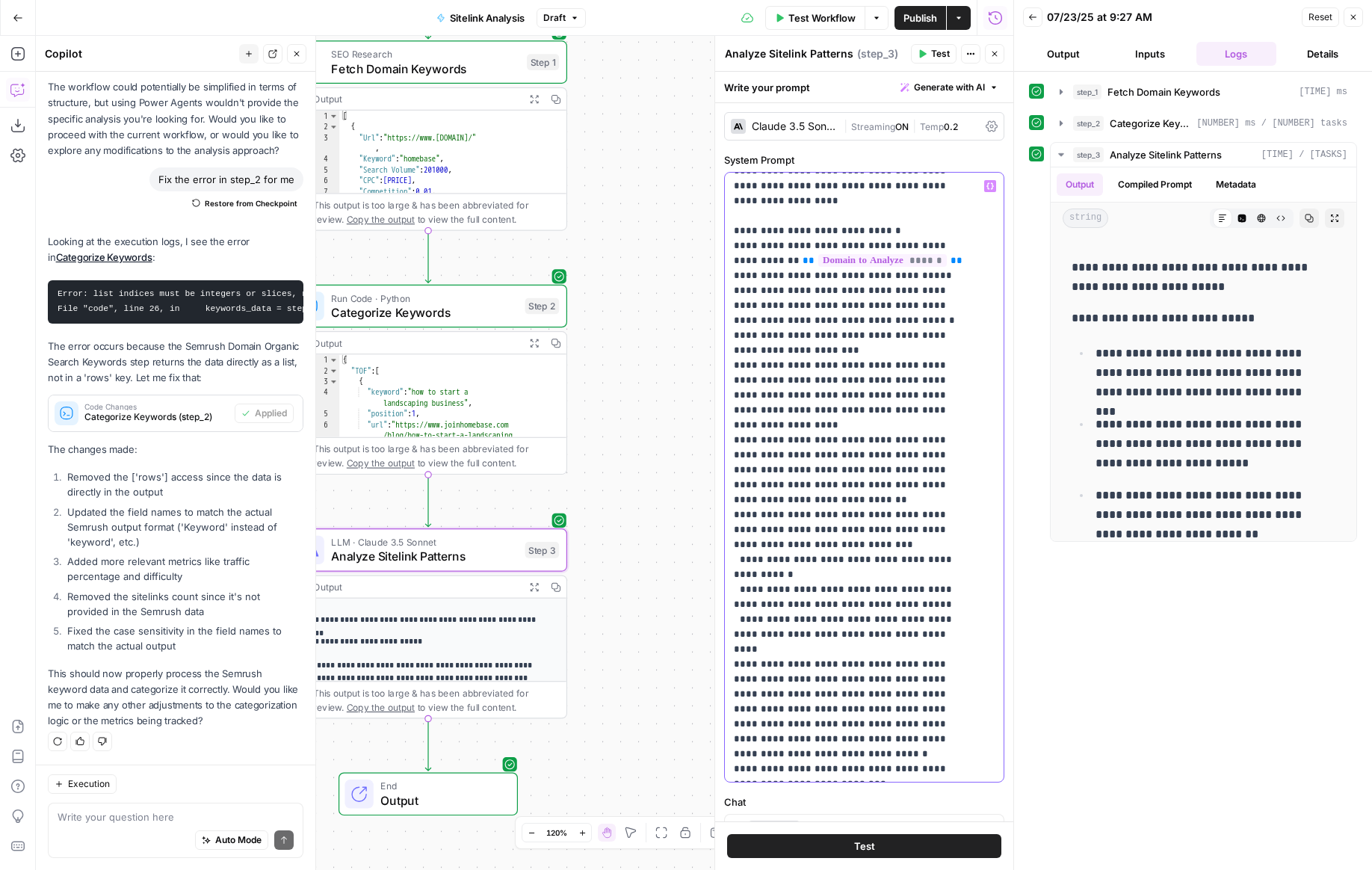 click on "**********" at bounding box center (853, 590) 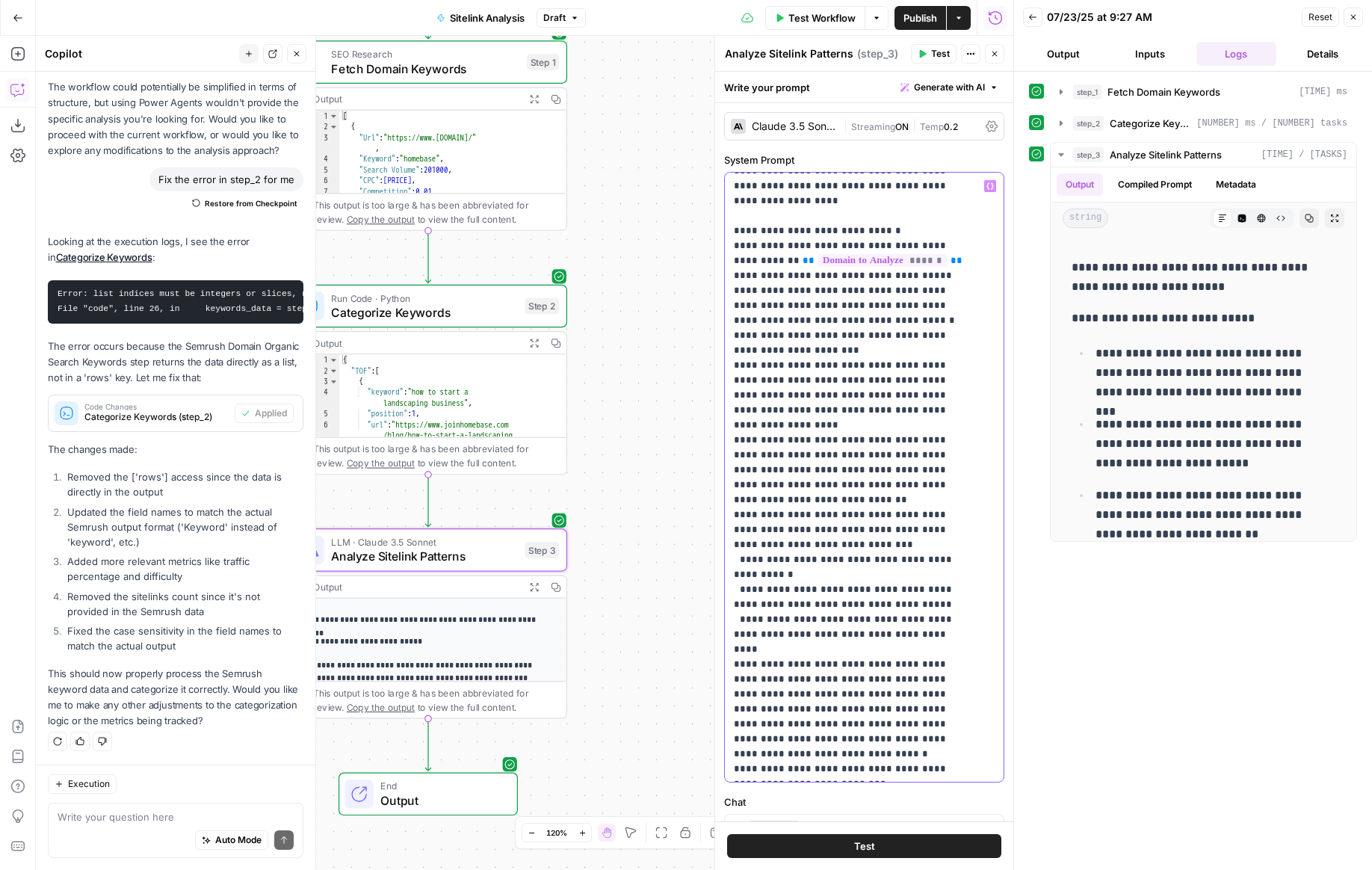 click on "**********" at bounding box center (853, 590) 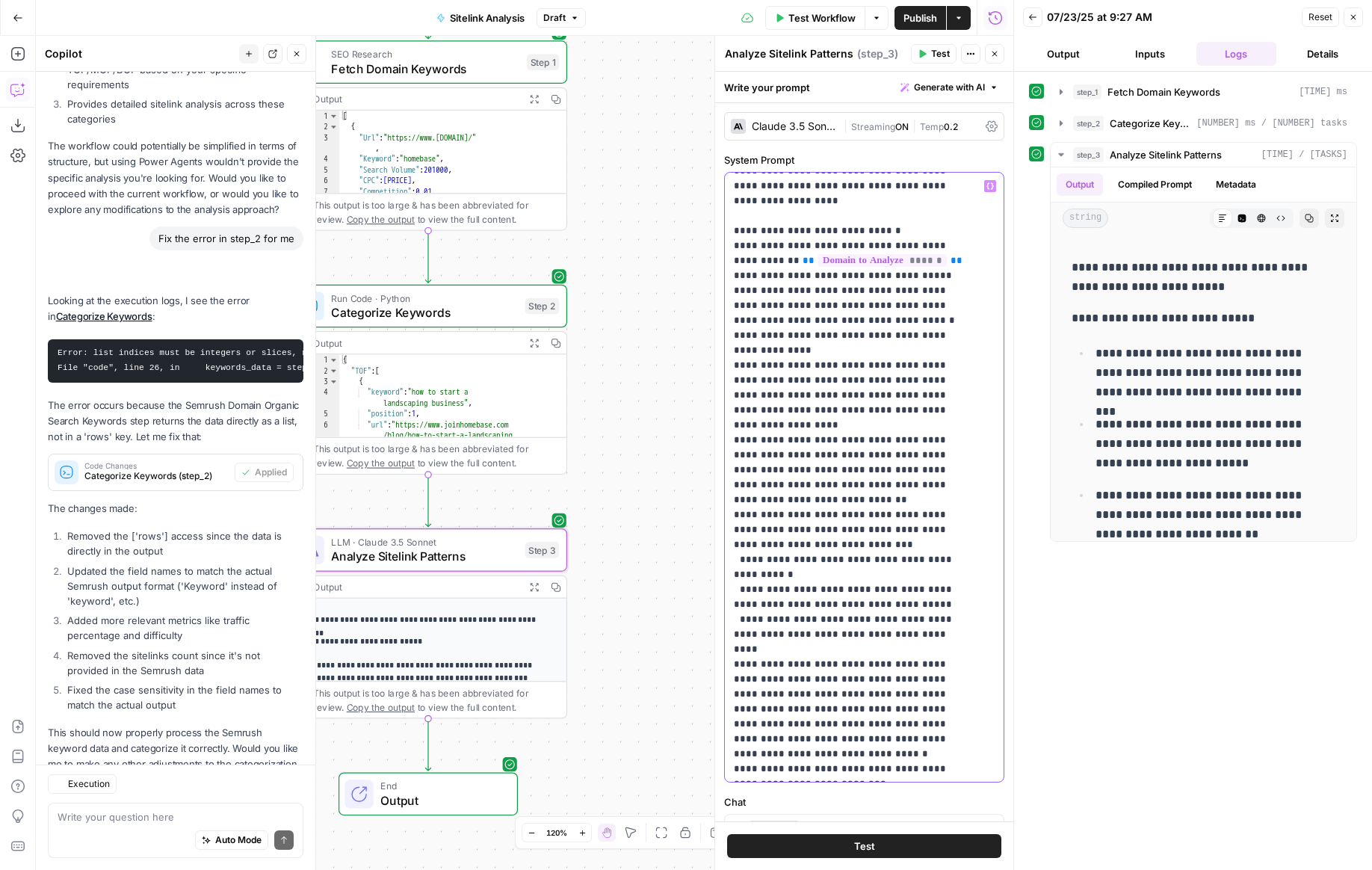 scroll, scrollTop: 2071, scrollLeft: 0, axis: vertical 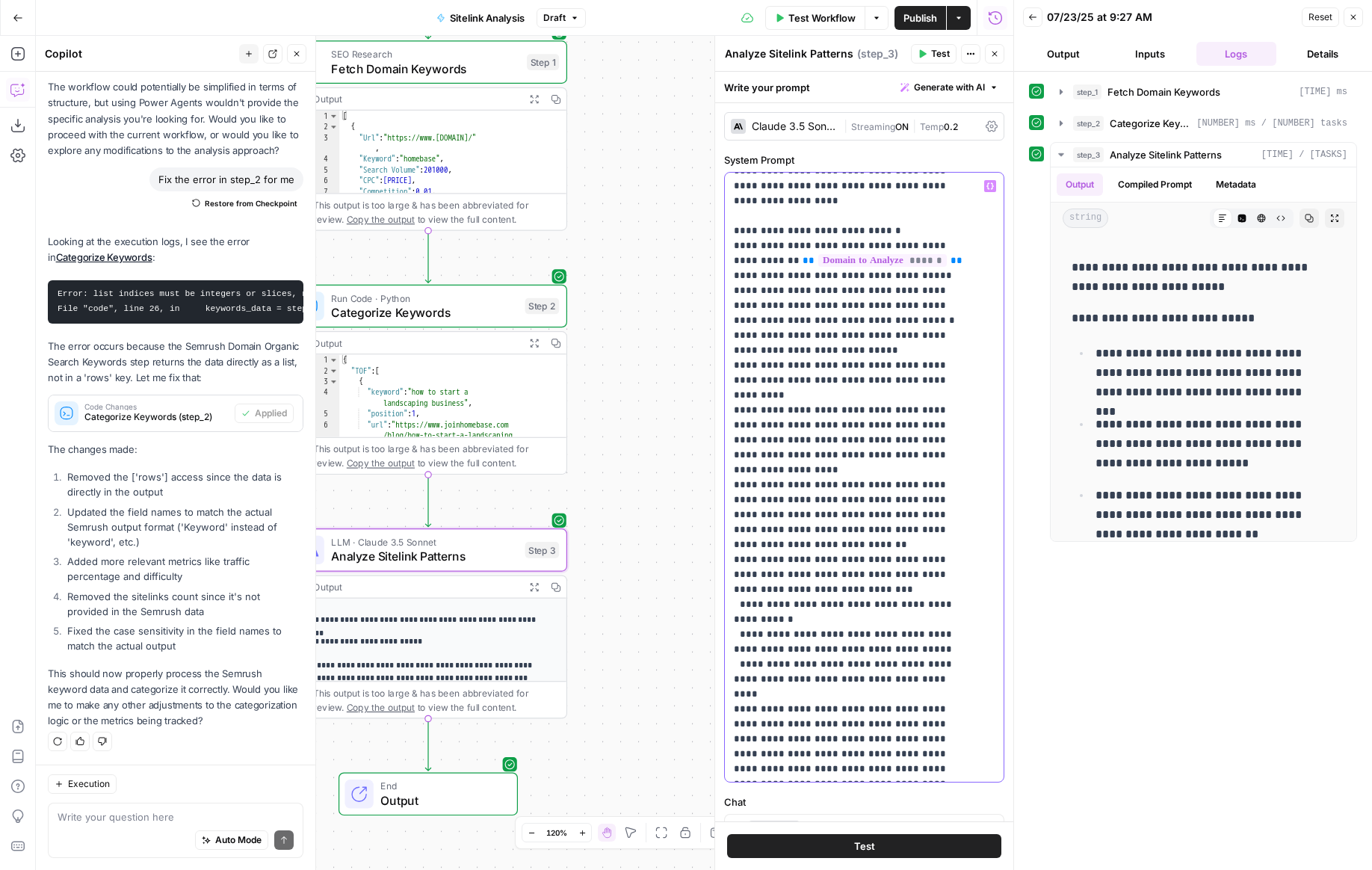 click on "**********" at bounding box center (853, 605) 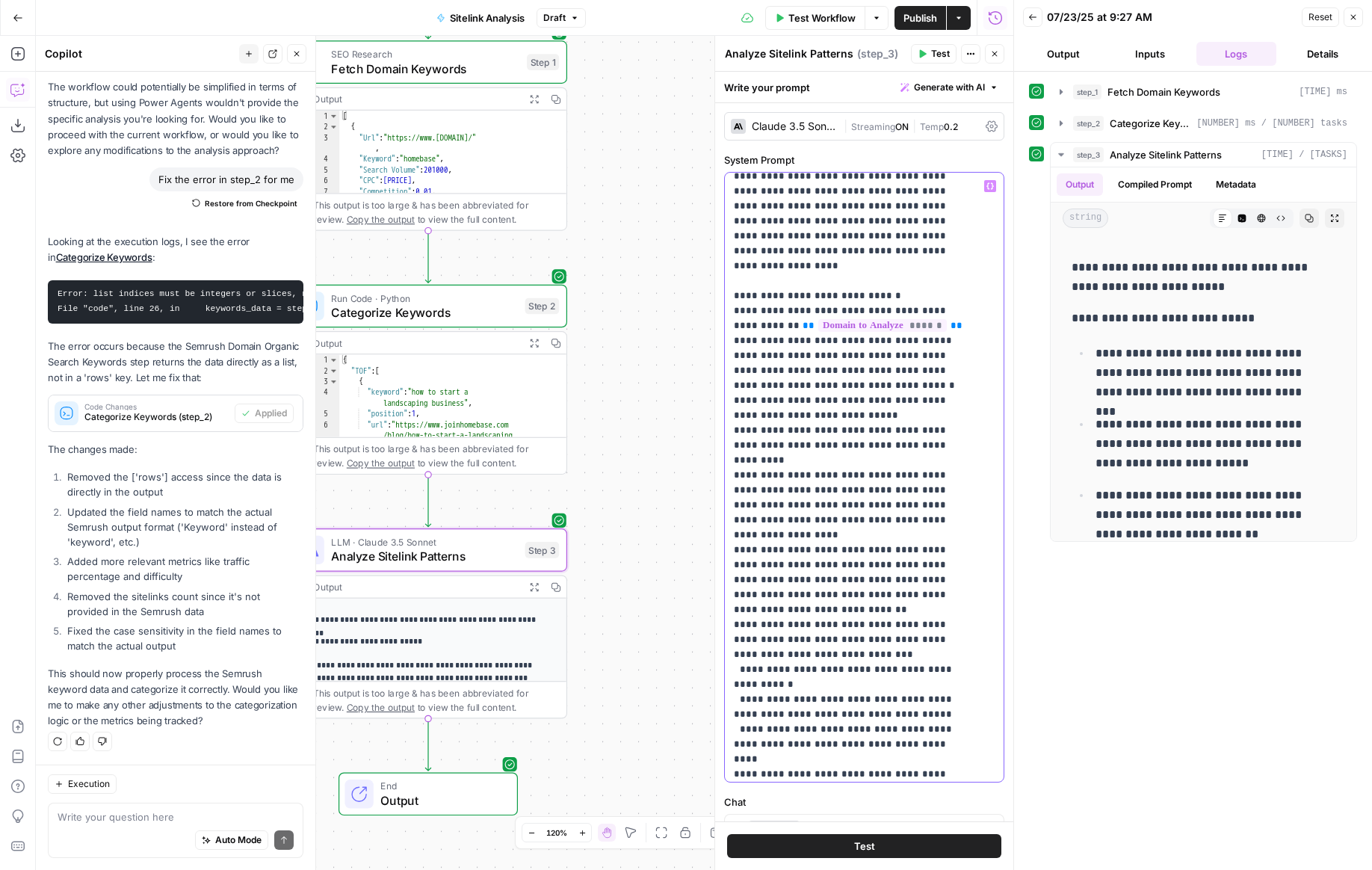 scroll, scrollTop: 0, scrollLeft: 0, axis: both 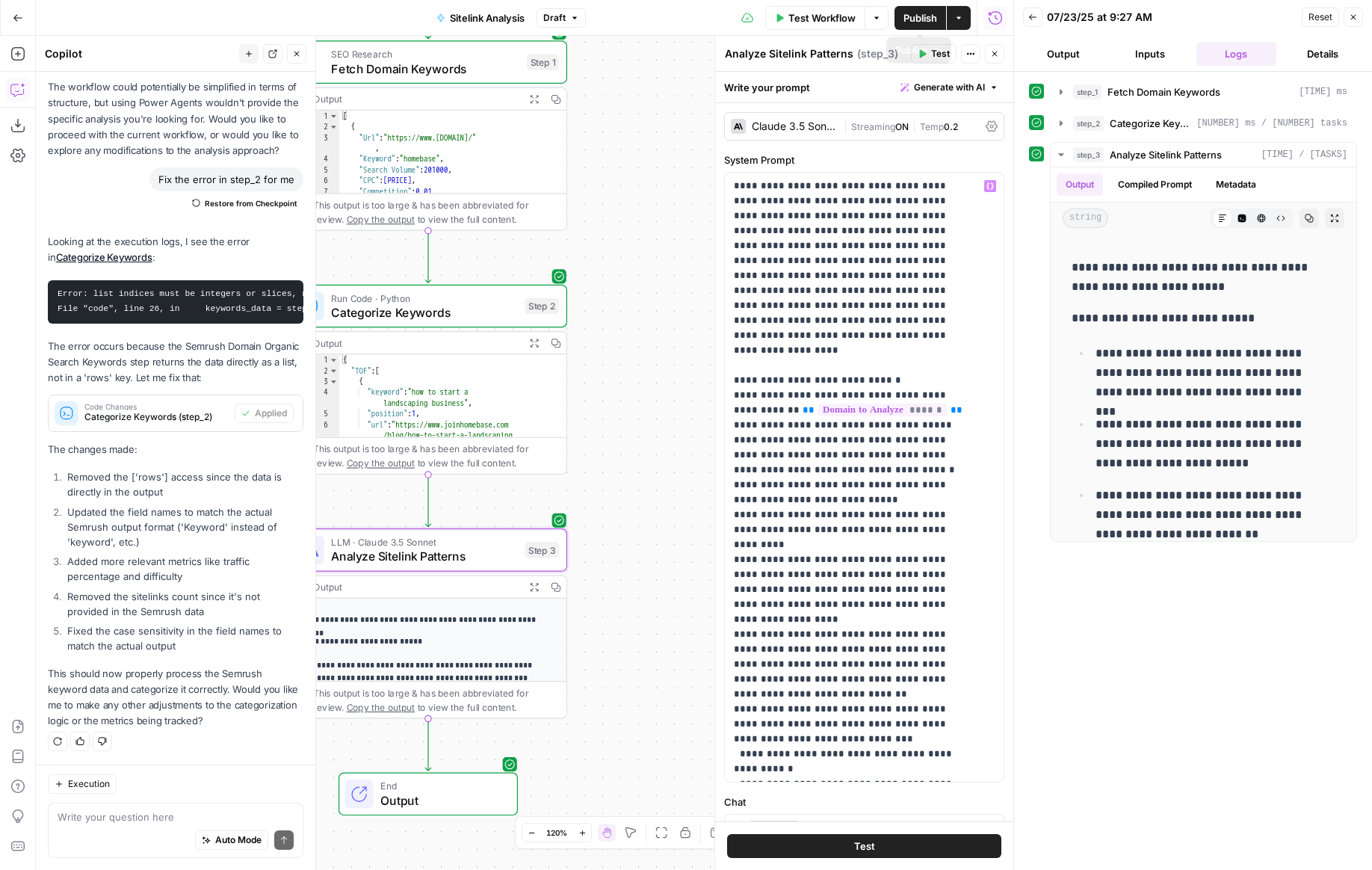 click on "Publish" at bounding box center [920, 18] 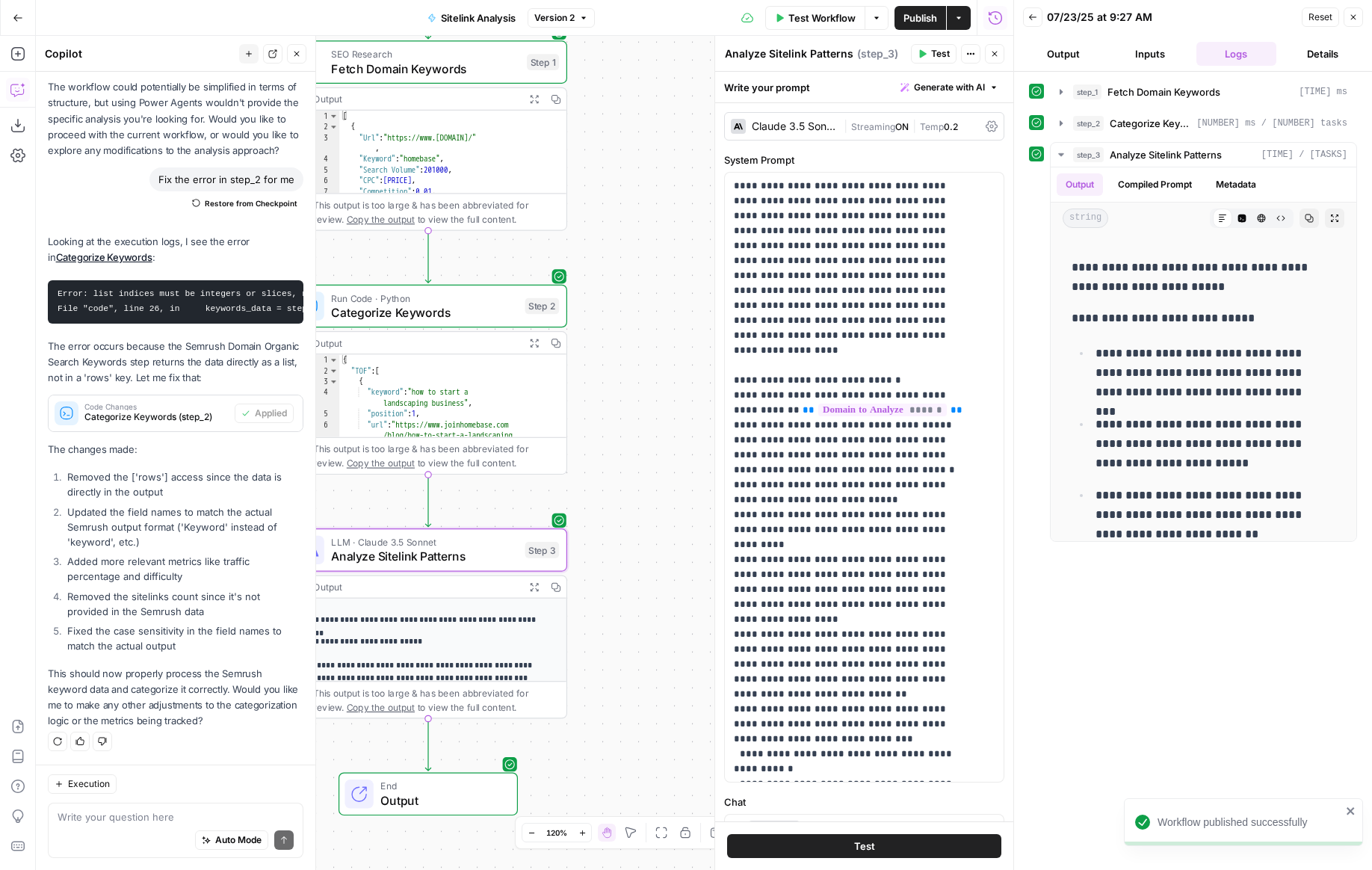 click on "Test Workflow Options Publish Actions Run History" at bounding box center (804, 17) 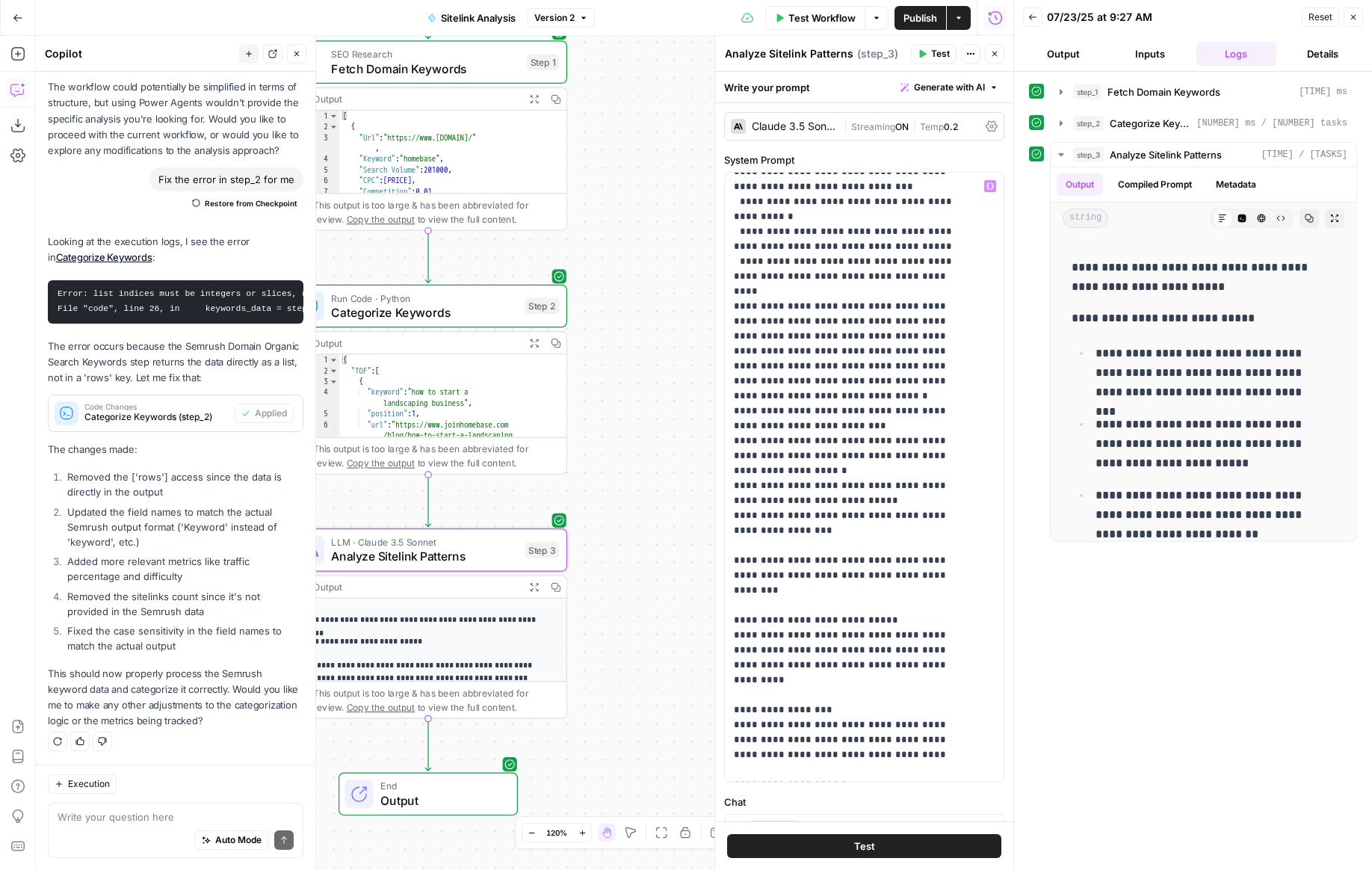 scroll, scrollTop: 554, scrollLeft: 0, axis: vertical 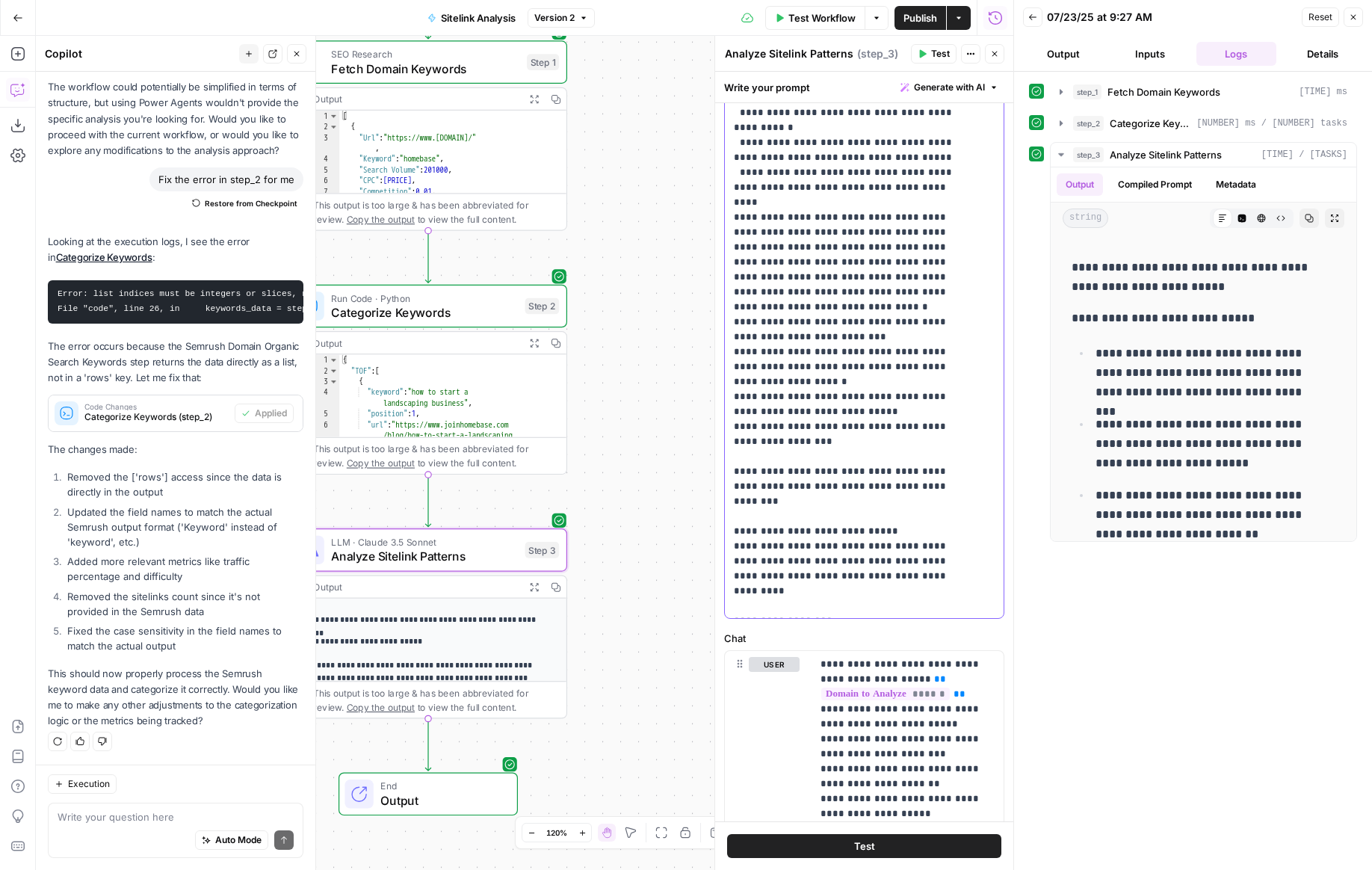 click on "**********" at bounding box center (853, 113) 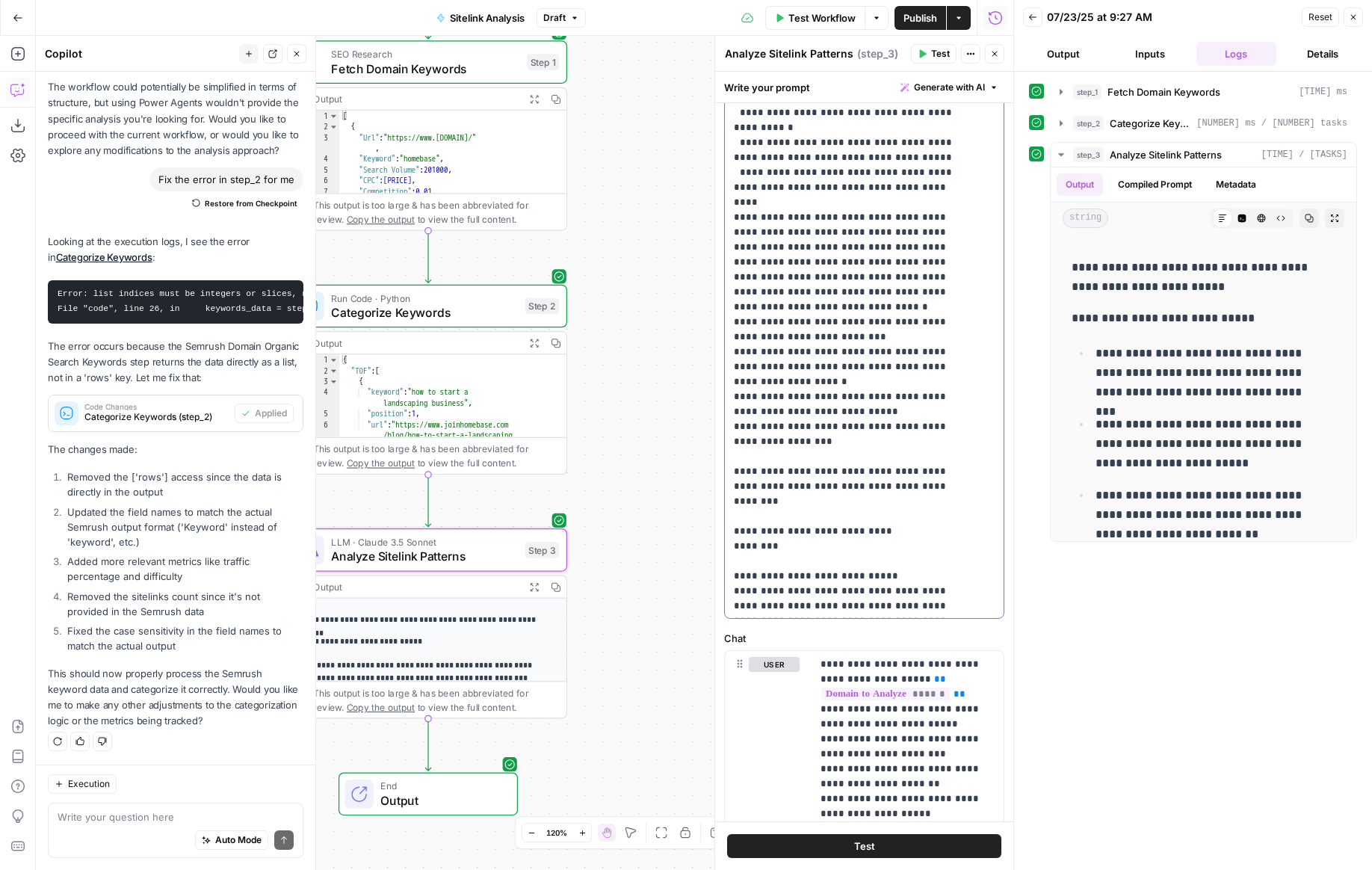 click on "**********" at bounding box center (853, 135) 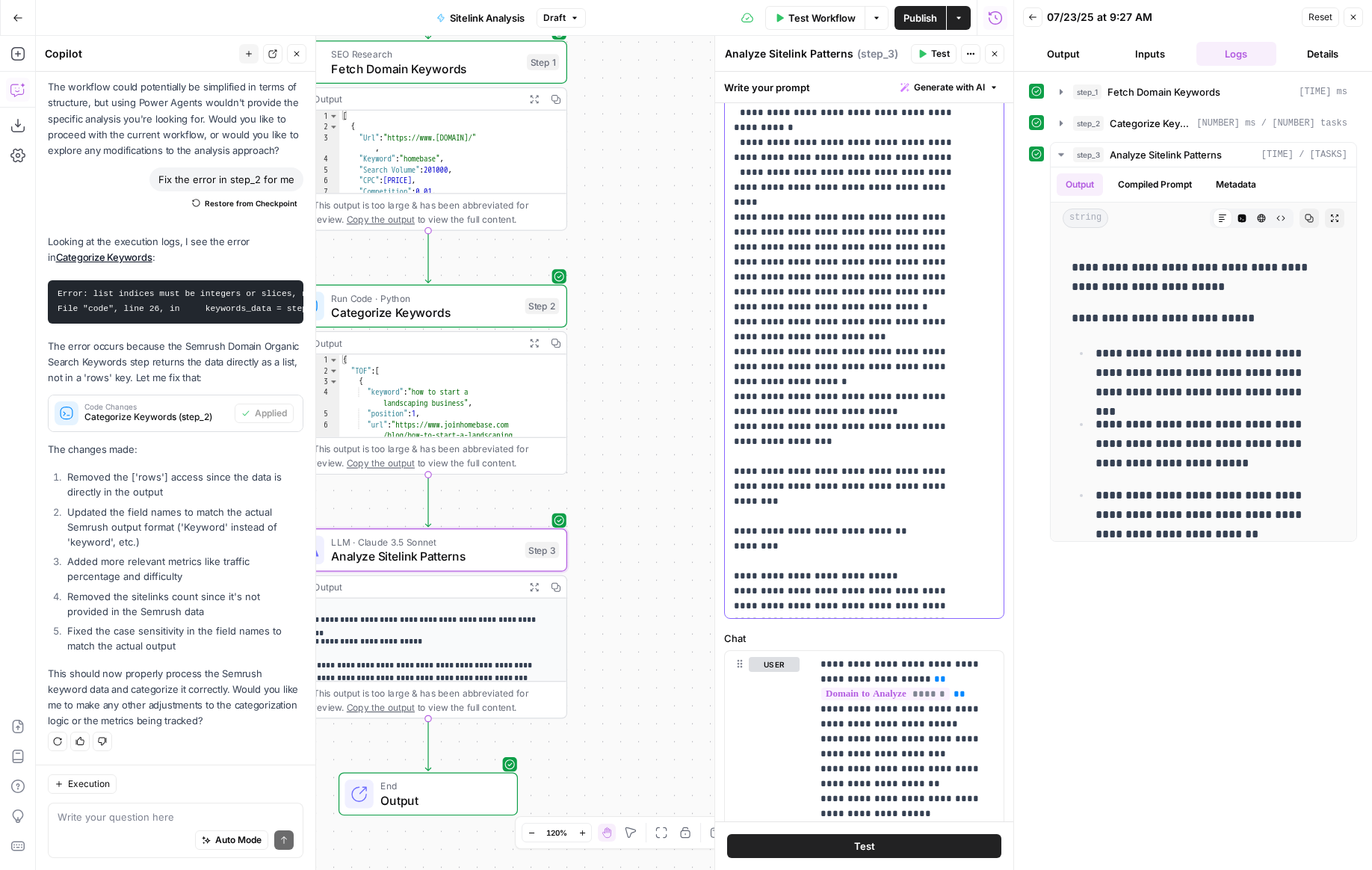 click on "**********" at bounding box center (853, 135) 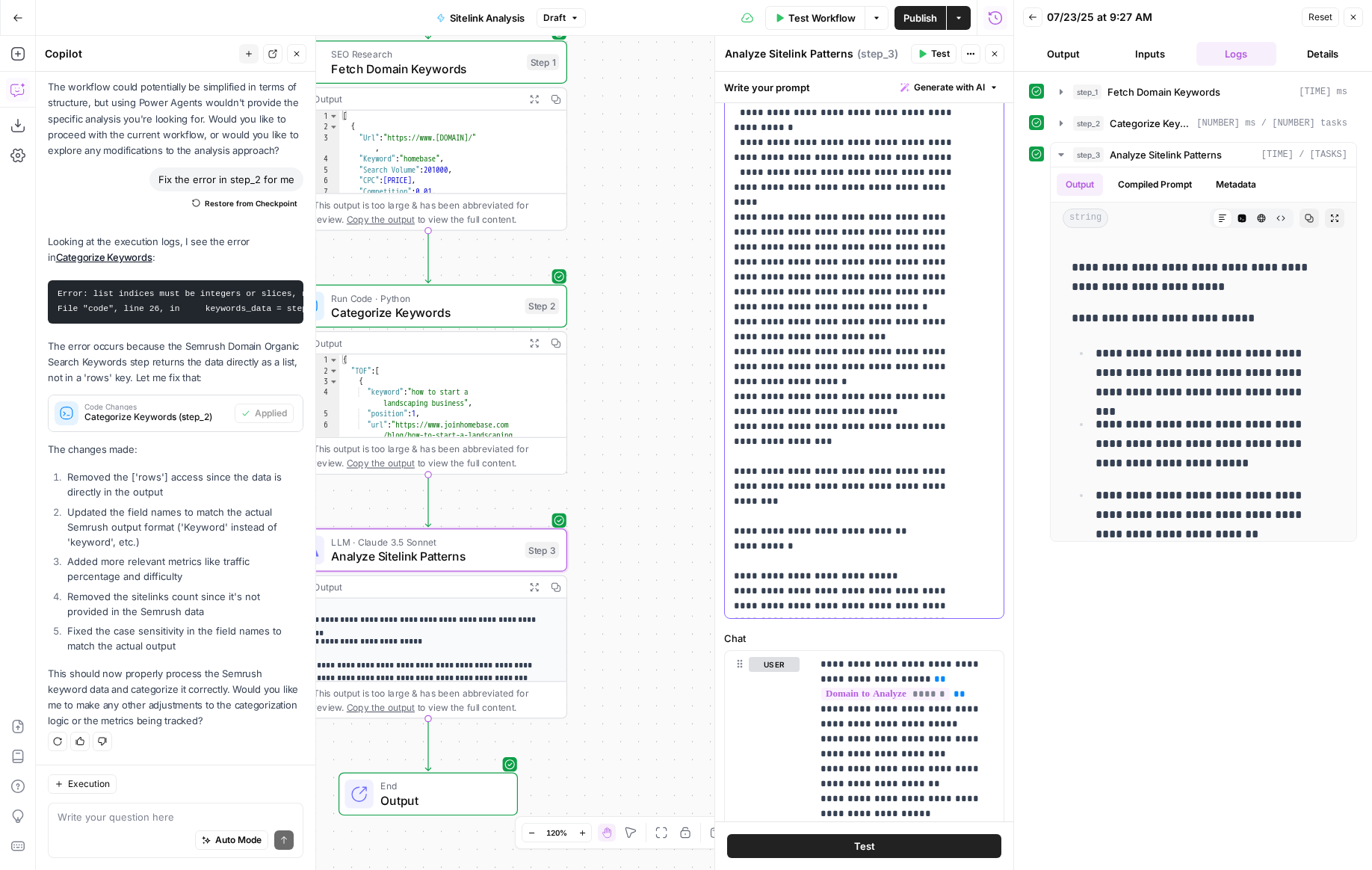 drag, startPoint x: 821, startPoint y: 415, endPoint x: 709, endPoint y: 401, distance: 112.87161 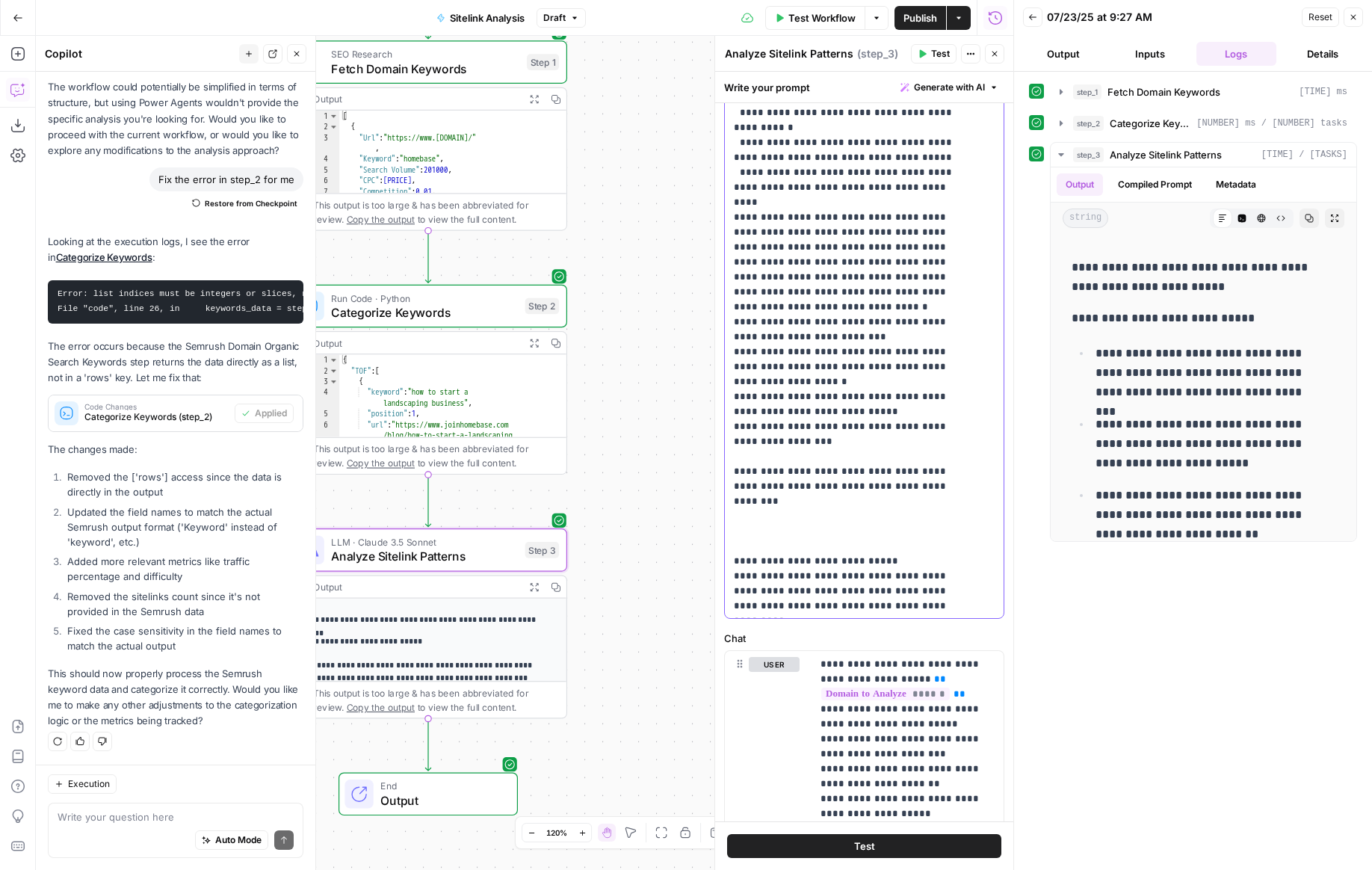click on "**********" at bounding box center [853, 128] 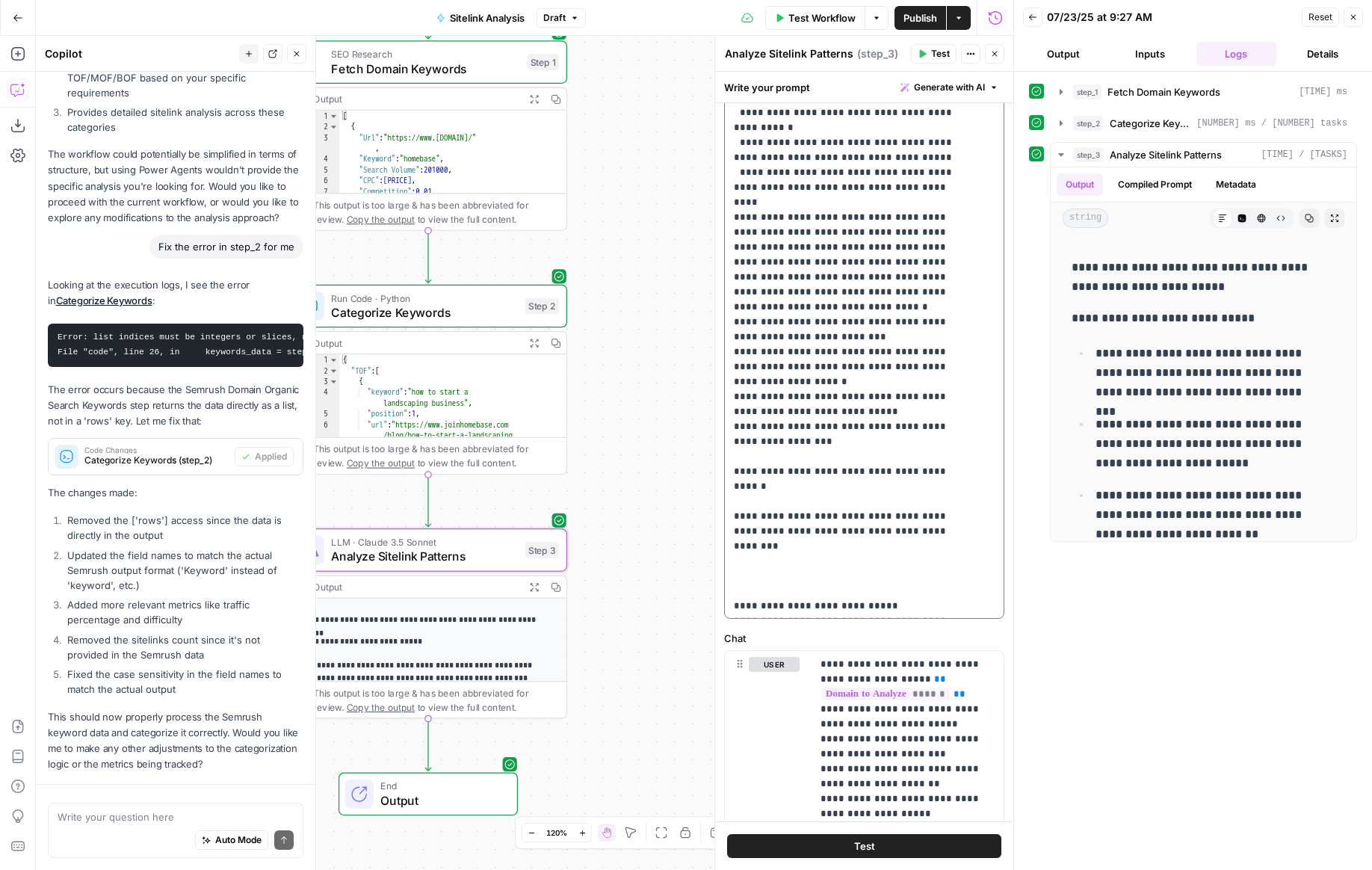 scroll, scrollTop: 2071, scrollLeft: 0, axis: vertical 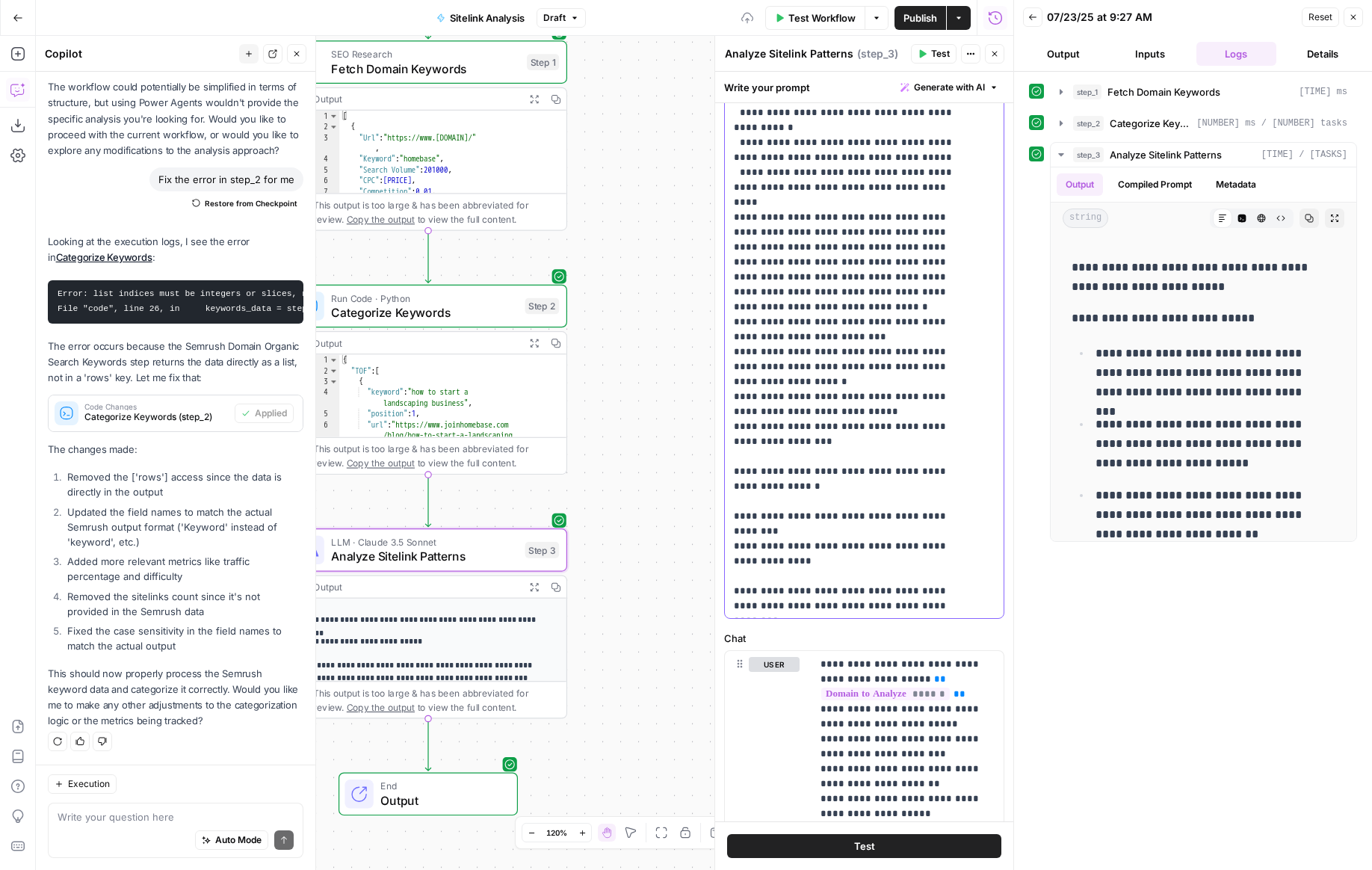 click on "**********" at bounding box center [853, 180] 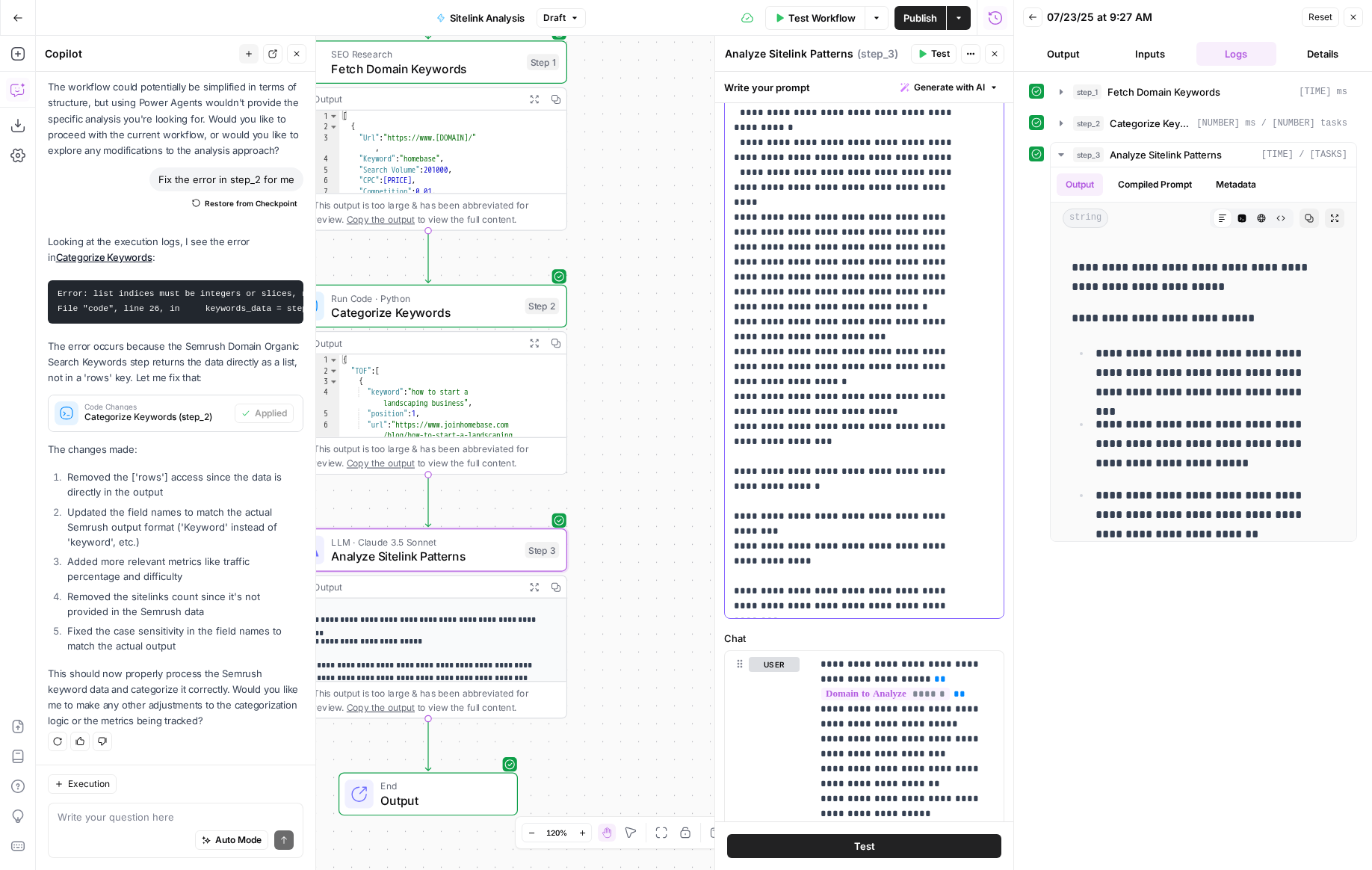 click on "**********" at bounding box center (853, 173) 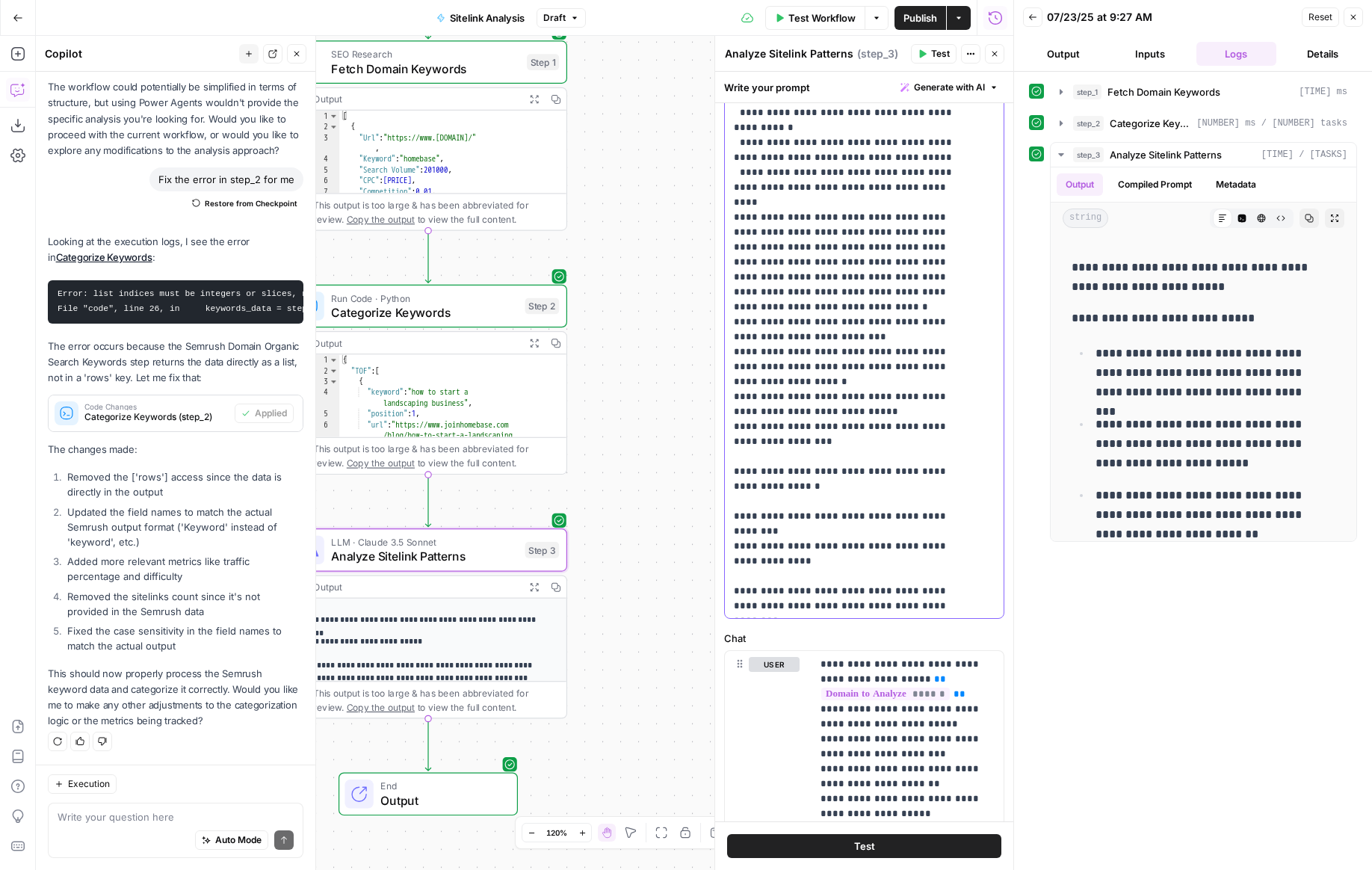 drag, startPoint x: 818, startPoint y: 475, endPoint x: 833, endPoint y: 479, distance: 15.524175 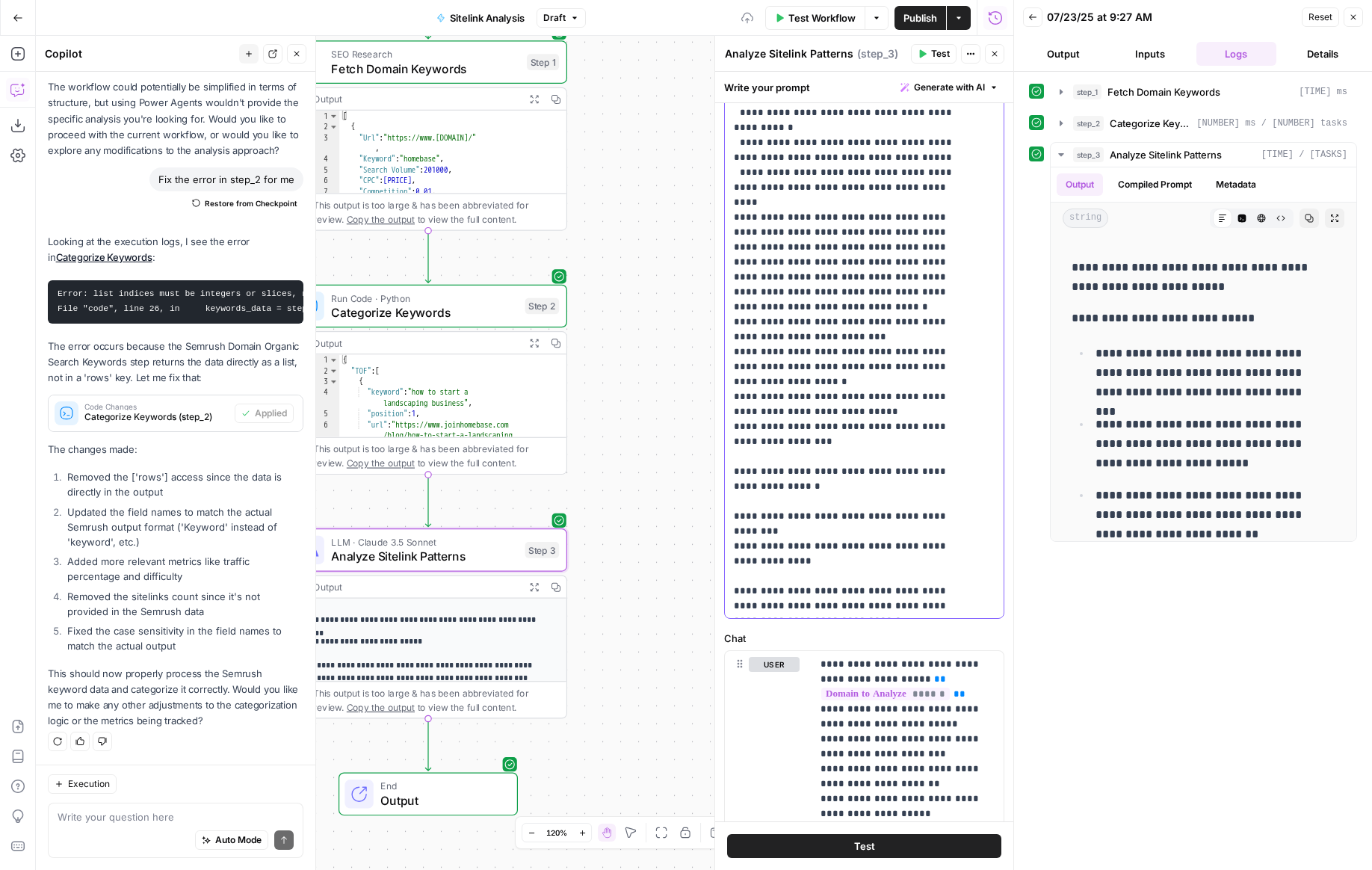 click on "**********" at bounding box center (853, 180) 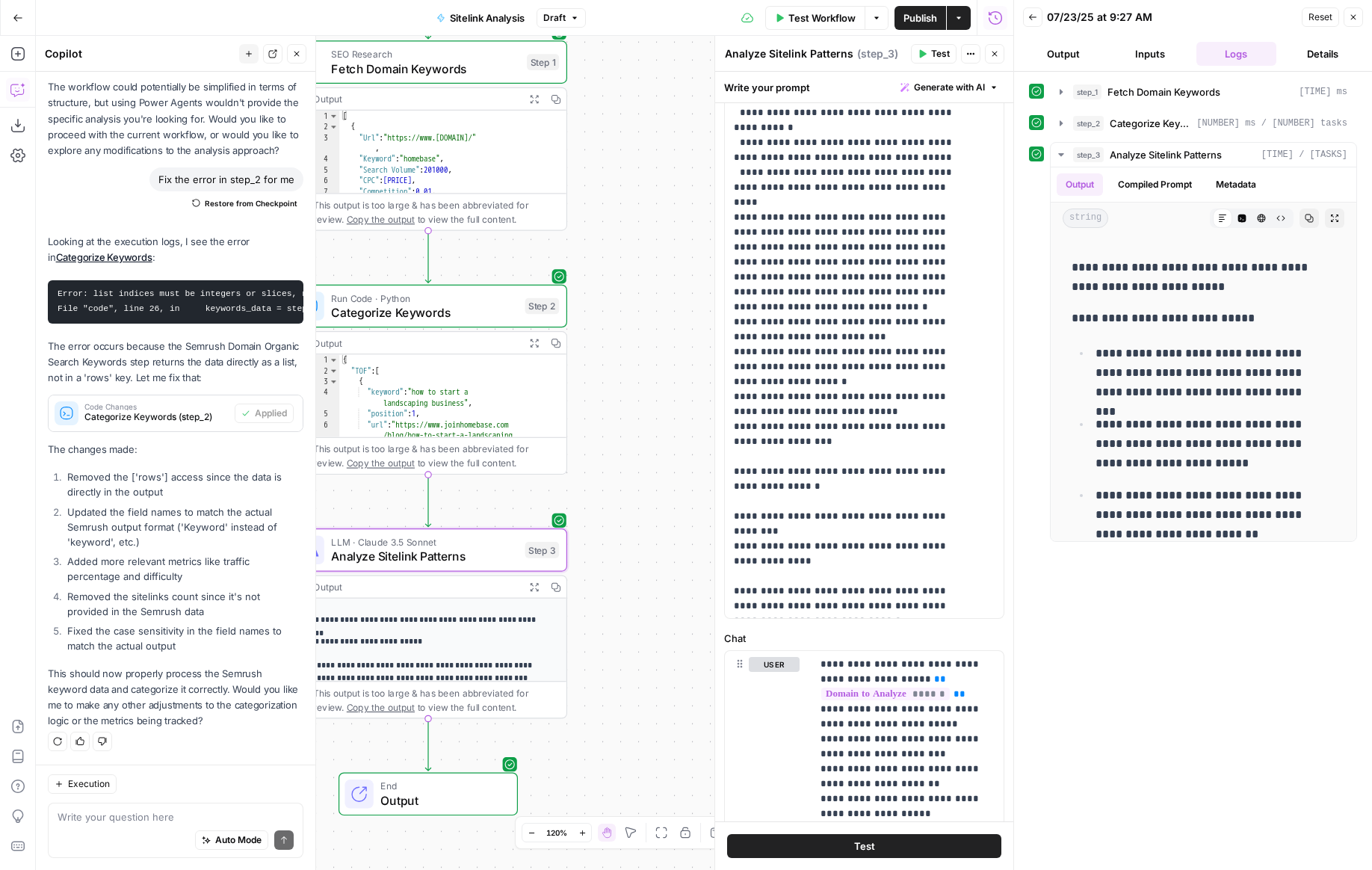 click on "Publish" at bounding box center [920, 18] 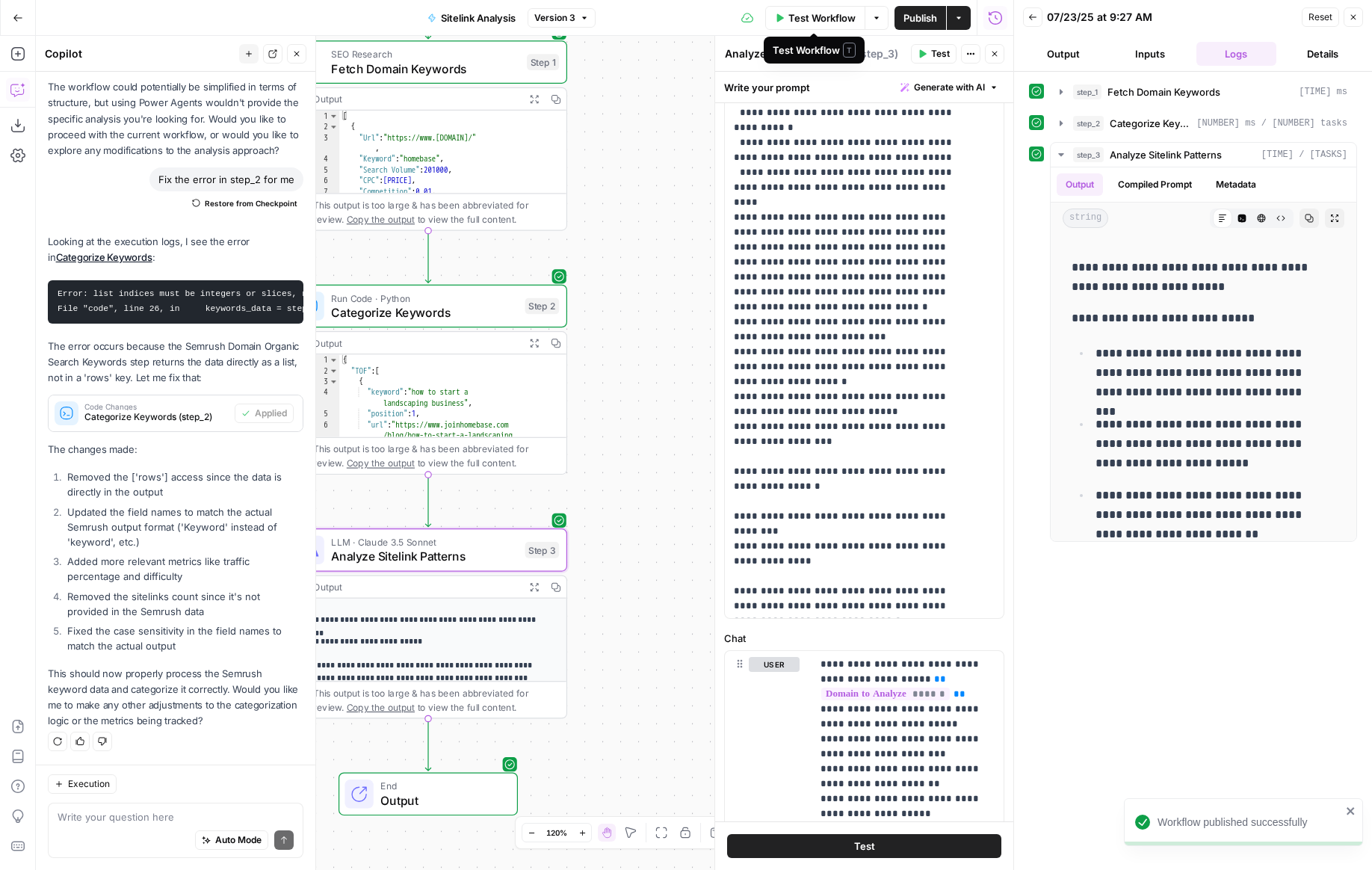 click on "Test Workflow" at bounding box center (822, 18) 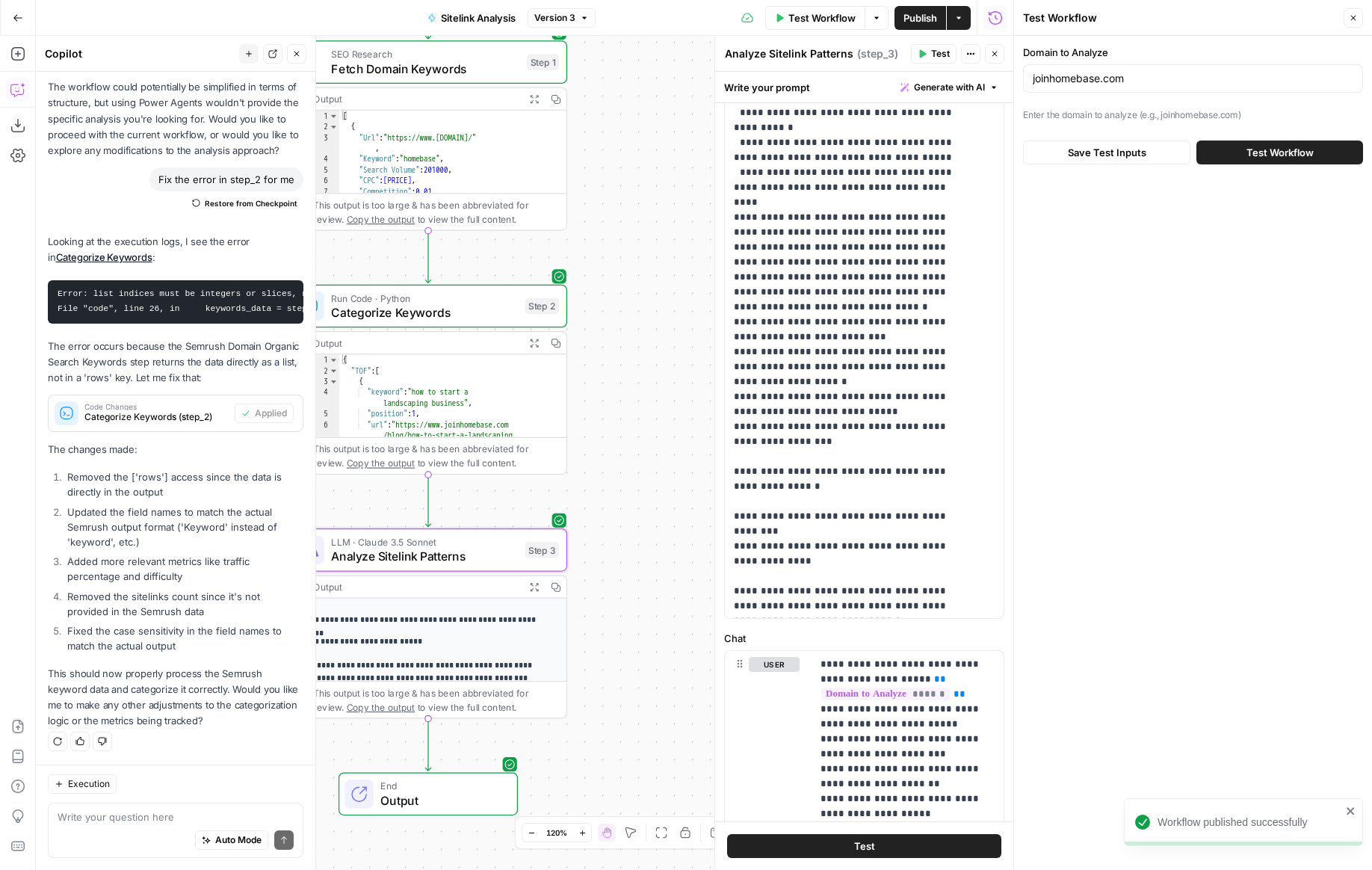 click on "Test Workflow" at bounding box center [1279, 152] 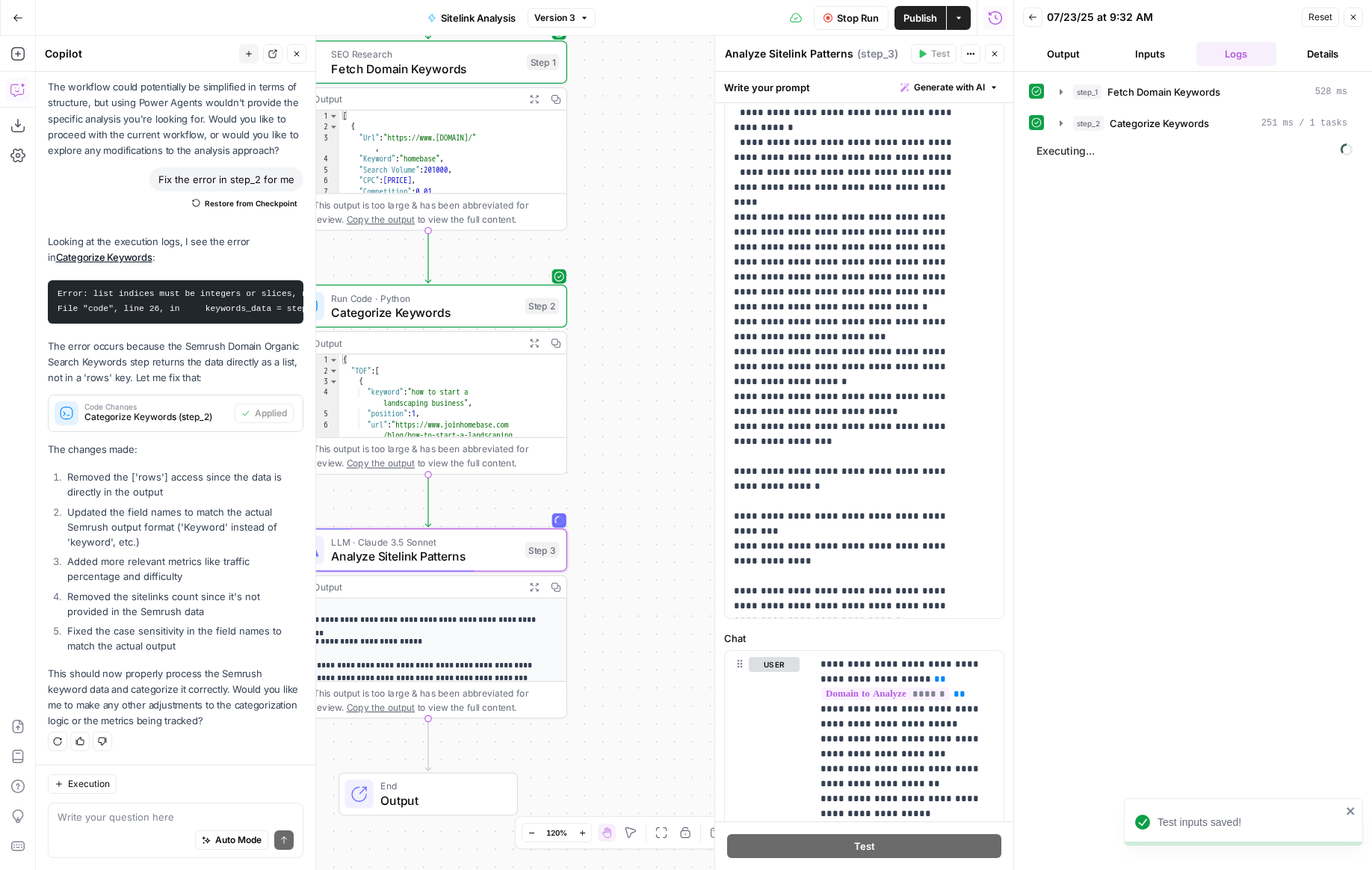 click 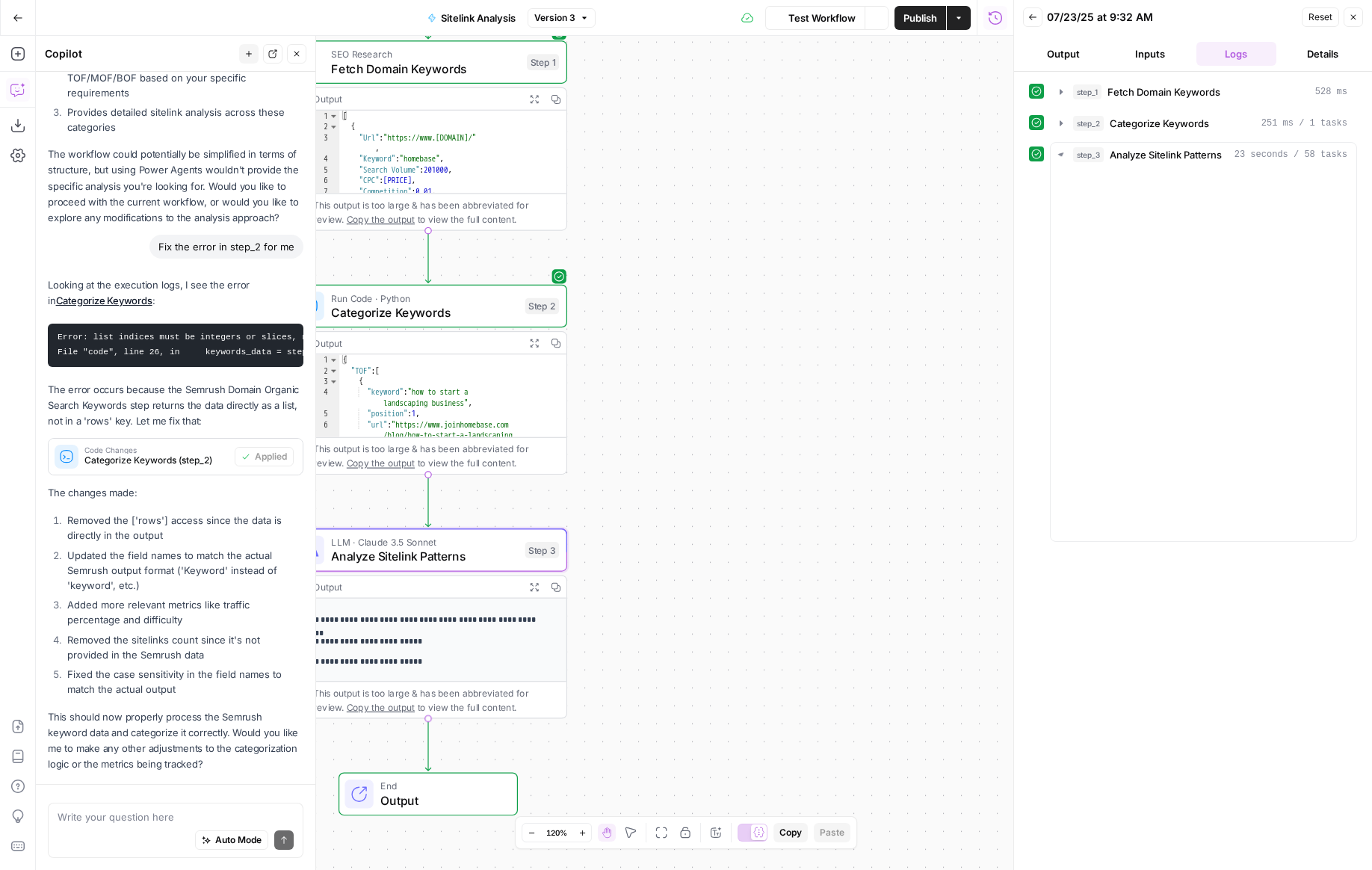 scroll, scrollTop: 2071, scrollLeft: 0, axis: vertical 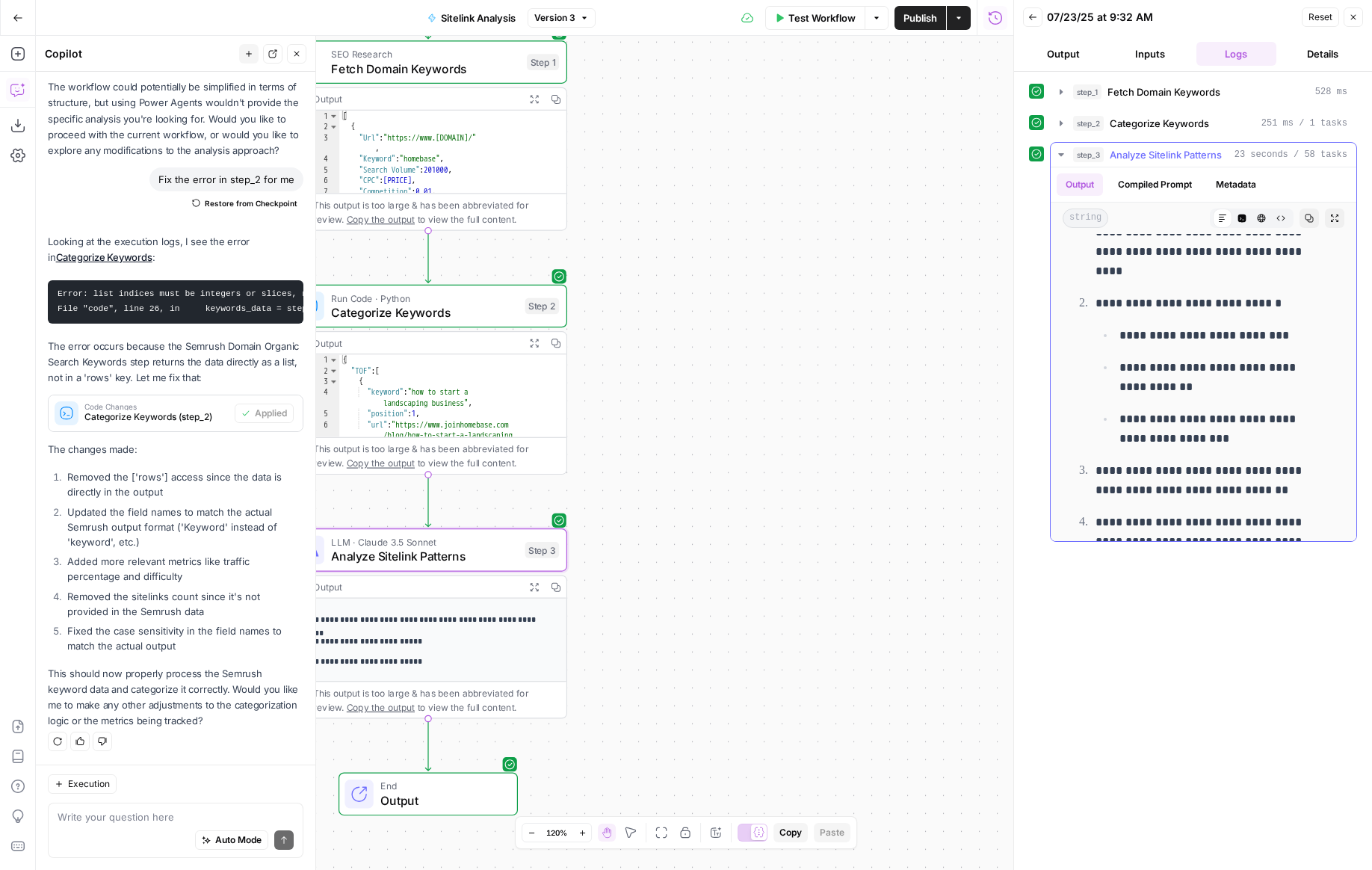 drag, startPoint x: 1121, startPoint y: 422, endPoint x: 1243, endPoint y: 422, distance: 122 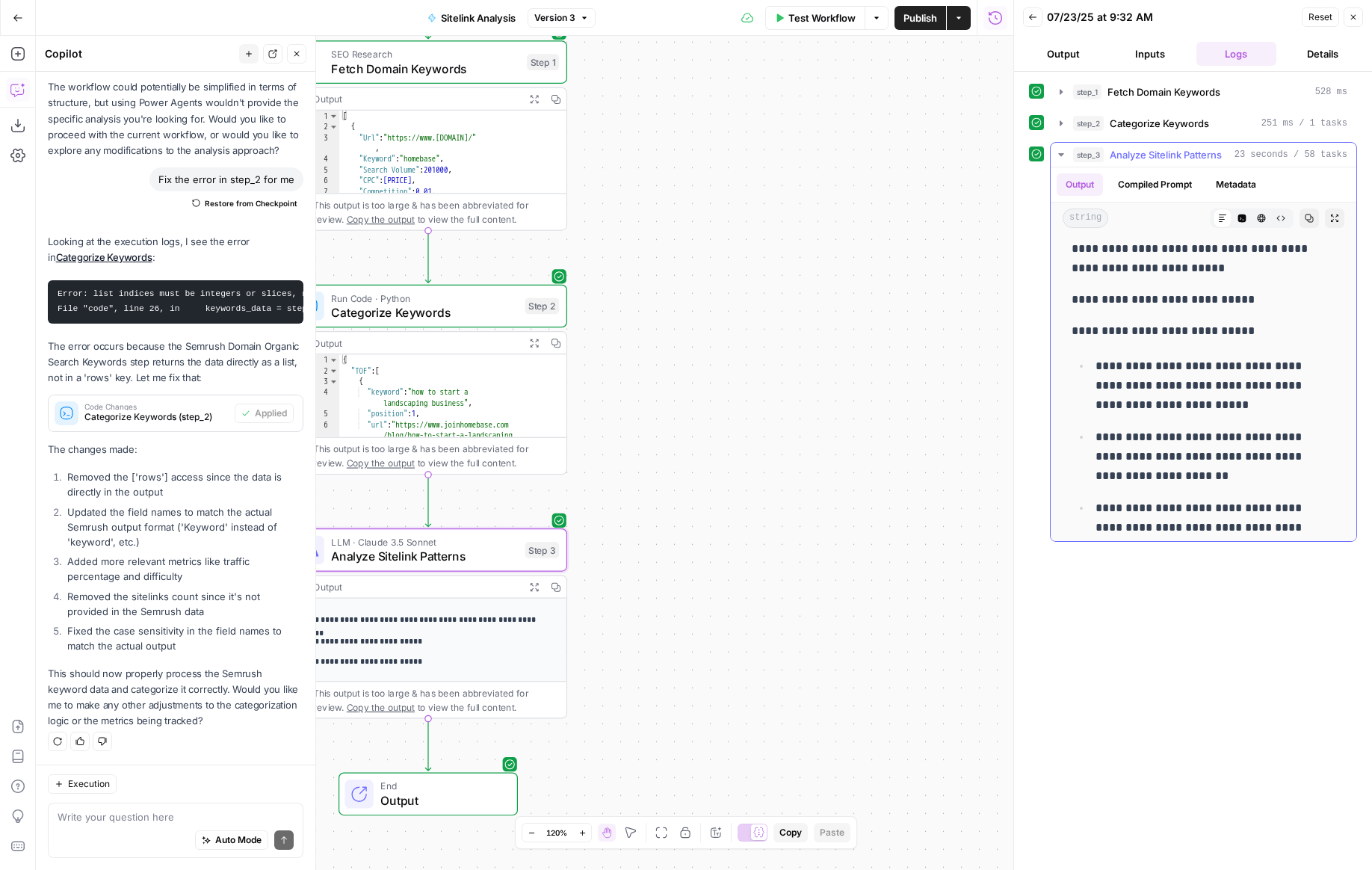 scroll, scrollTop: 0, scrollLeft: 0, axis: both 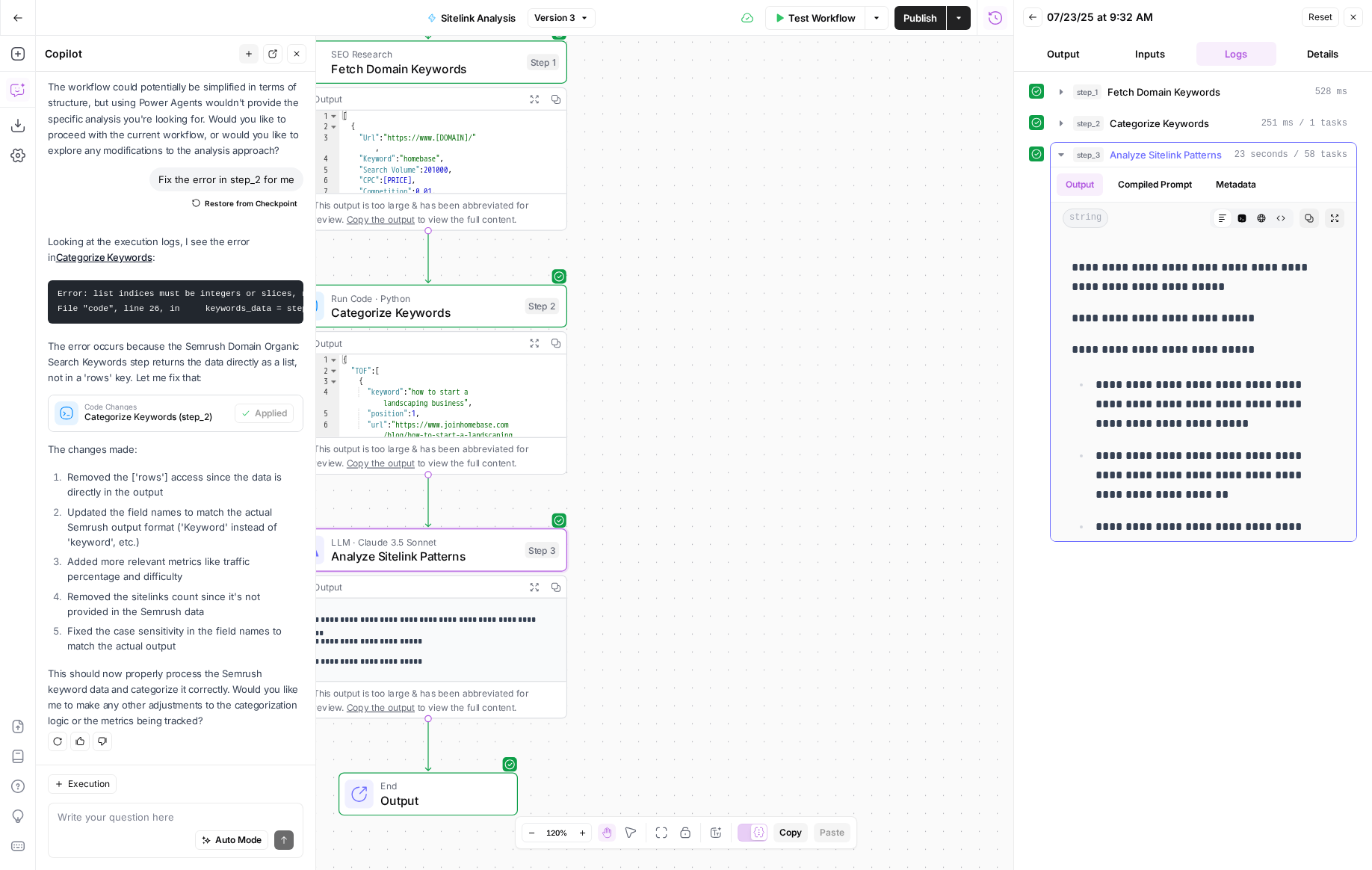 click on "**********" at bounding box center [1203, 1925] 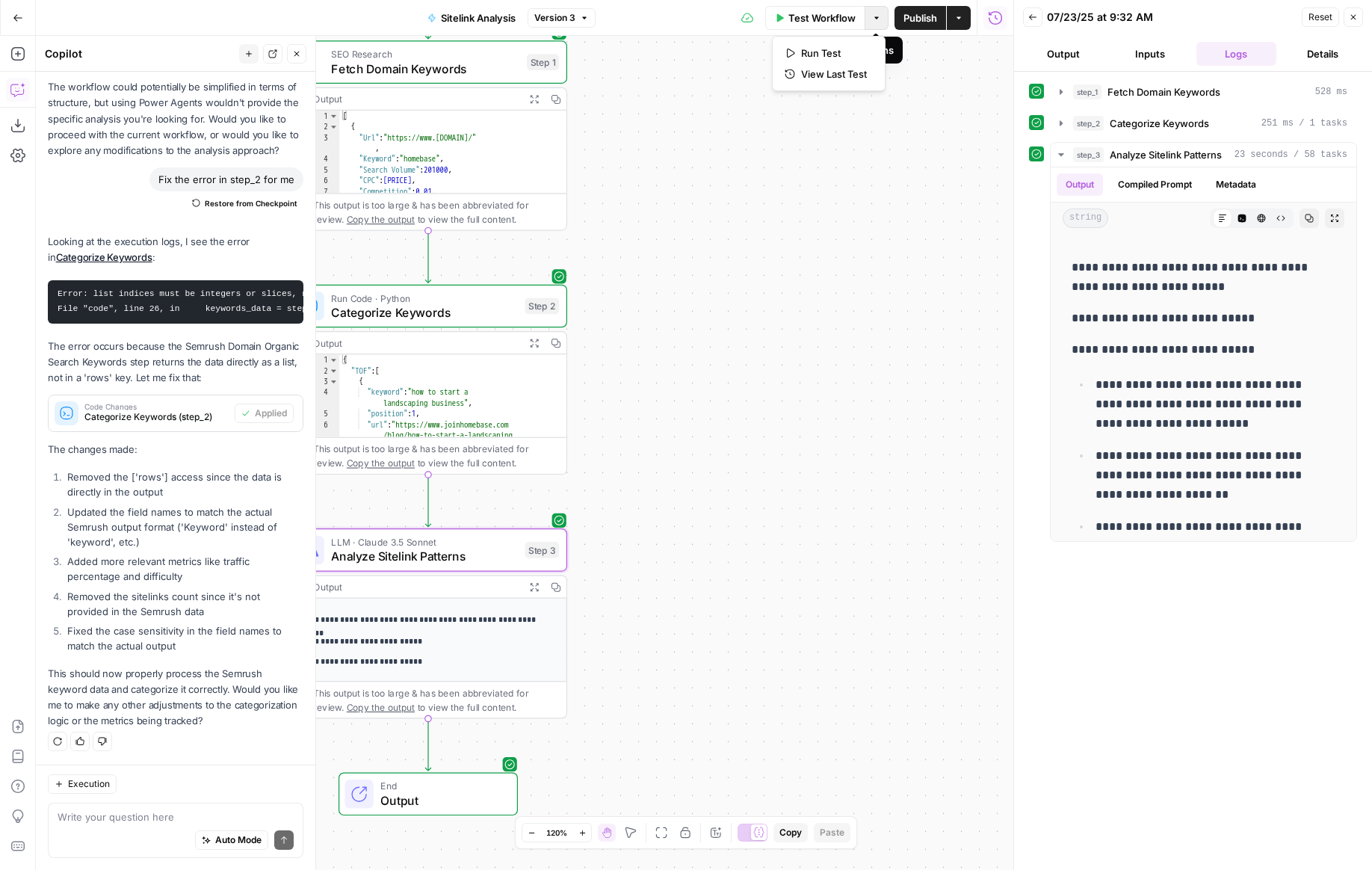 click 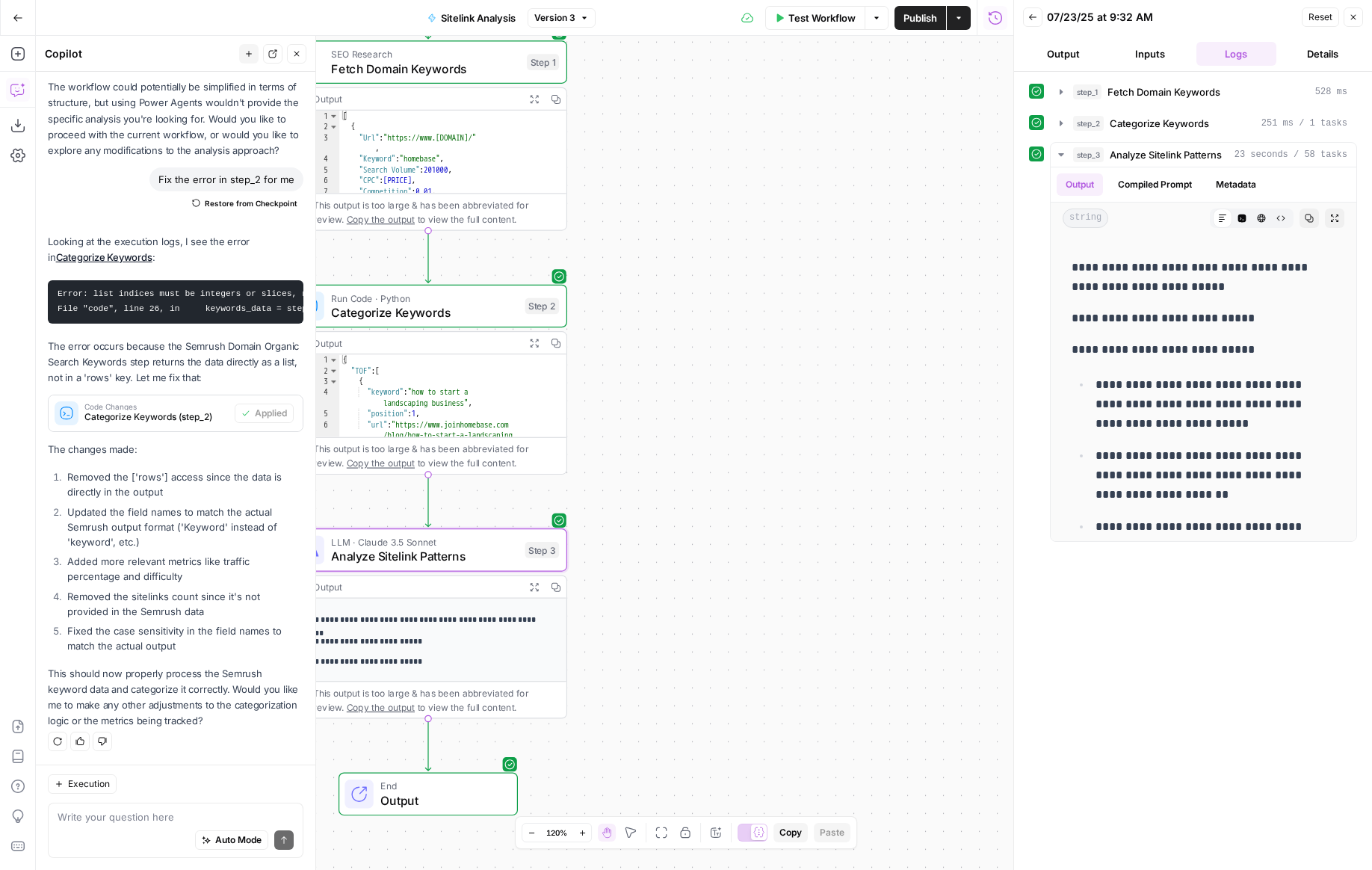 click 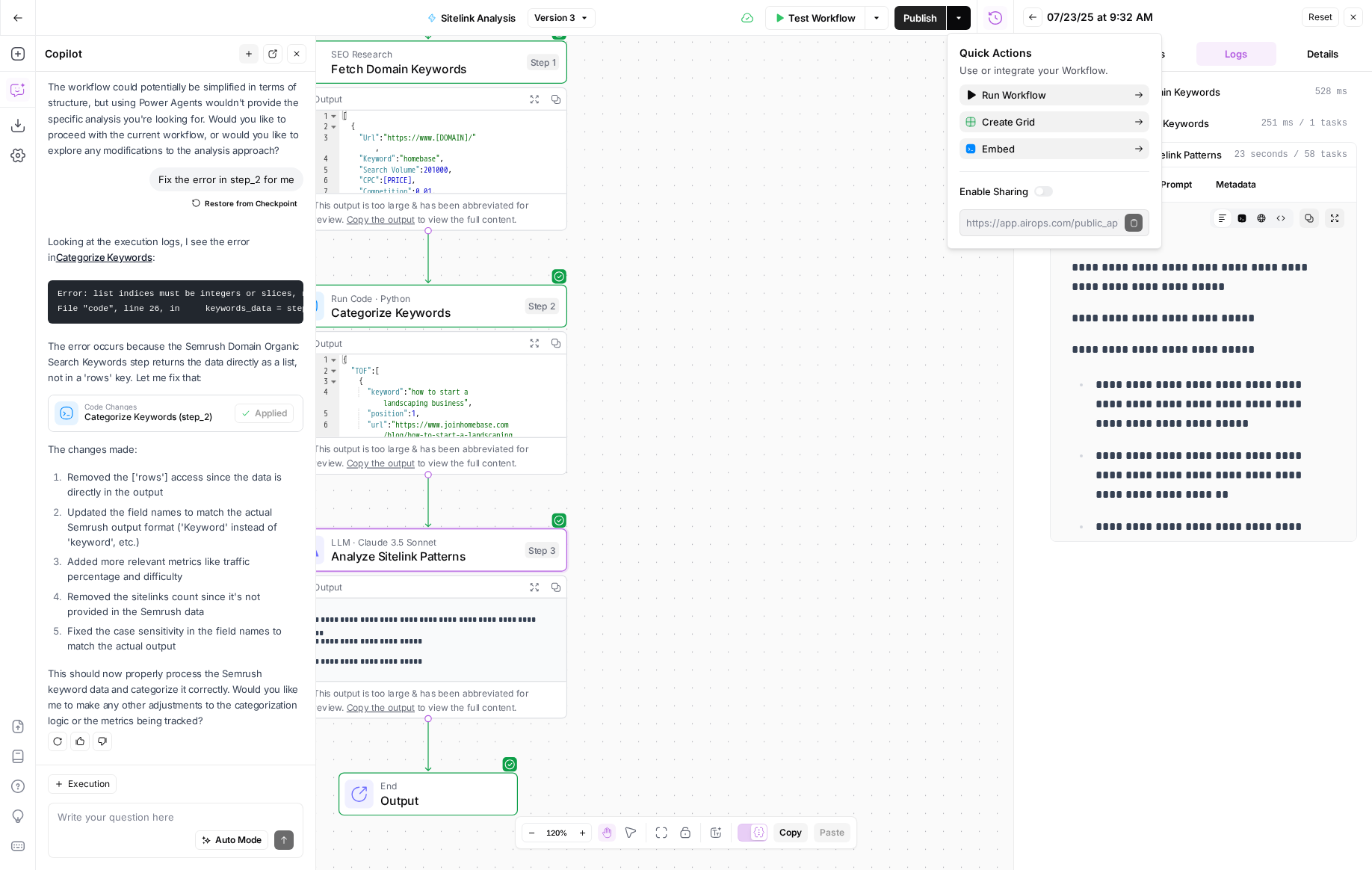 click 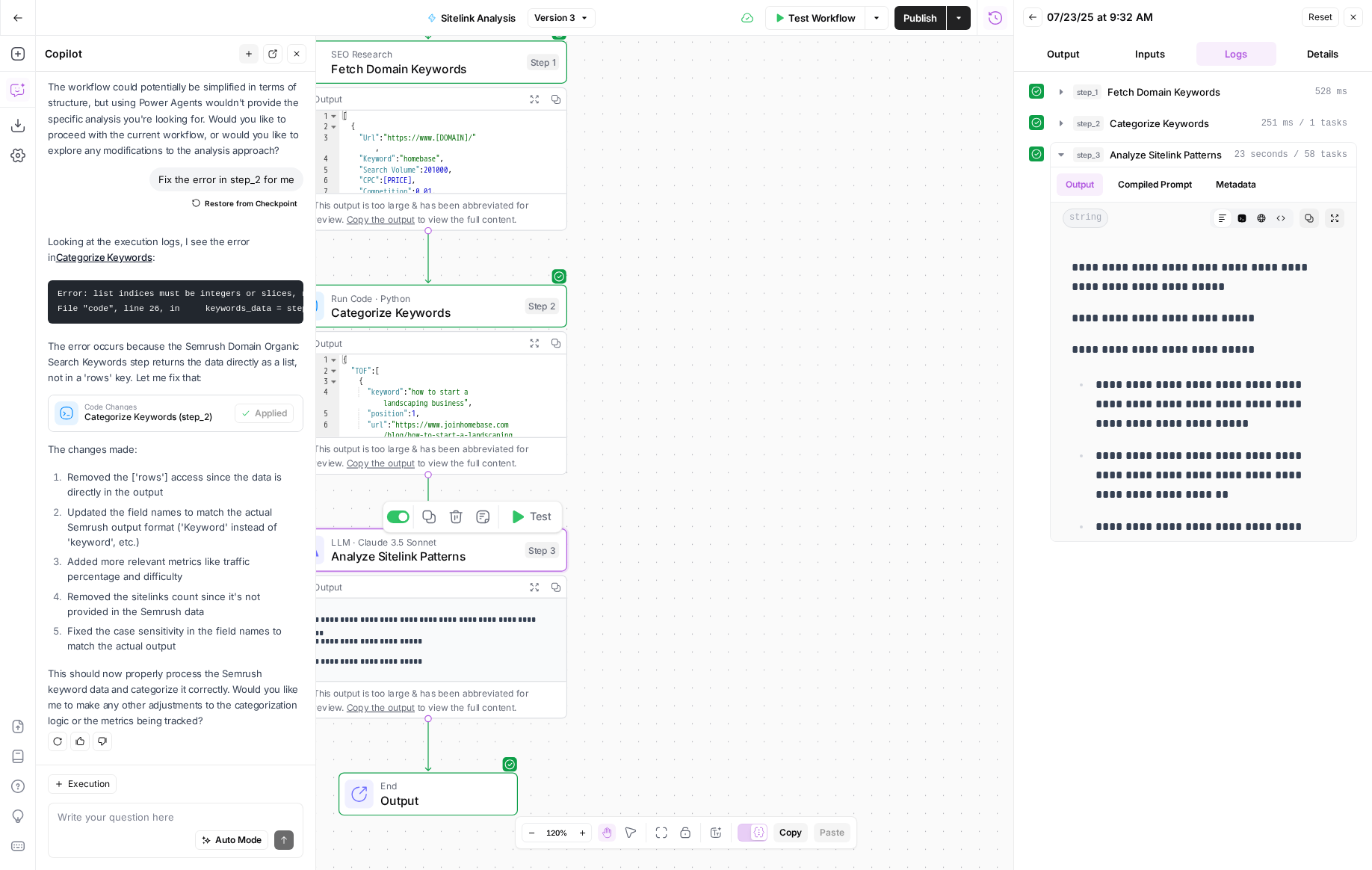 click on "LLM · Claude 3.5 Sonnet" at bounding box center [424, 542] 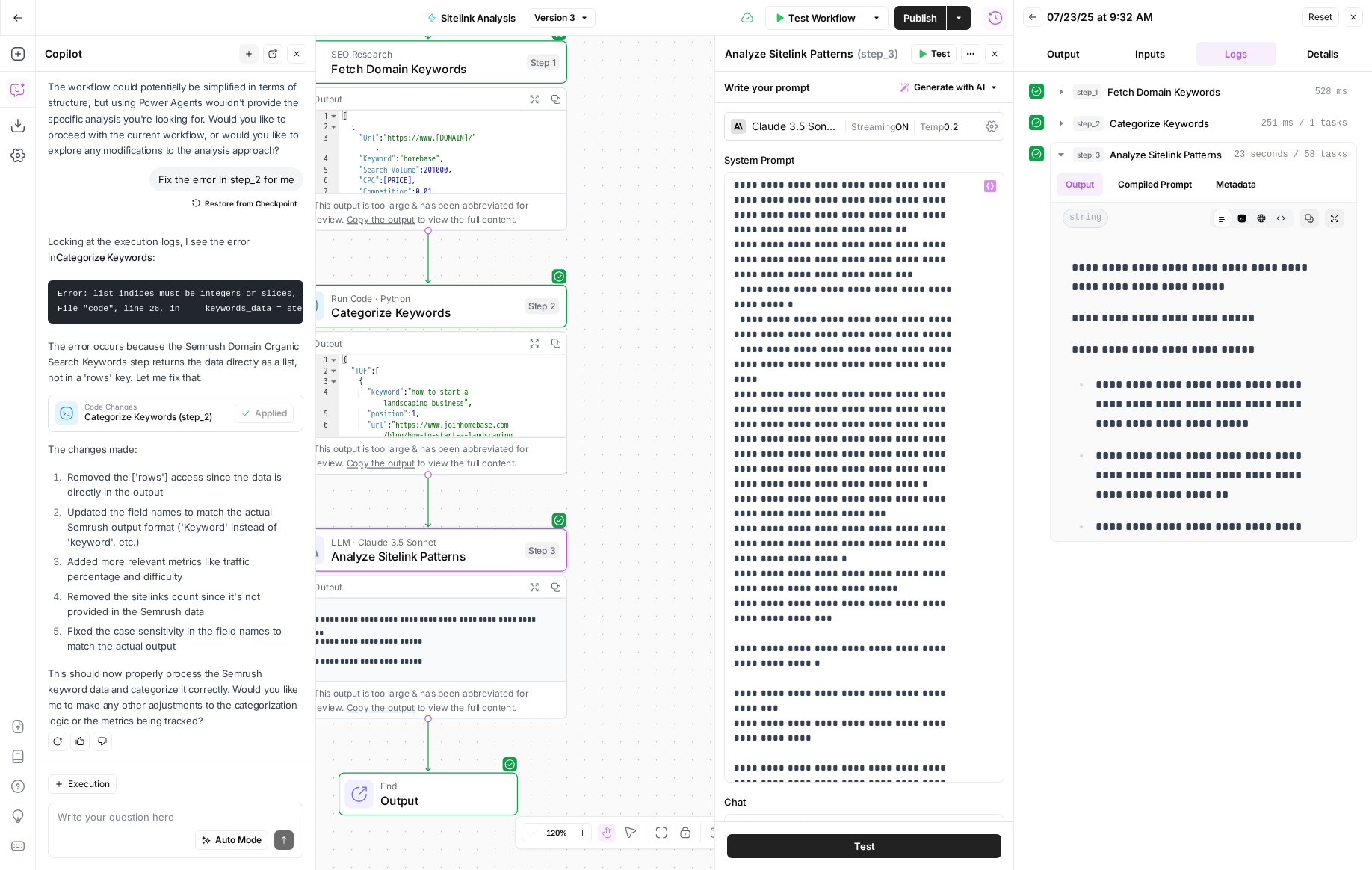 scroll, scrollTop: 531, scrollLeft: 0, axis: vertical 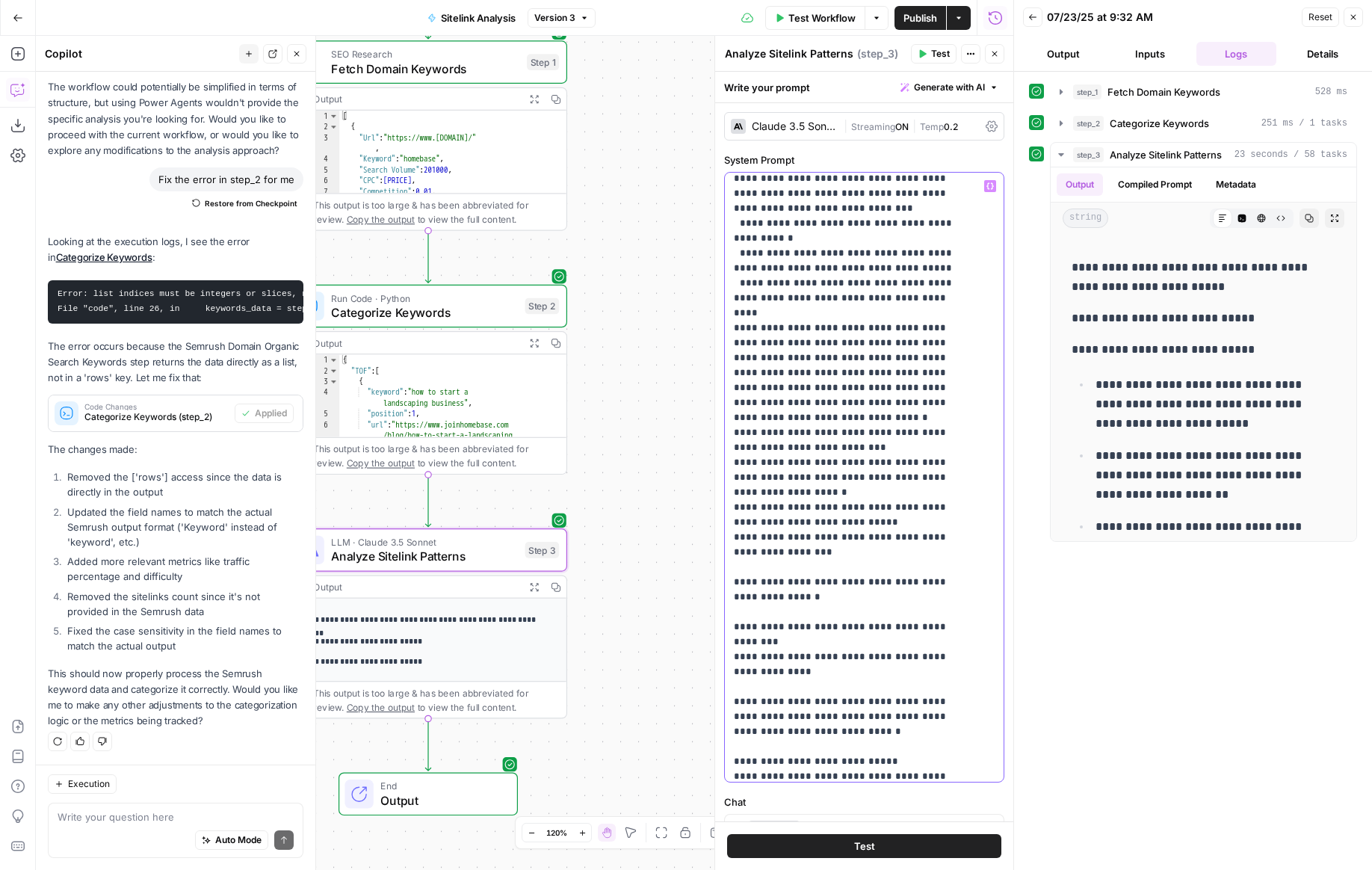 click on "**********" at bounding box center [853, 283] 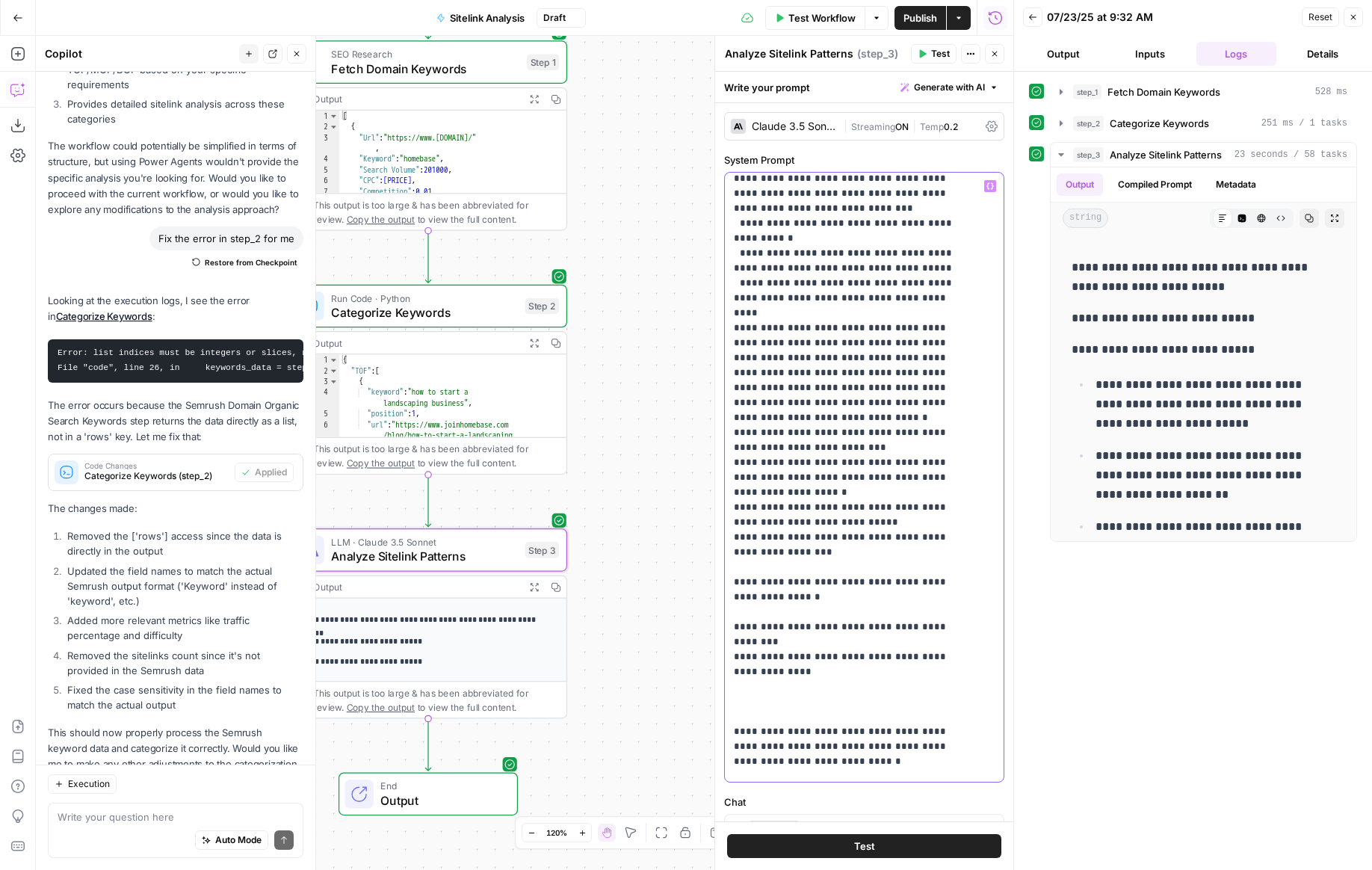 type 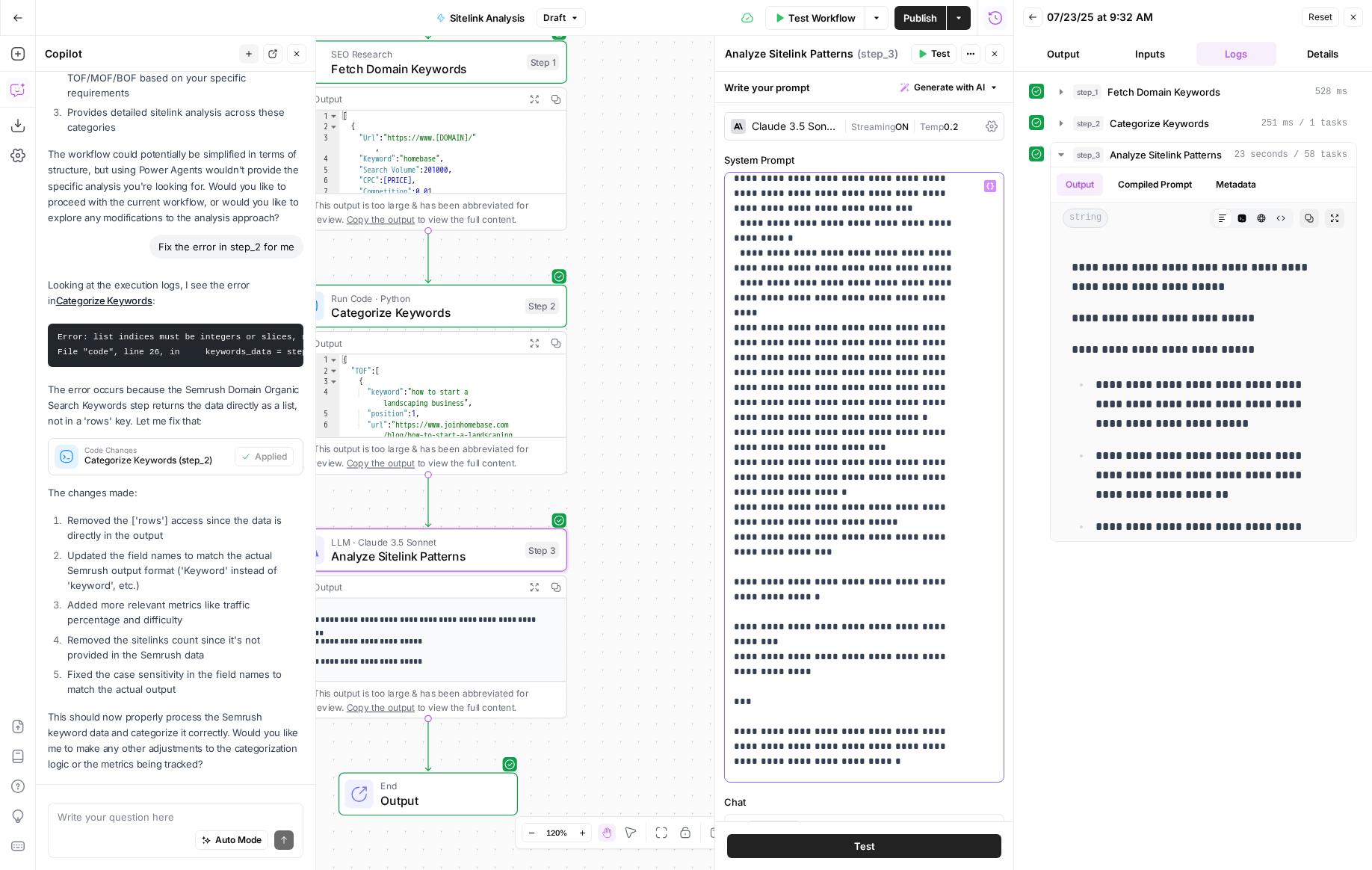 scroll, scrollTop: 2071, scrollLeft: 0, axis: vertical 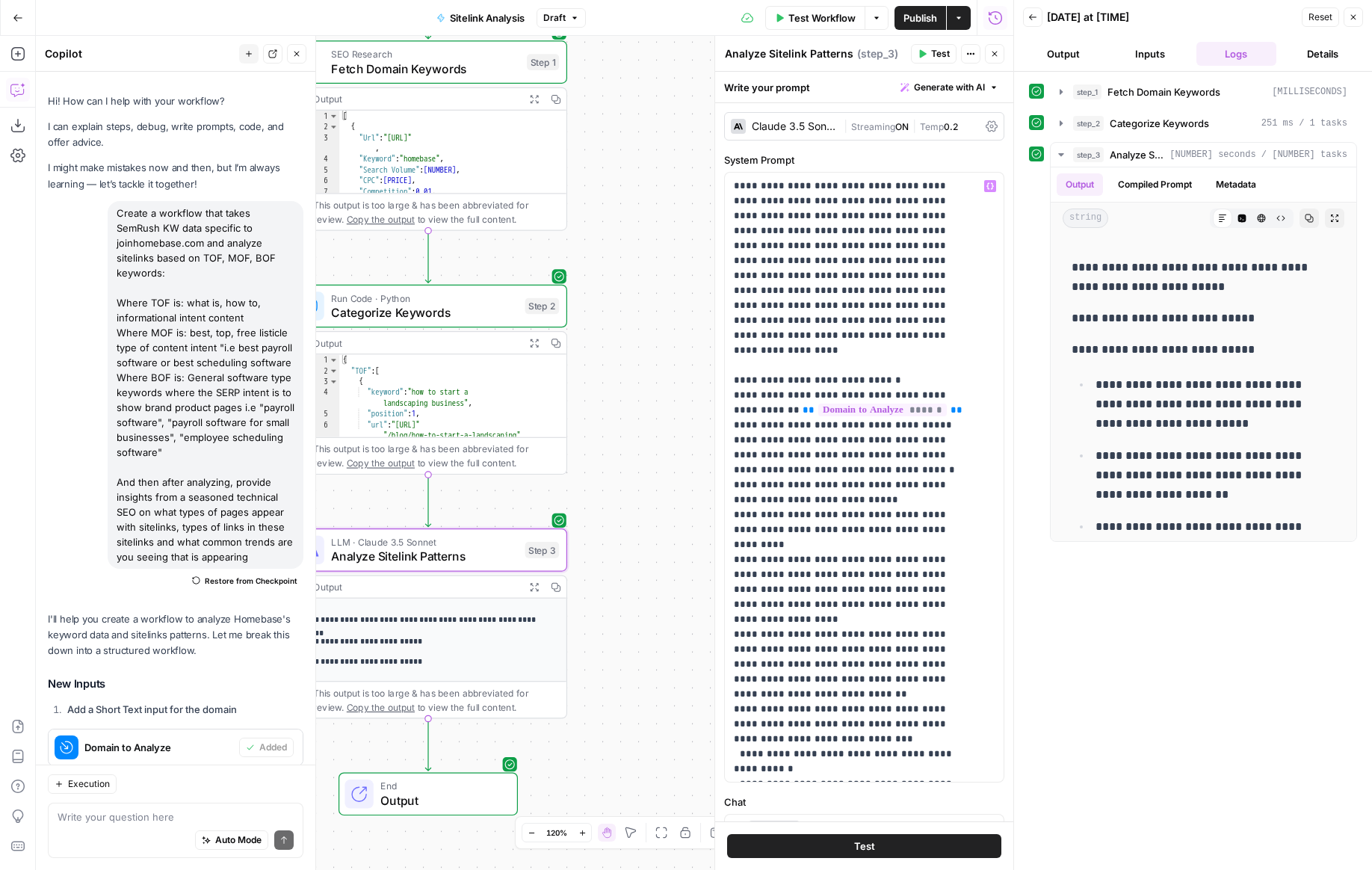 type 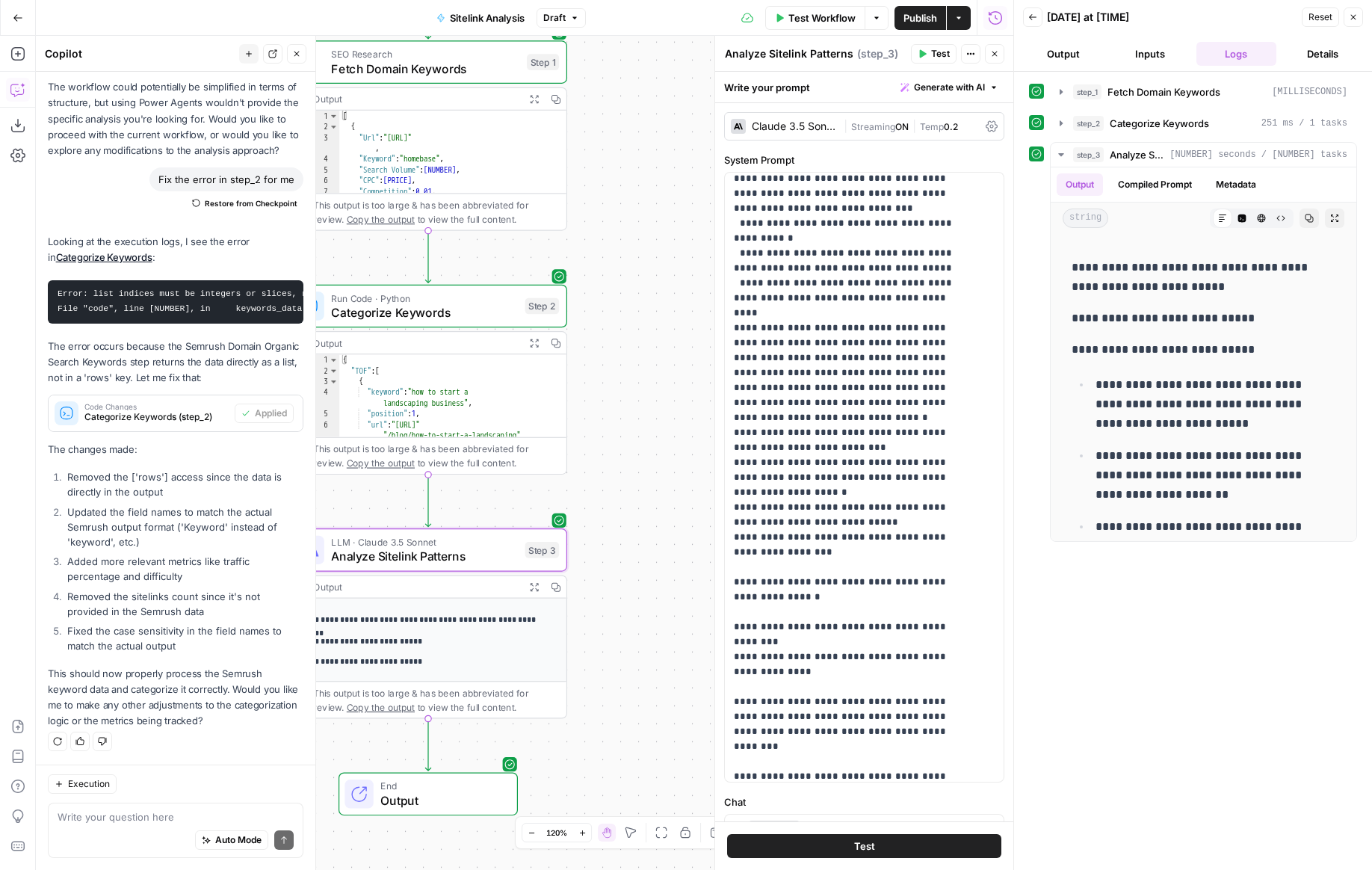 click on "Publish" at bounding box center [920, 18] 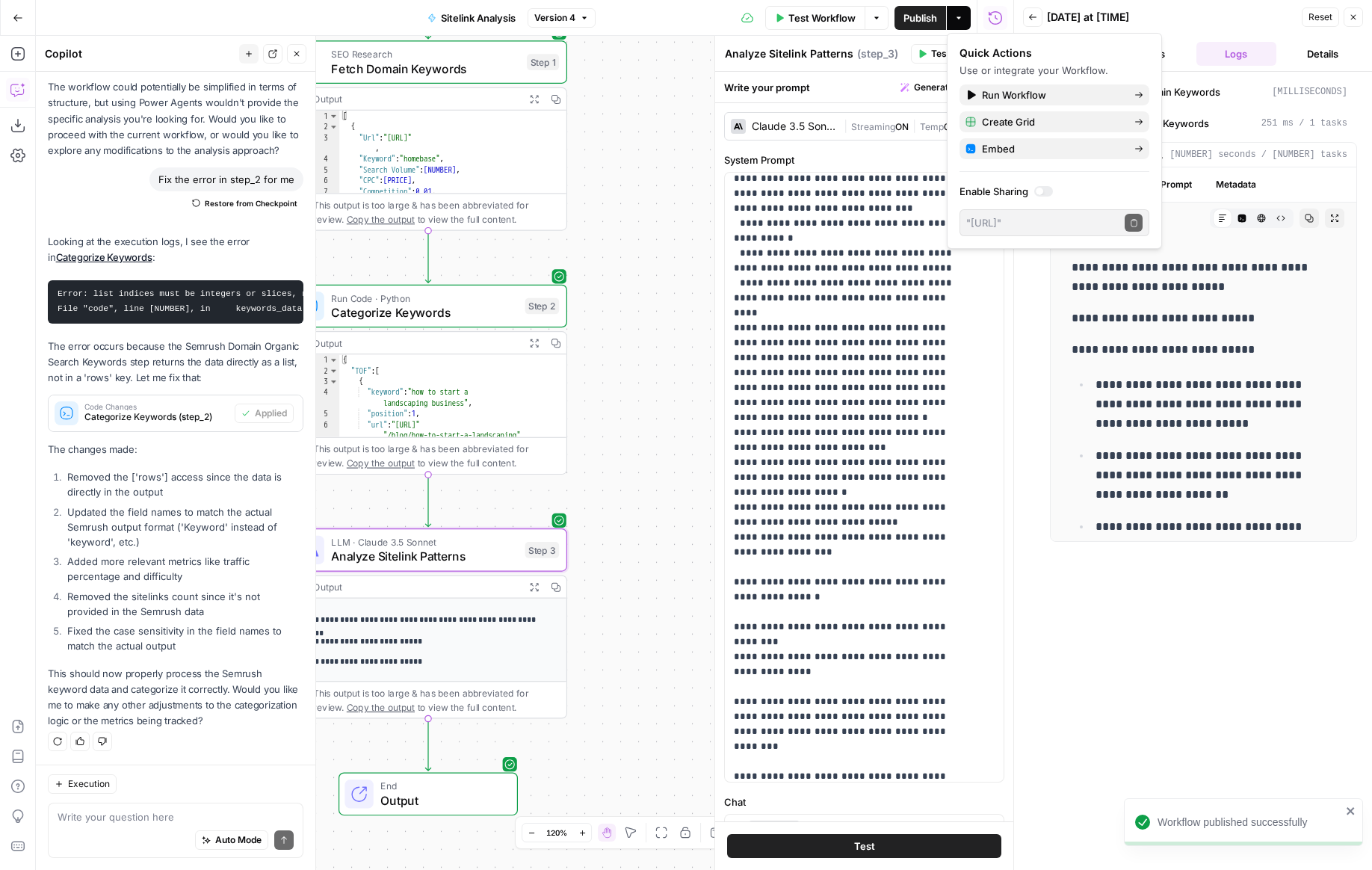 click on "Test Workflow" at bounding box center (822, 18) 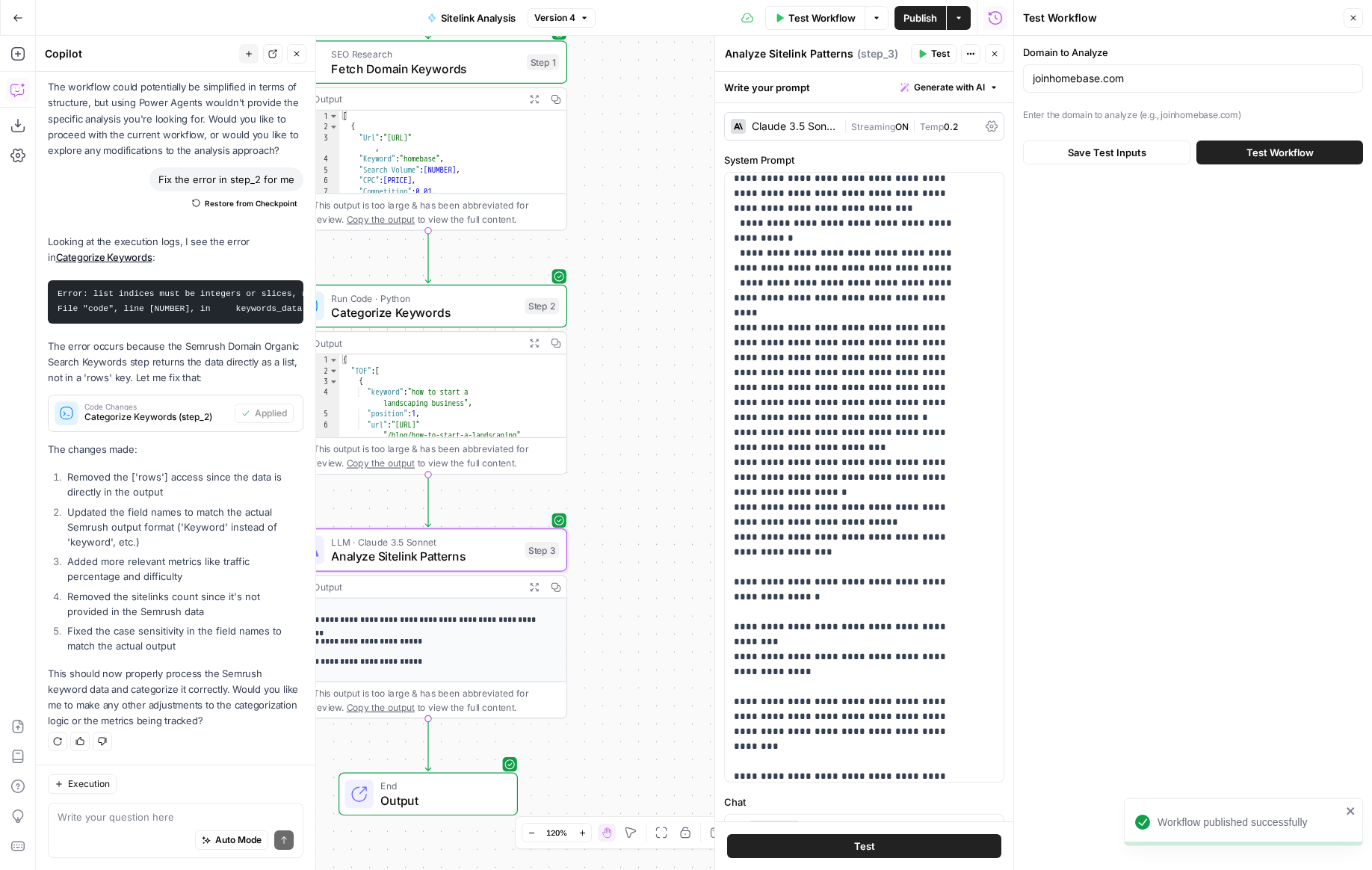 click on "Test Workflow" at bounding box center (1279, 152) 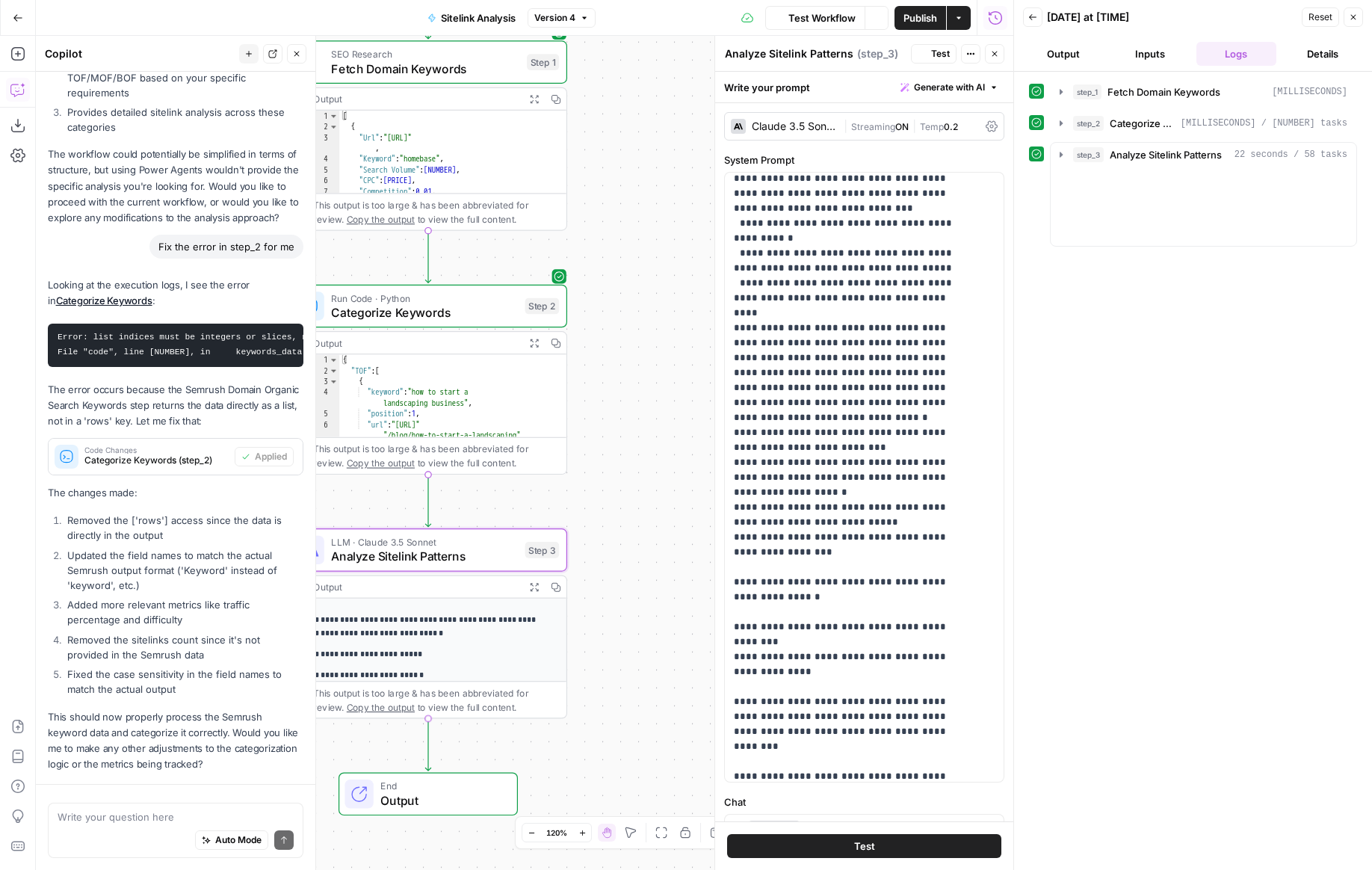scroll, scrollTop: 2071, scrollLeft: 0, axis: vertical 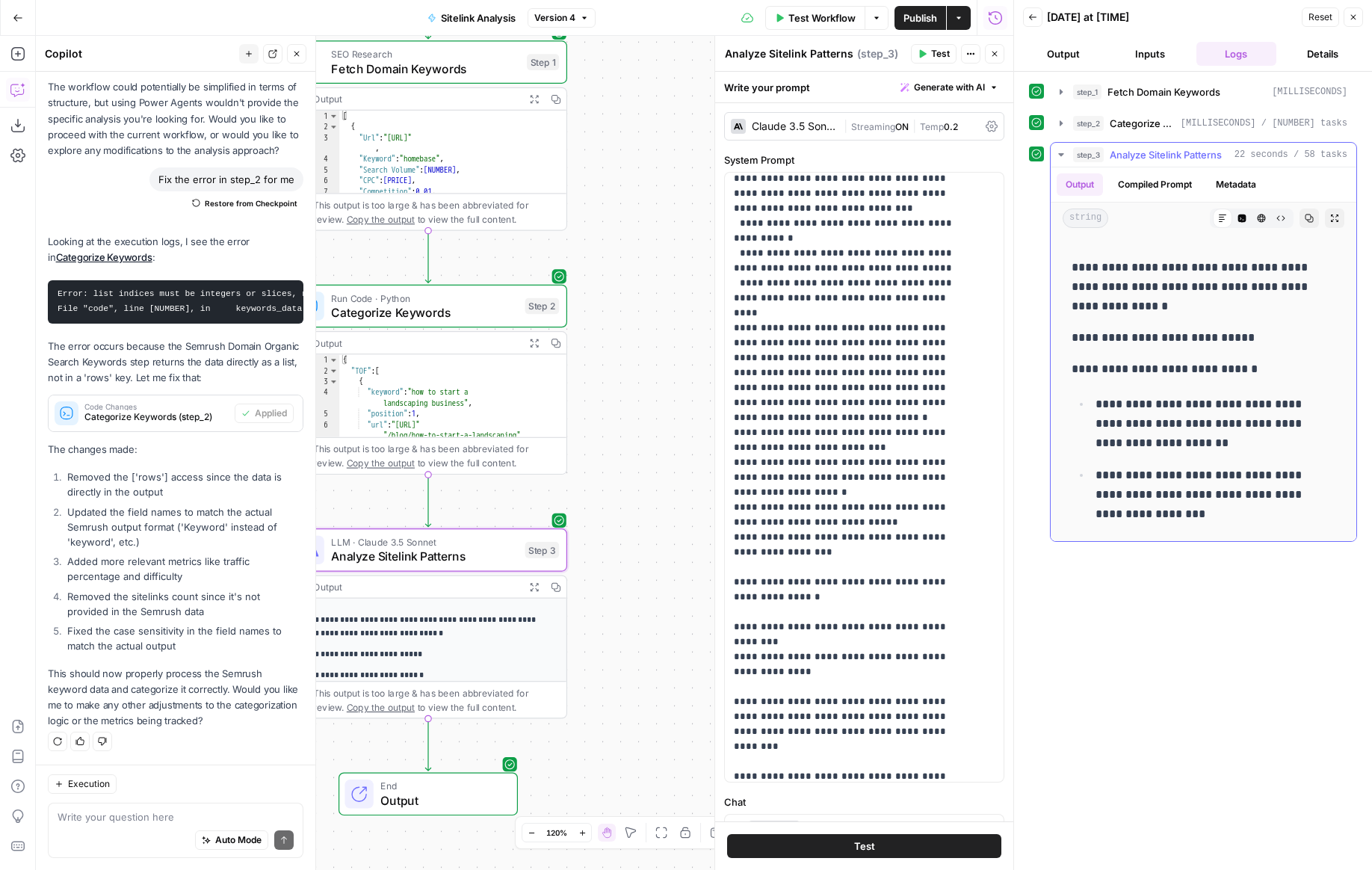 click on "Compiled Prompt" at bounding box center (1155, 185) 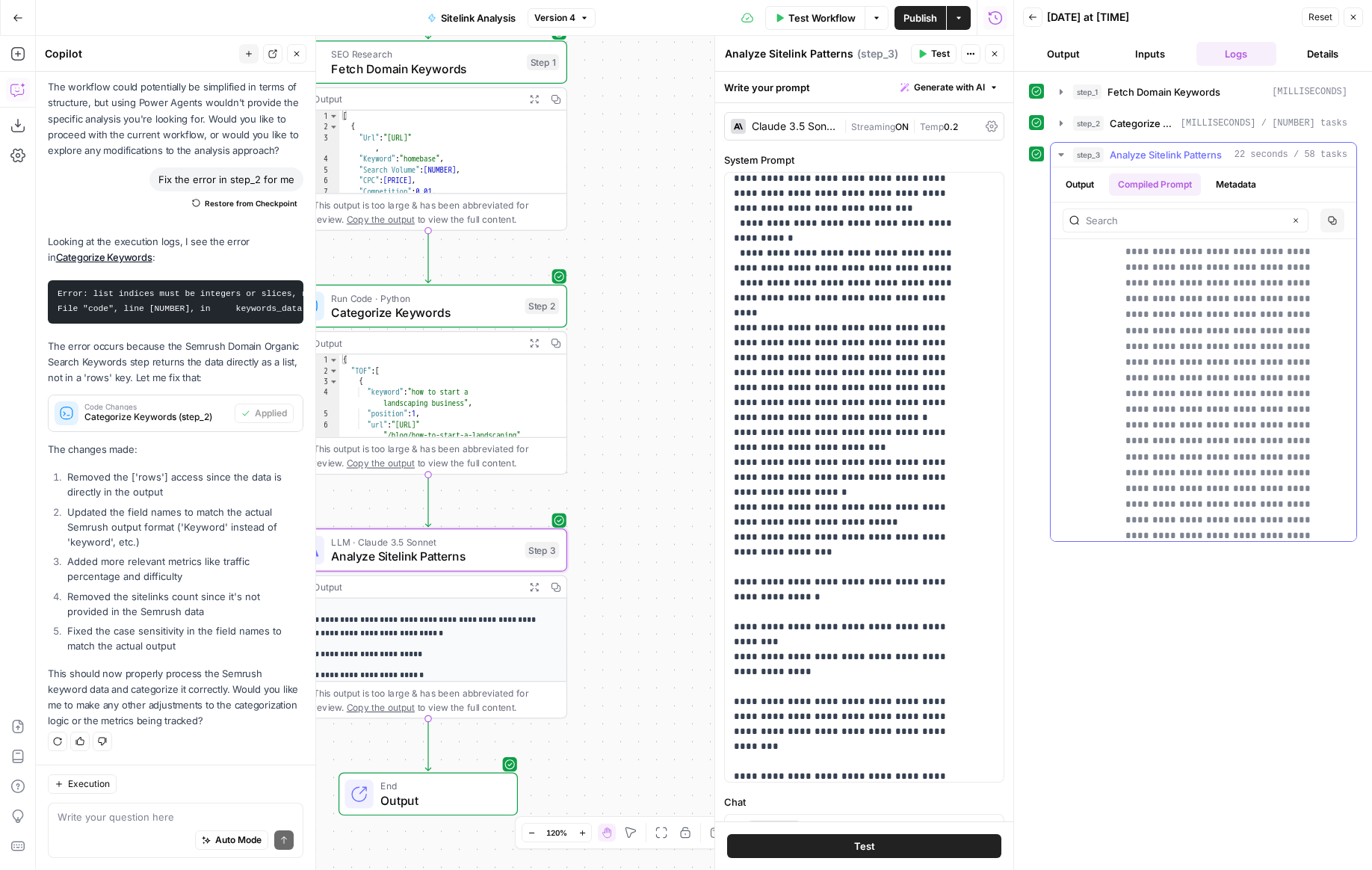 click on "Output" at bounding box center (1080, 185) 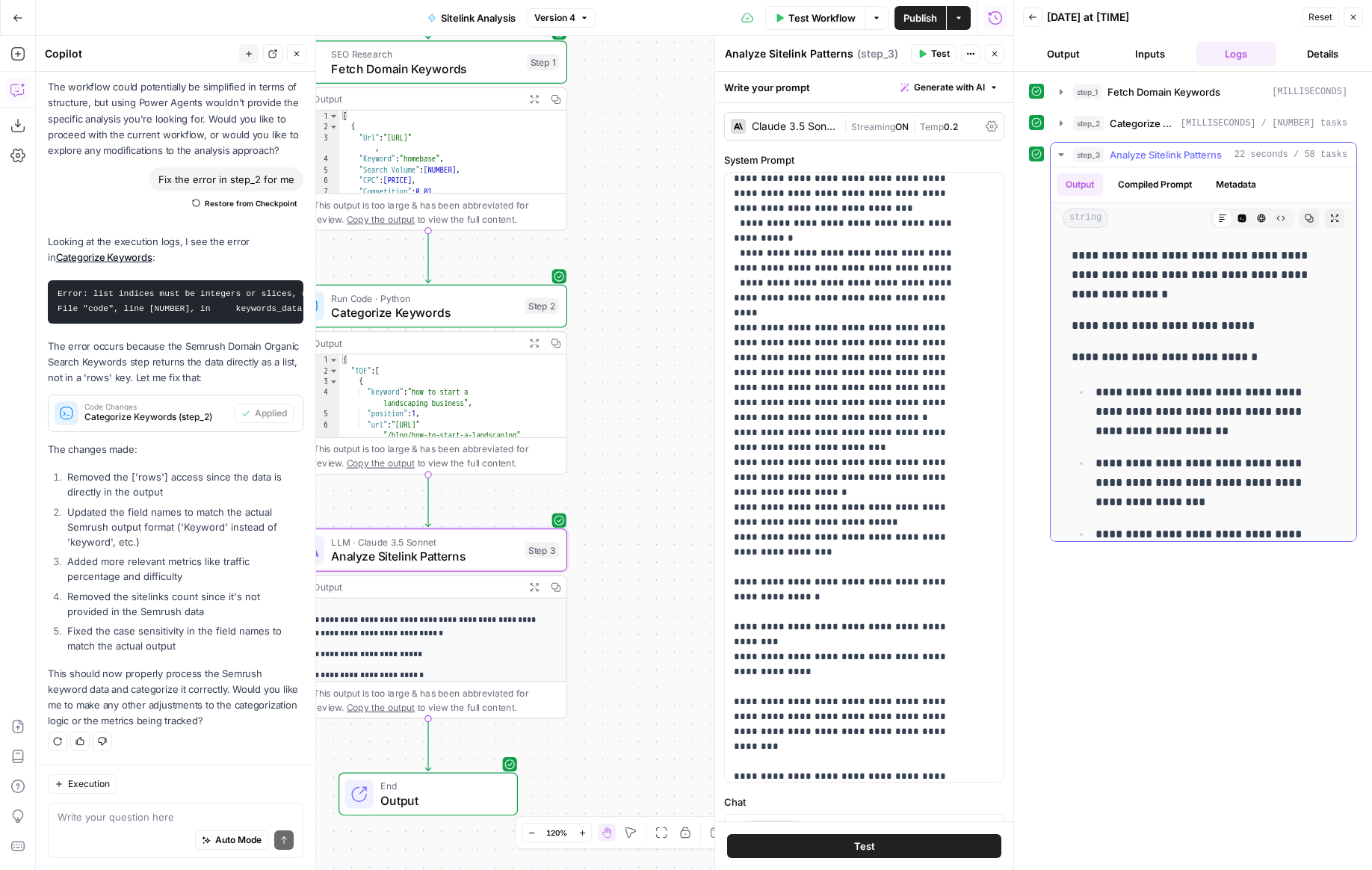 click on "Copy" at bounding box center [1309, 218] 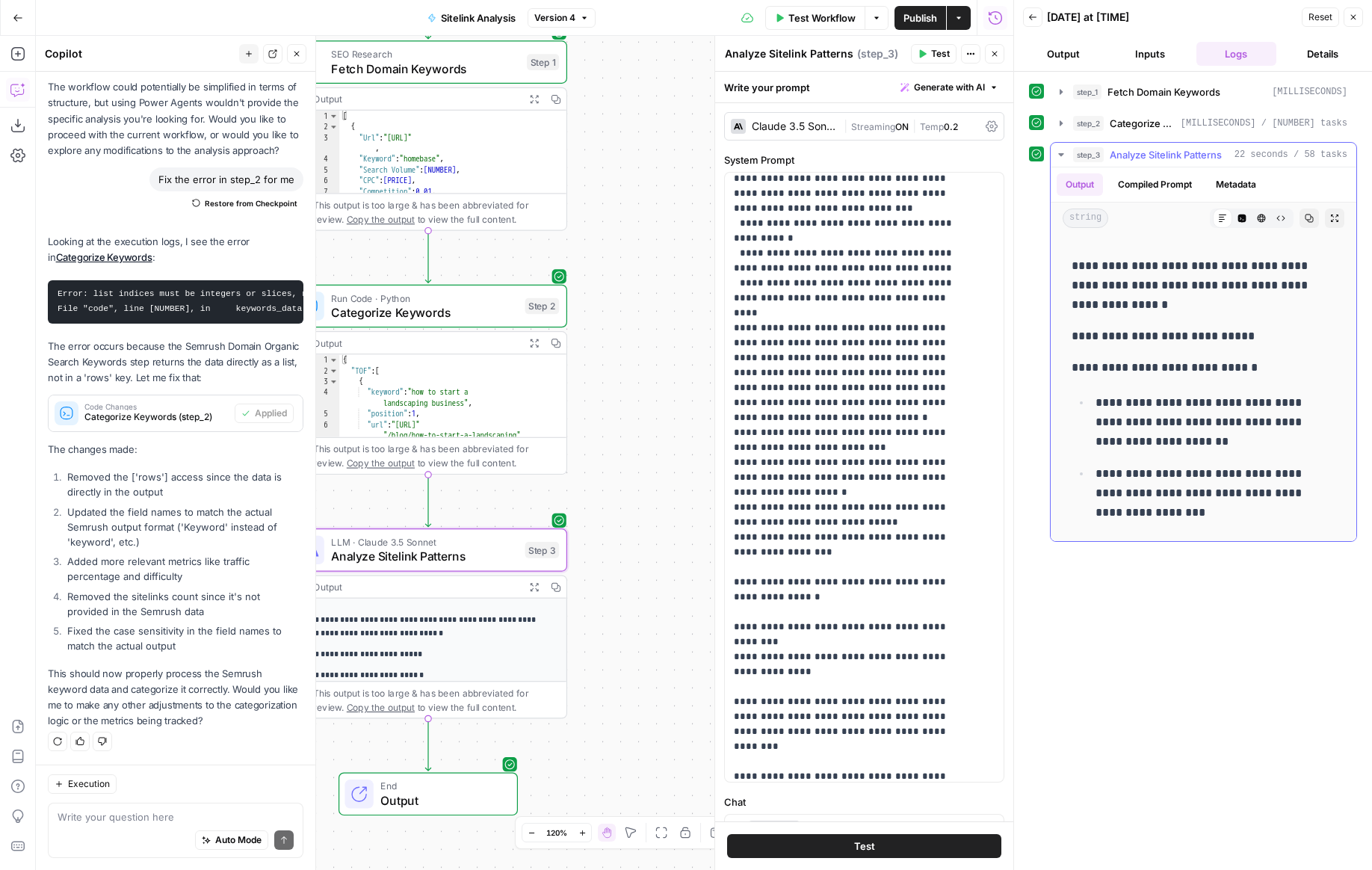 scroll, scrollTop: 0, scrollLeft: 0, axis: both 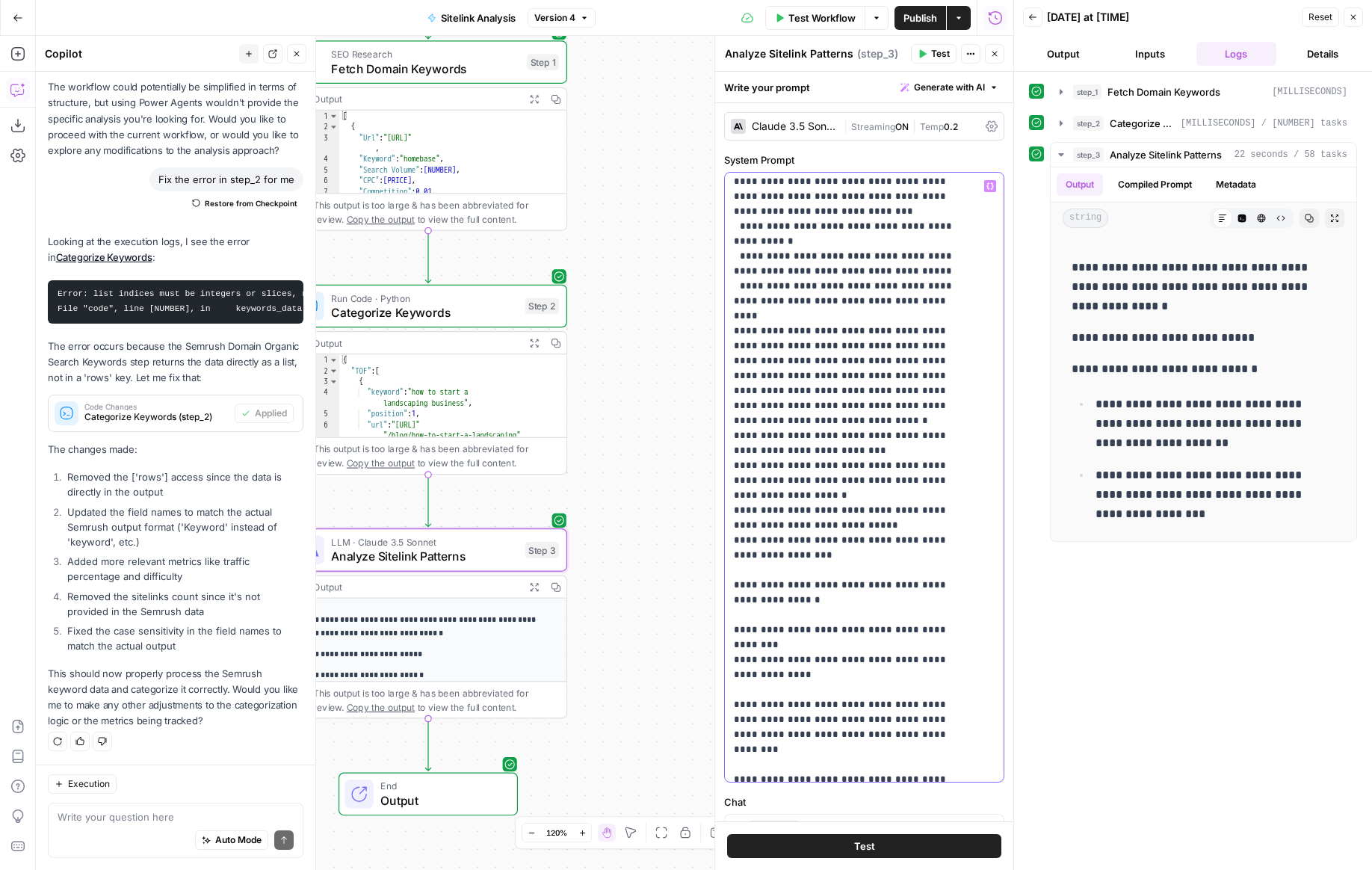 click on "**********" at bounding box center (853, 316) 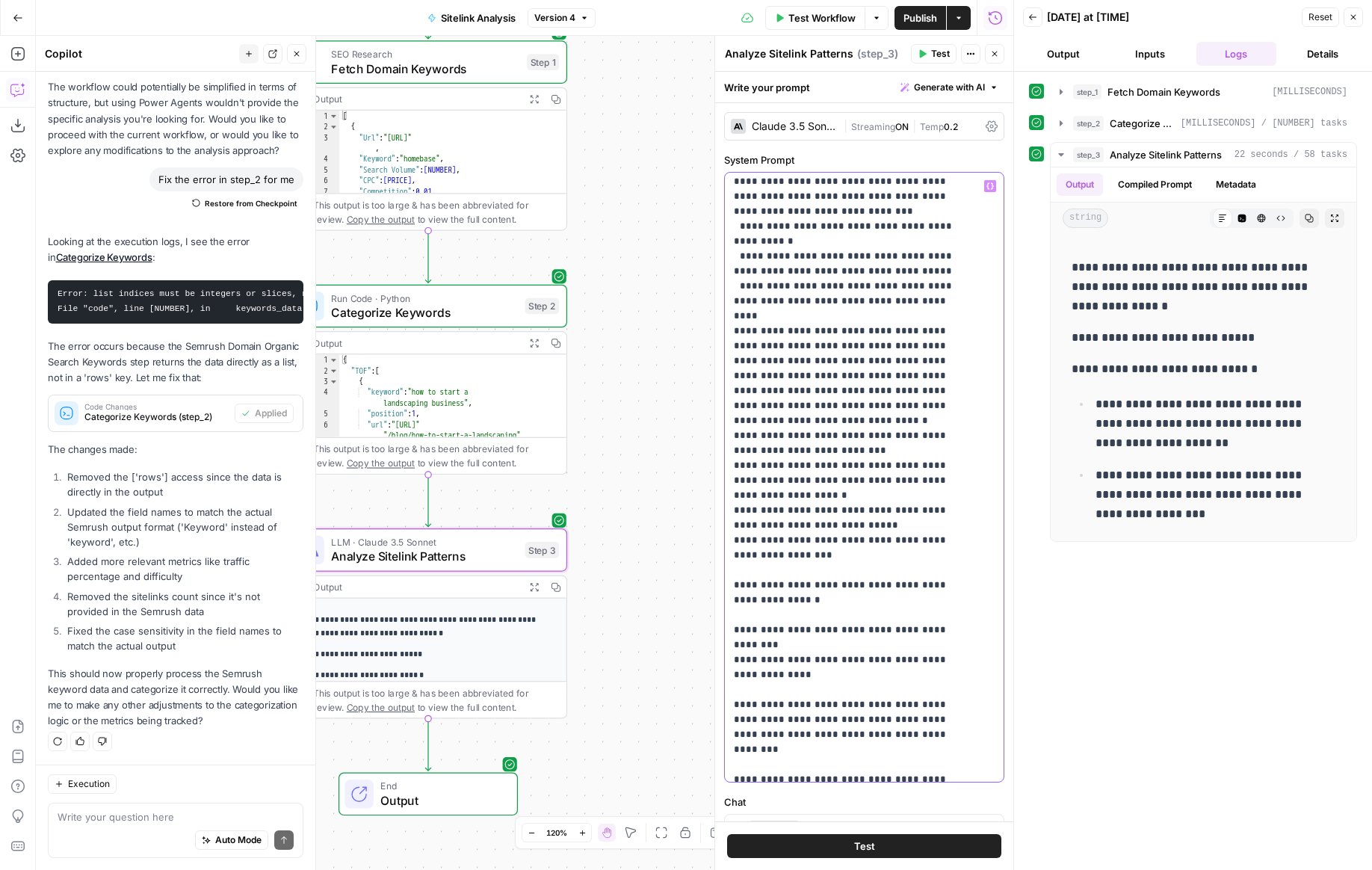 drag, startPoint x: 758, startPoint y: 570, endPoint x: 729, endPoint y: 566, distance: 29.274562 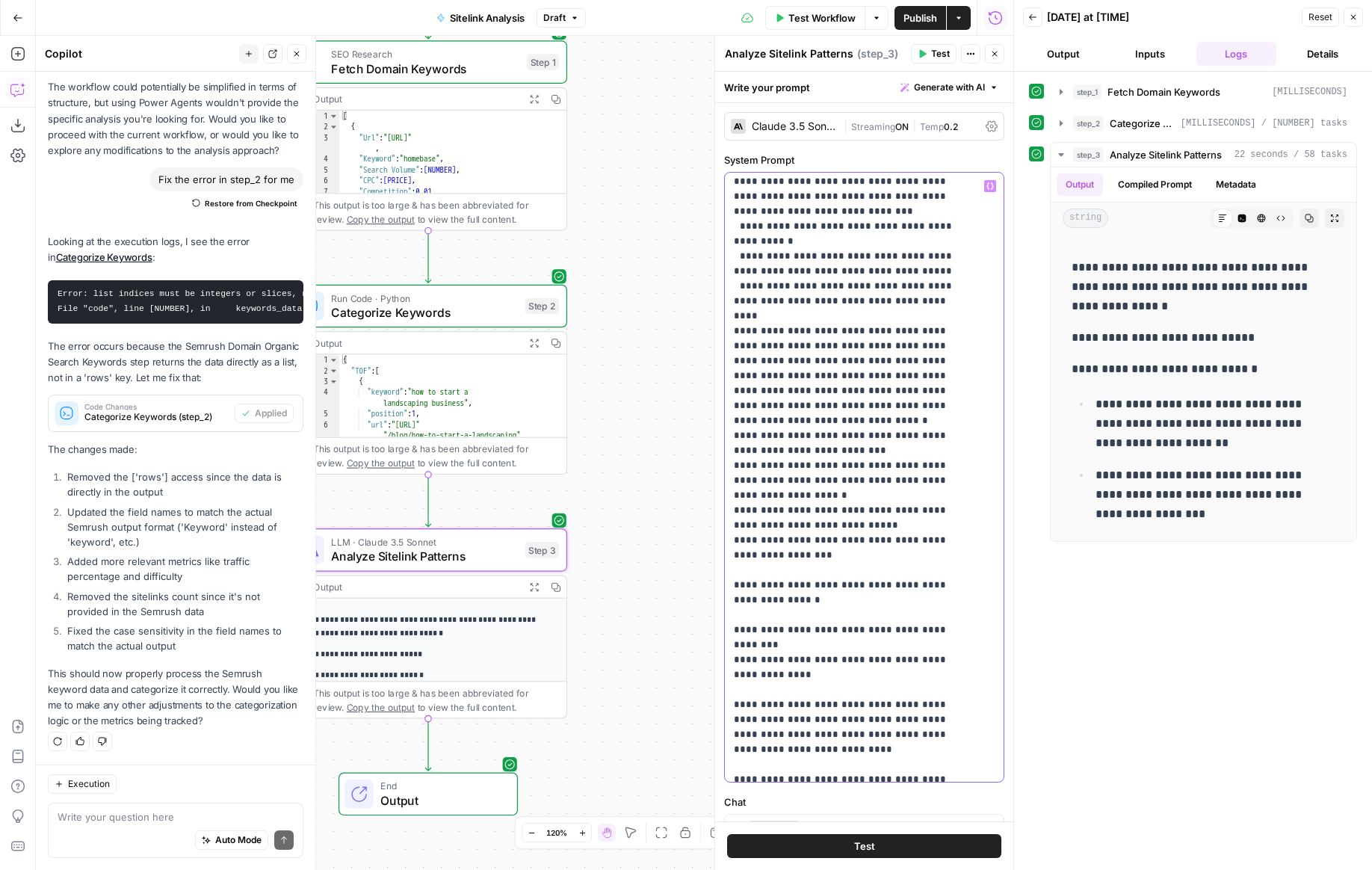 click on "**********" at bounding box center [853, 324] 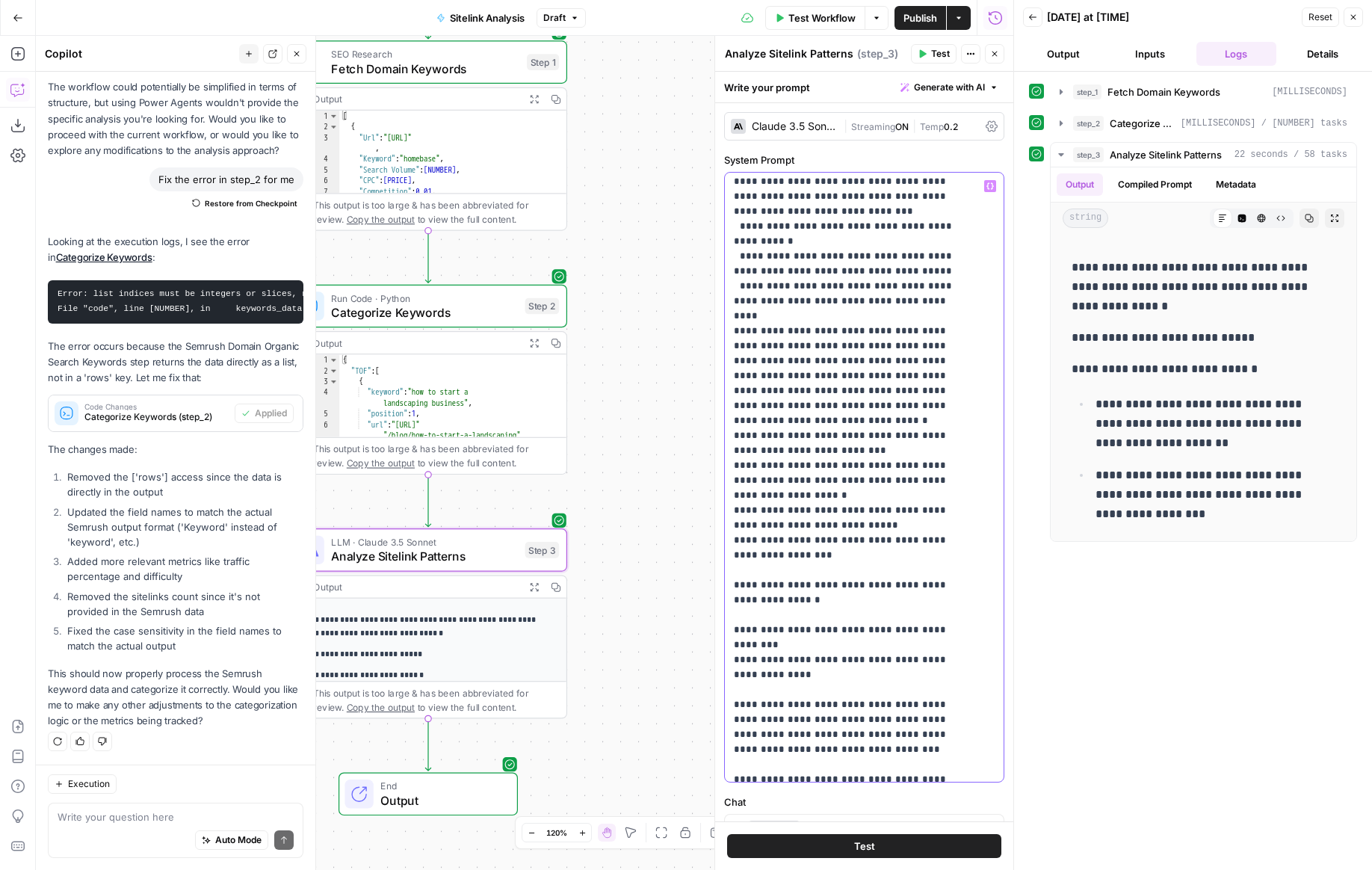 click on "**********" at bounding box center [853, 324] 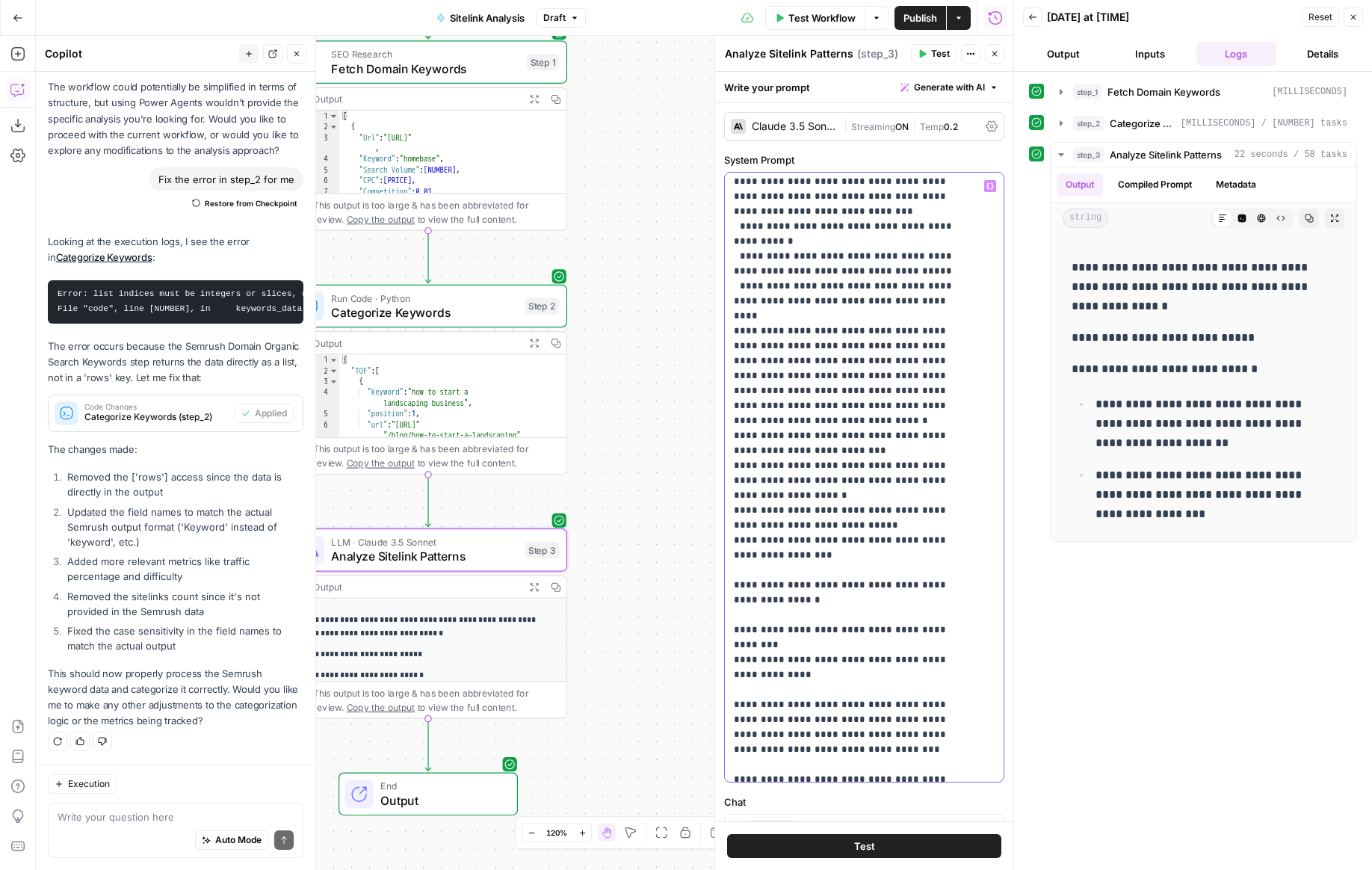 click on "**********" at bounding box center (853, 324) 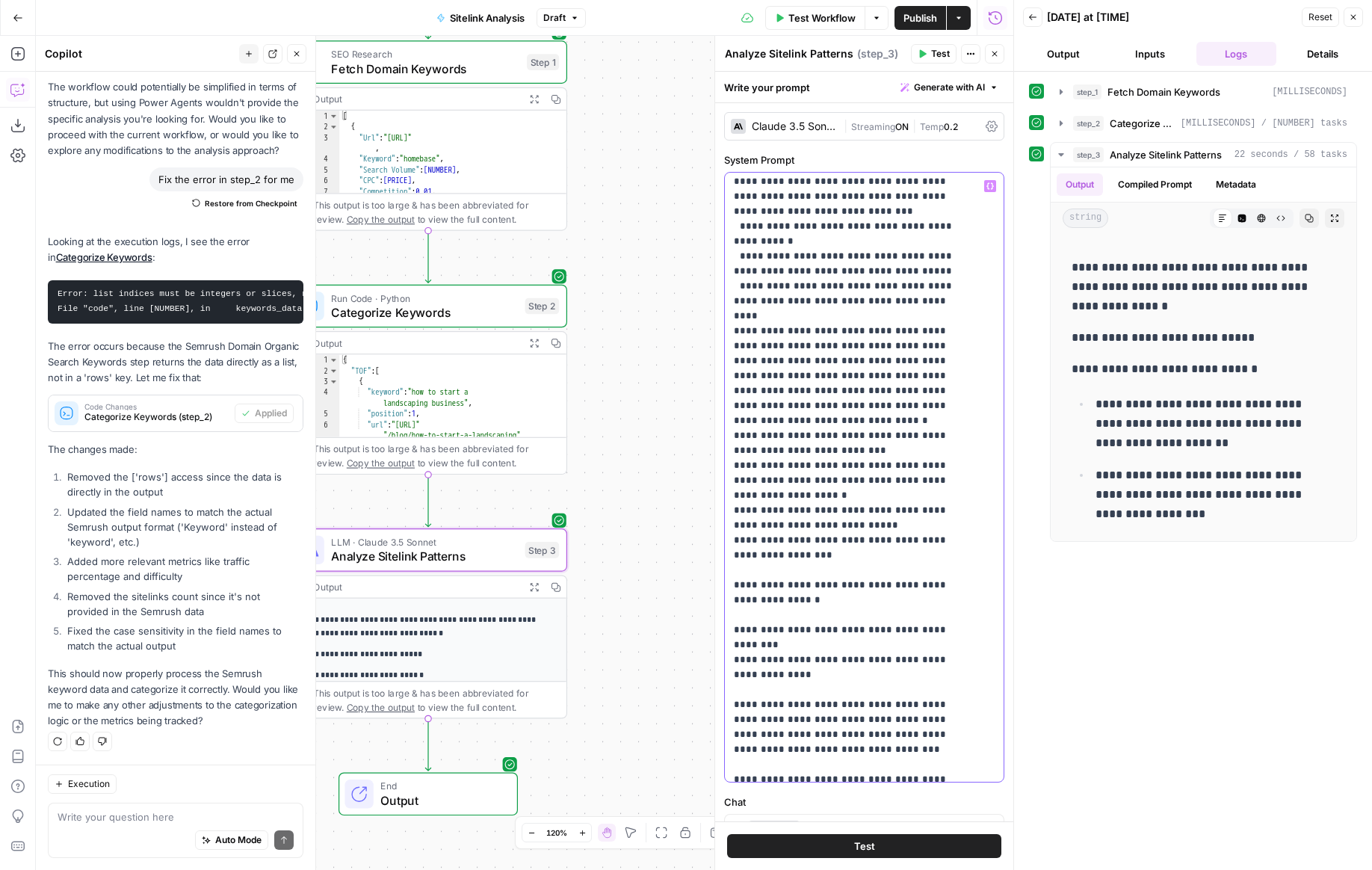 click on "**********" at bounding box center [853, 324] 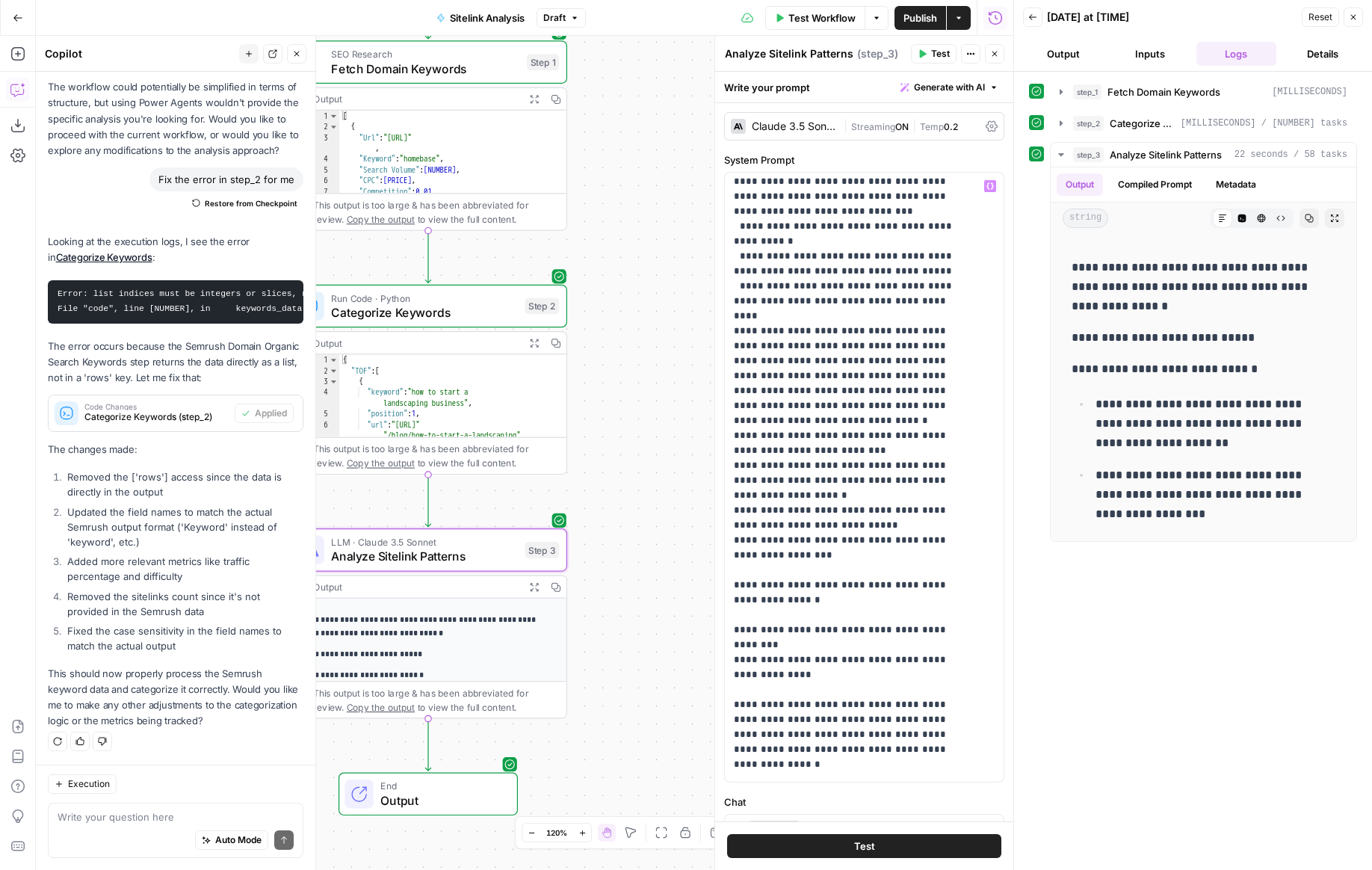 click on "Publish" at bounding box center [920, 18] 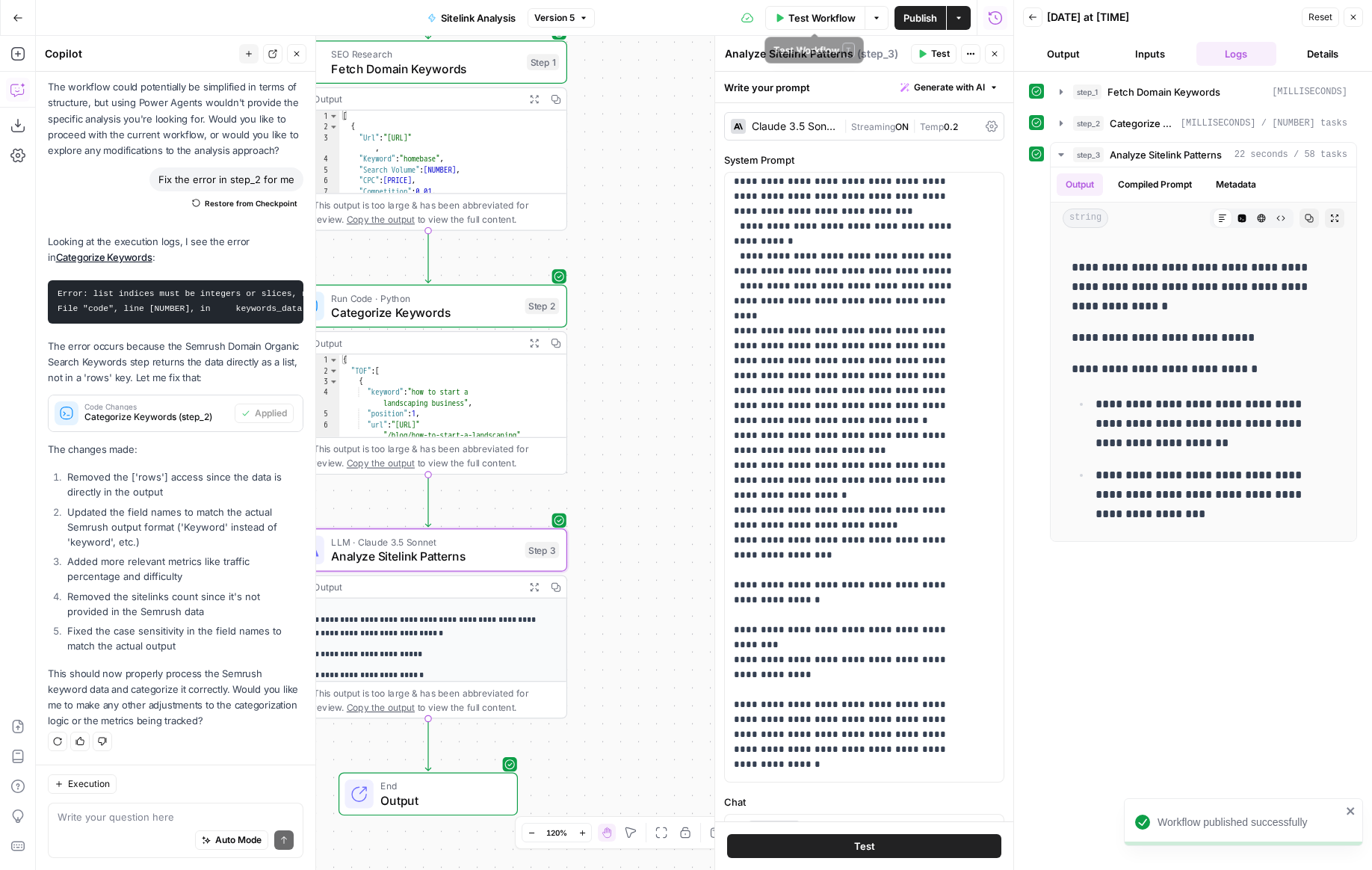 click on "Test Workflow" at bounding box center (822, 18) 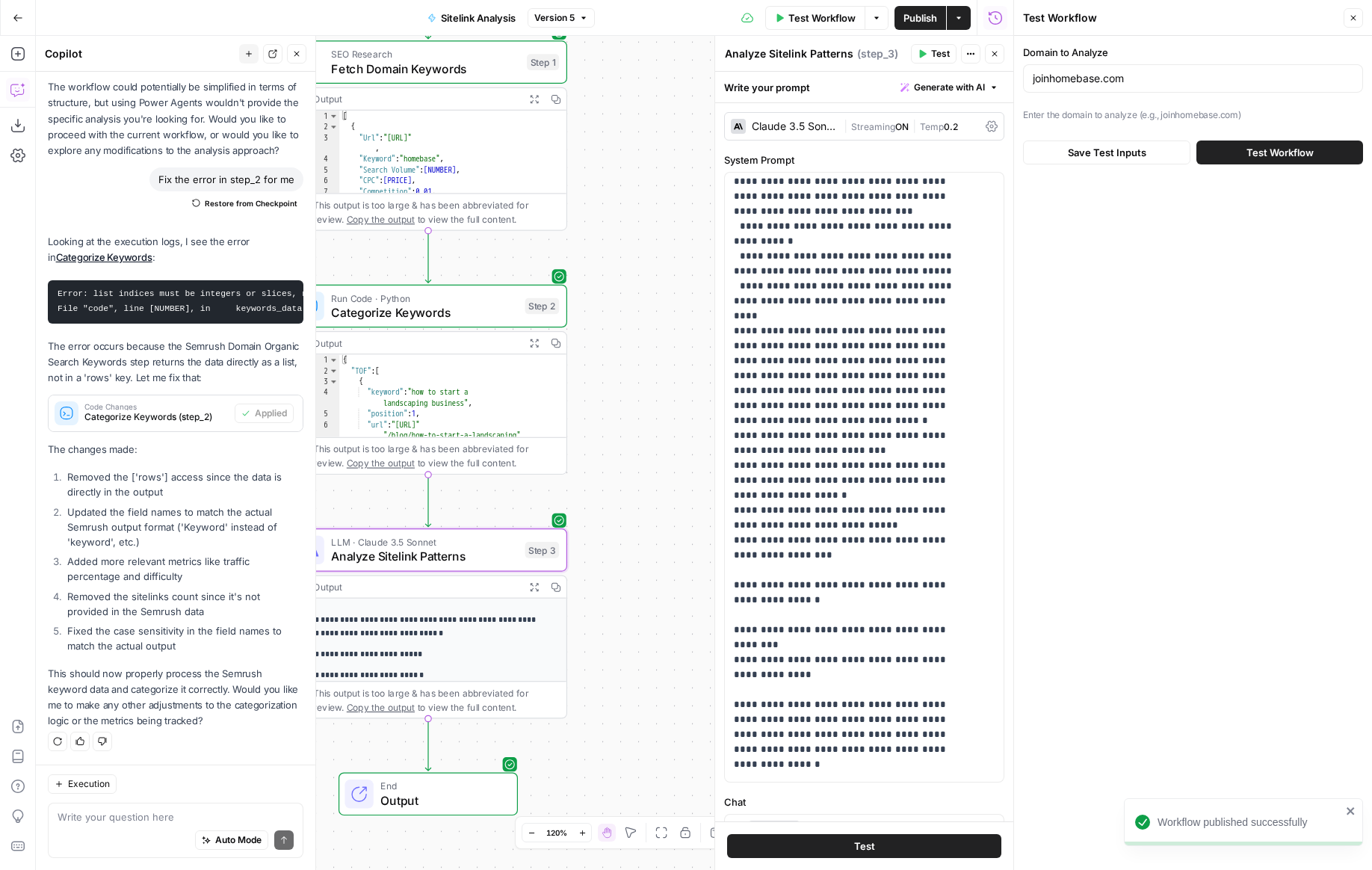 click on "Test Workflow" at bounding box center (1280, 152) 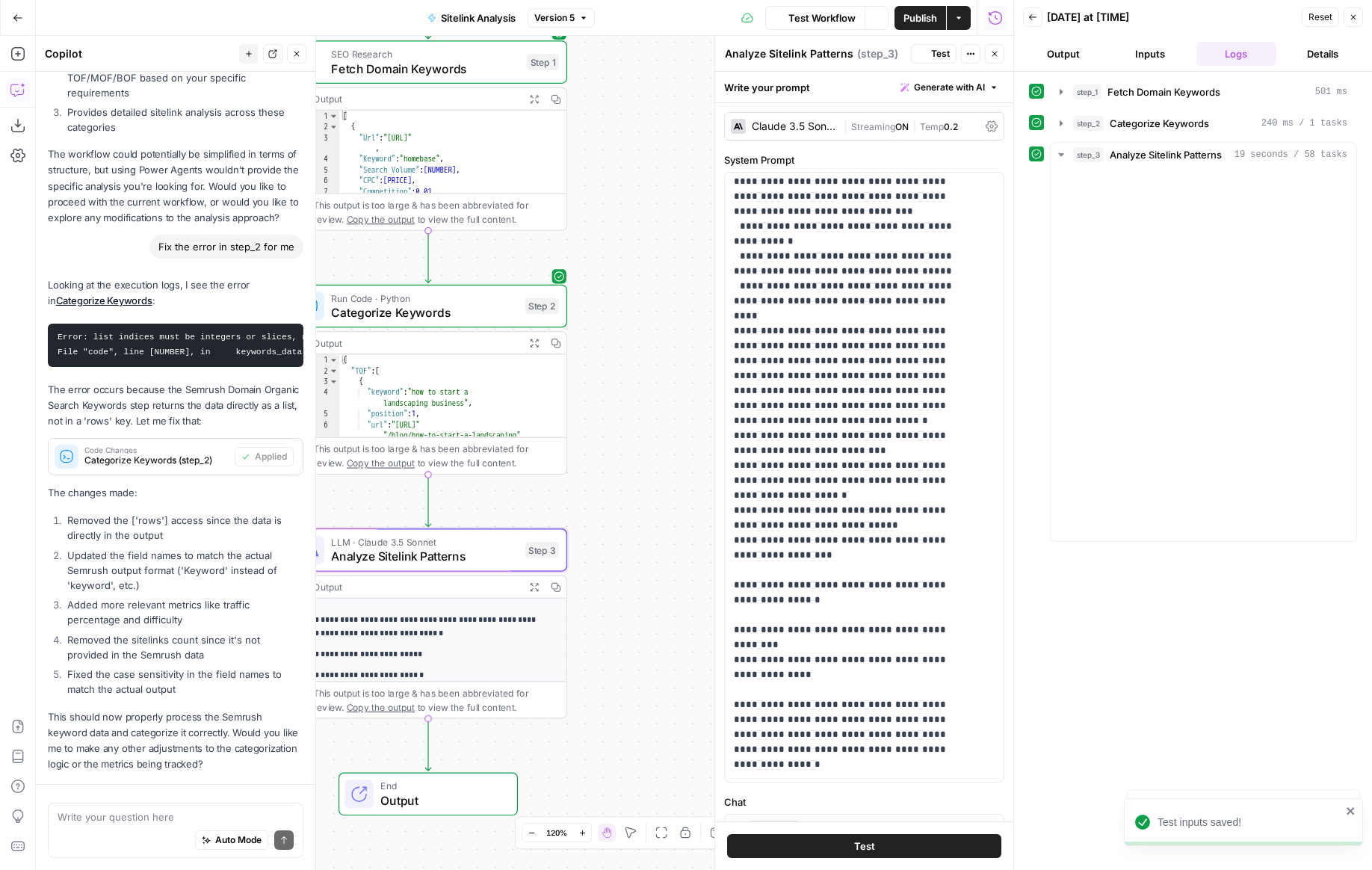 scroll, scrollTop: 2071, scrollLeft: 0, axis: vertical 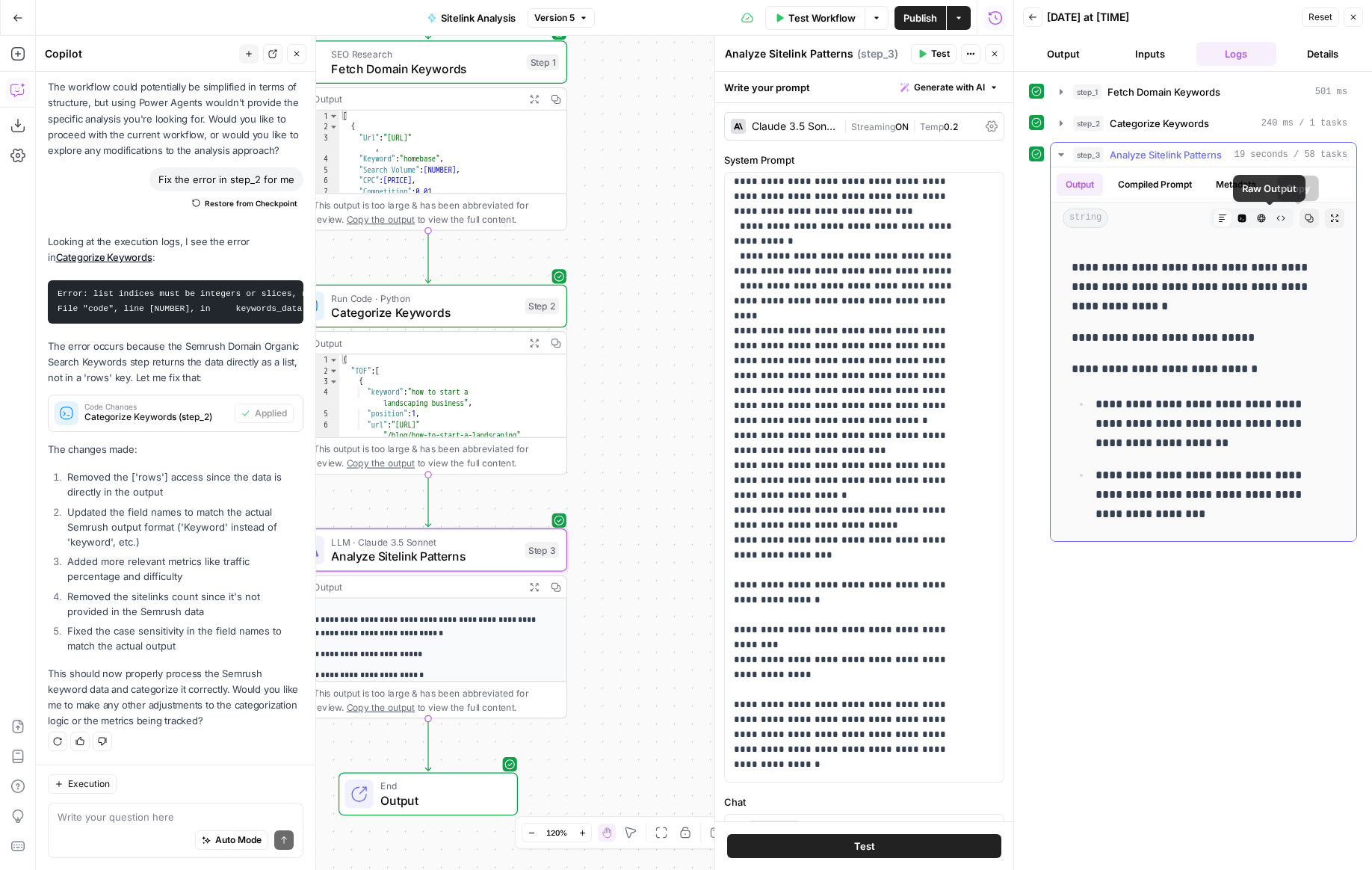 click 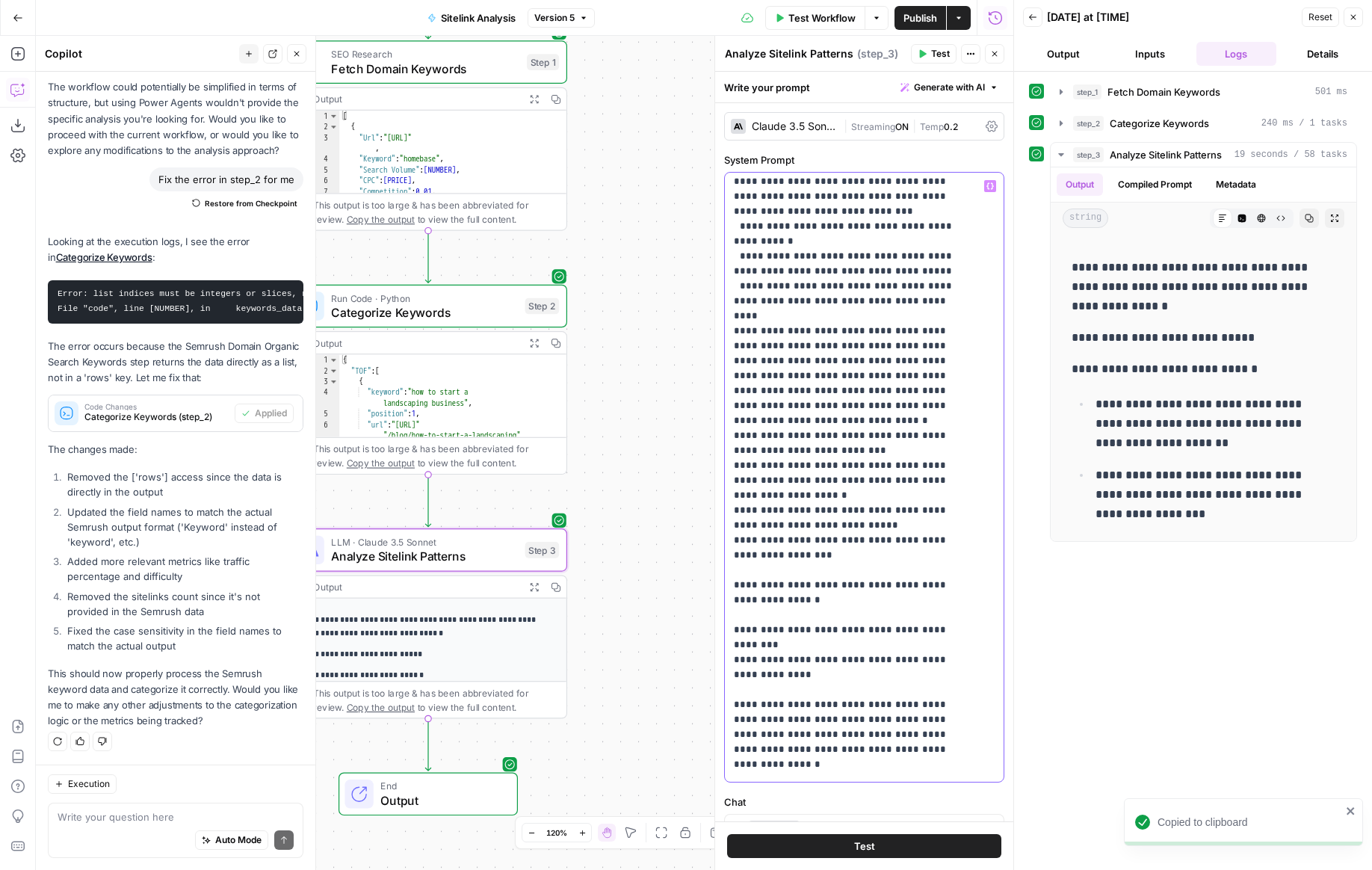 click on "**********" at bounding box center (853, 324) 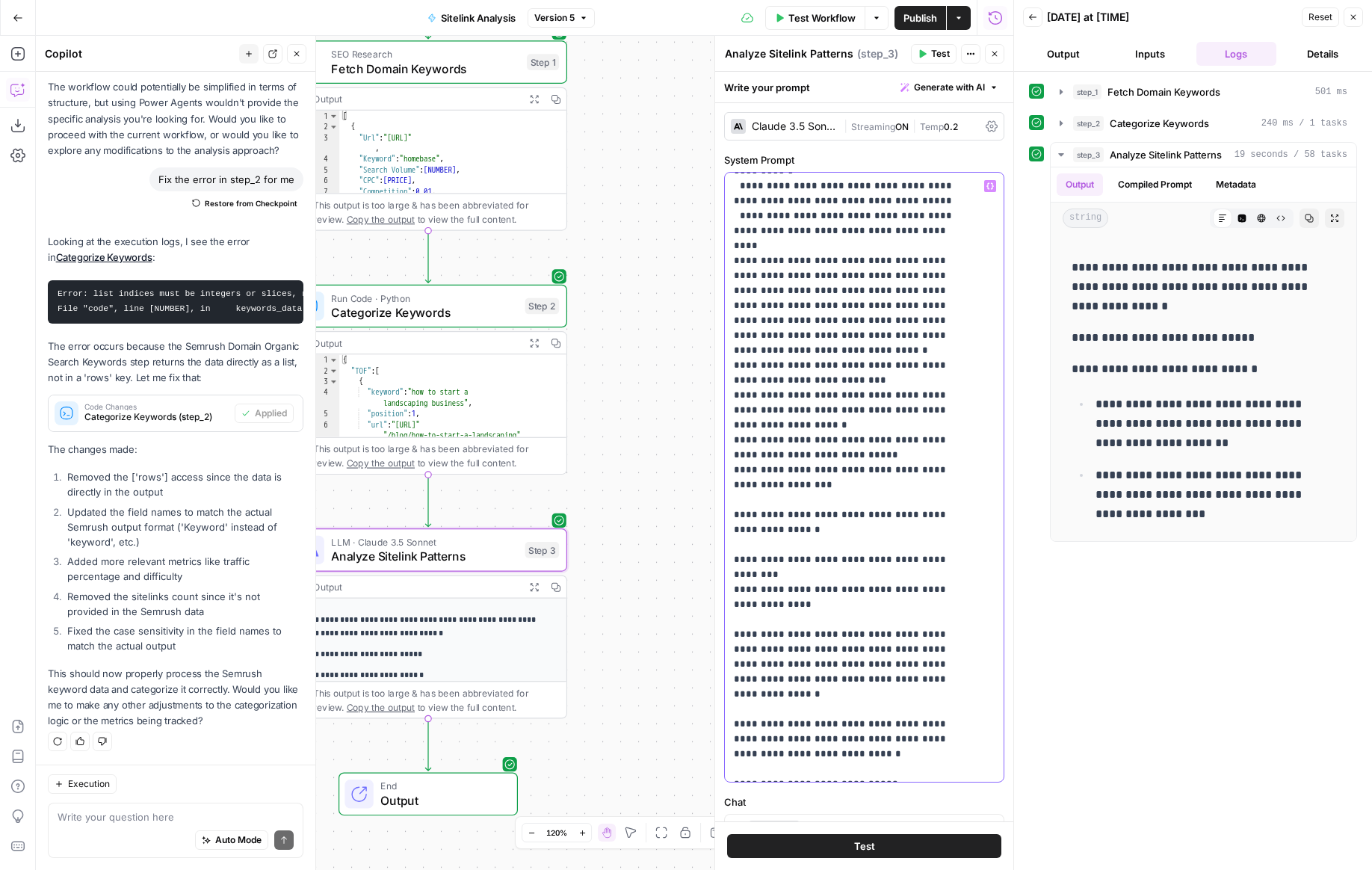 scroll, scrollTop: 605, scrollLeft: 0, axis: vertical 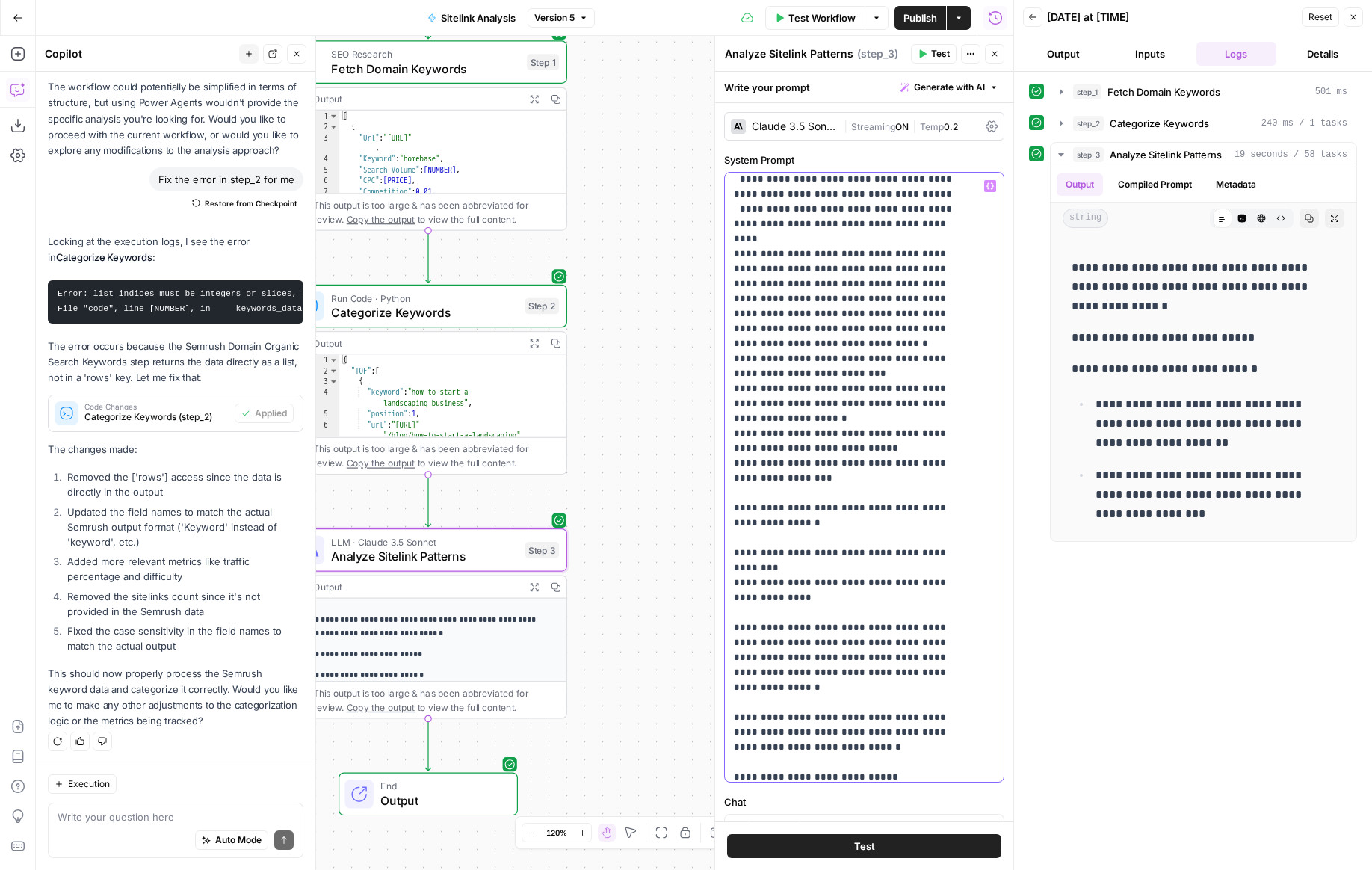 click on "**********" at bounding box center (853, 247) 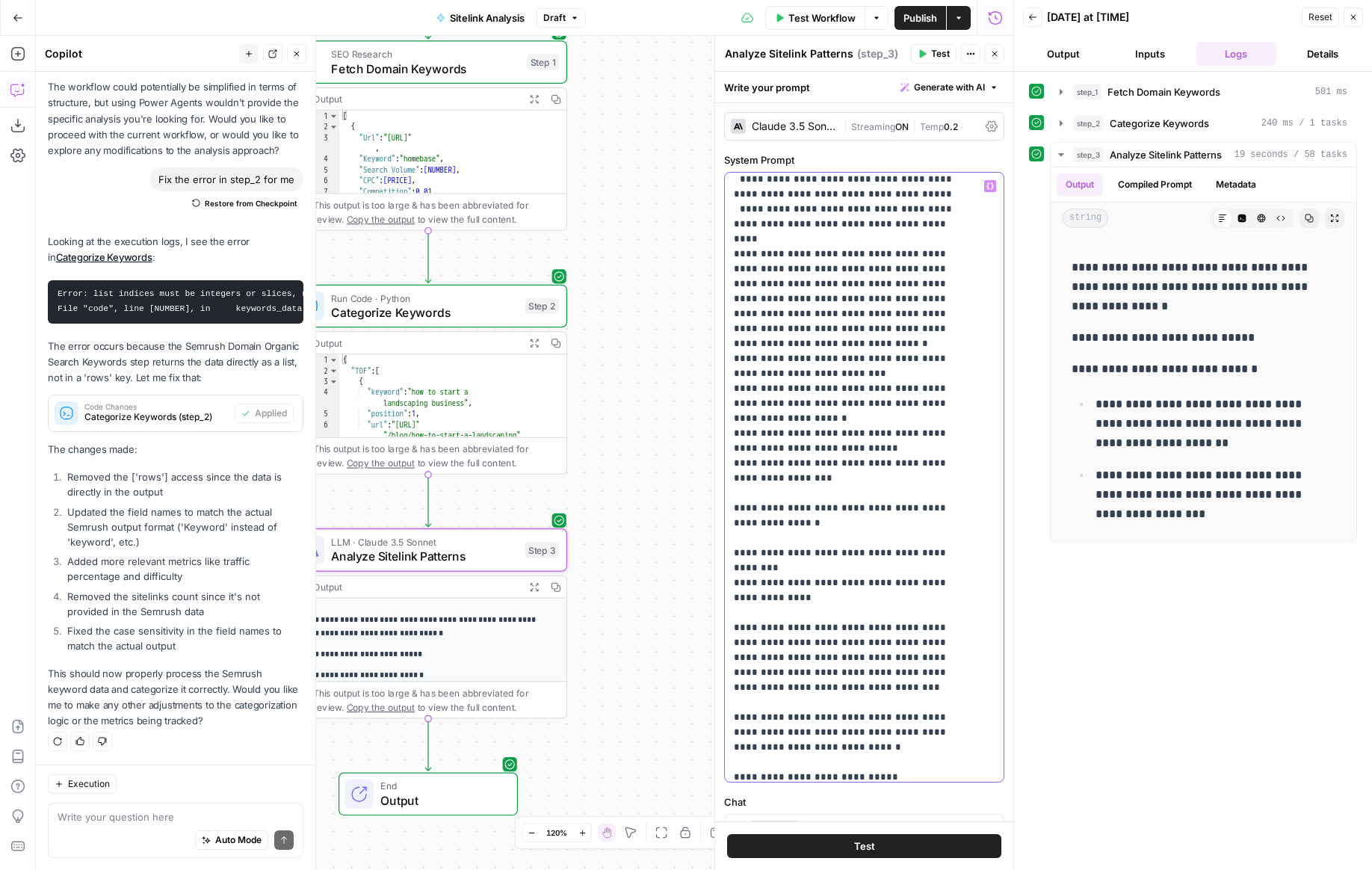 drag, startPoint x: 957, startPoint y: 492, endPoint x: 933, endPoint y: 491, distance: 24.02082 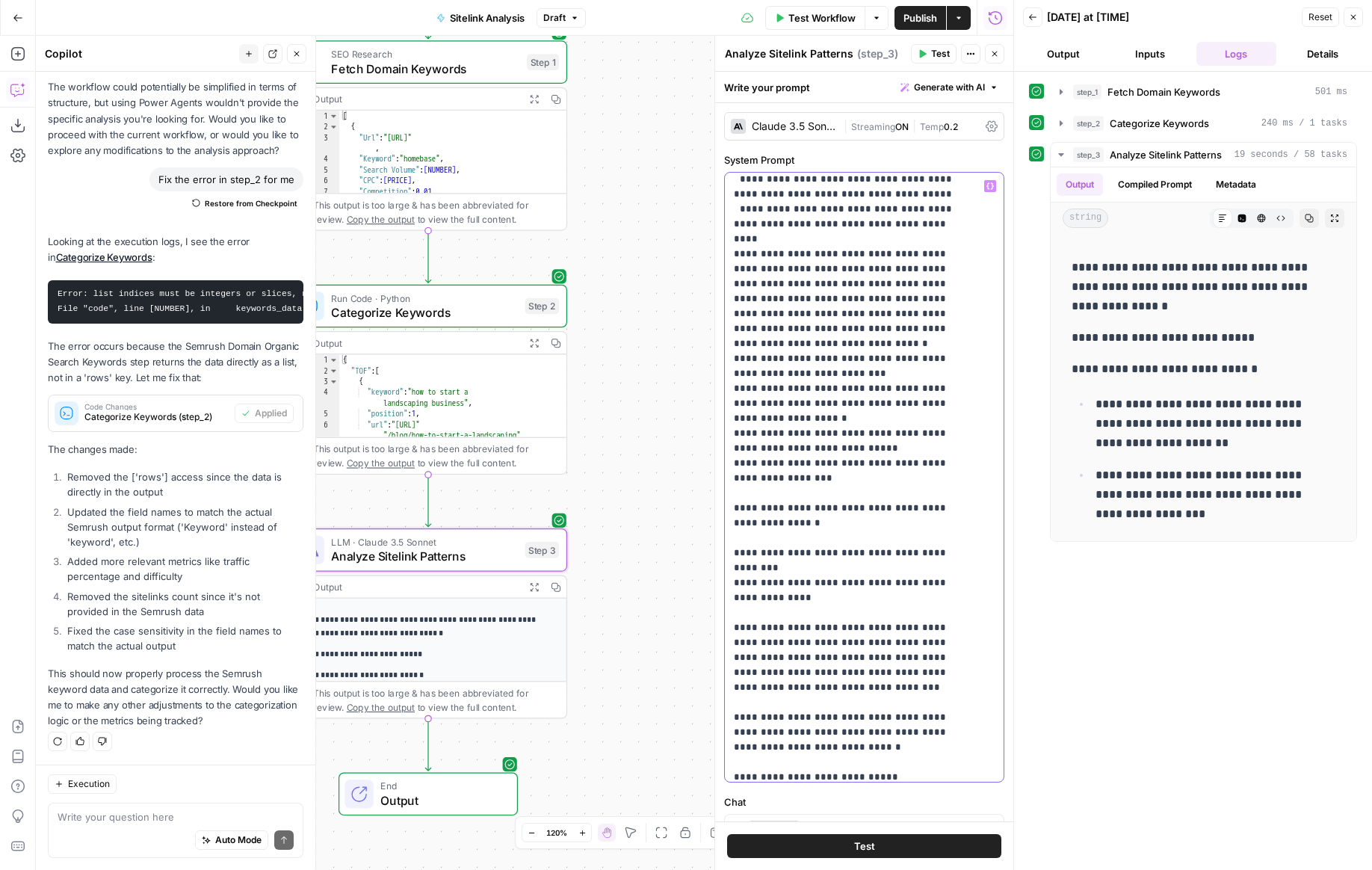 click on "**********" at bounding box center [853, 254] 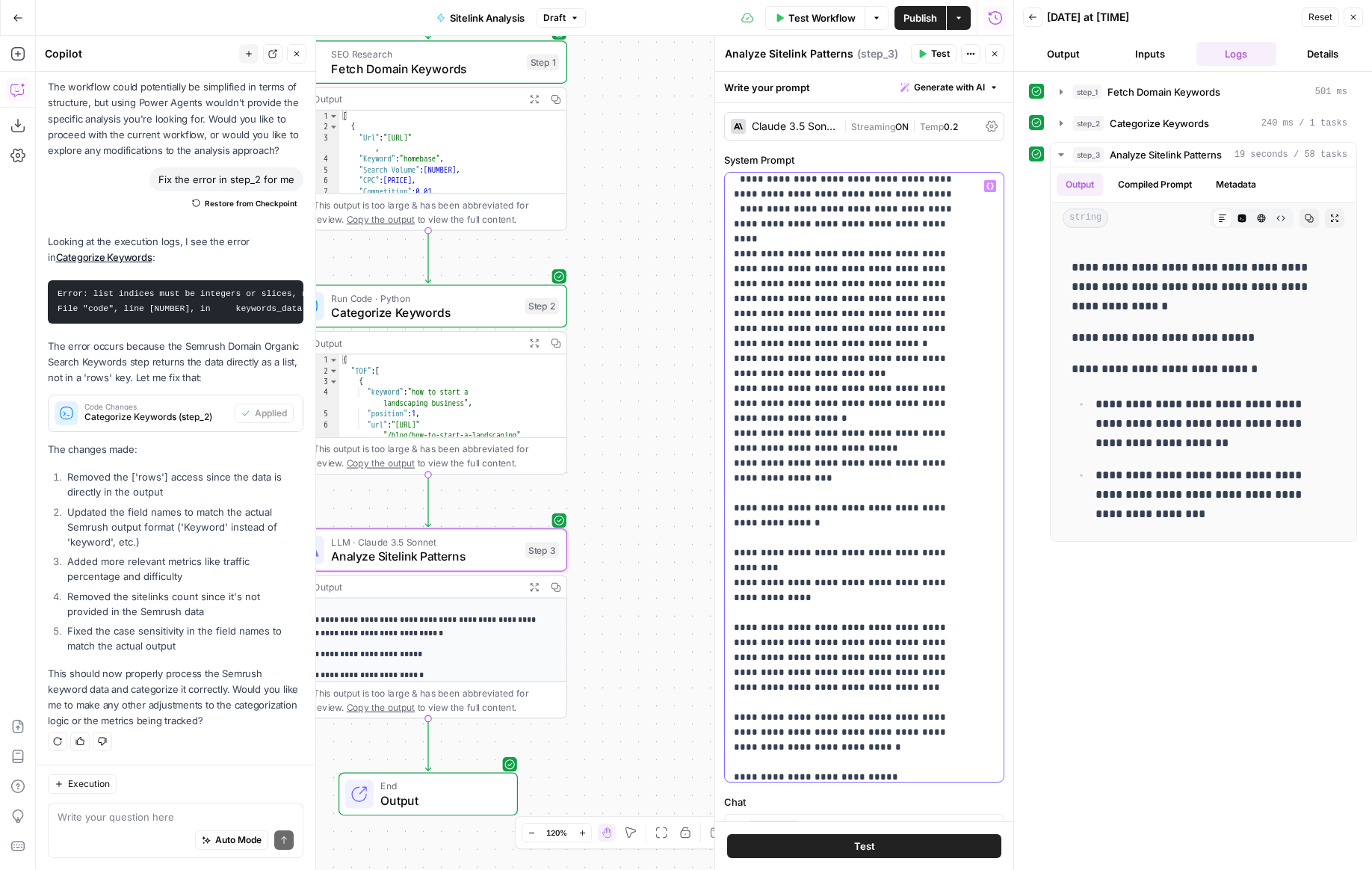 click on "**********" at bounding box center (853, 254) 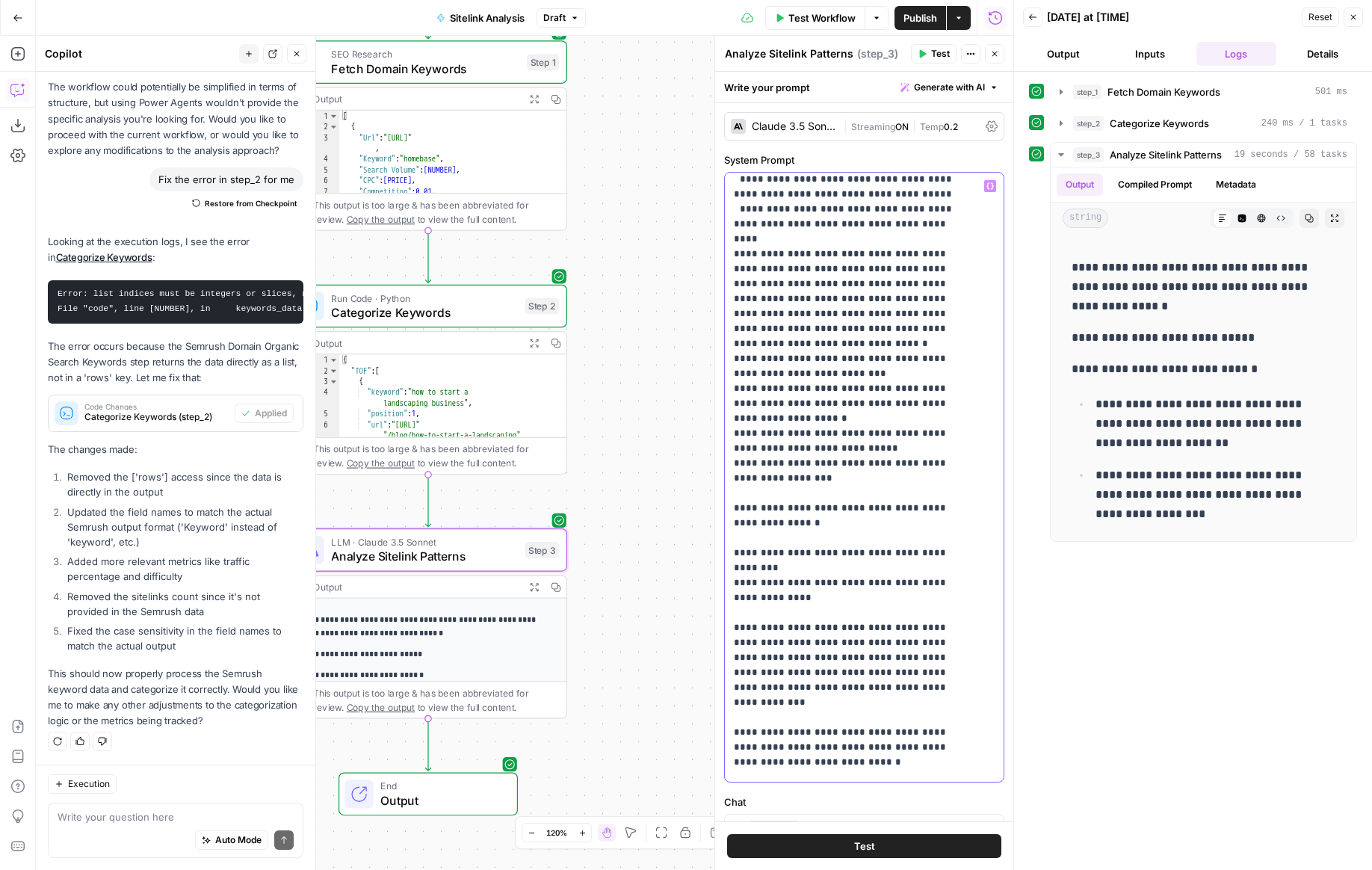 click on "**********" at bounding box center (853, 254) 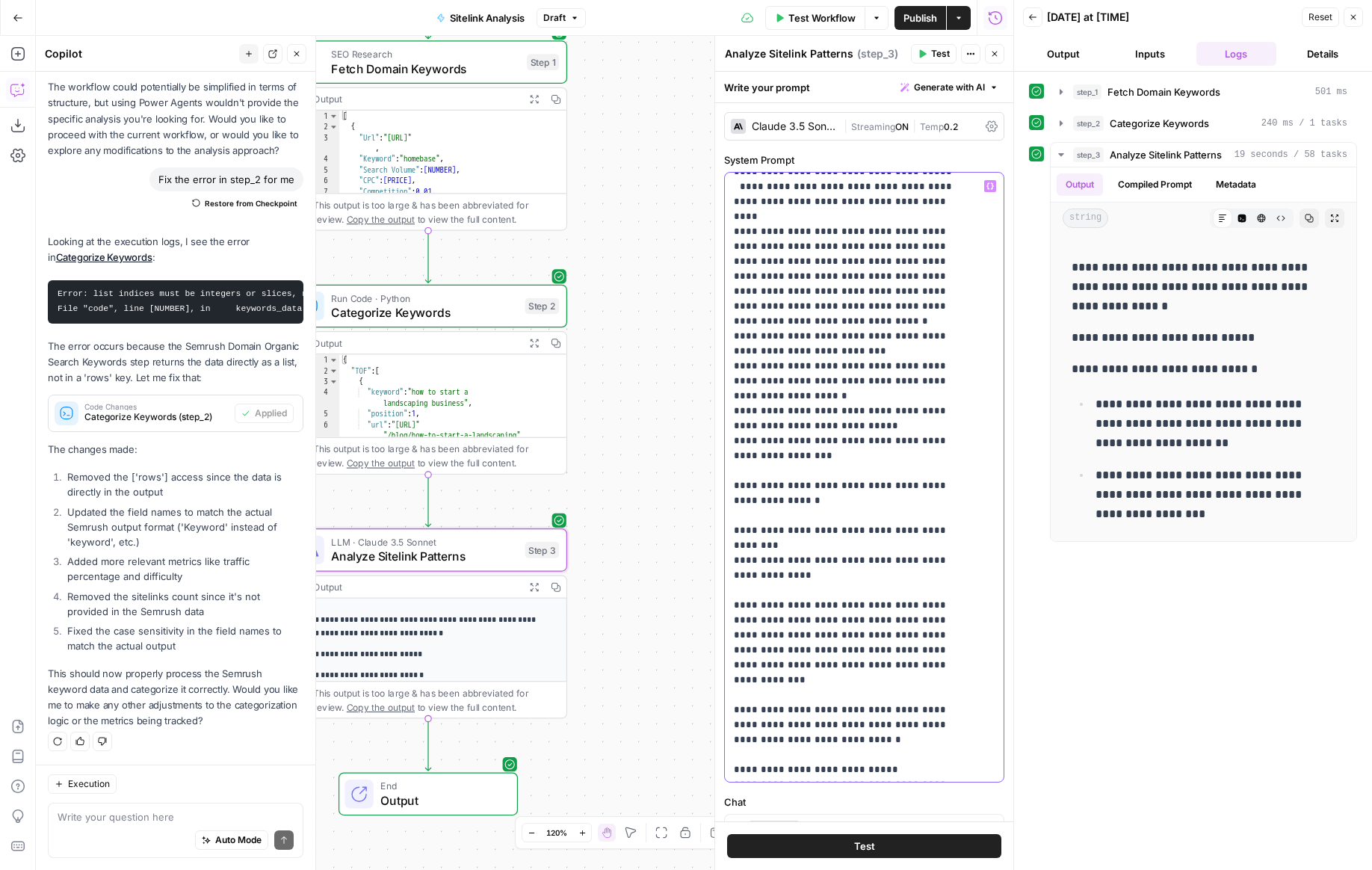 scroll, scrollTop: 628, scrollLeft: 0, axis: vertical 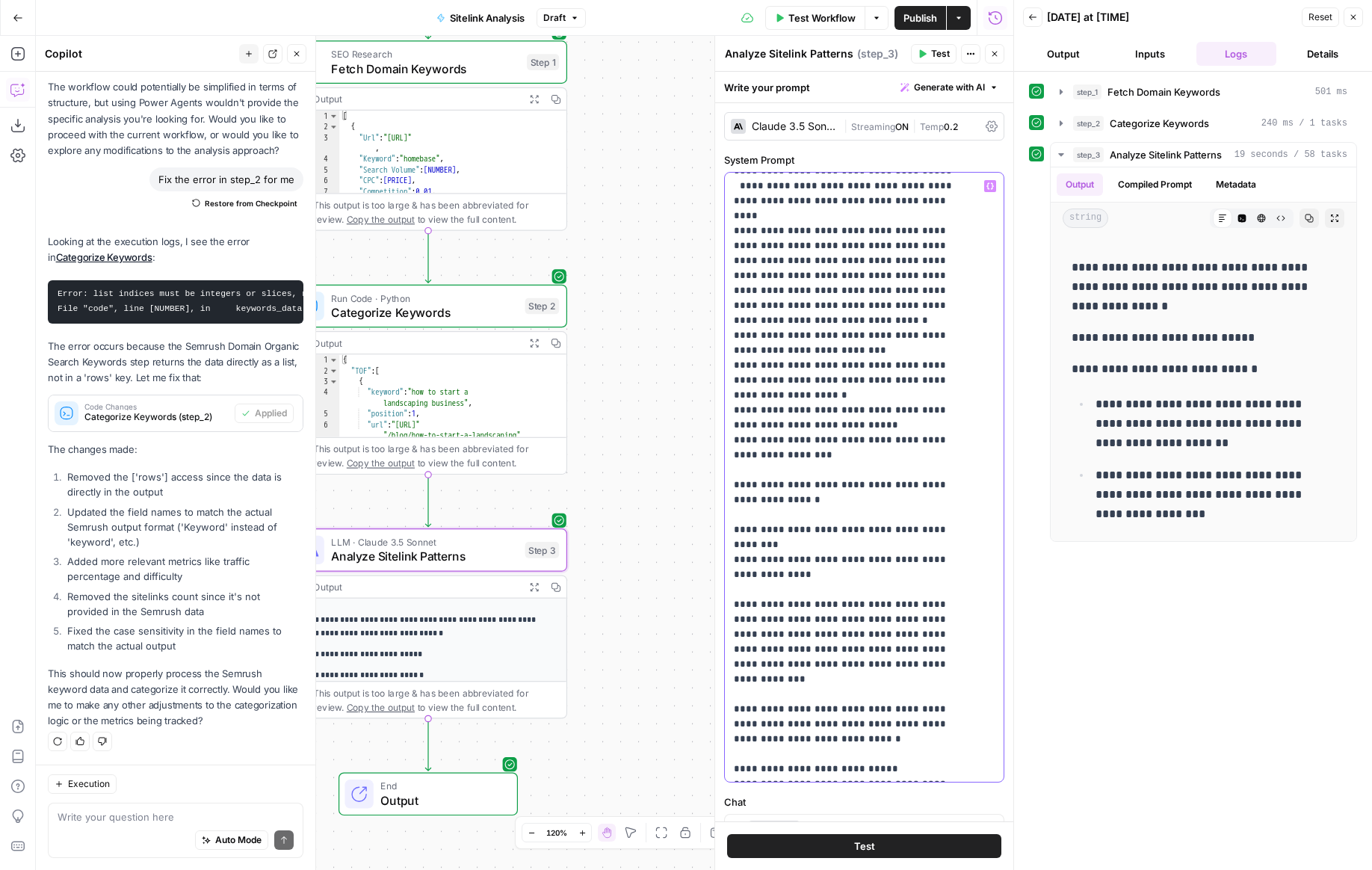 click on "**********" at bounding box center [853, 231] 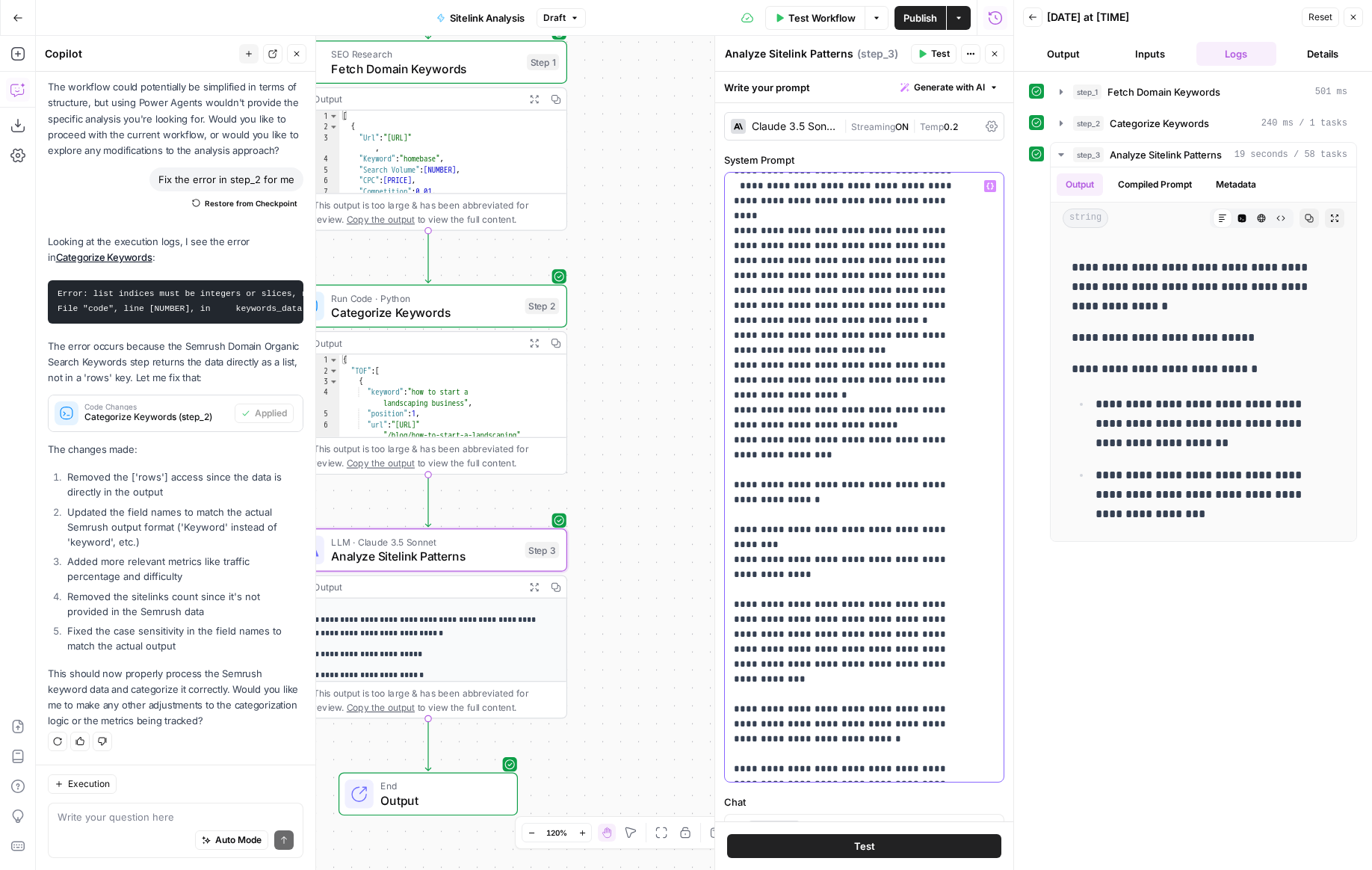click on "**********" at bounding box center (853, 261) 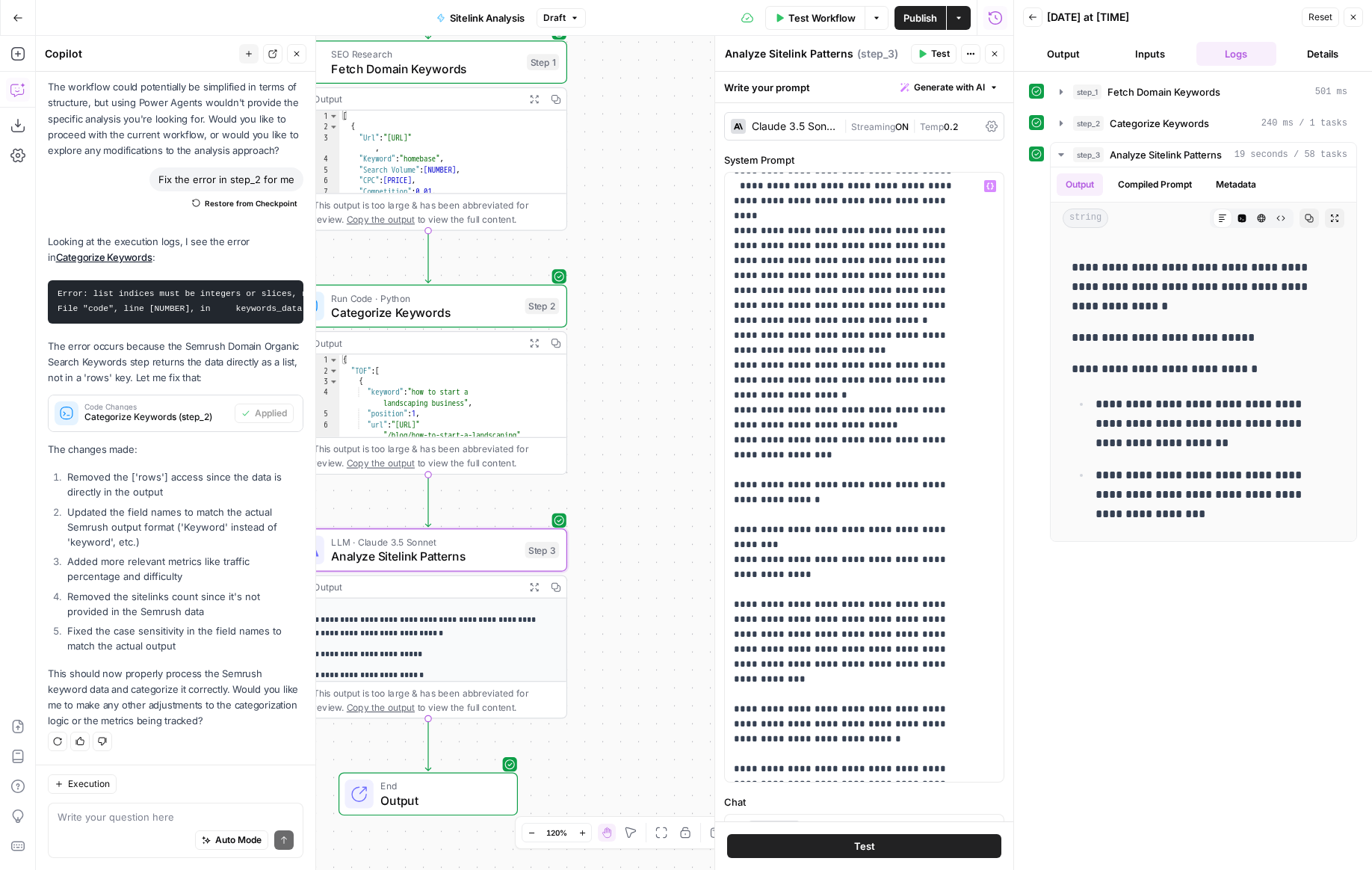 click on "Publish" at bounding box center (920, 18) 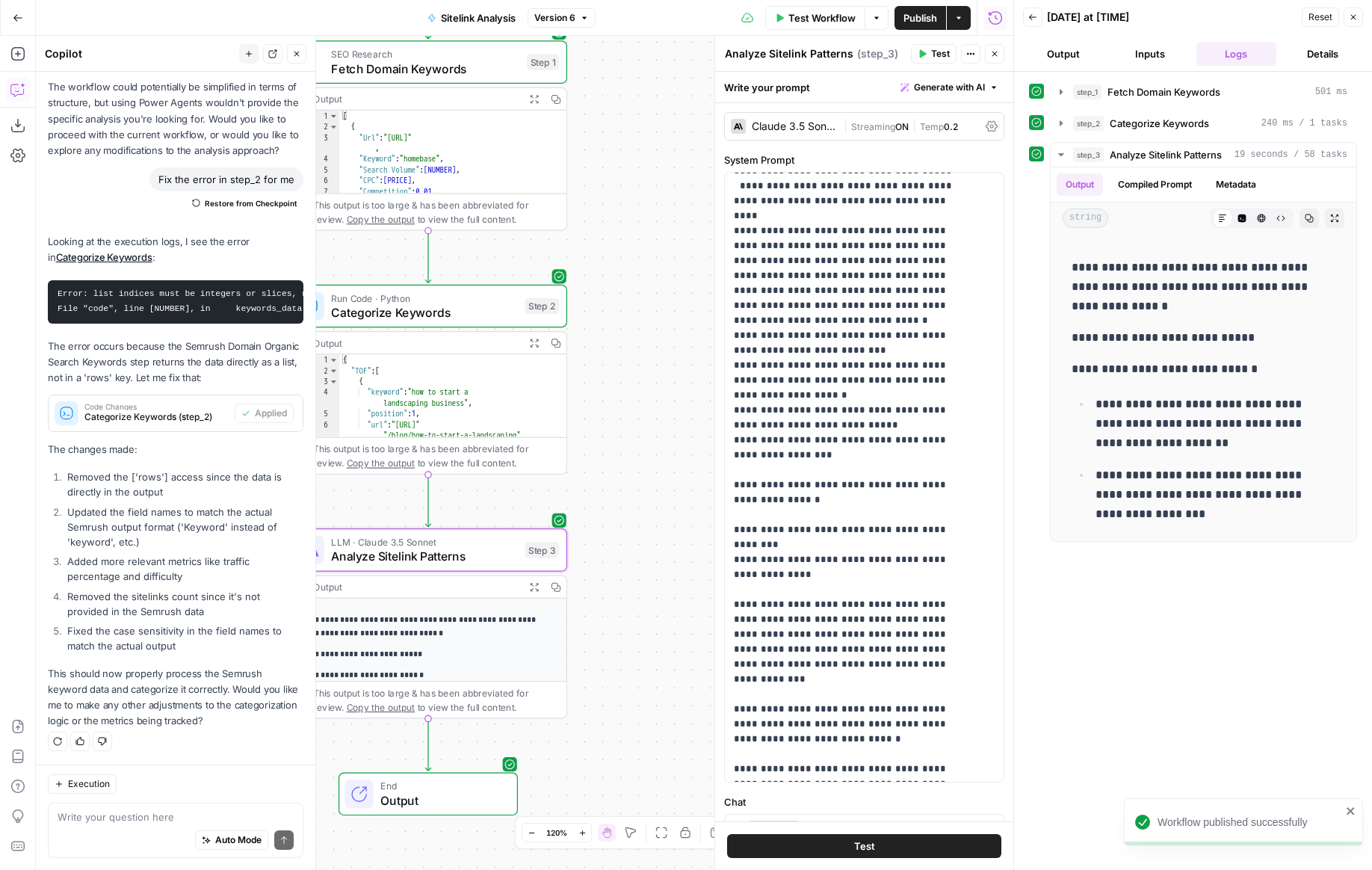 click on "Test Workflow" at bounding box center (822, 18) 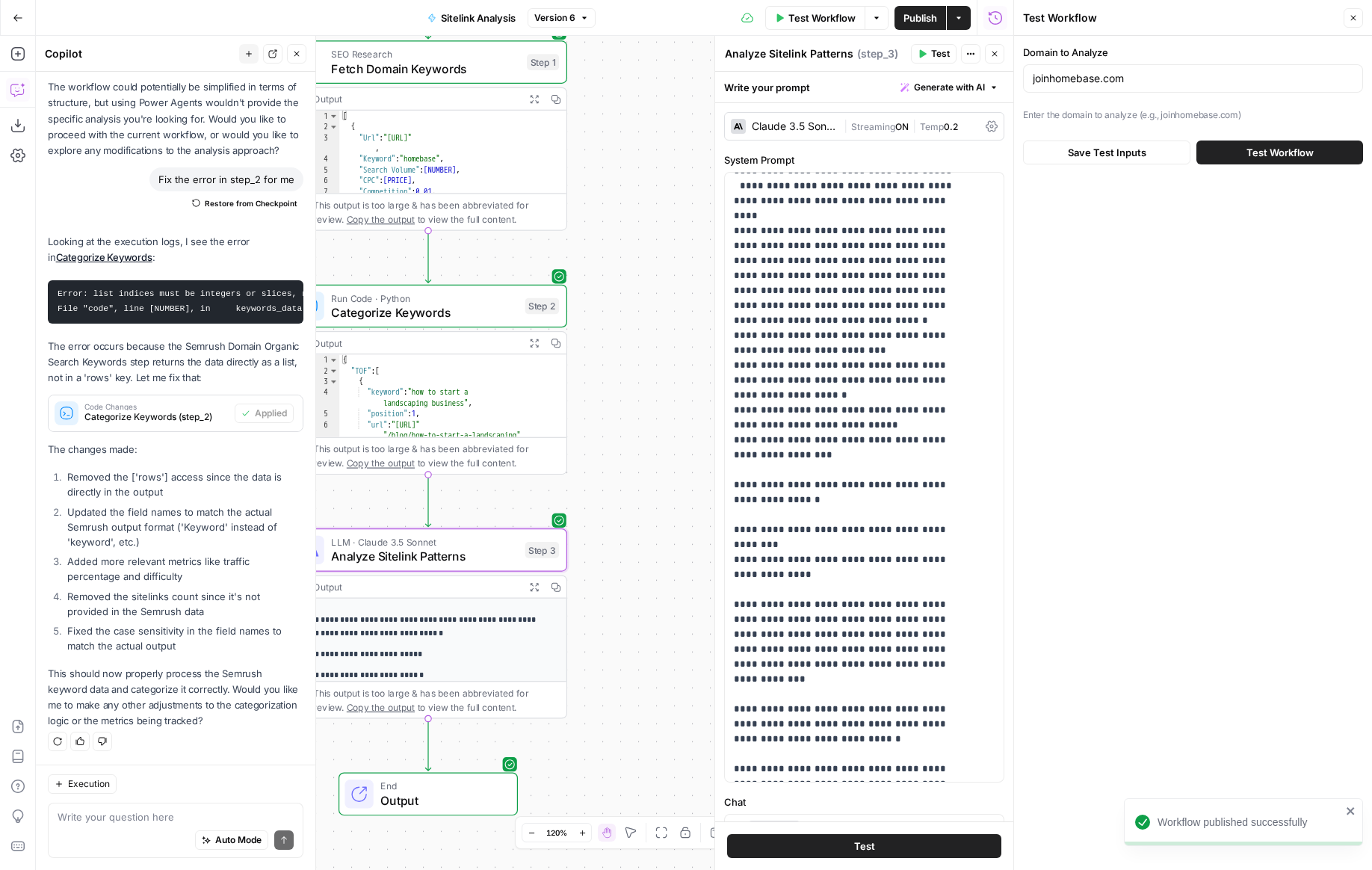 click on "Test Workflow" at bounding box center [1280, 152] 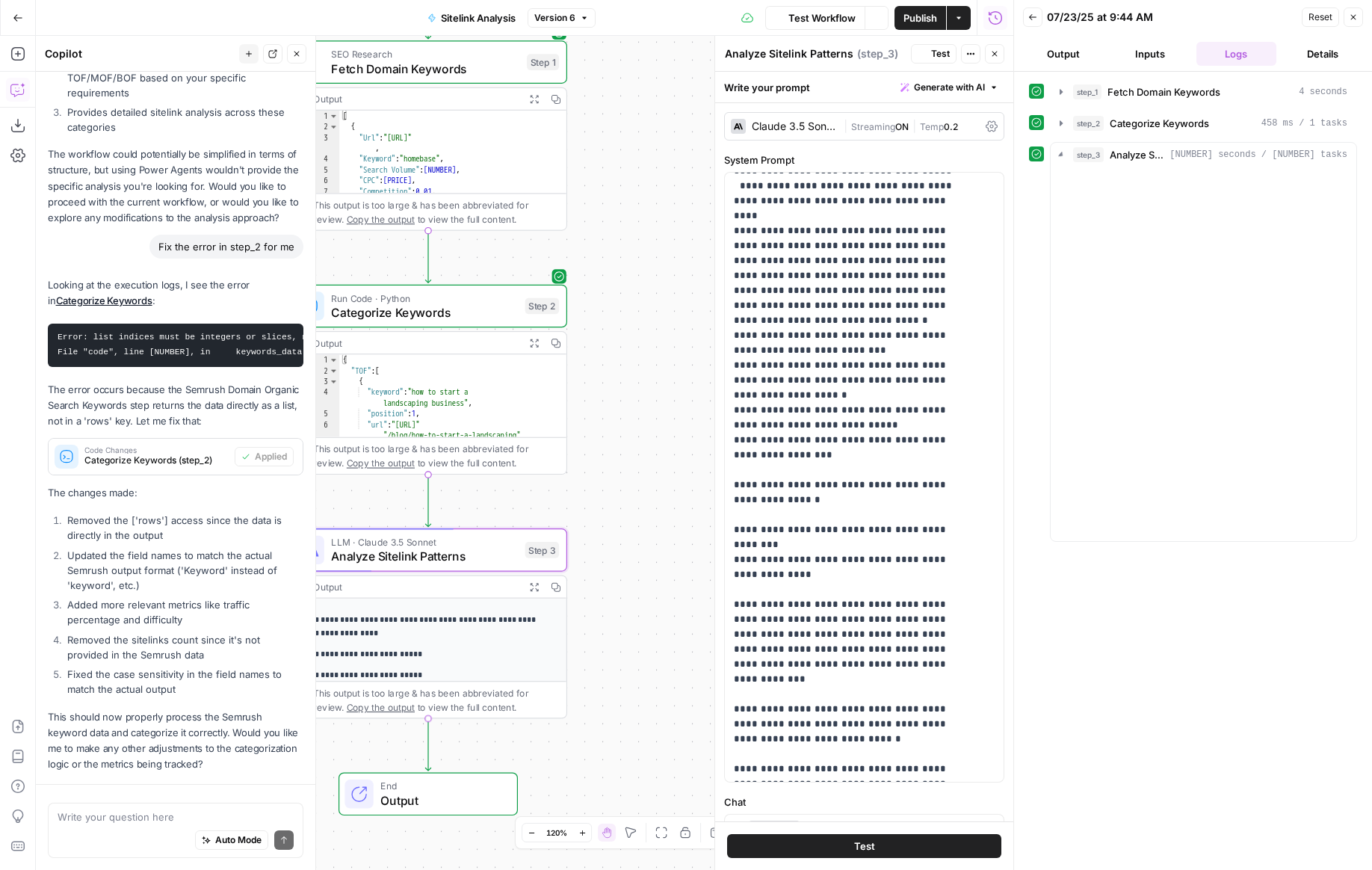 scroll, scrollTop: 2071, scrollLeft: 0, axis: vertical 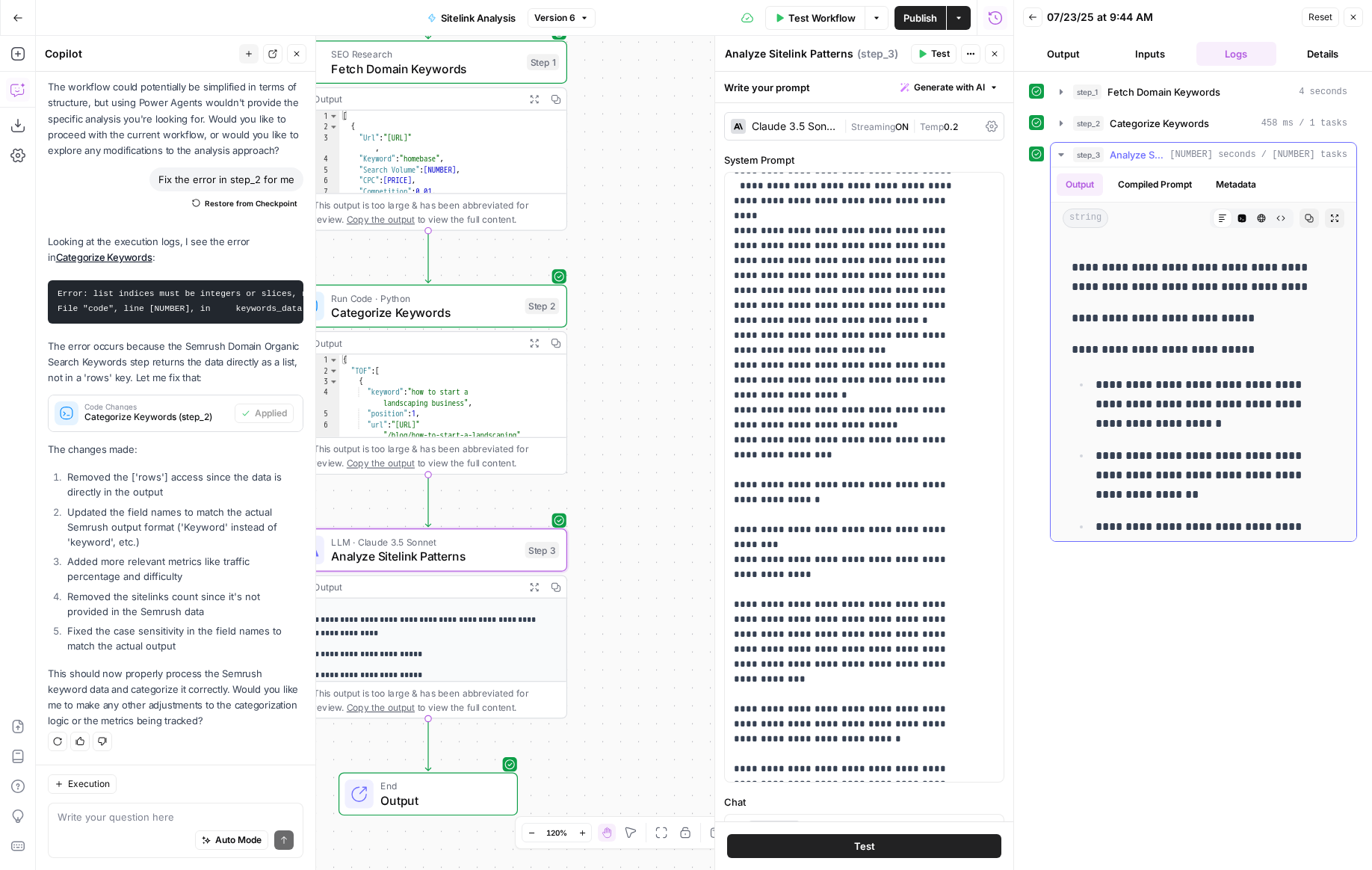 click 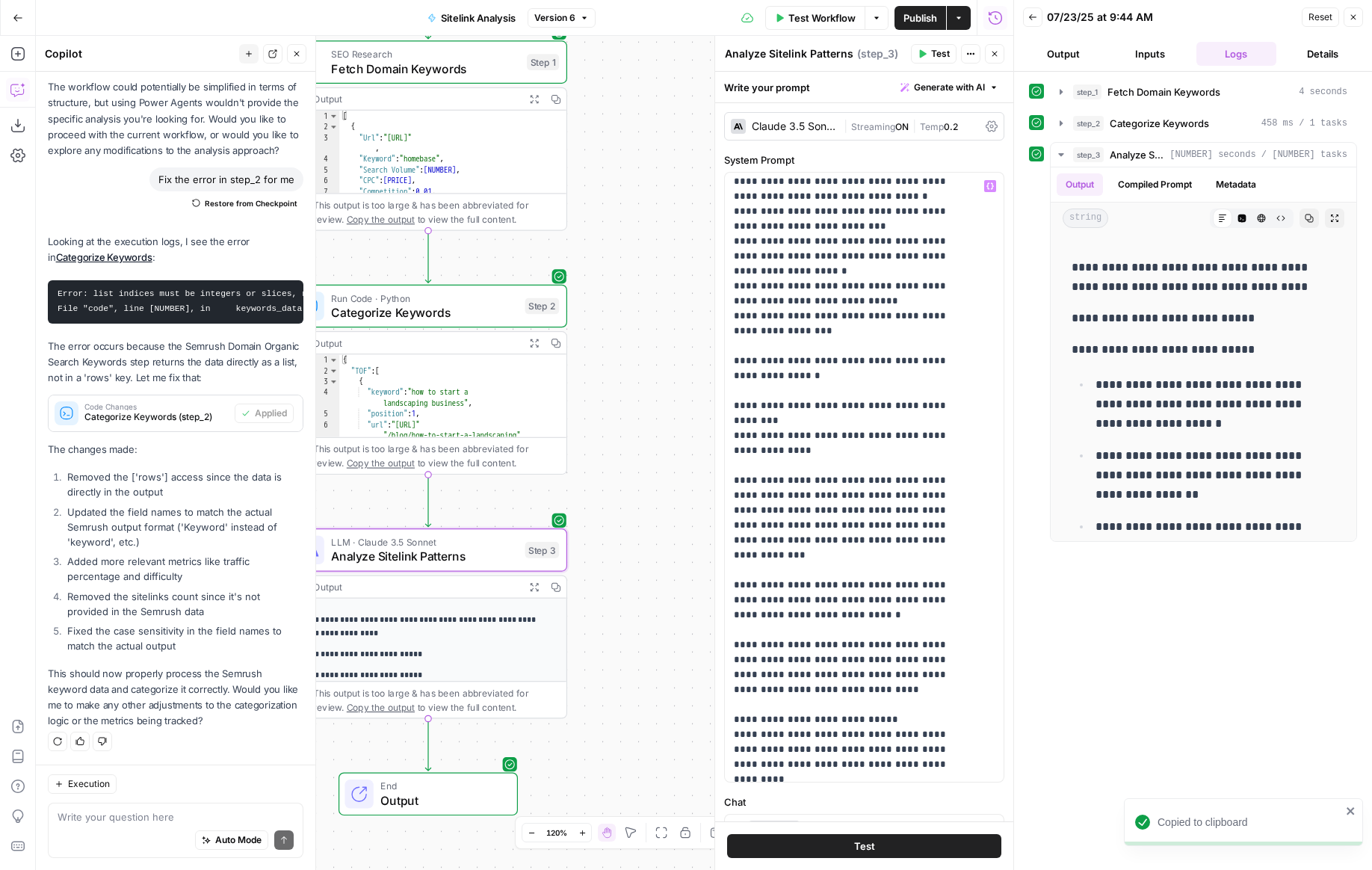 scroll, scrollTop: 838, scrollLeft: 0, axis: vertical 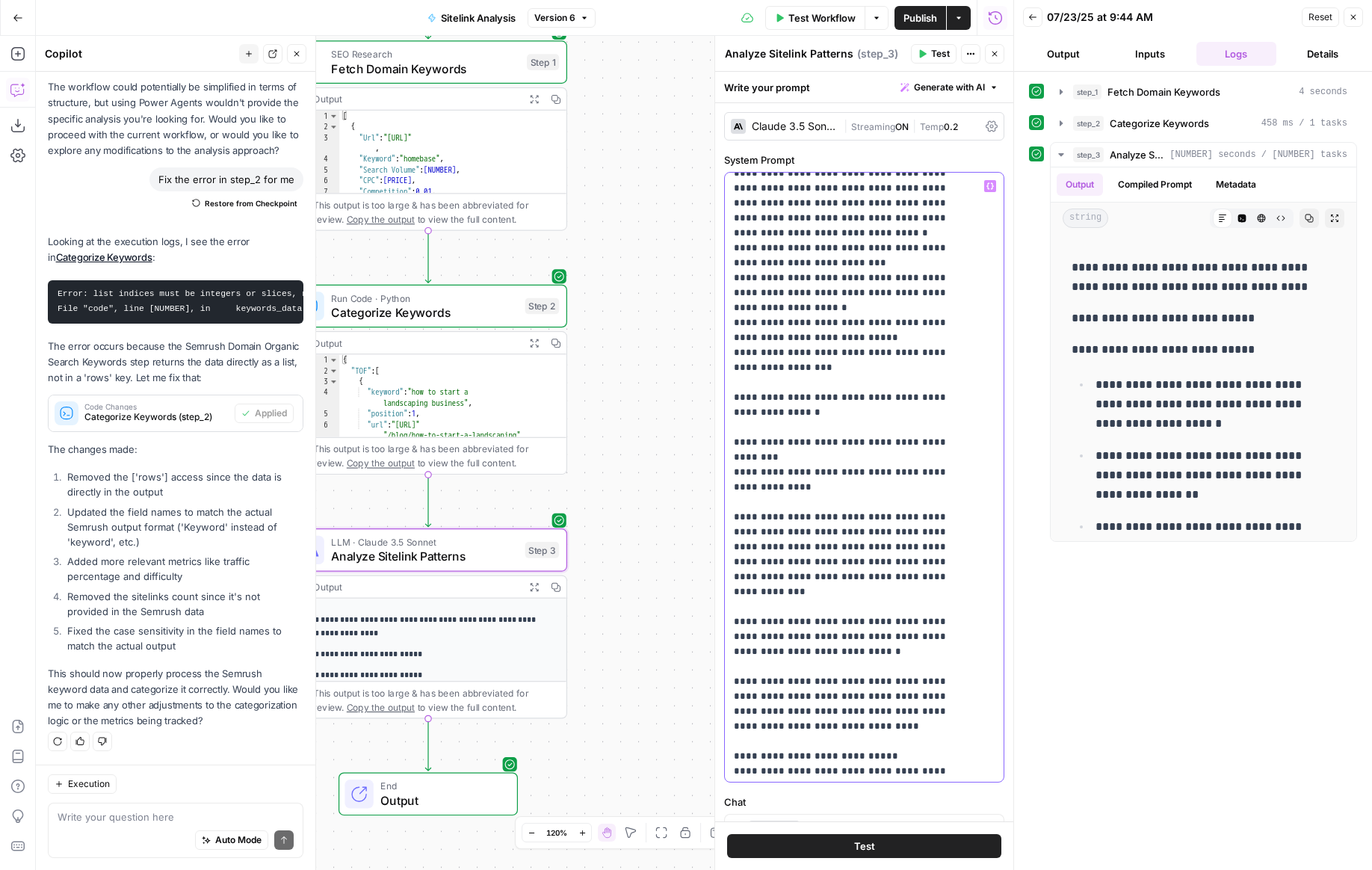 click on "**********" at bounding box center (853, 181) 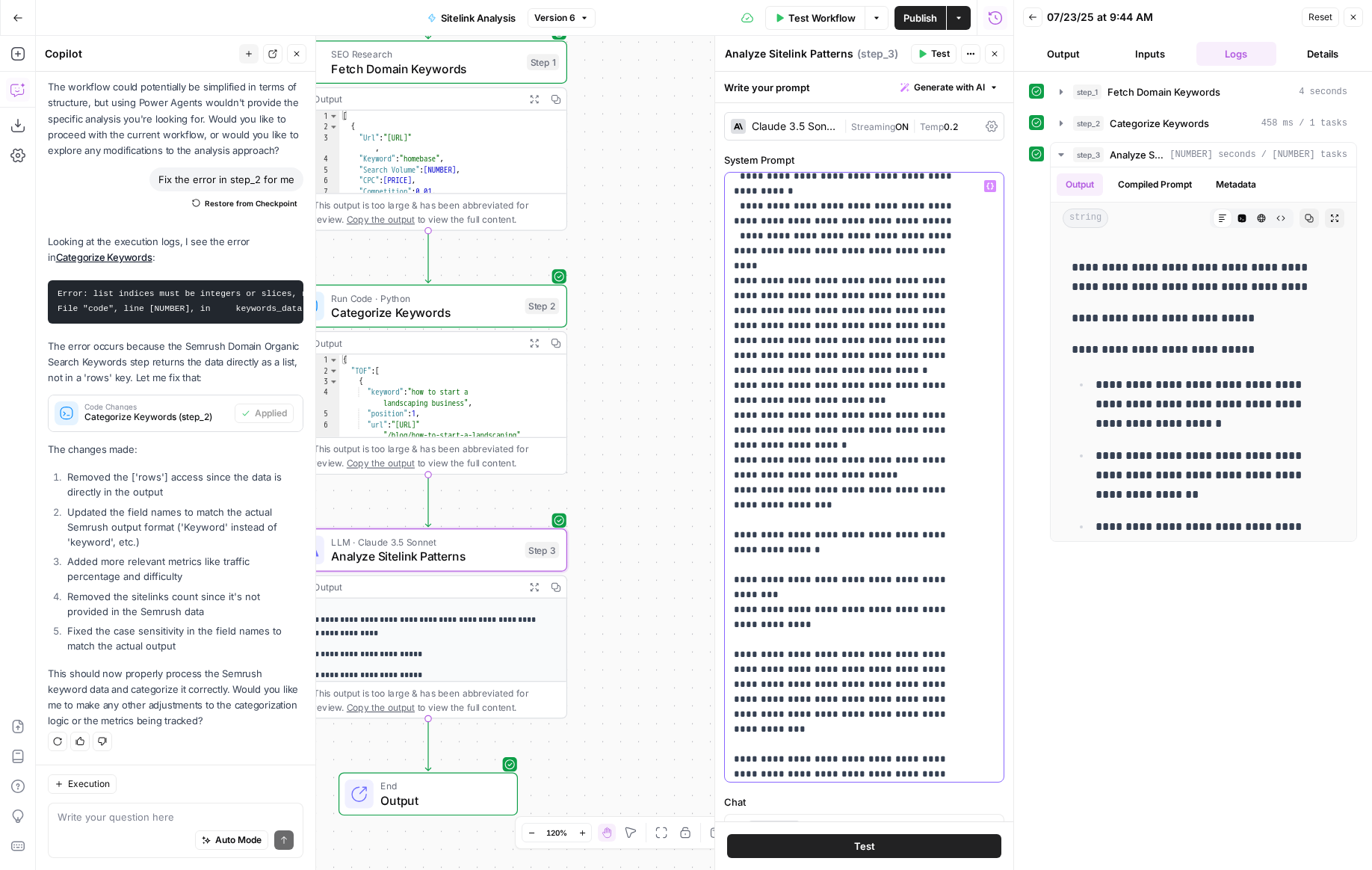 scroll, scrollTop: 575, scrollLeft: 0, axis: vertical 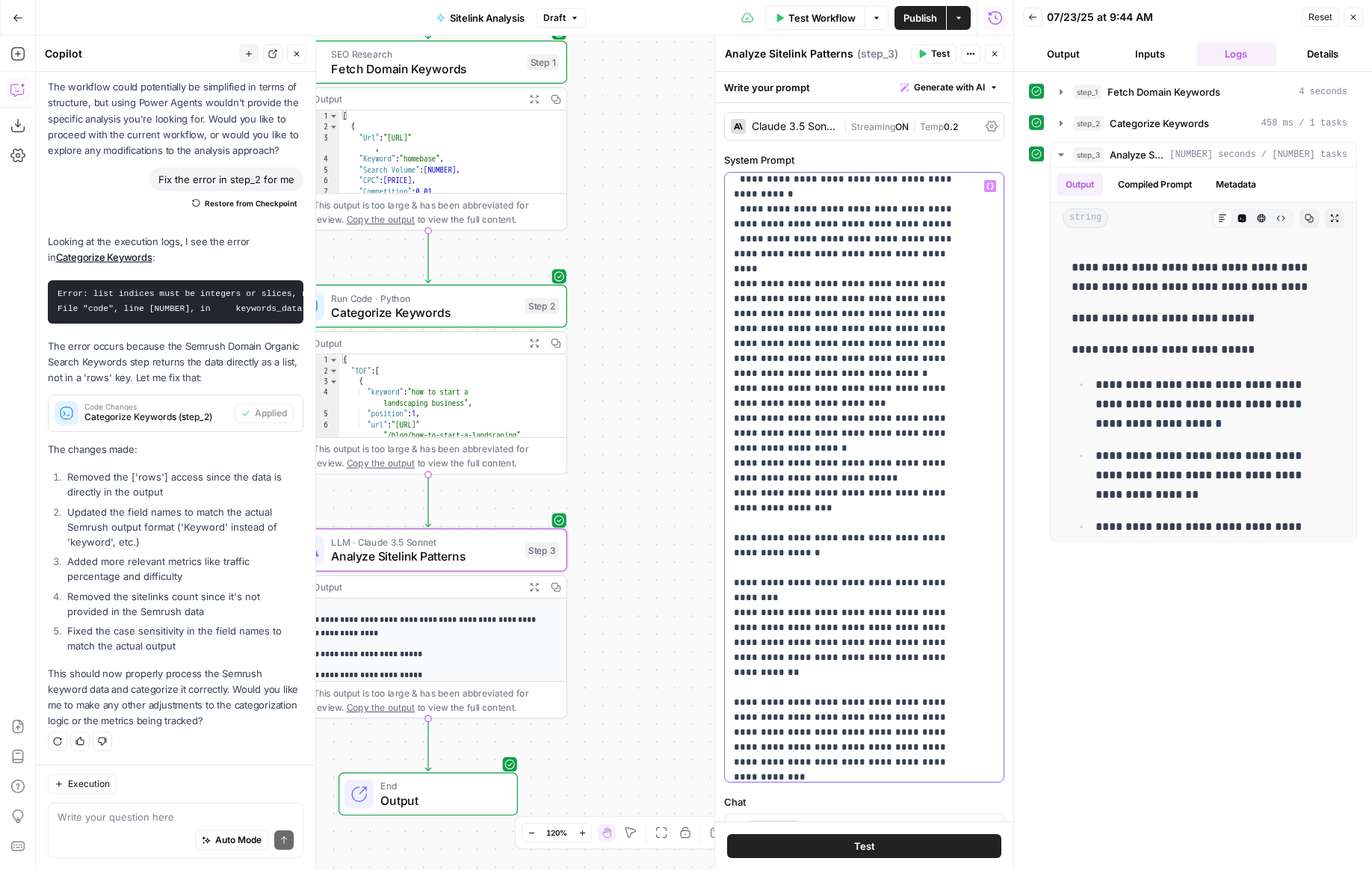 click on "**********" at bounding box center (853, 336) 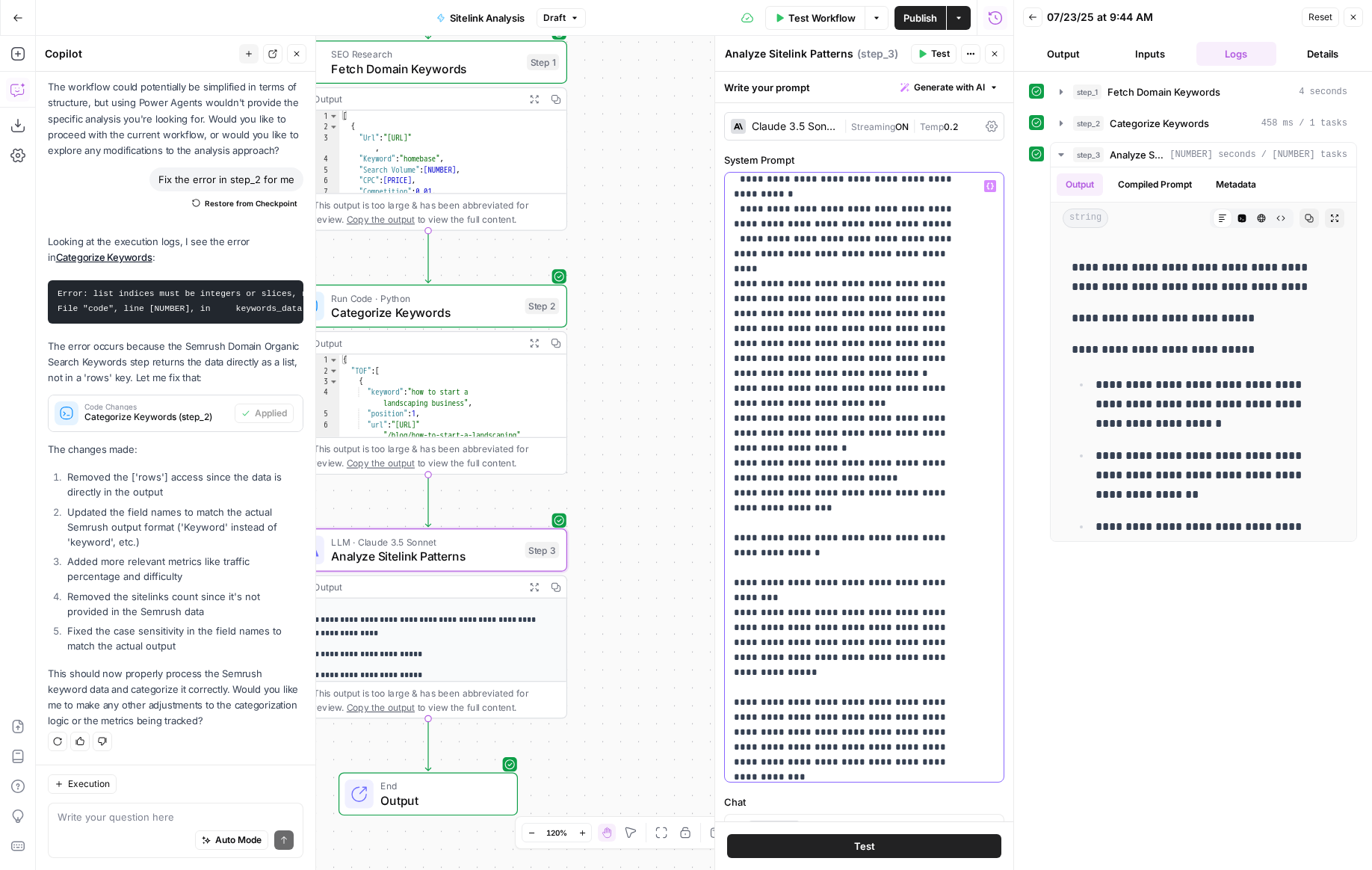 click on "**********" at bounding box center (853, 336) 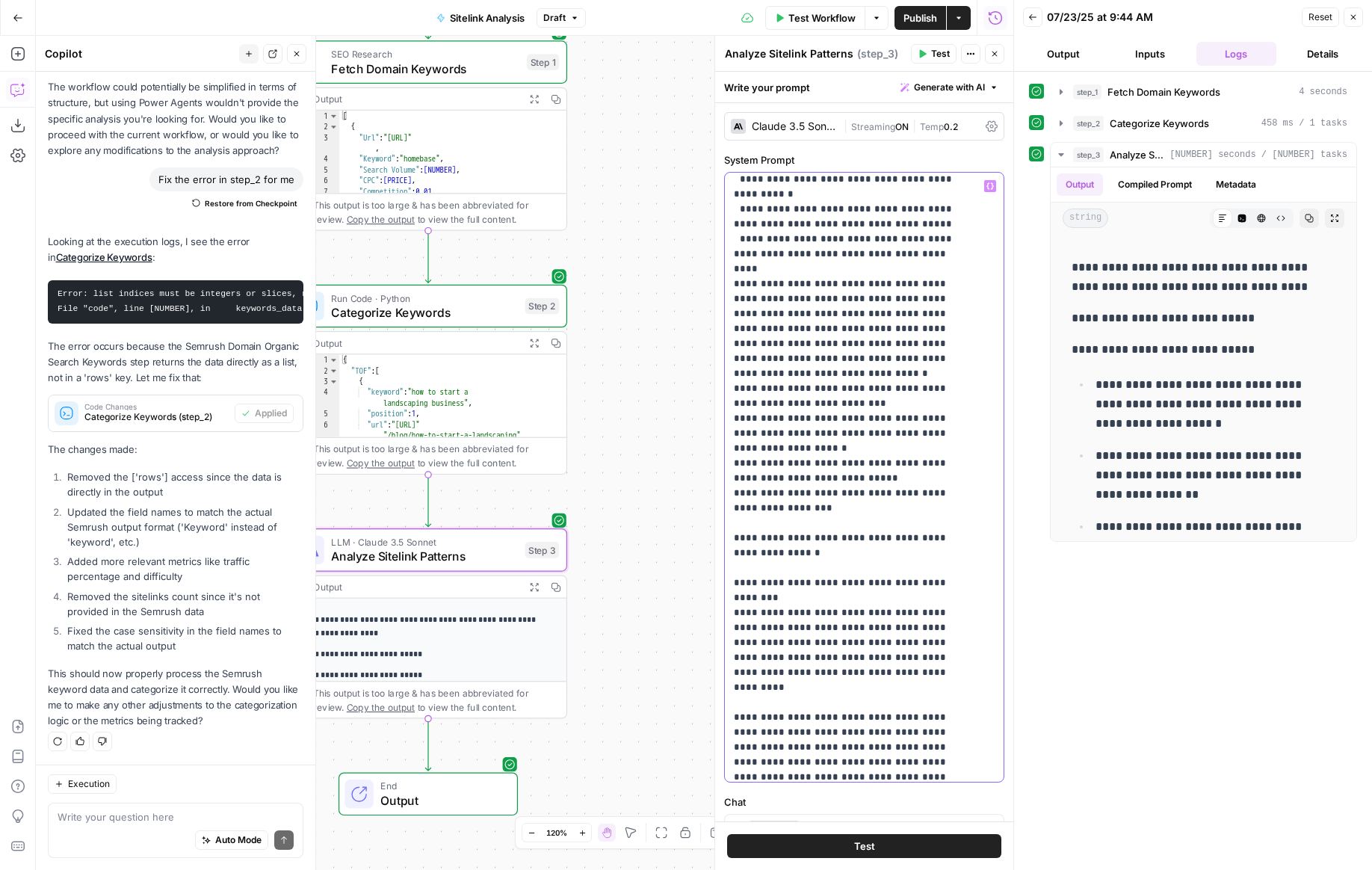 click on "**********" at bounding box center (853, 344) 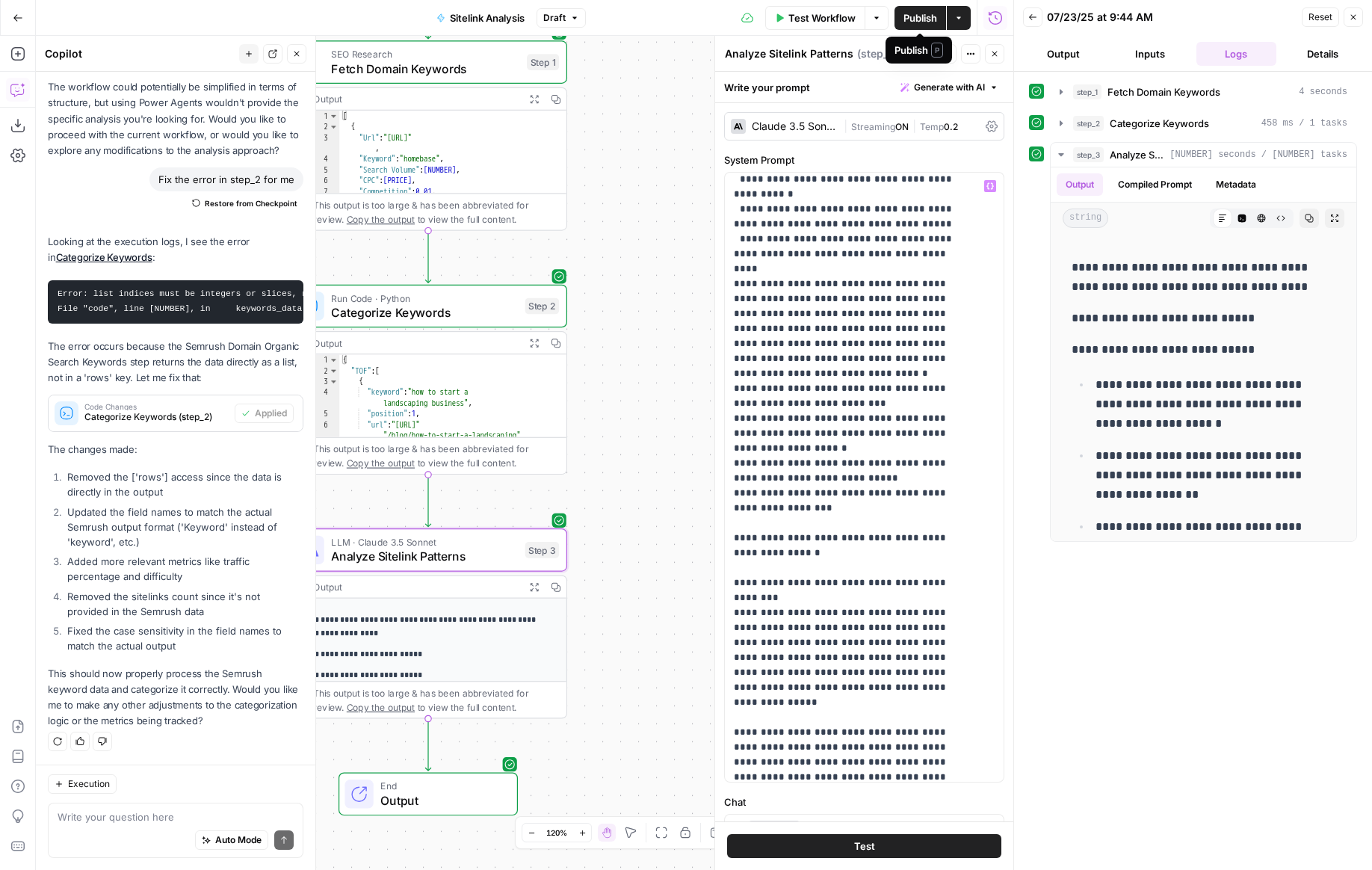 click on "Publish" at bounding box center [920, 18] 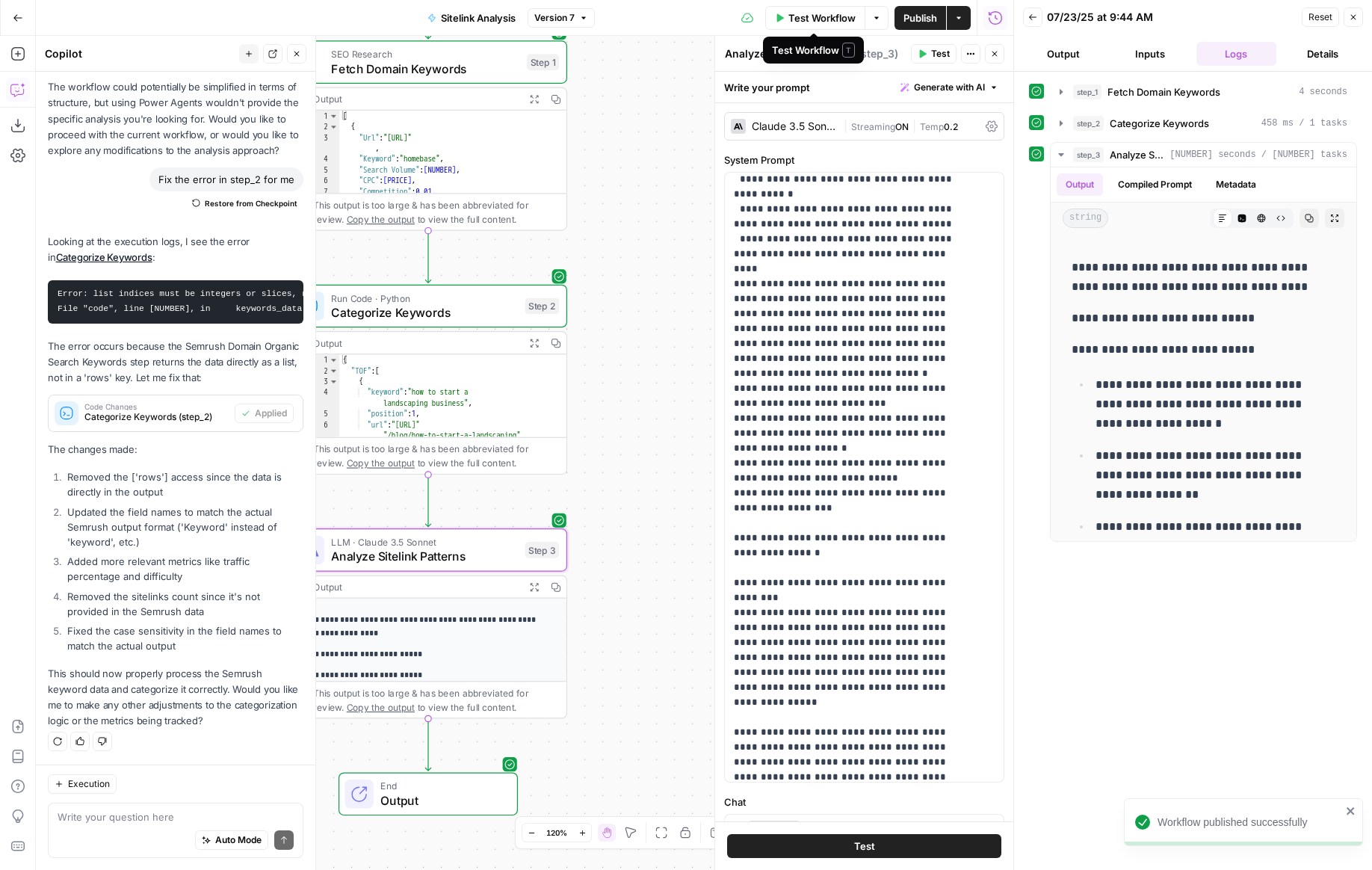 click on "Test Workflow" at bounding box center [822, 18] 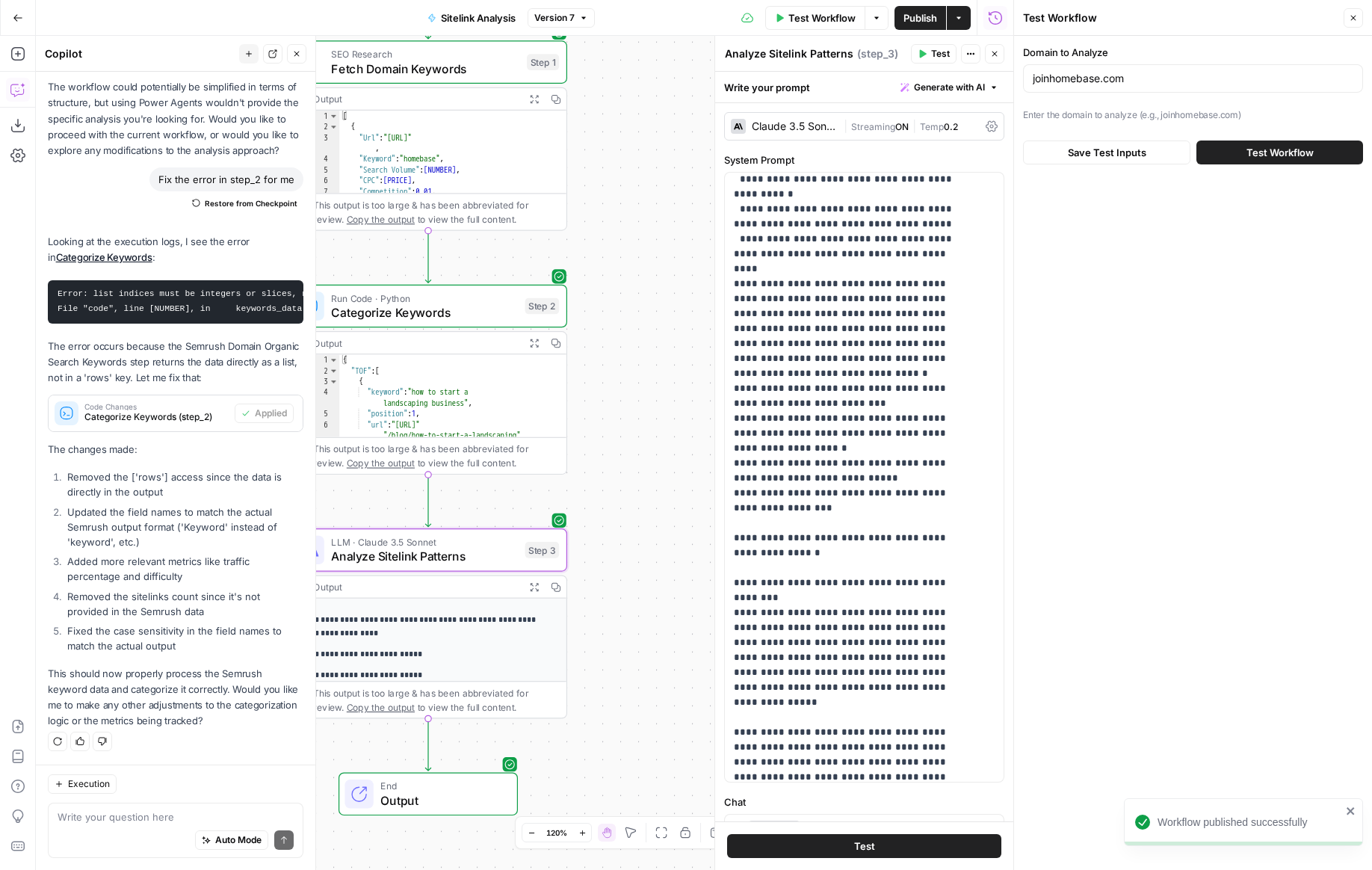 click on "Save Test Inputs Test Workflow" at bounding box center [1193, 152] 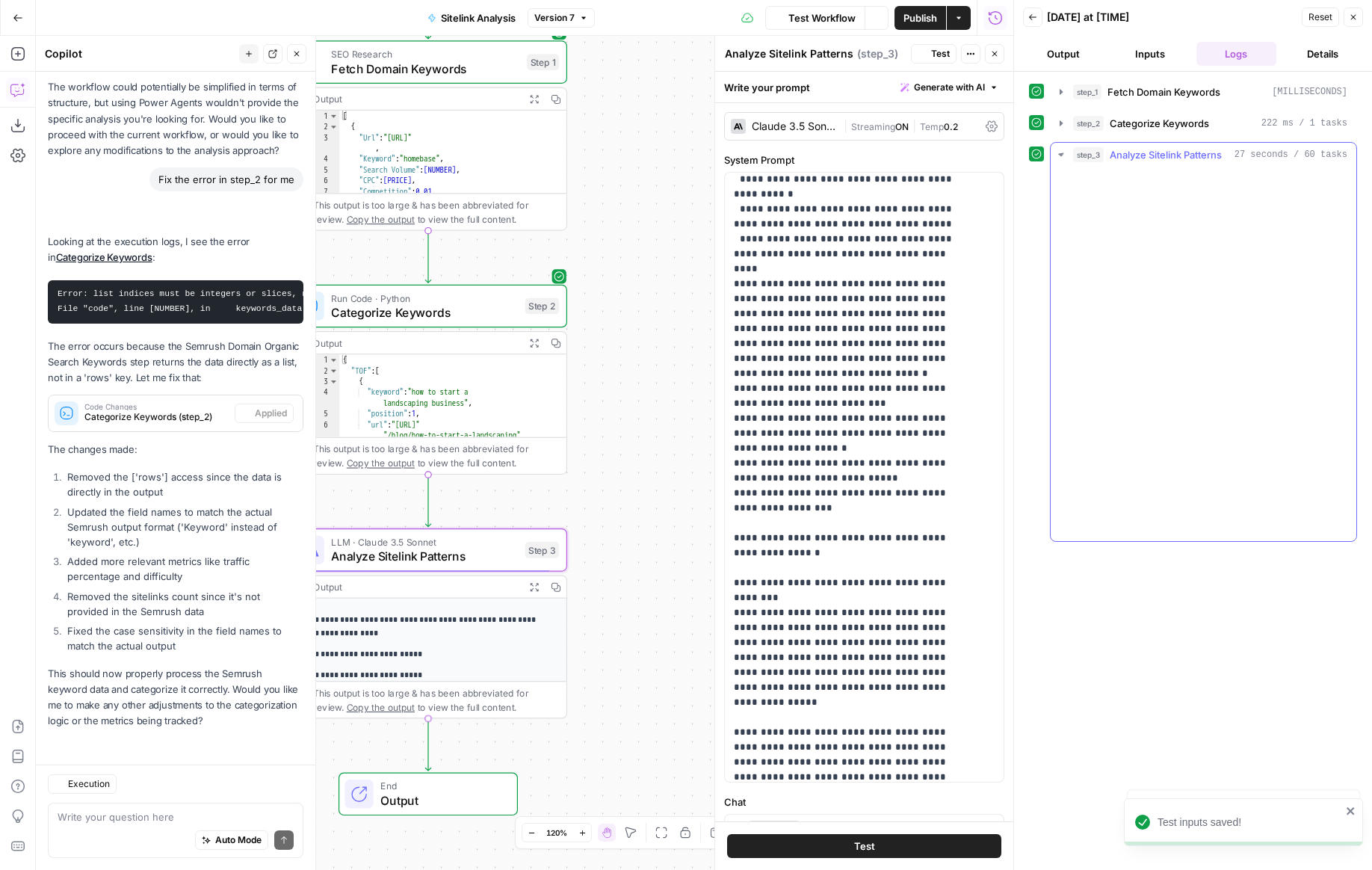 scroll, scrollTop: 2071, scrollLeft: 0, axis: vertical 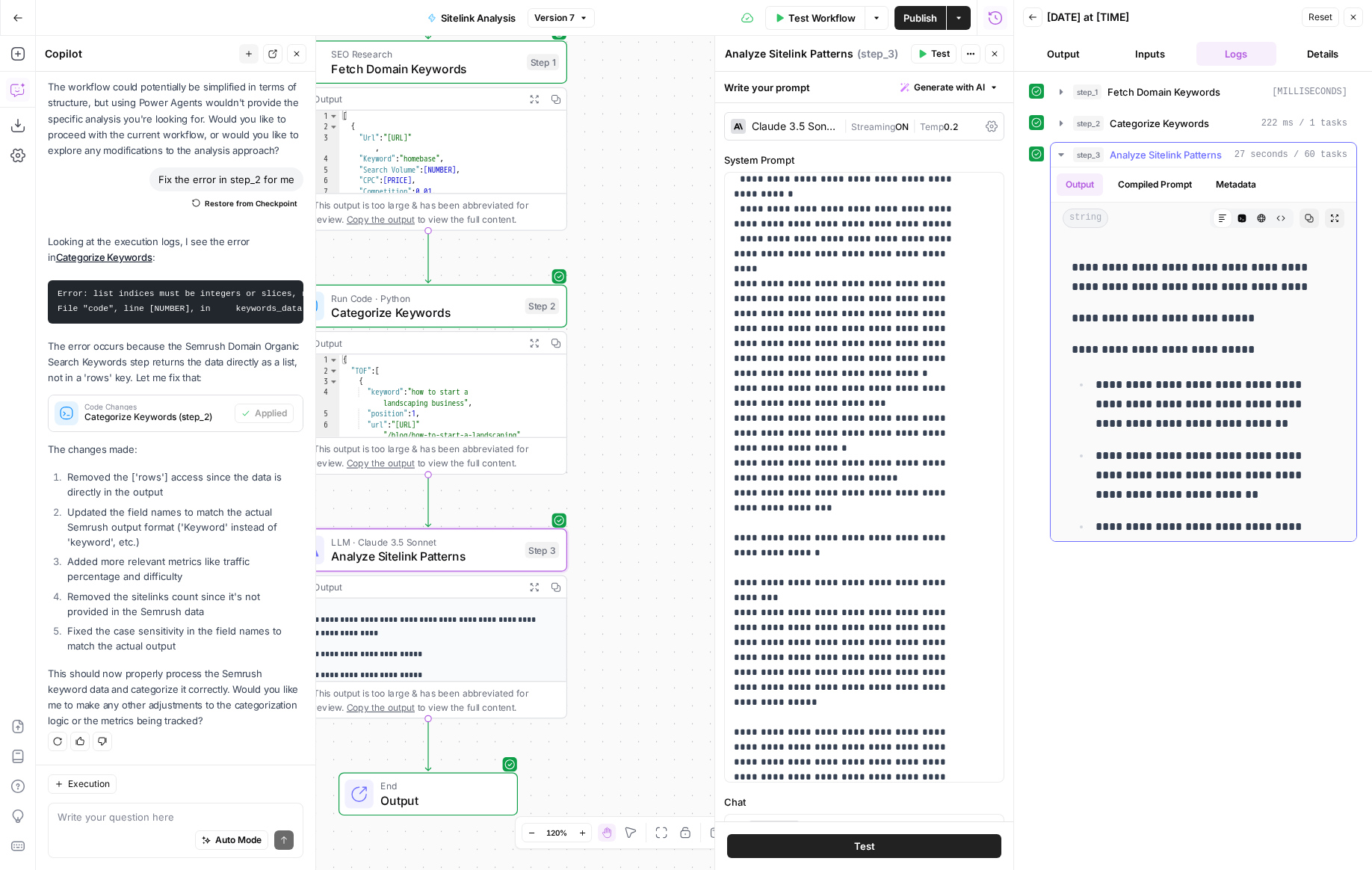 click 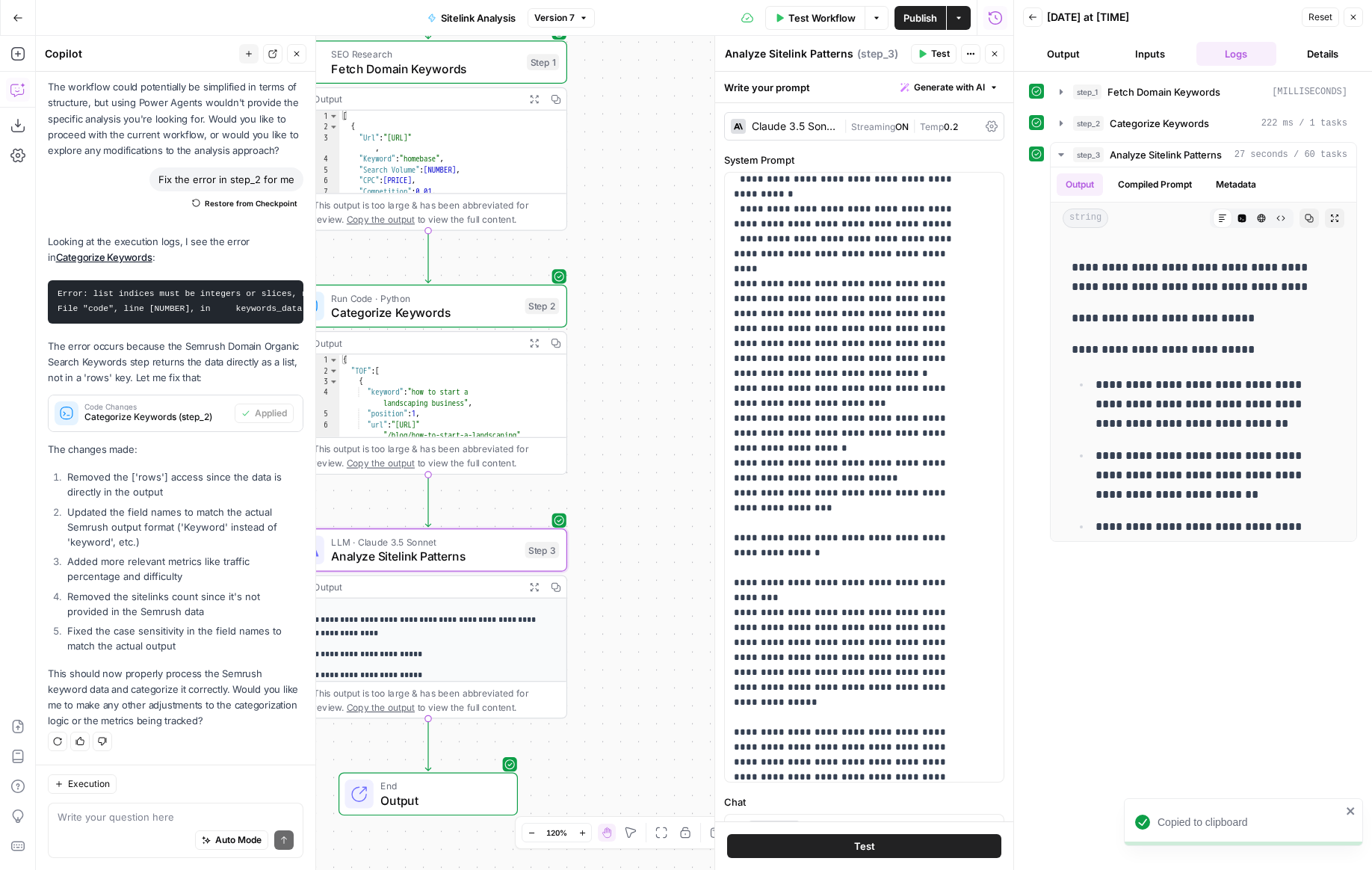 click on "**********" at bounding box center [1193, 471] 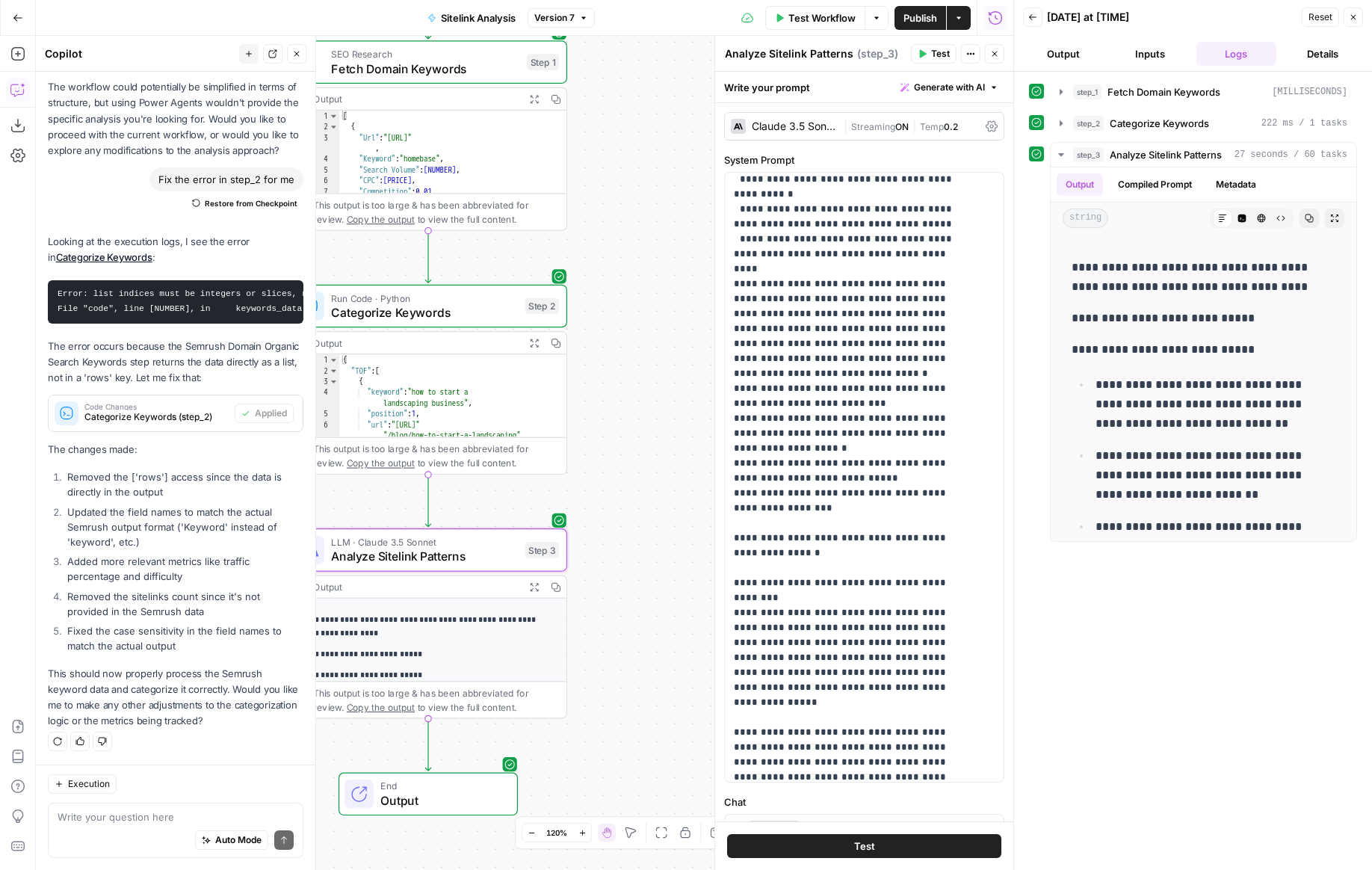 click on "Inputs" at bounding box center (1150, 54) 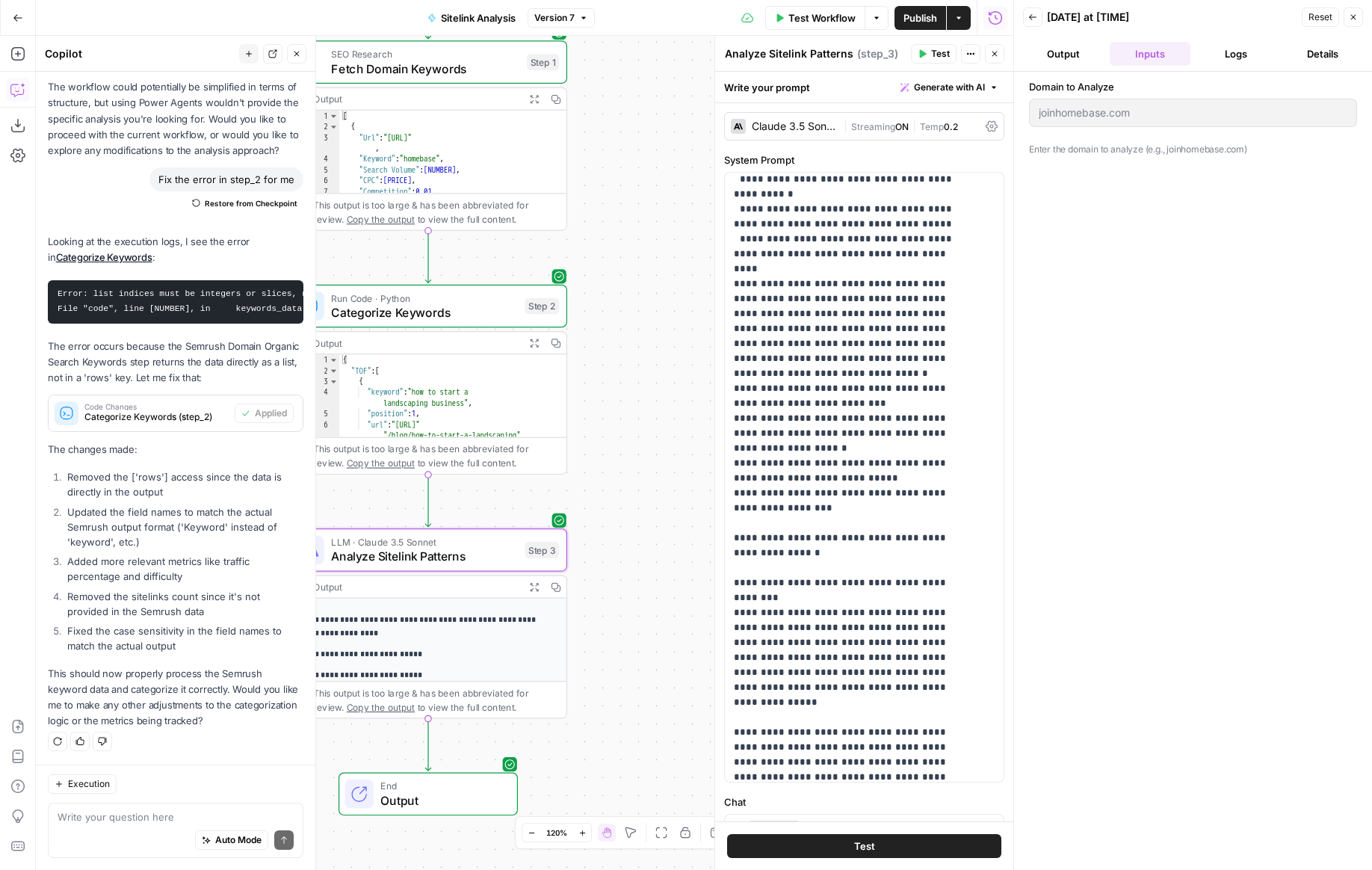 click on "Logs" at bounding box center [1237, 54] 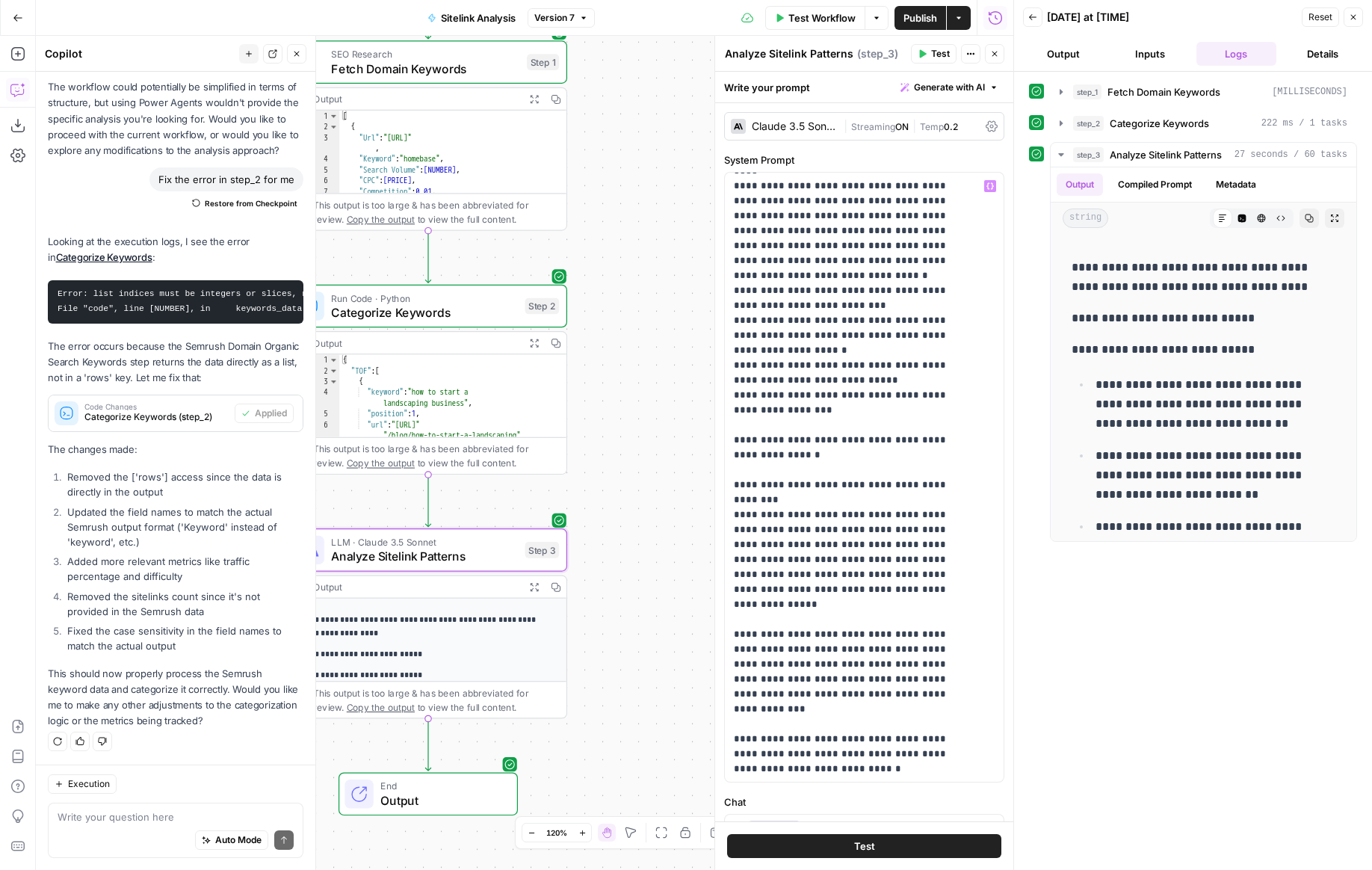 scroll, scrollTop: 898, scrollLeft: 0, axis: vertical 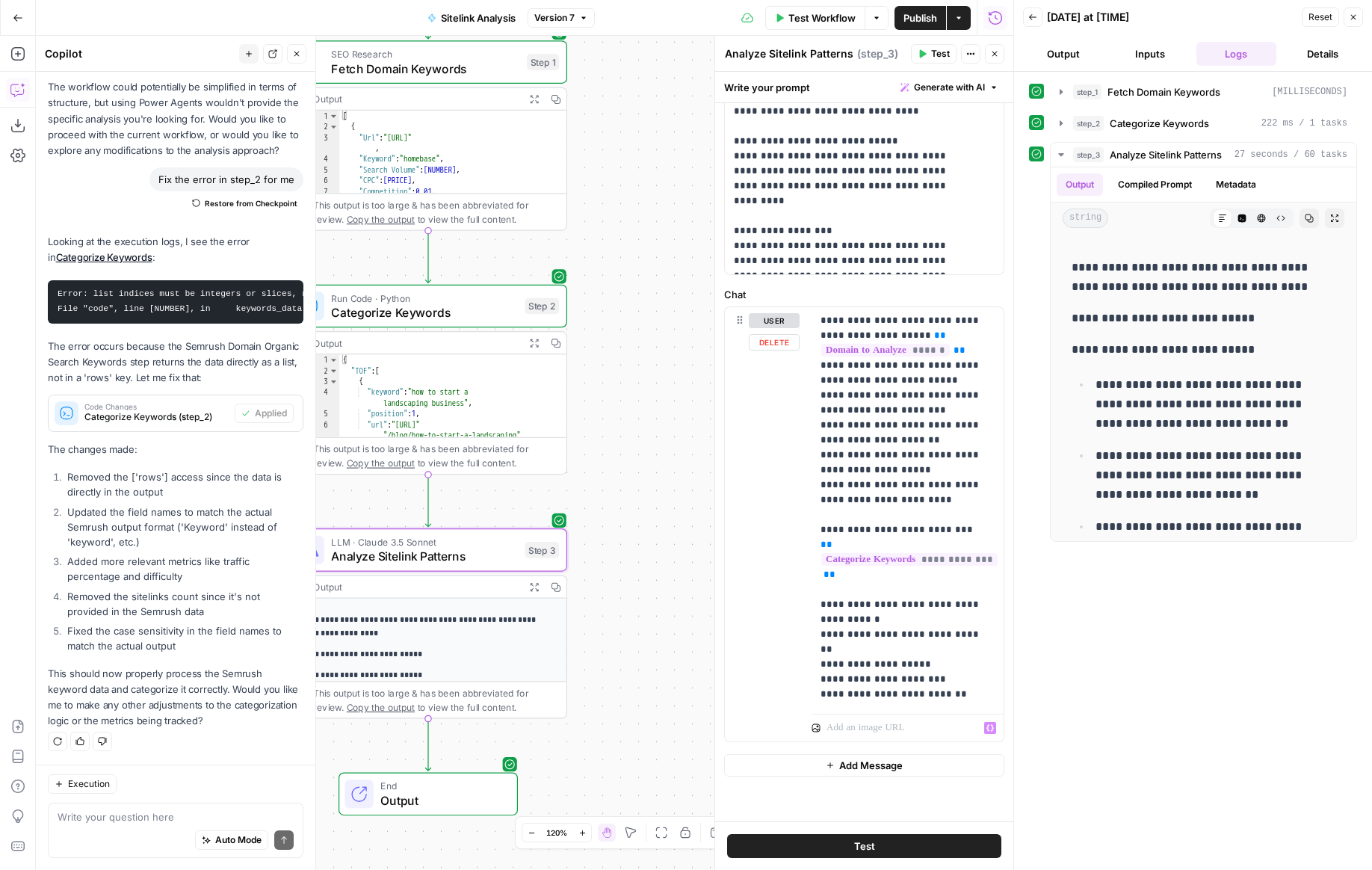 click on "Add Message" at bounding box center [871, 765] 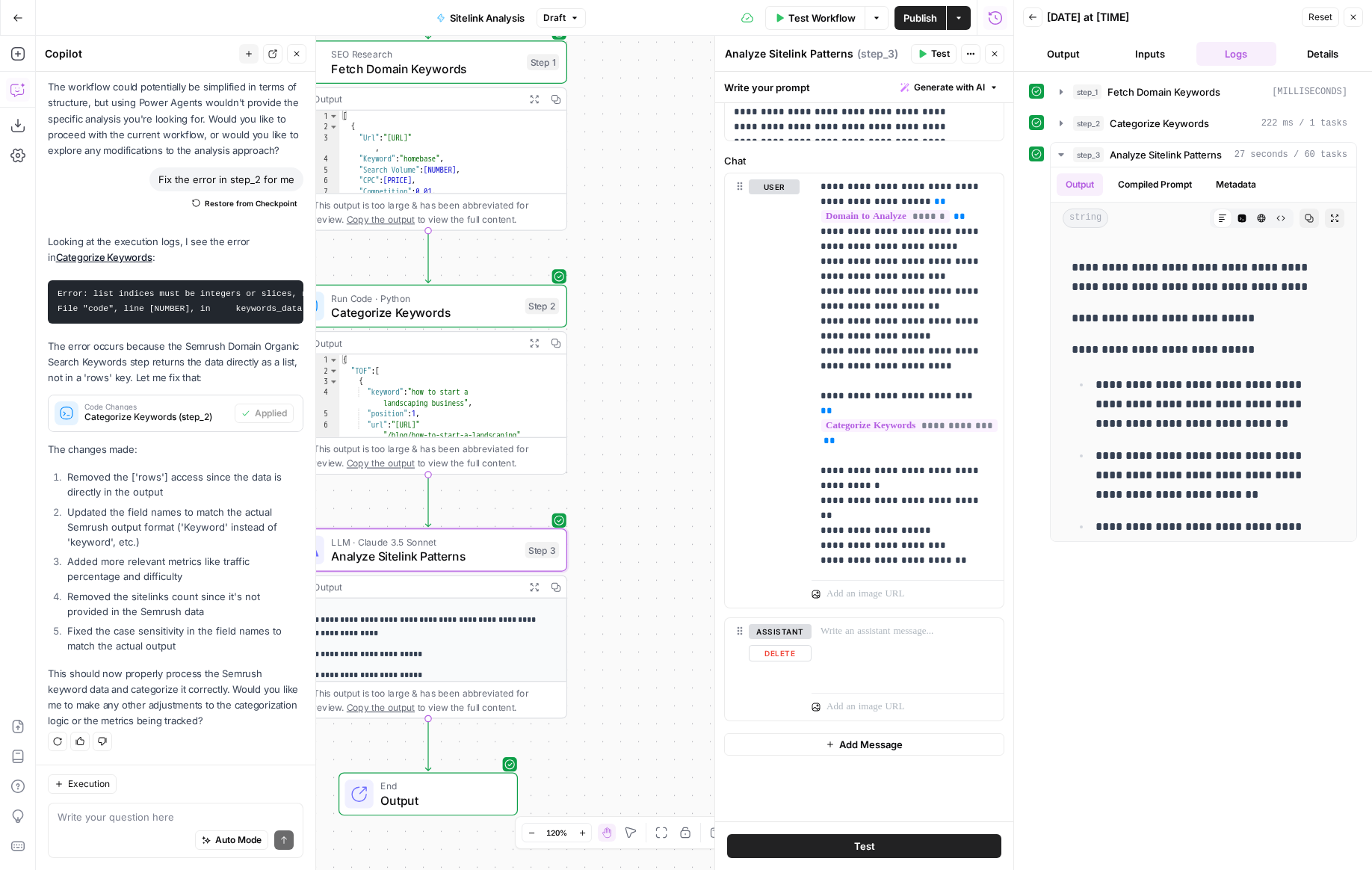 scroll, scrollTop: 622, scrollLeft: 0, axis: vertical 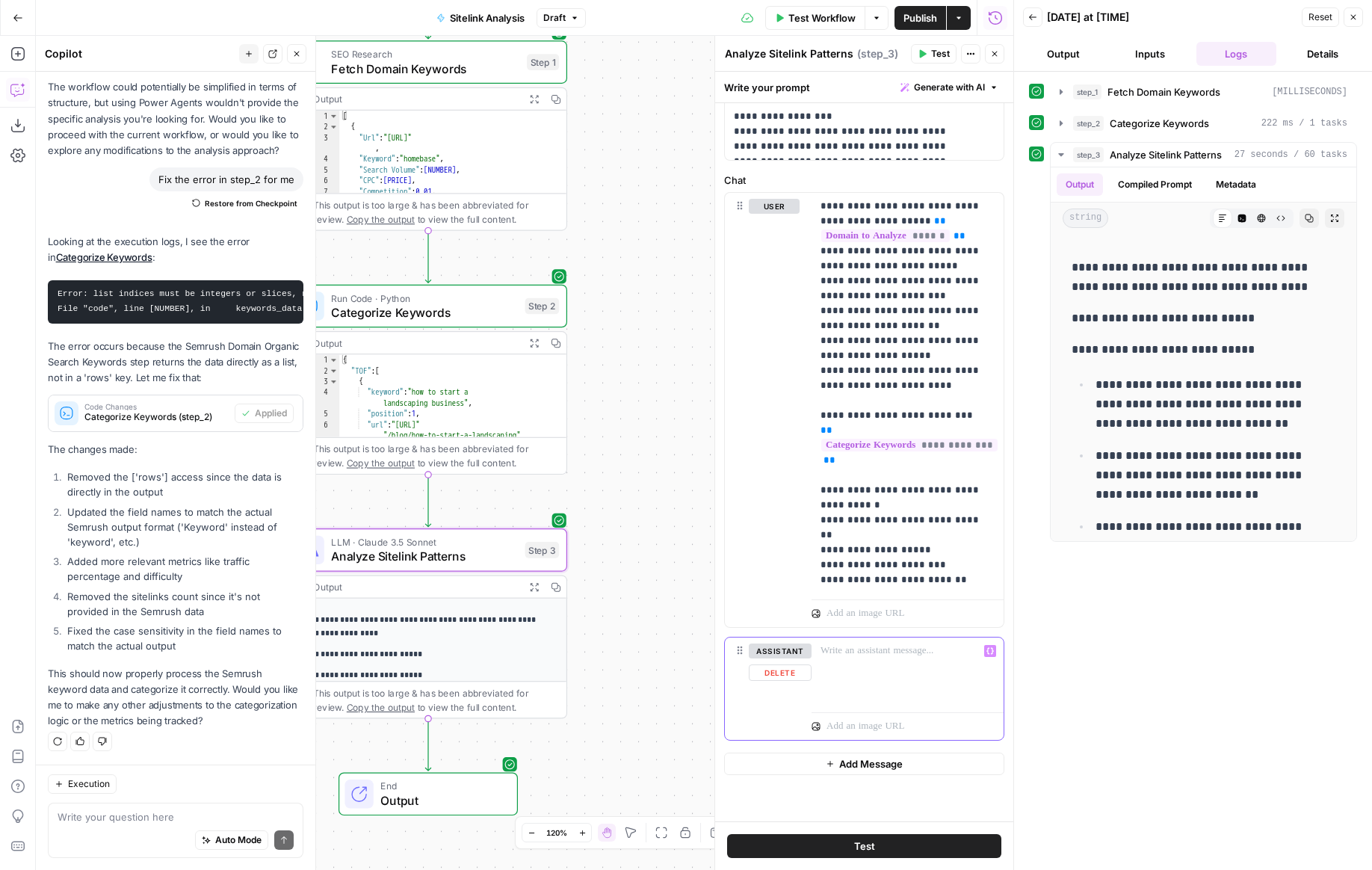 click at bounding box center (907, 672) 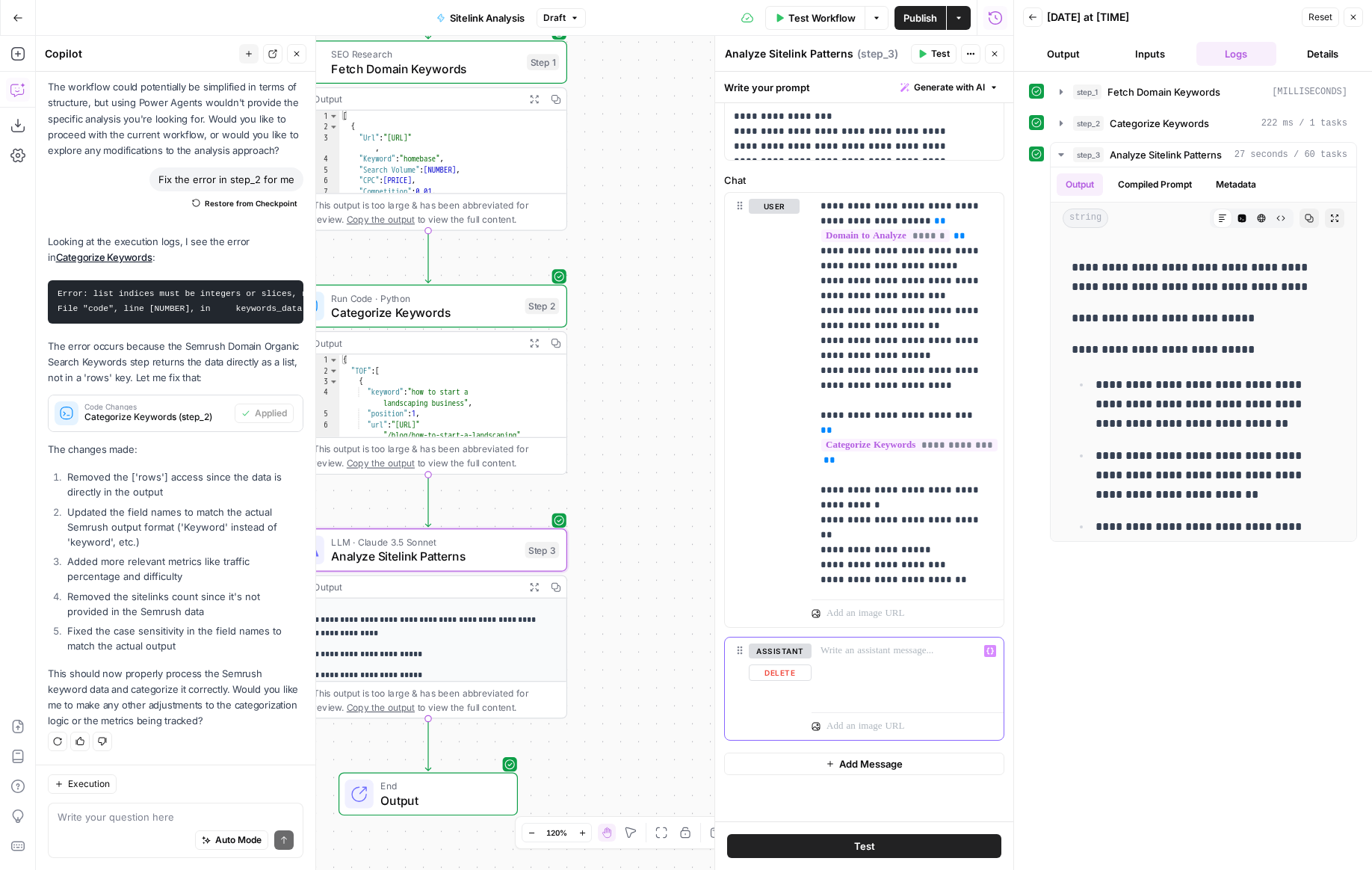 type 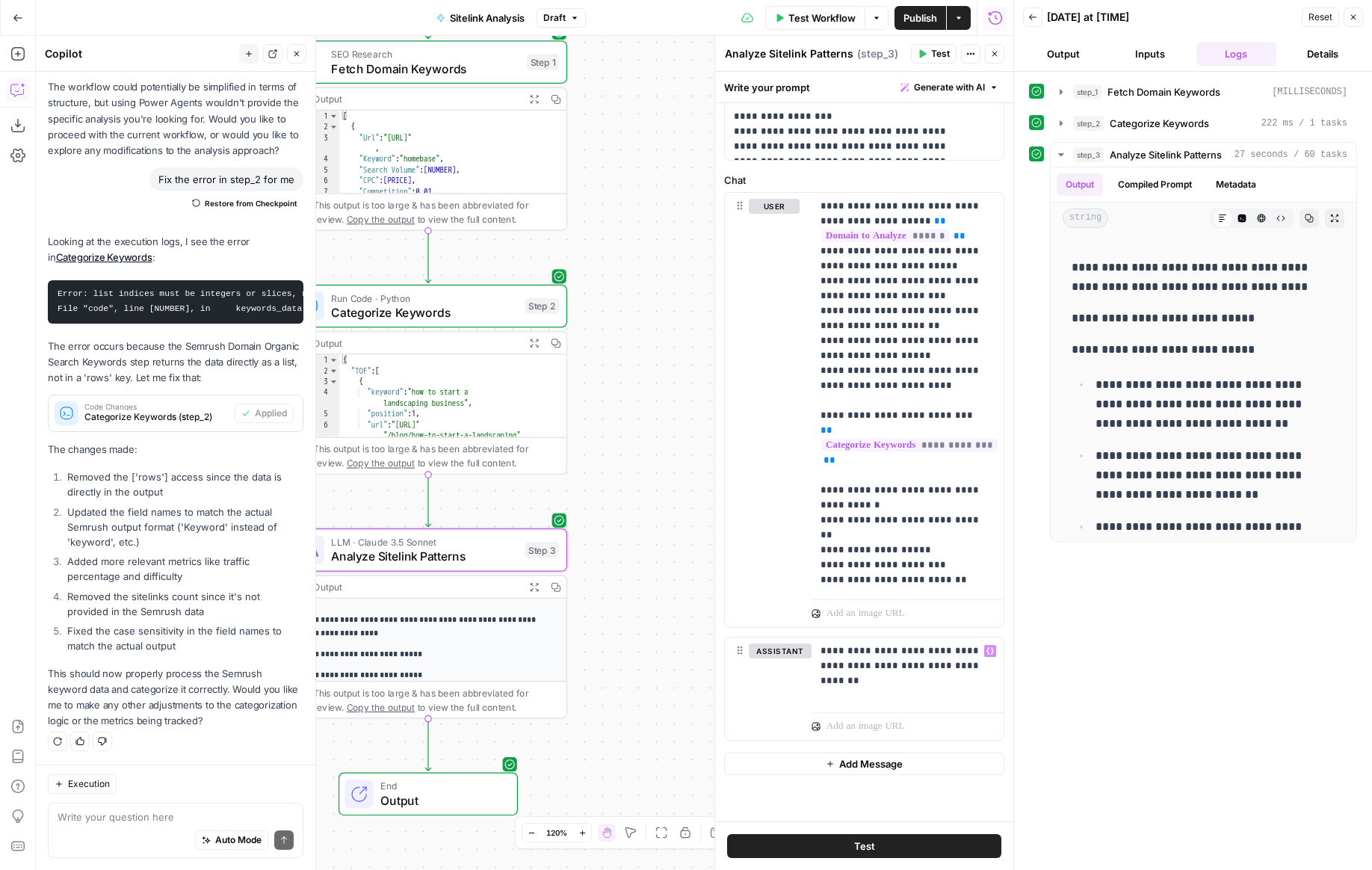 click on "**********" at bounding box center (864, 462) 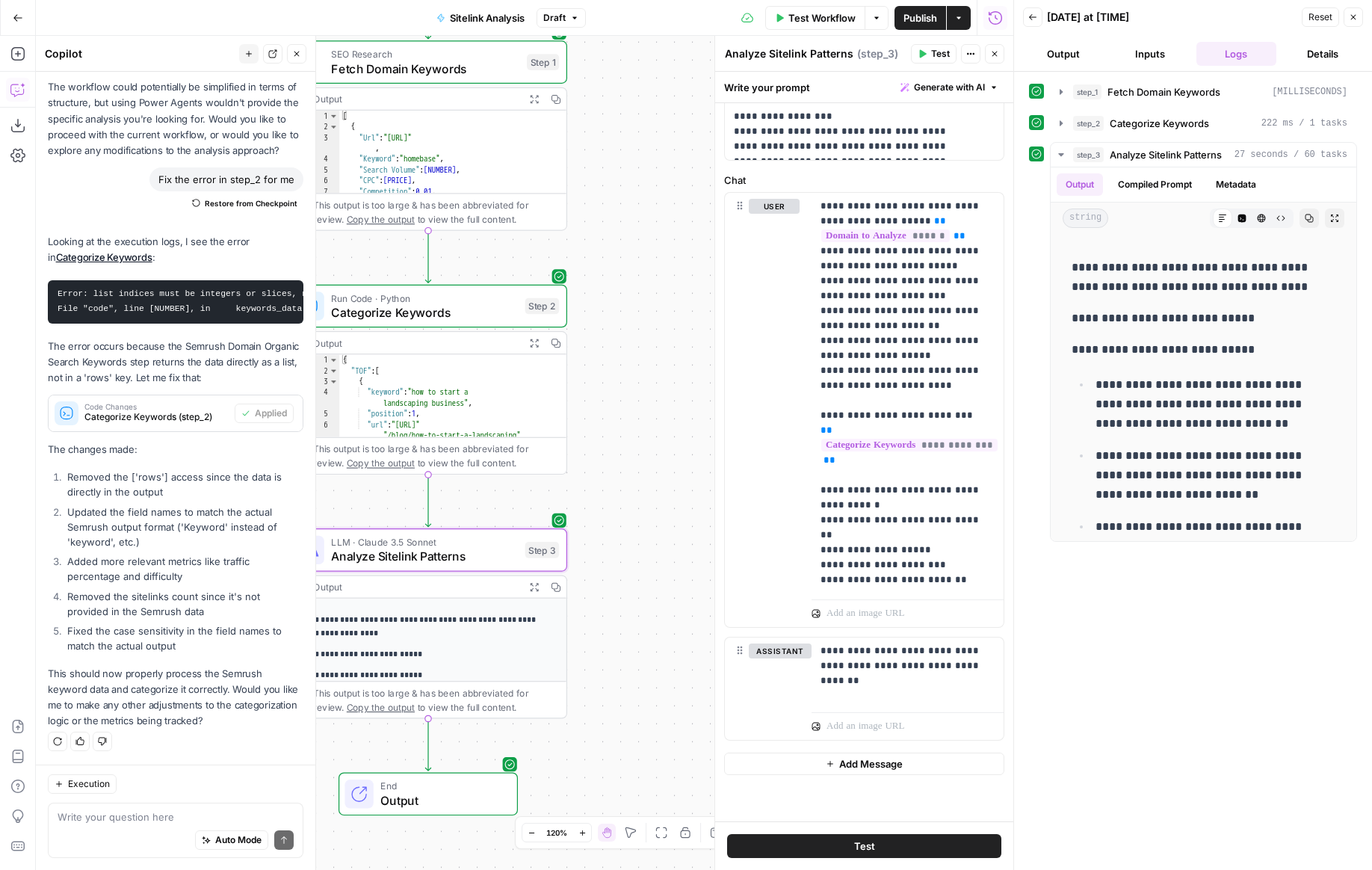 click on "Test" at bounding box center (865, 846) 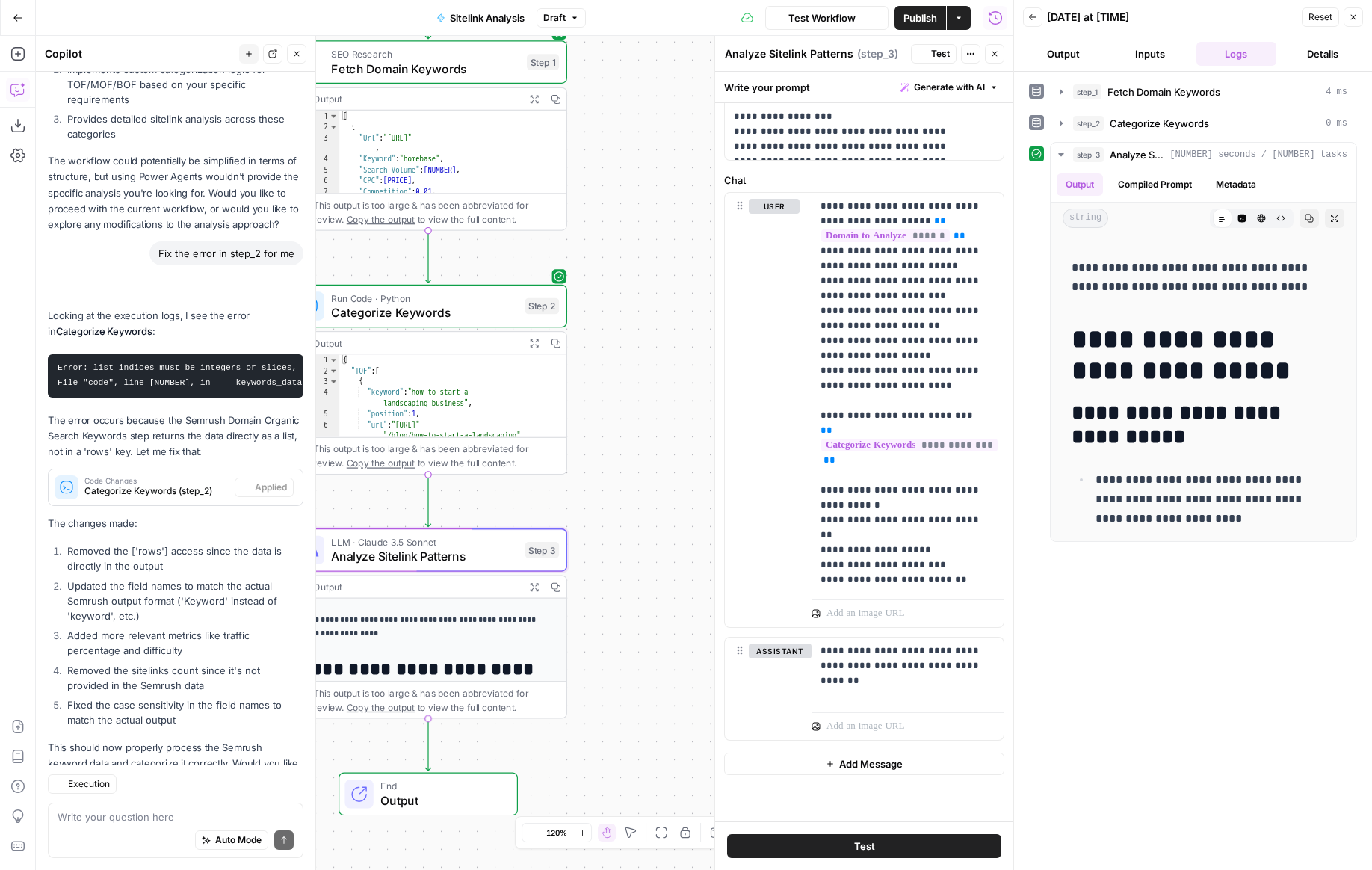scroll, scrollTop: 2071, scrollLeft: 0, axis: vertical 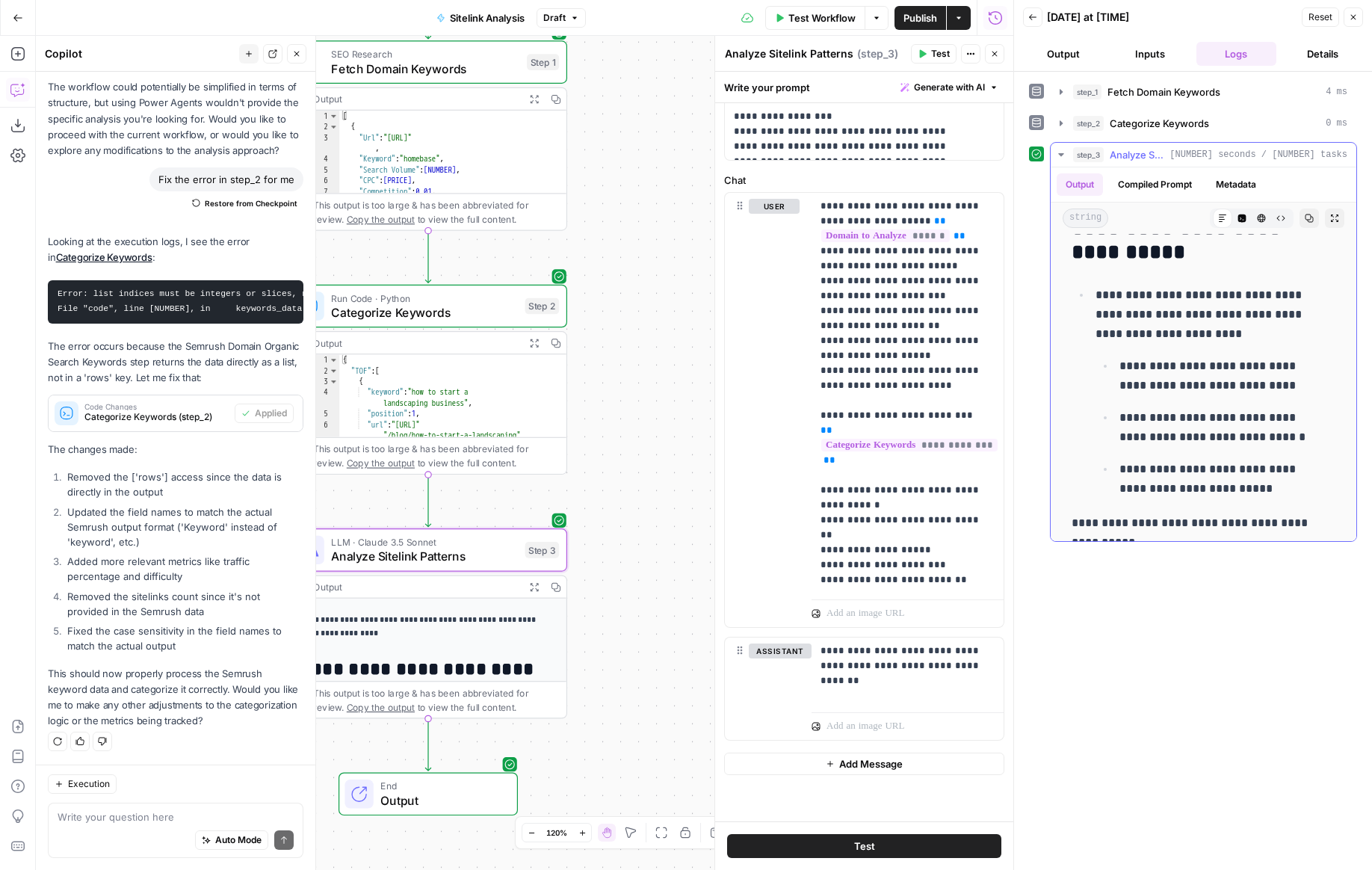 drag, startPoint x: 1240, startPoint y: 366, endPoint x: 1238, endPoint y: 381, distance: 15.13275 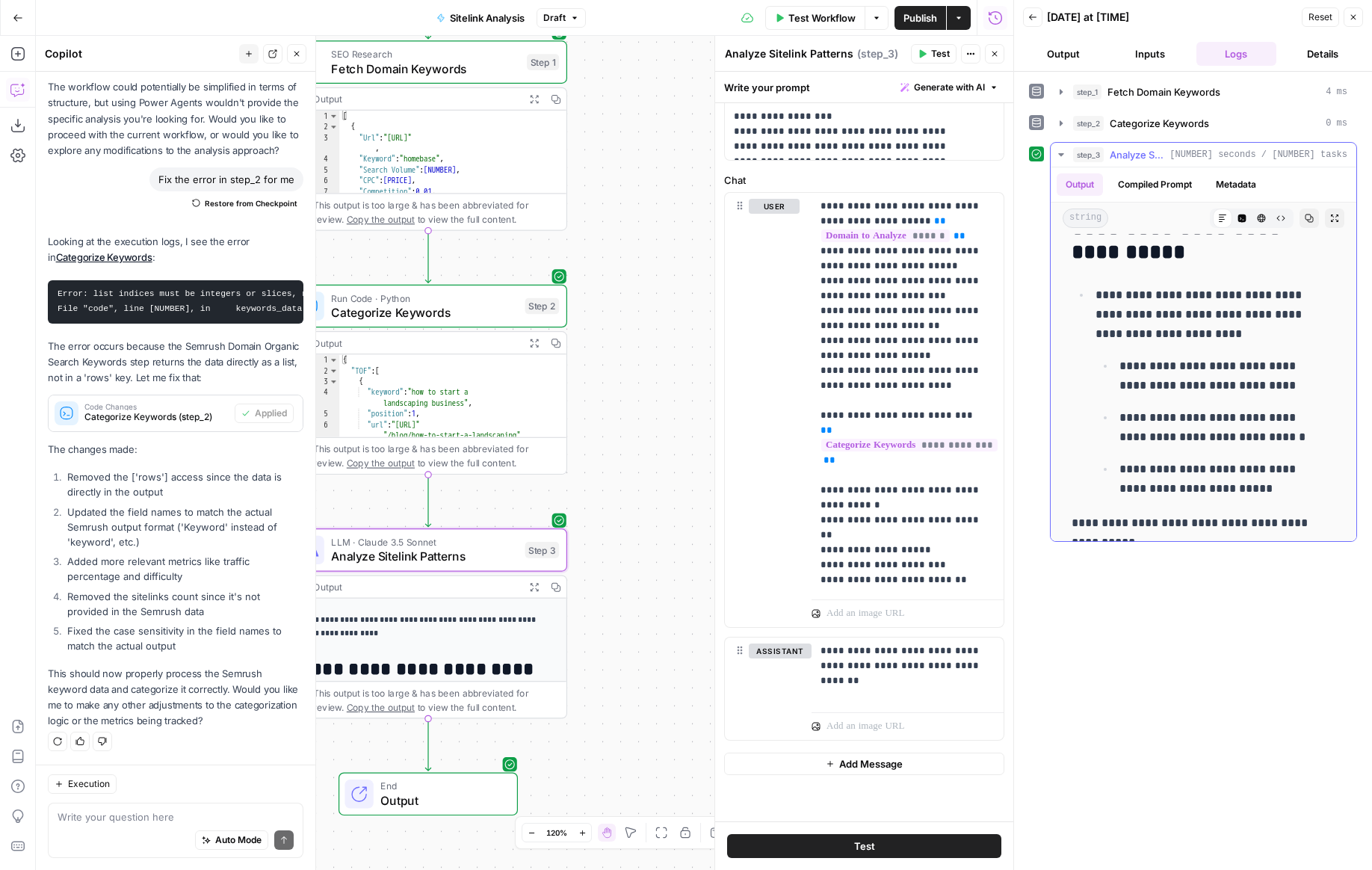 click on "**********" at bounding box center [1222, 376] 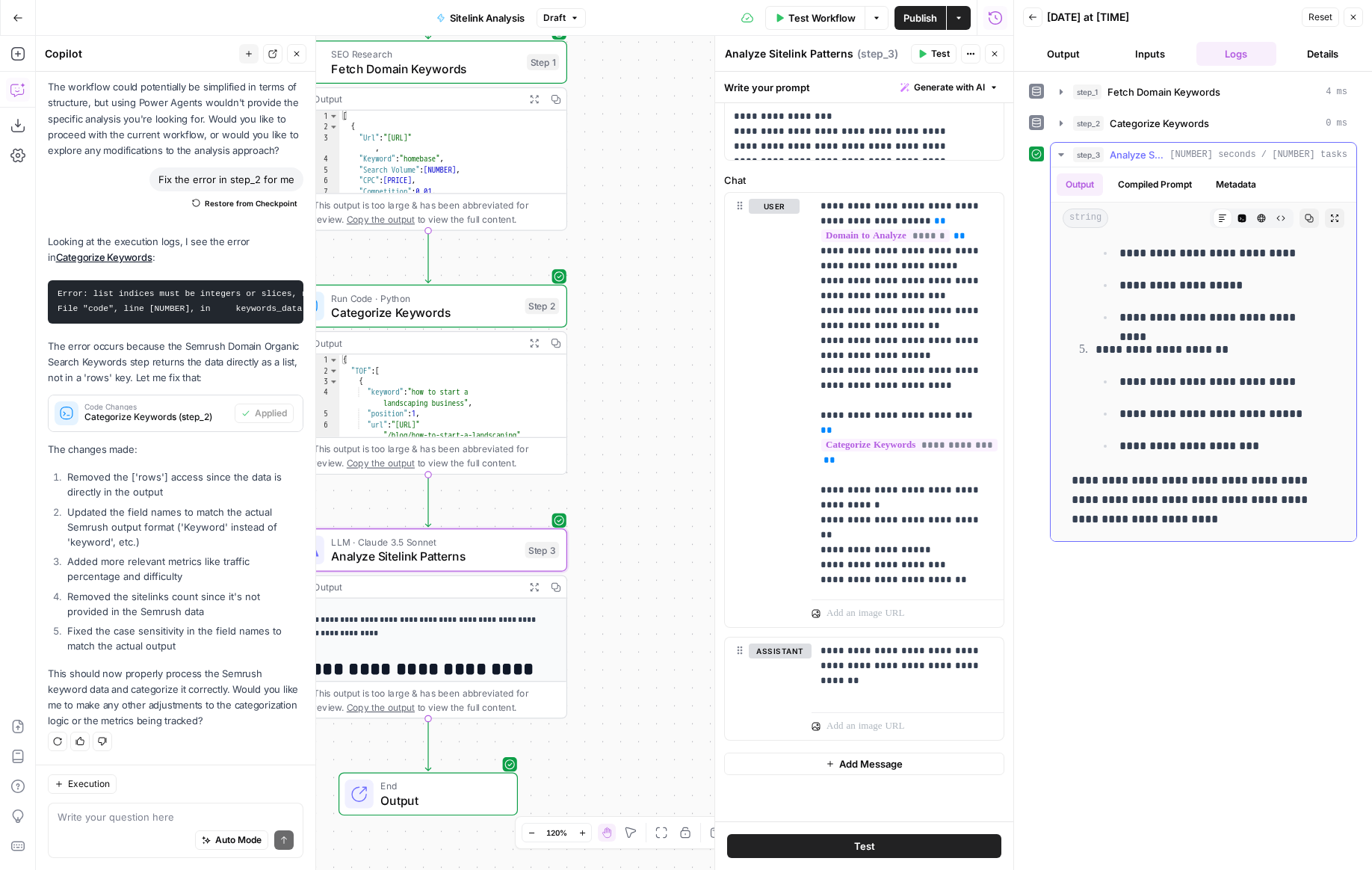 scroll, scrollTop: 4488, scrollLeft: 0, axis: vertical 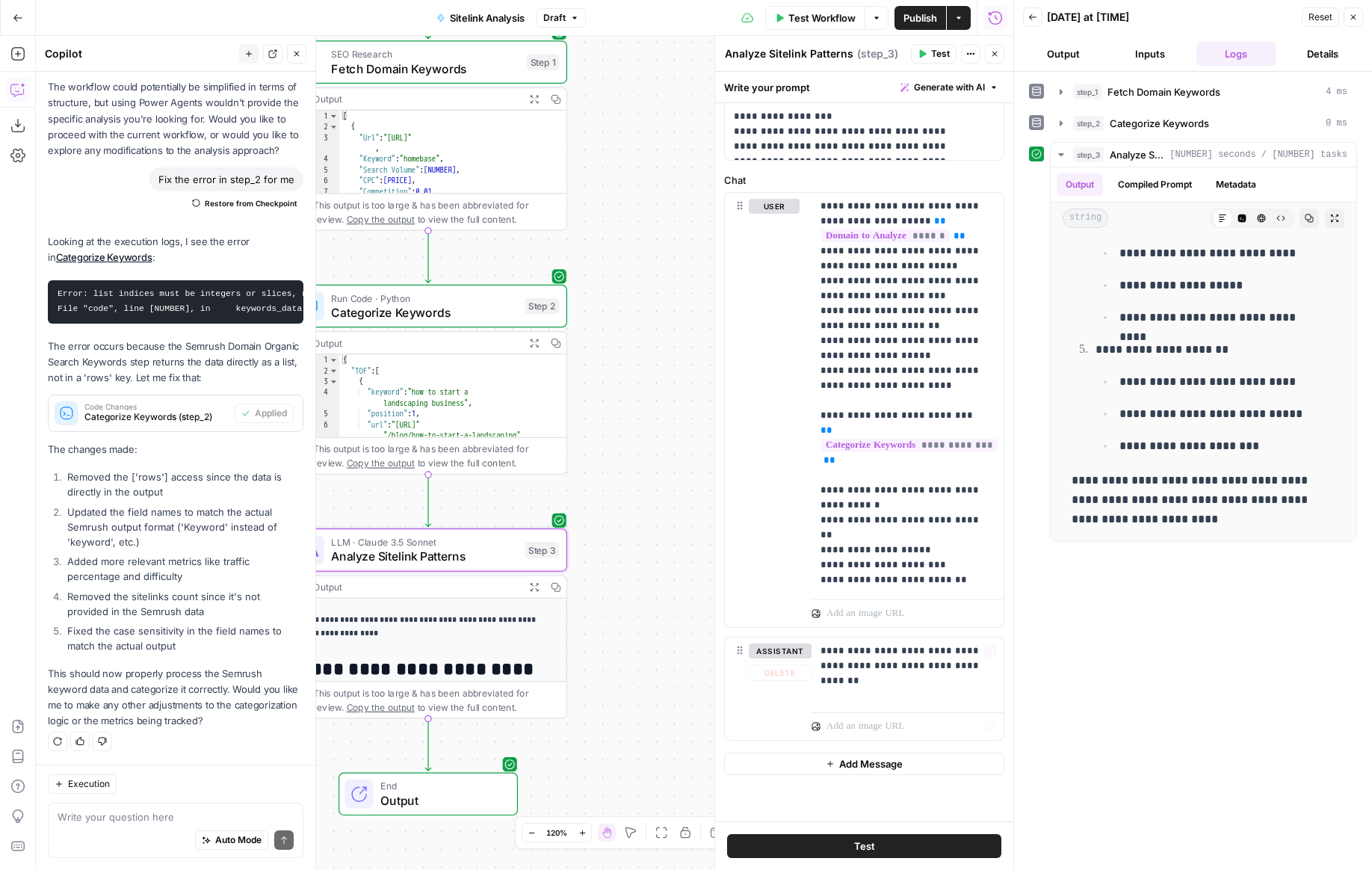 click on "Add Message" at bounding box center (871, 764) 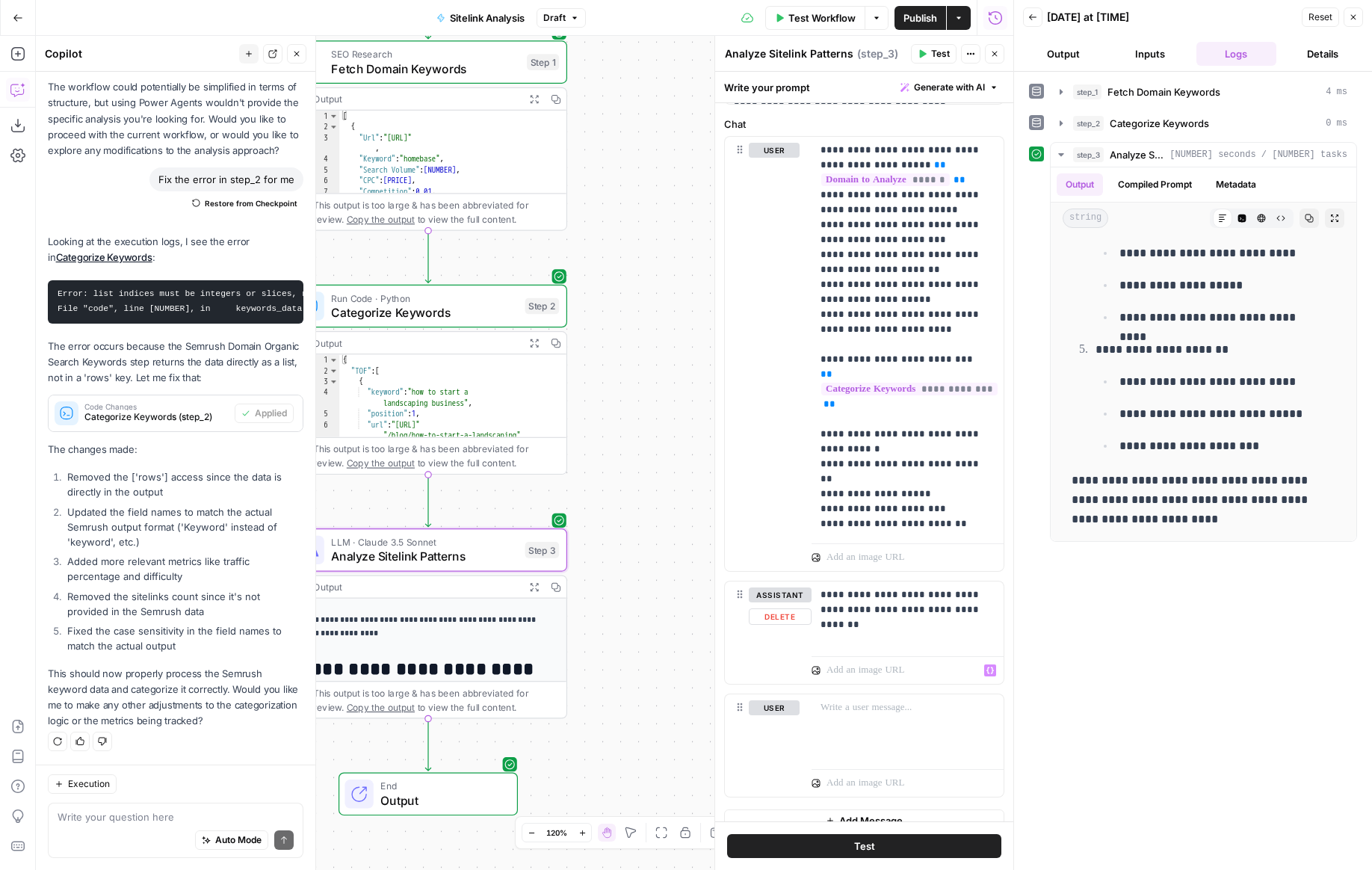 scroll, scrollTop: 738, scrollLeft: 0, axis: vertical 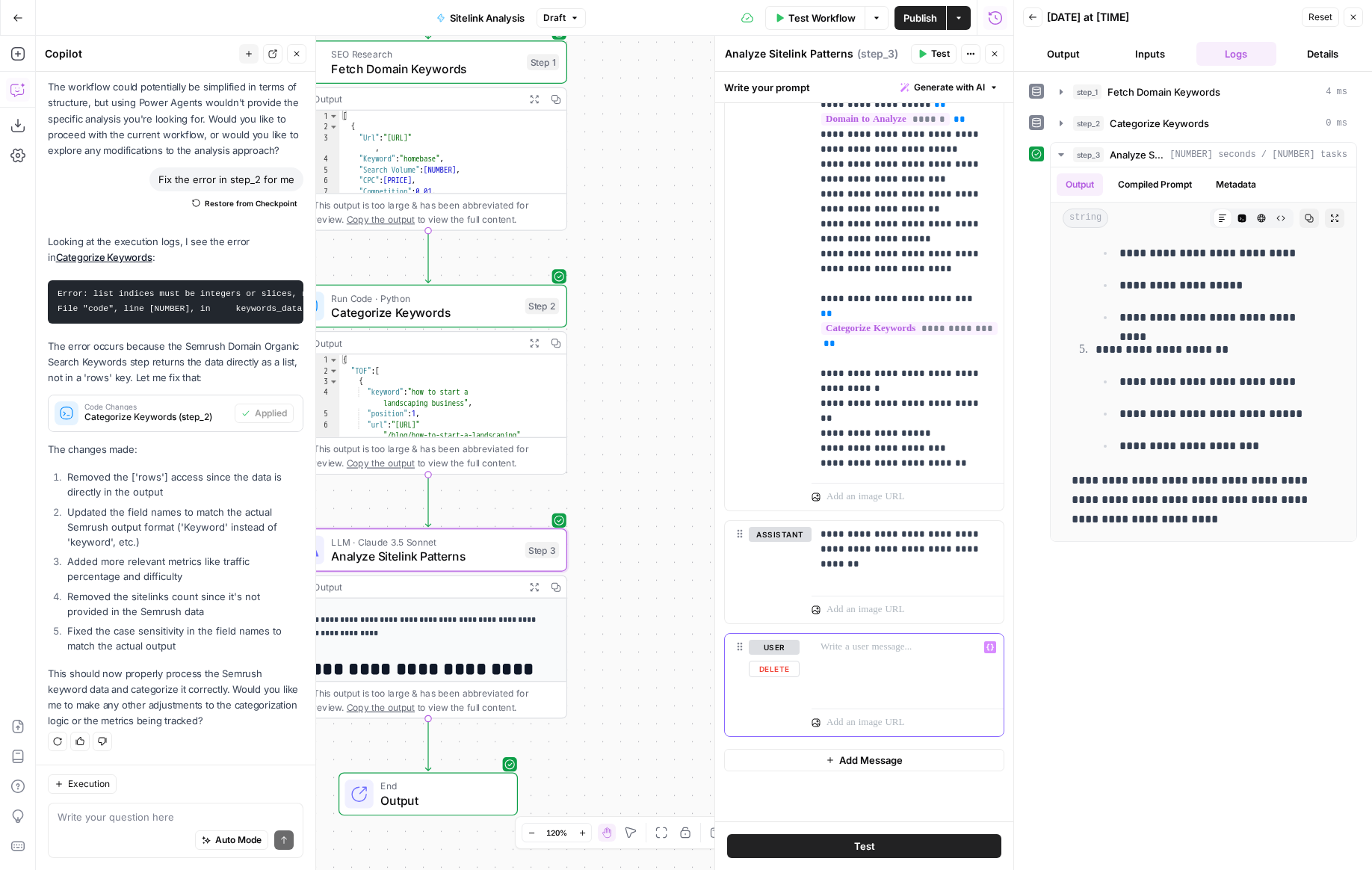 click at bounding box center (907, 668) 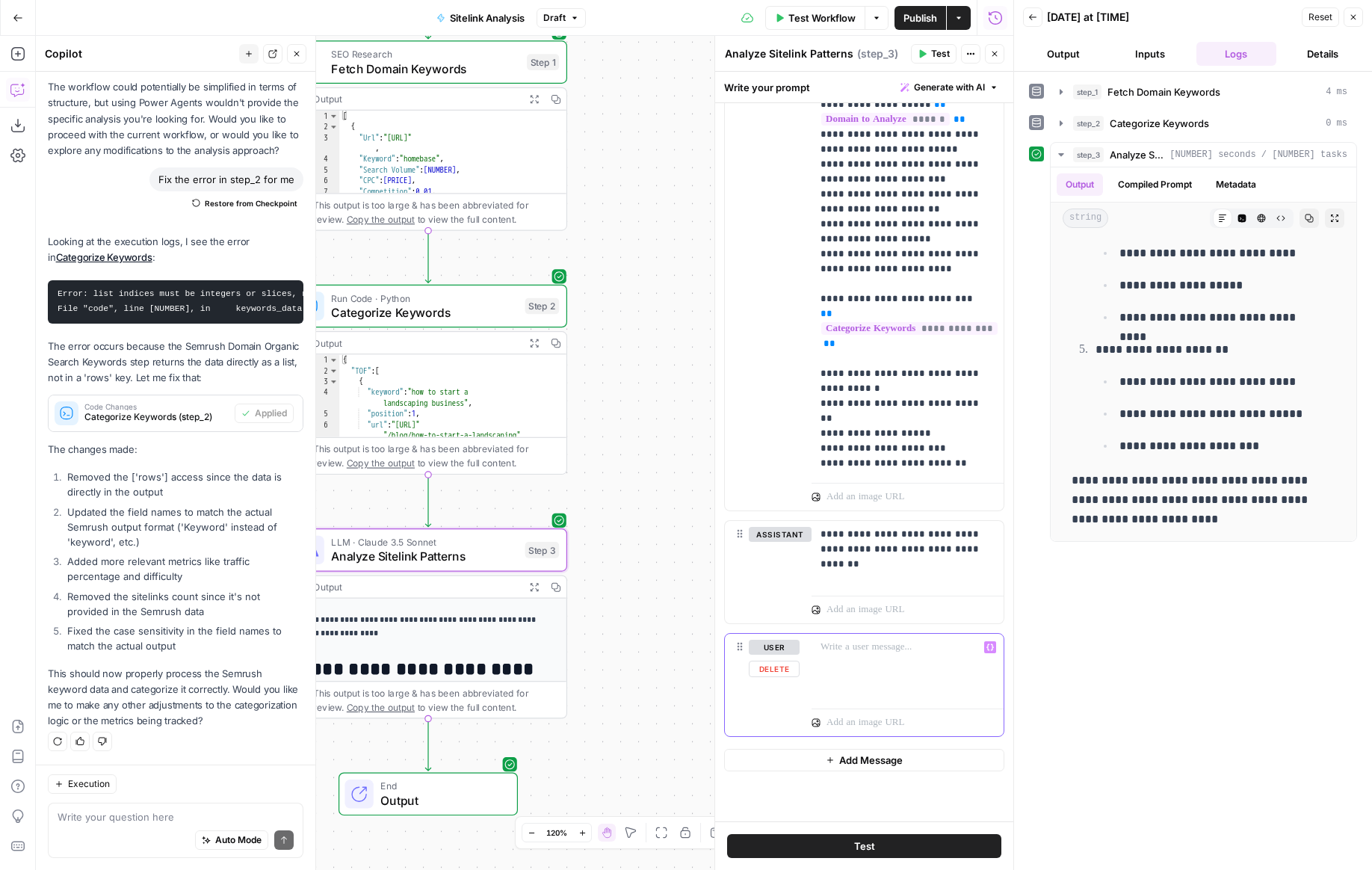 type 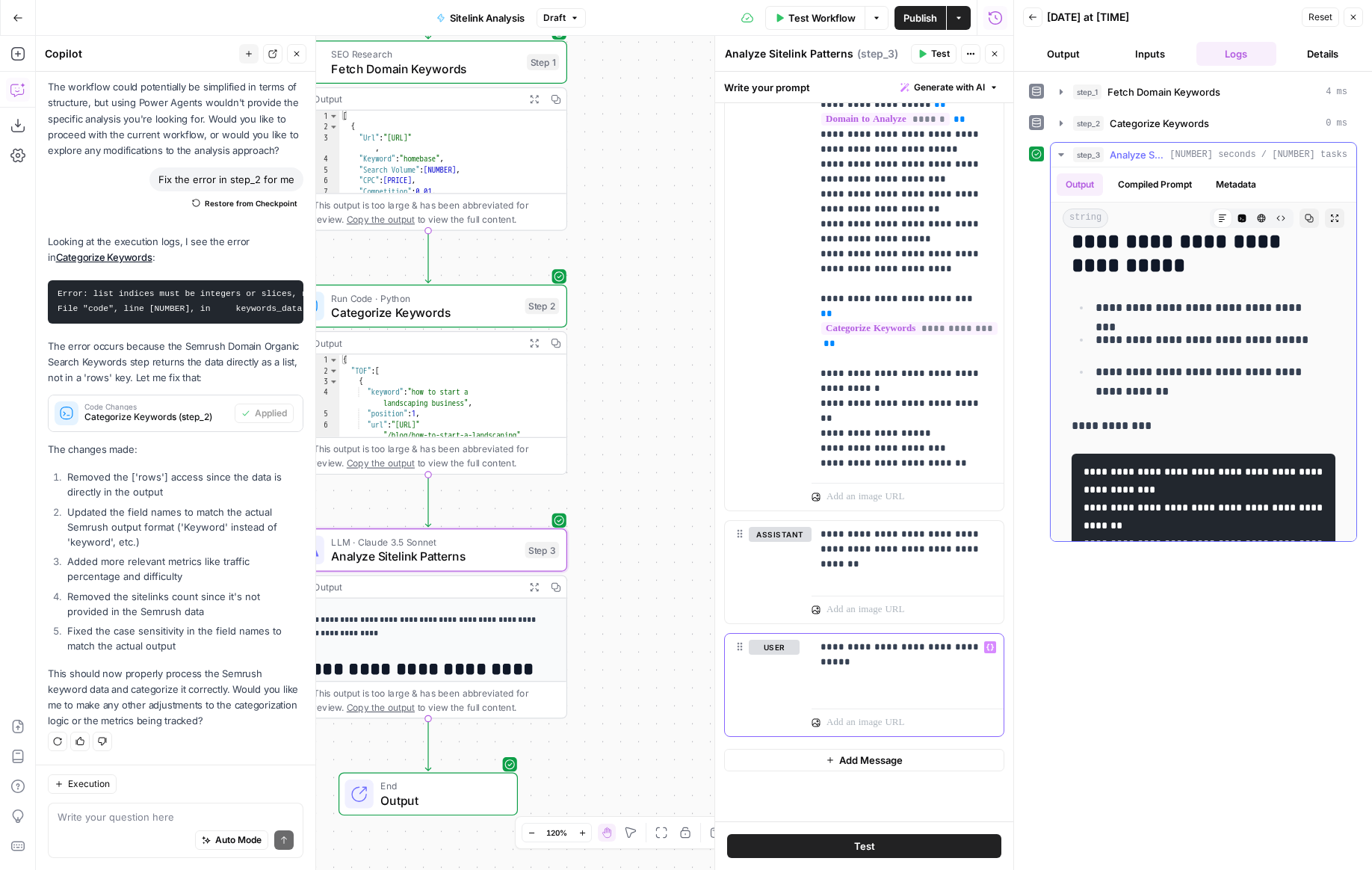 scroll, scrollTop: 2639, scrollLeft: 0, axis: vertical 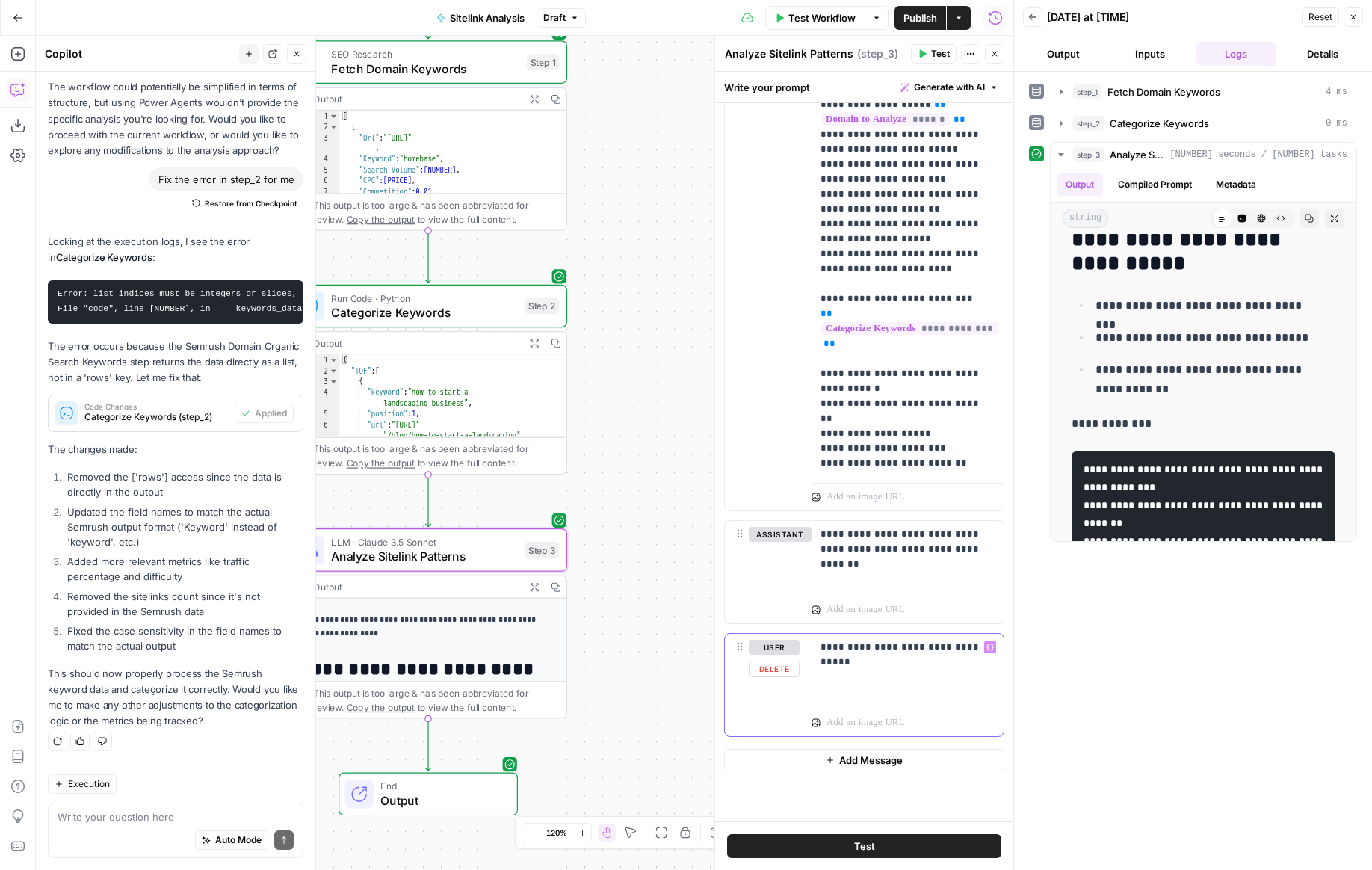 drag, startPoint x: 897, startPoint y: 663, endPoint x: 858, endPoint y: 651, distance: 40.804412 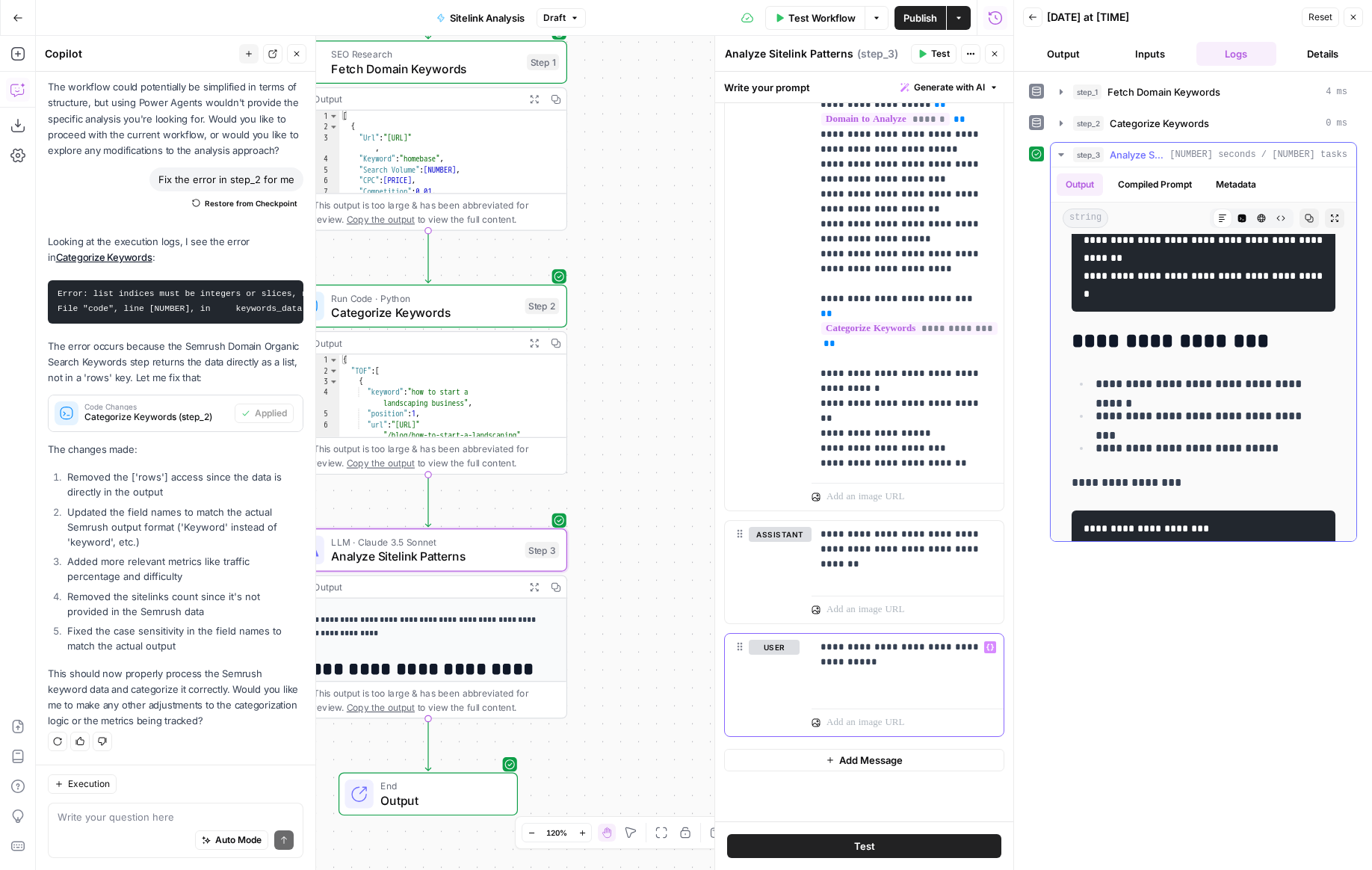 scroll, scrollTop: 2884, scrollLeft: 0, axis: vertical 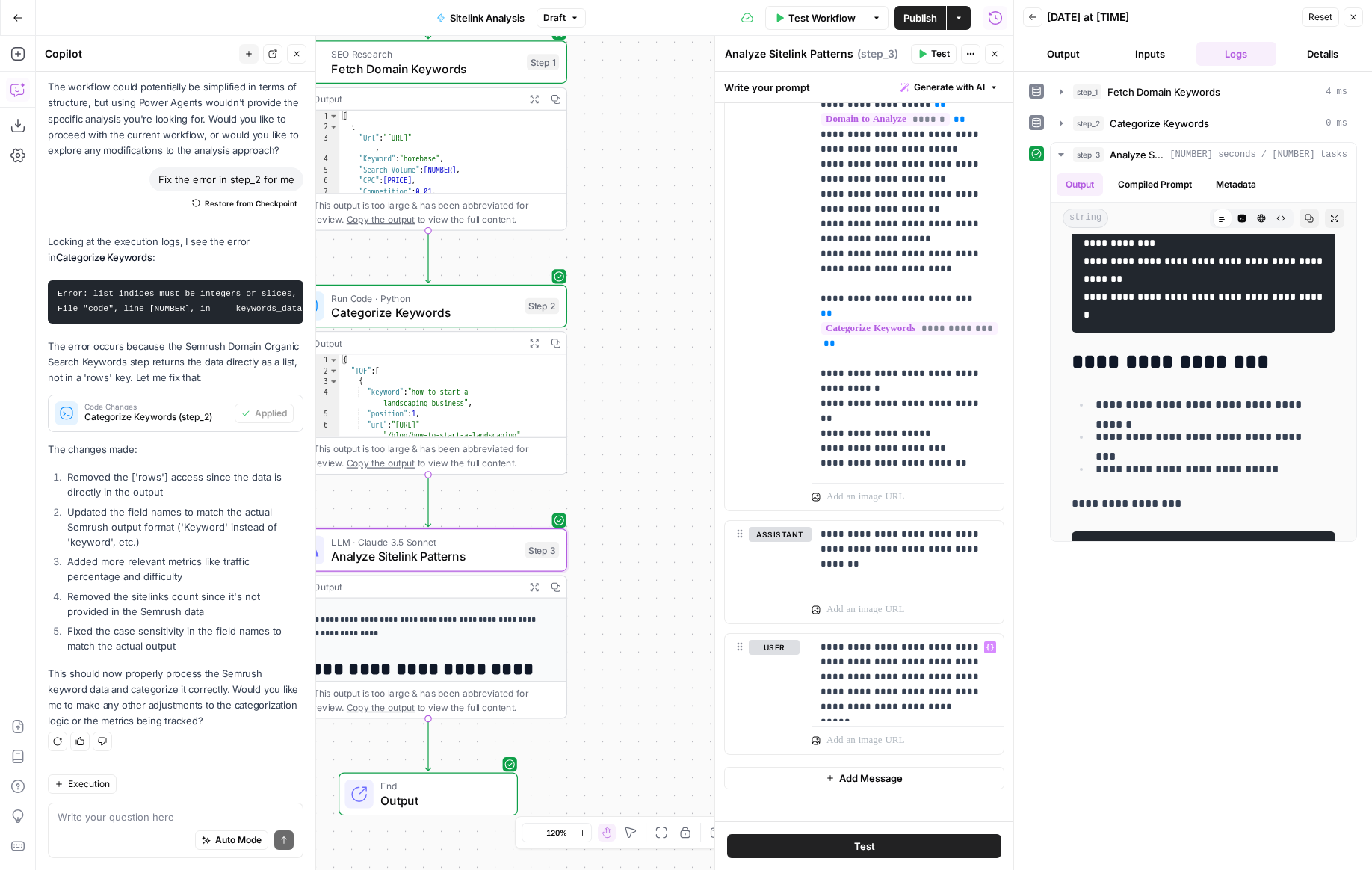 click on "Test" at bounding box center (864, 846) 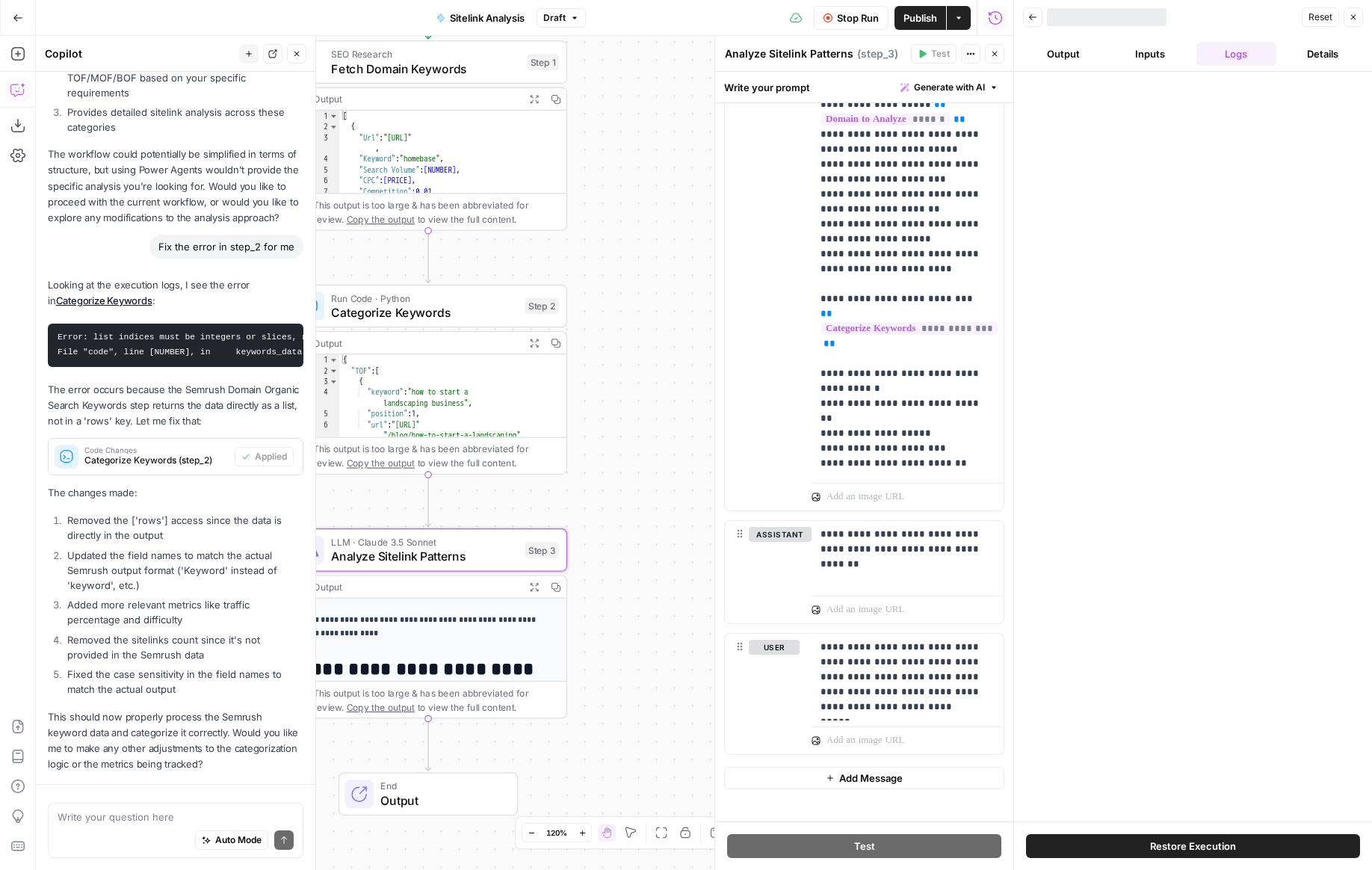 scroll, scrollTop: 2071, scrollLeft: 0, axis: vertical 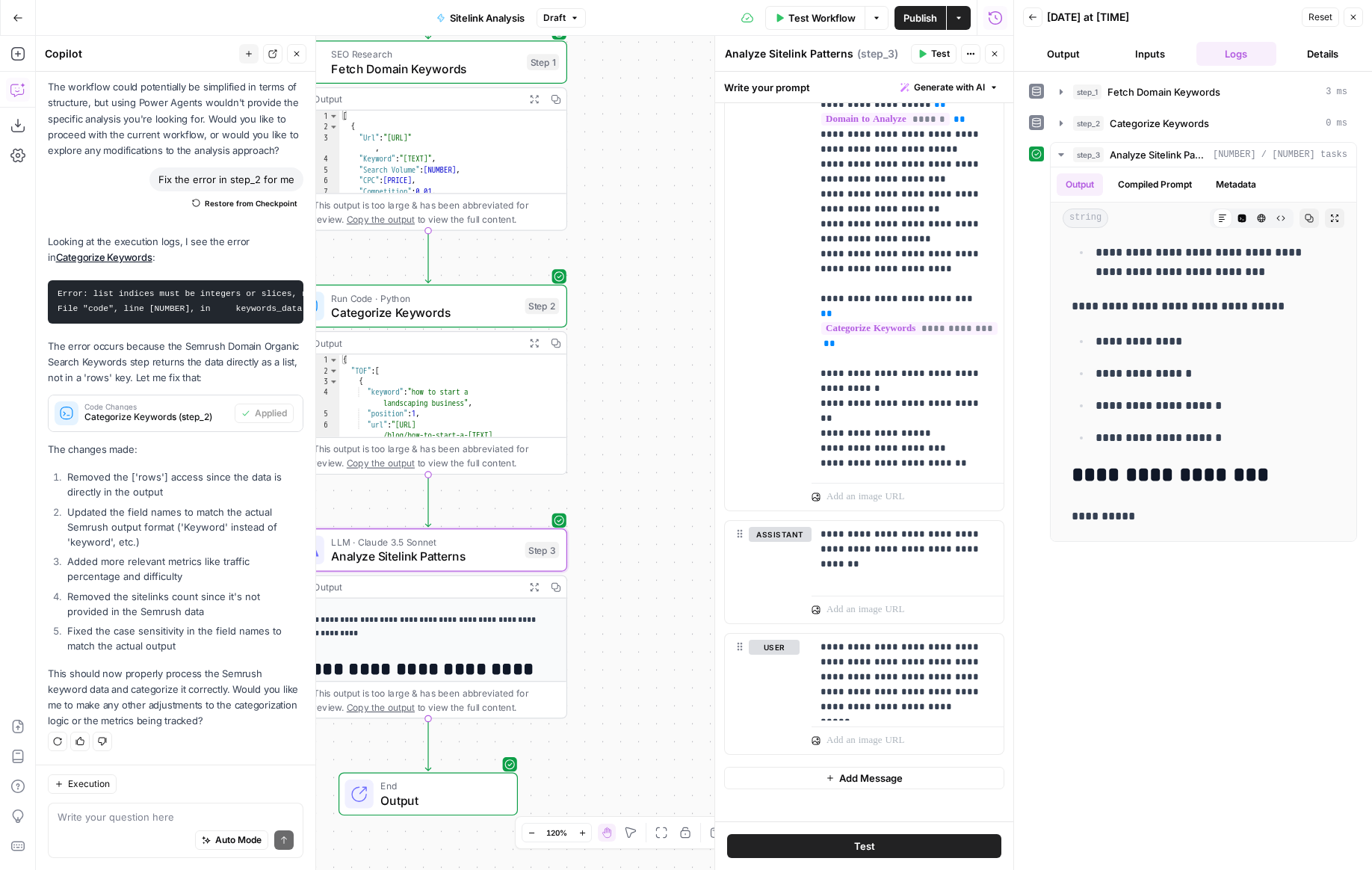 click on "Add Message" at bounding box center (871, 778) 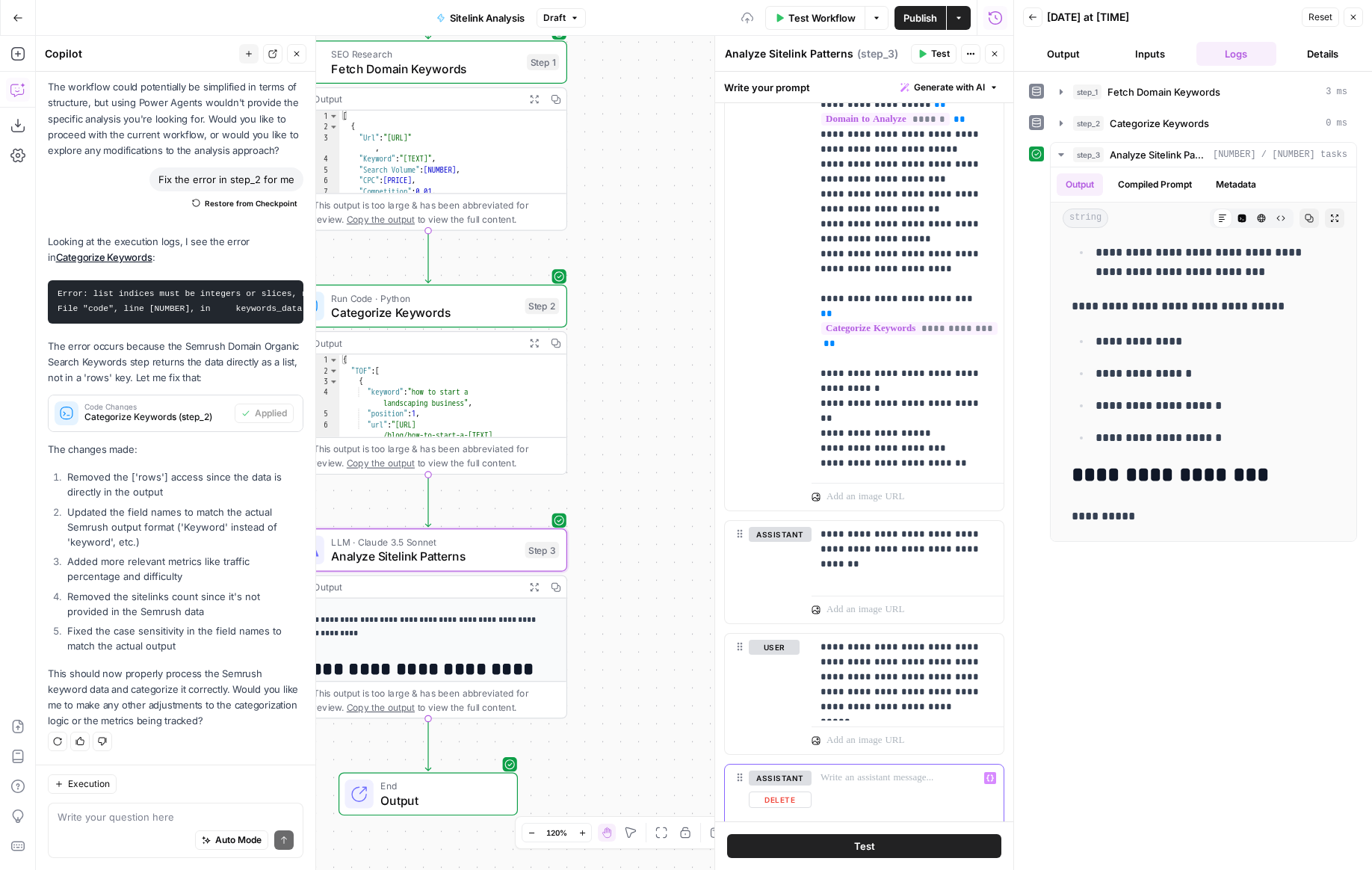 click at bounding box center (907, 778) 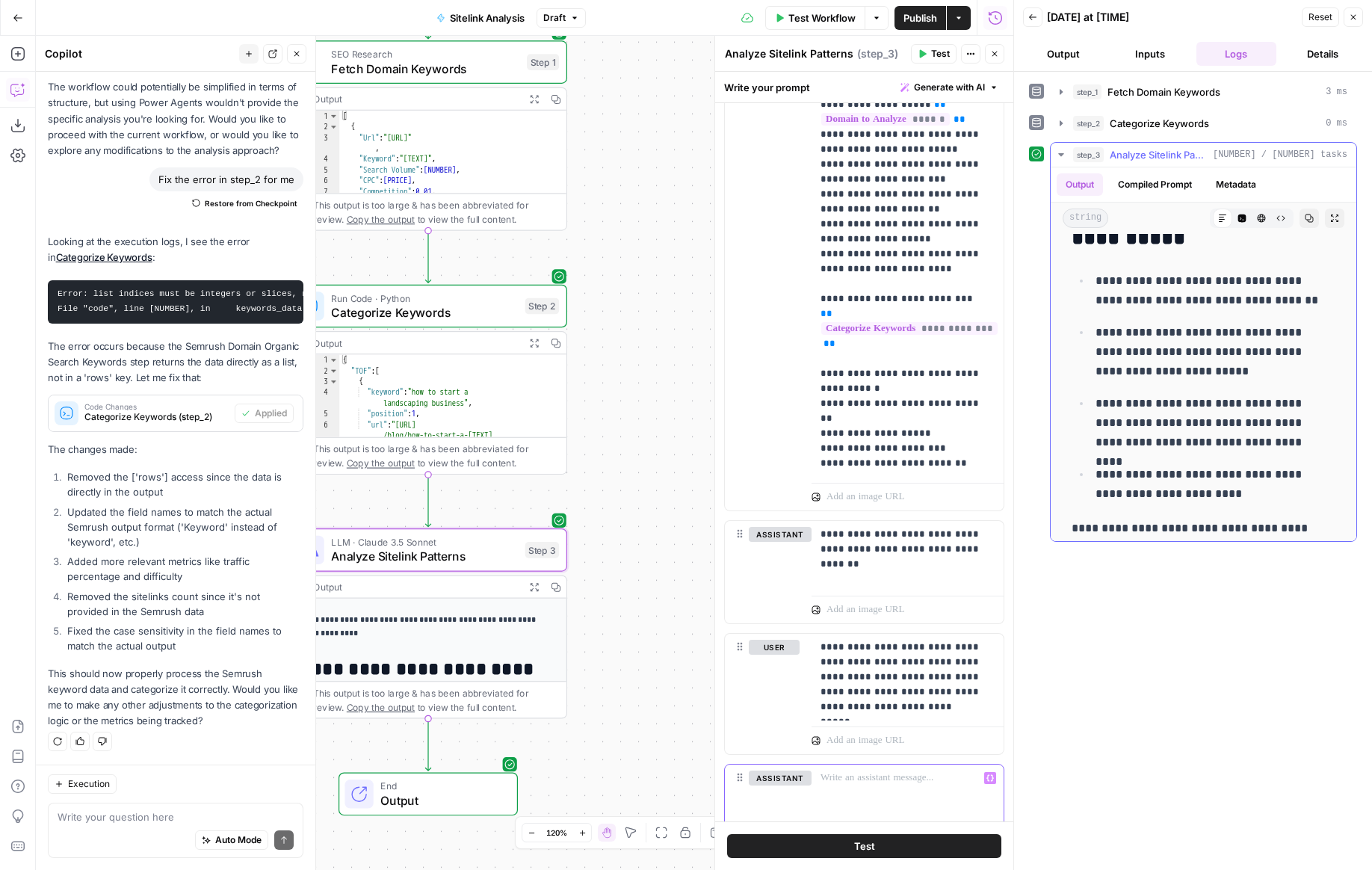 scroll, scrollTop: 73, scrollLeft: 0, axis: vertical 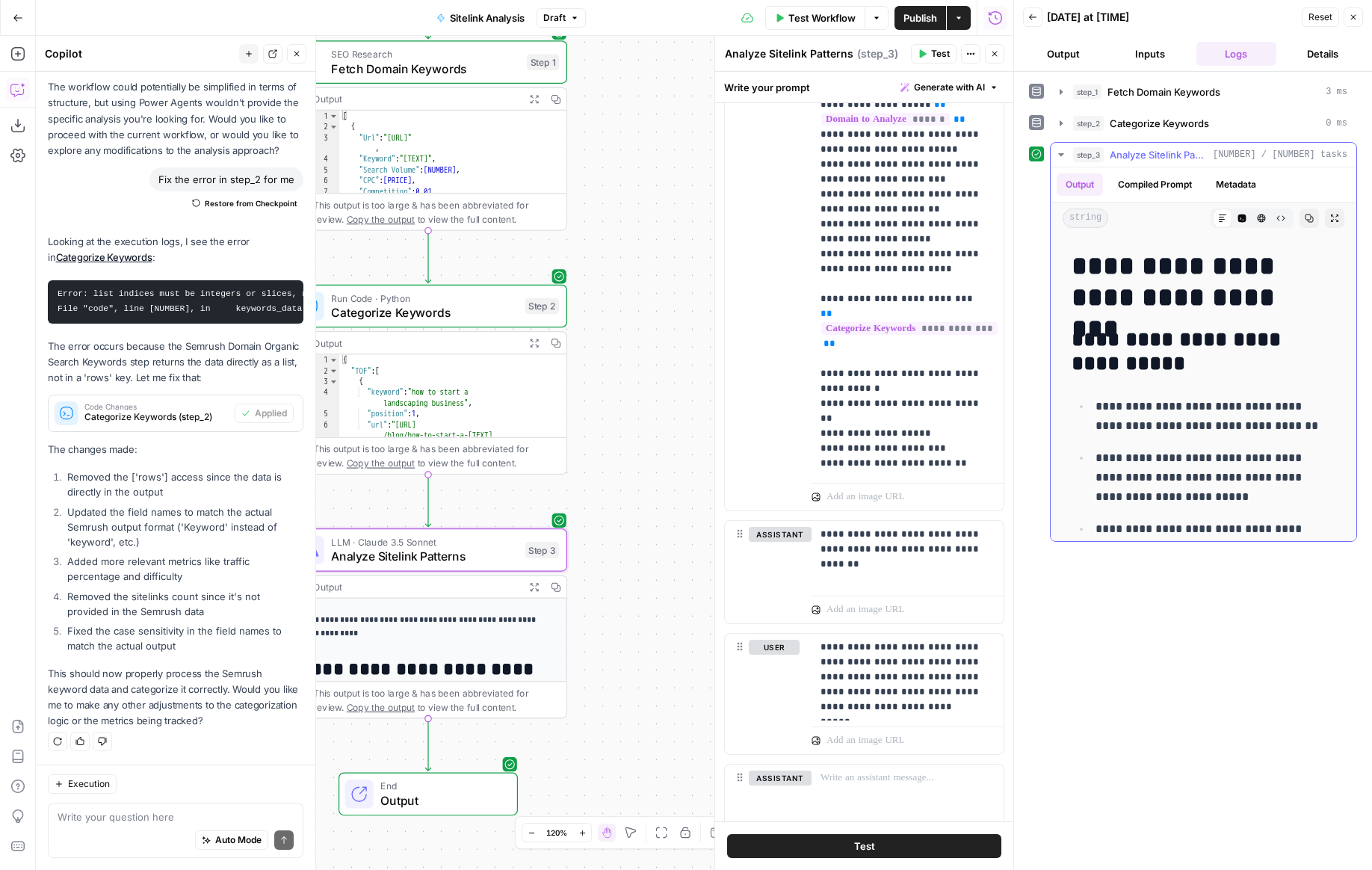 click on "Copy" at bounding box center (1309, 218) 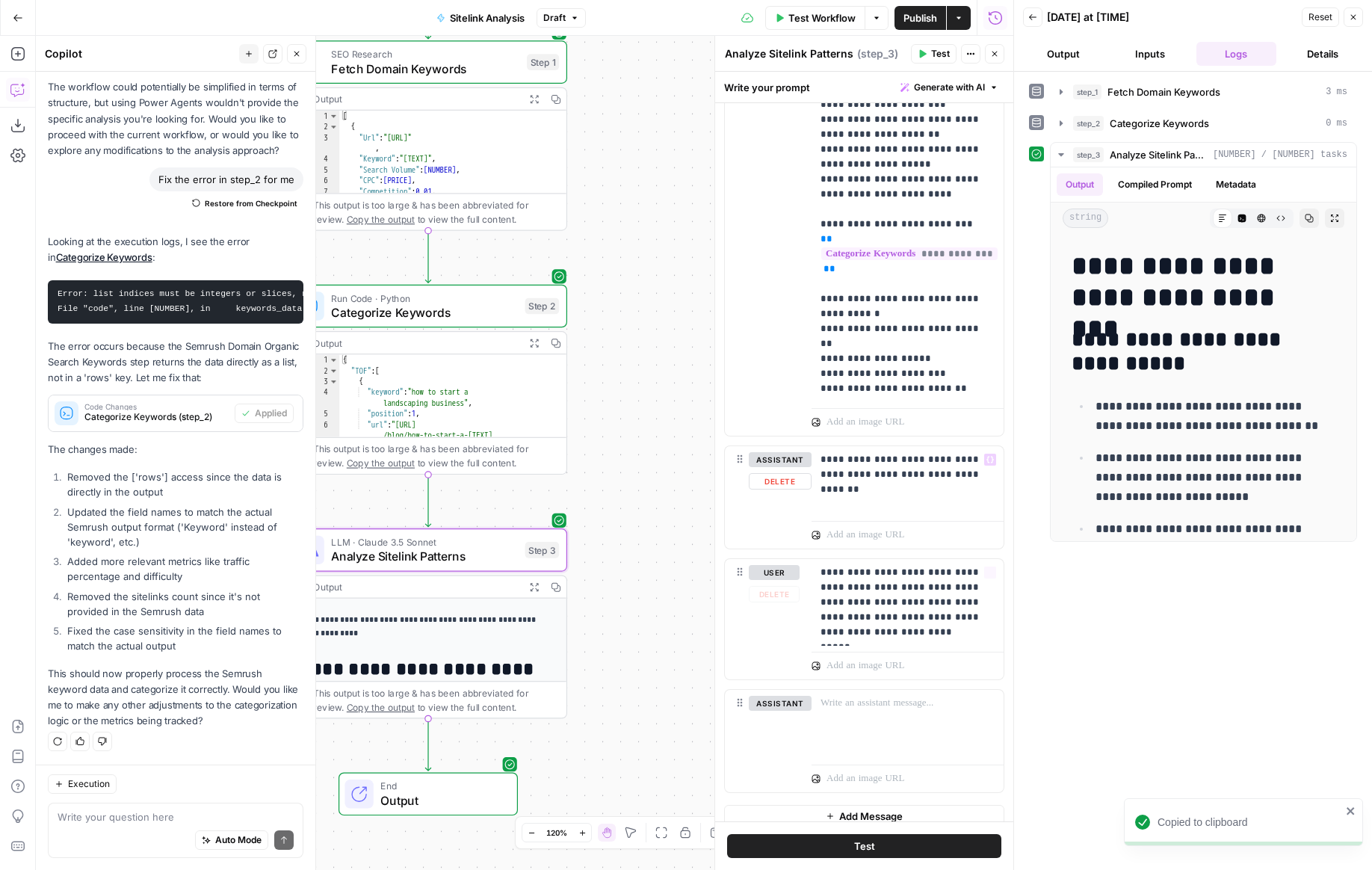 scroll, scrollTop: 936, scrollLeft: 0, axis: vertical 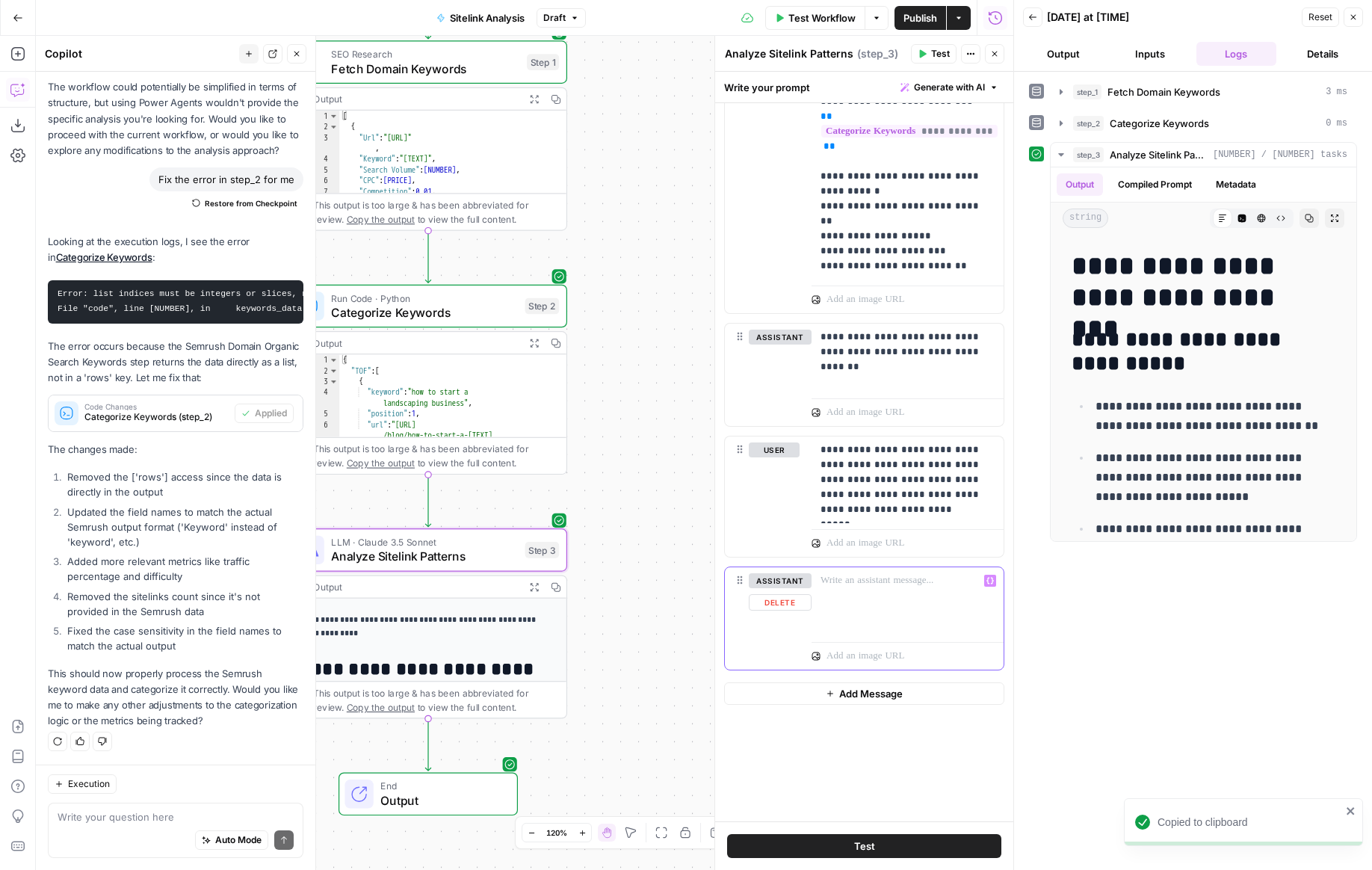 click at bounding box center [907, 602] 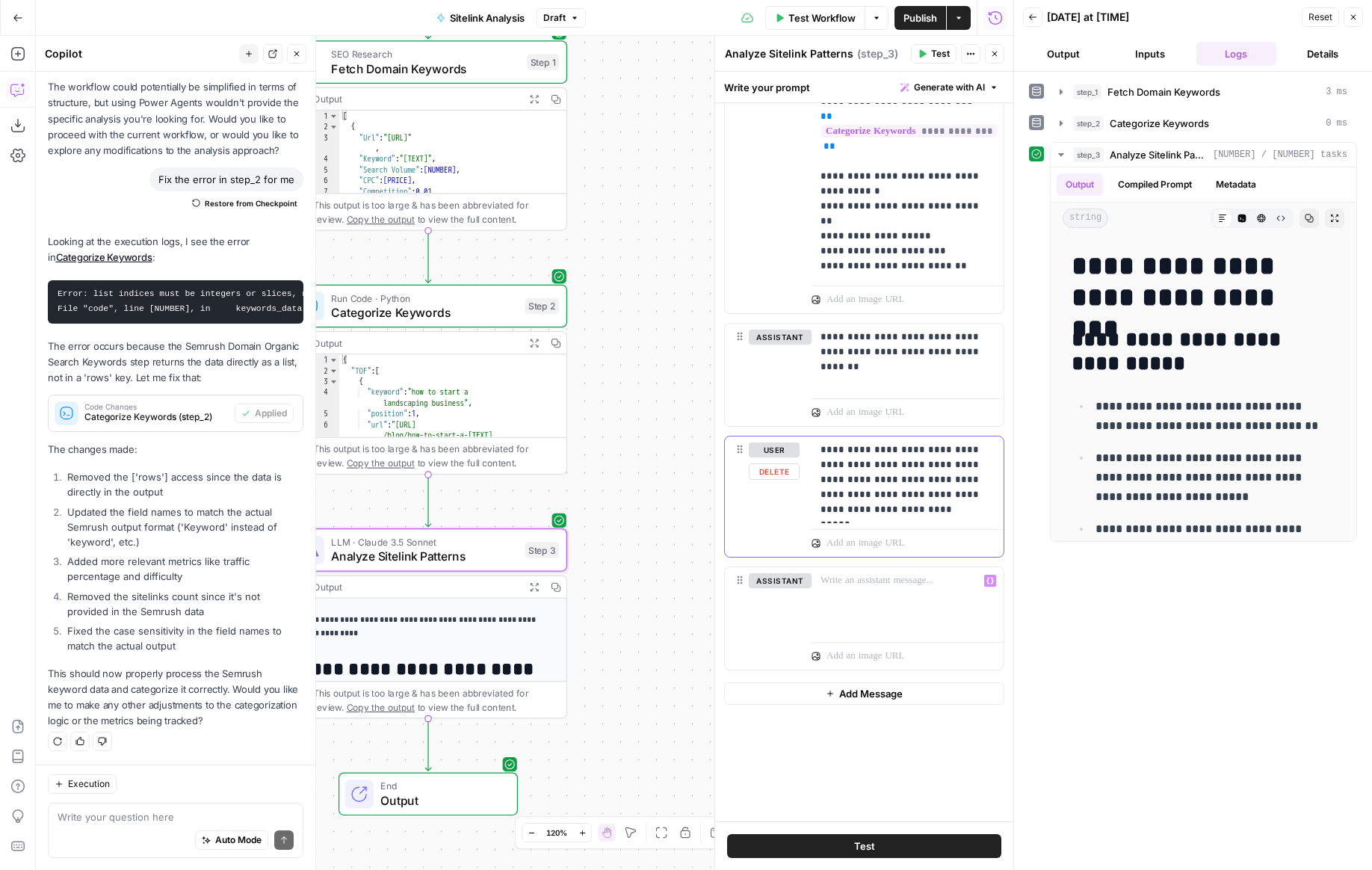 click on "**********" at bounding box center (902, 480) 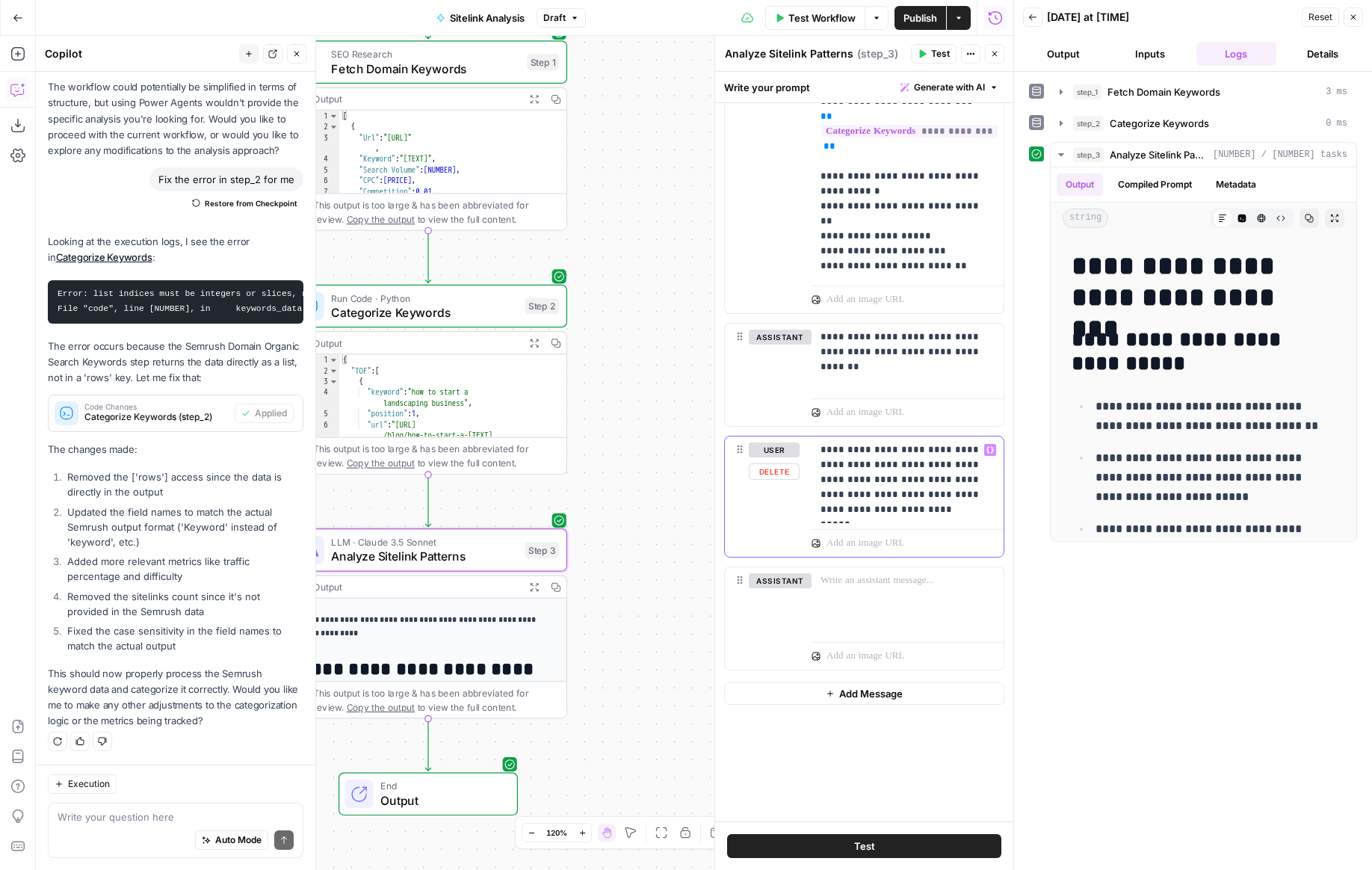 click on "**********" at bounding box center [902, 480] 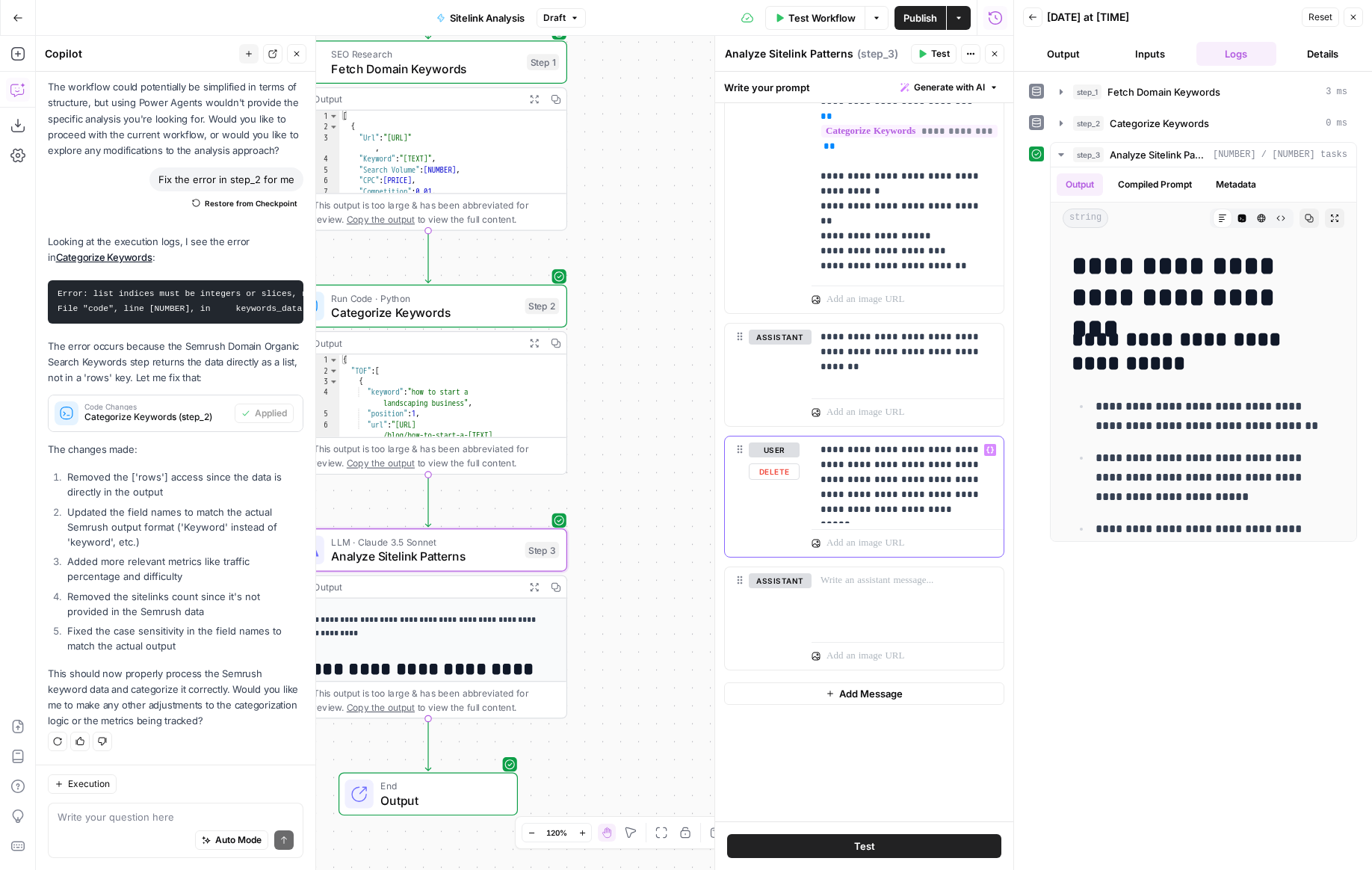 drag, startPoint x: 927, startPoint y: 510, endPoint x: 807, endPoint y: 513, distance: 120.03749 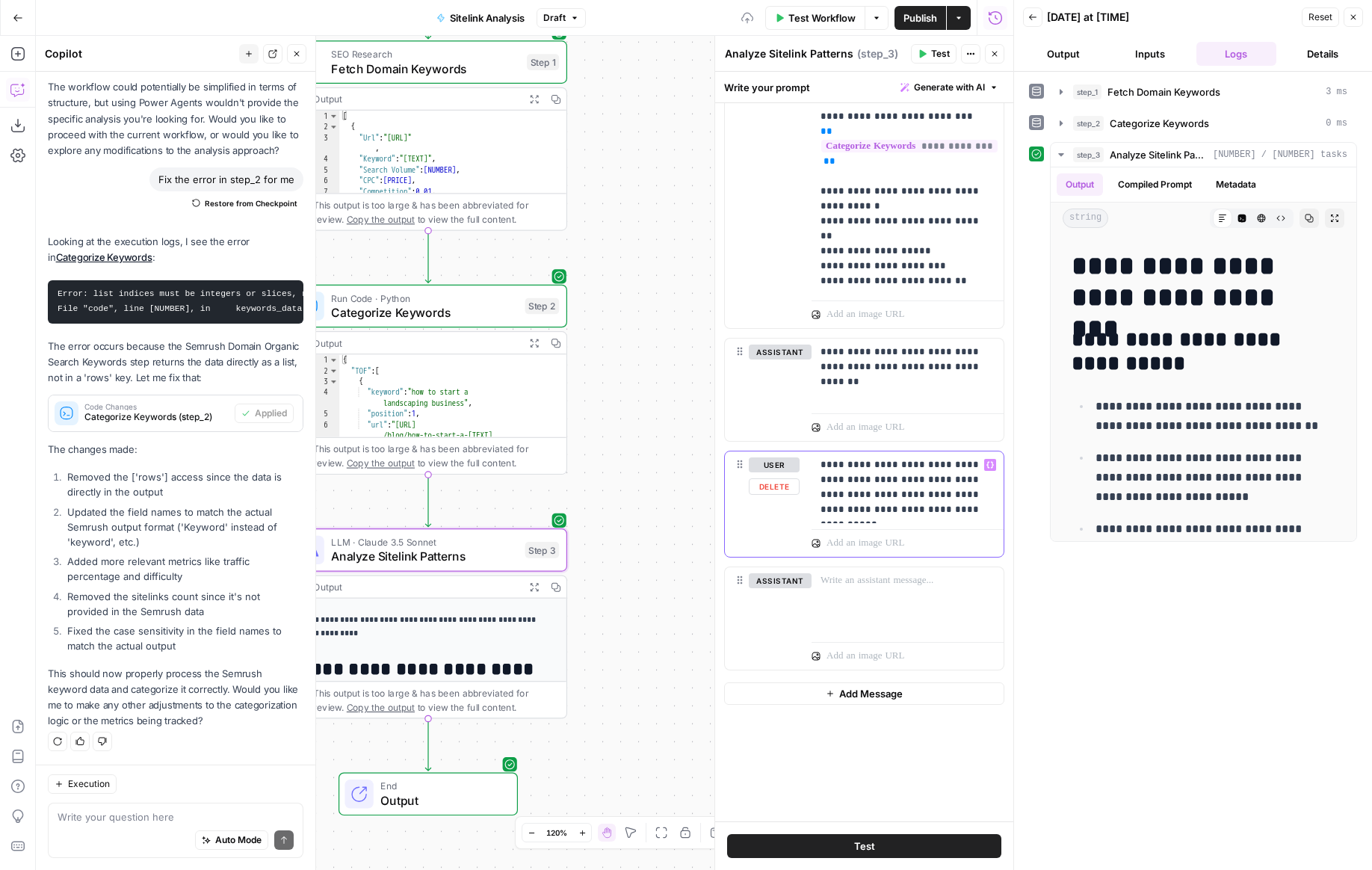 scroll, scrollTop: 936, scrollLeft: 0, axis: vertical 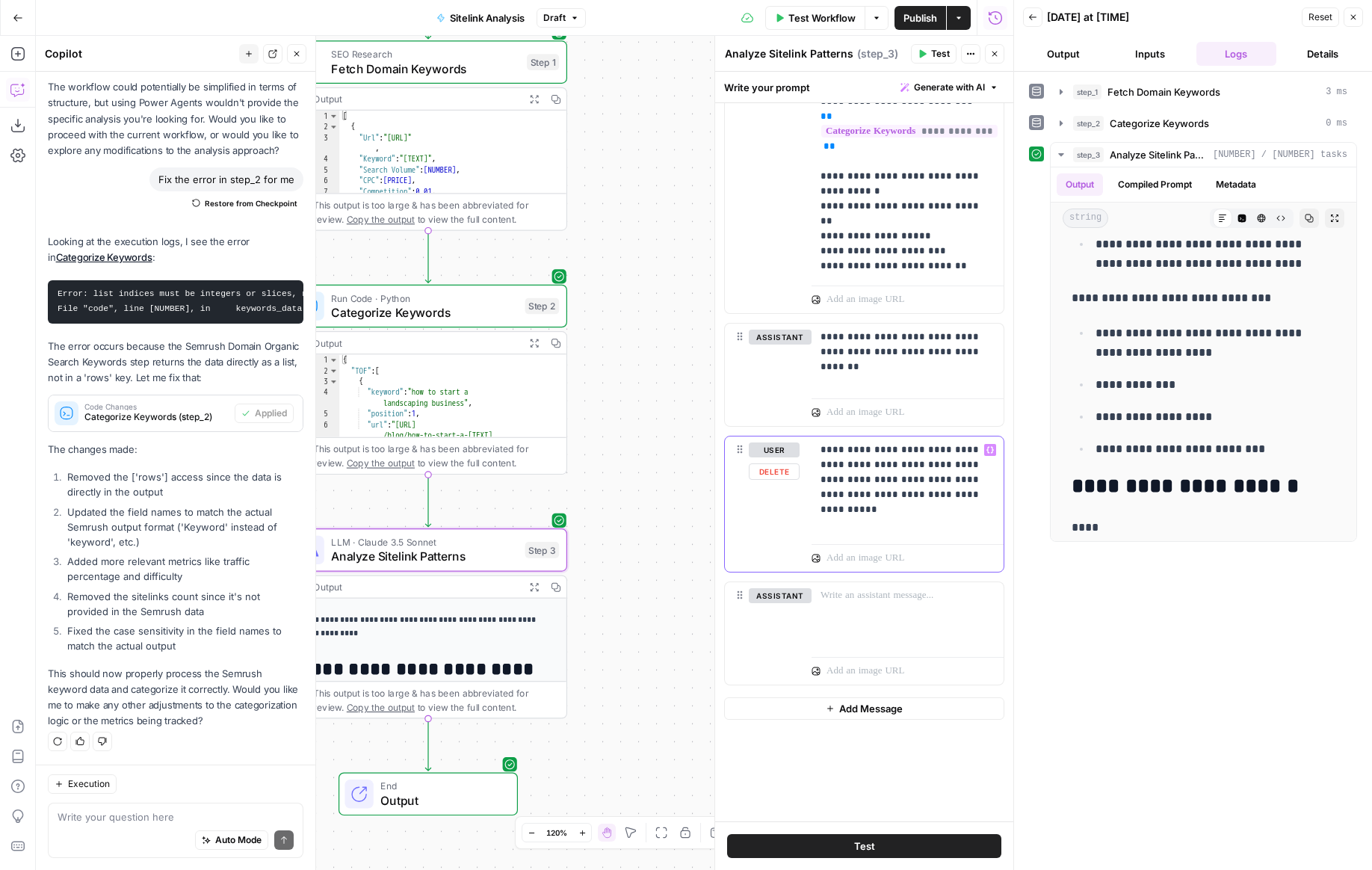 drag, startPoint x: 854, startPoint y: 464, endPoint x: 964, endPoint y: 476, distance: 110.65261 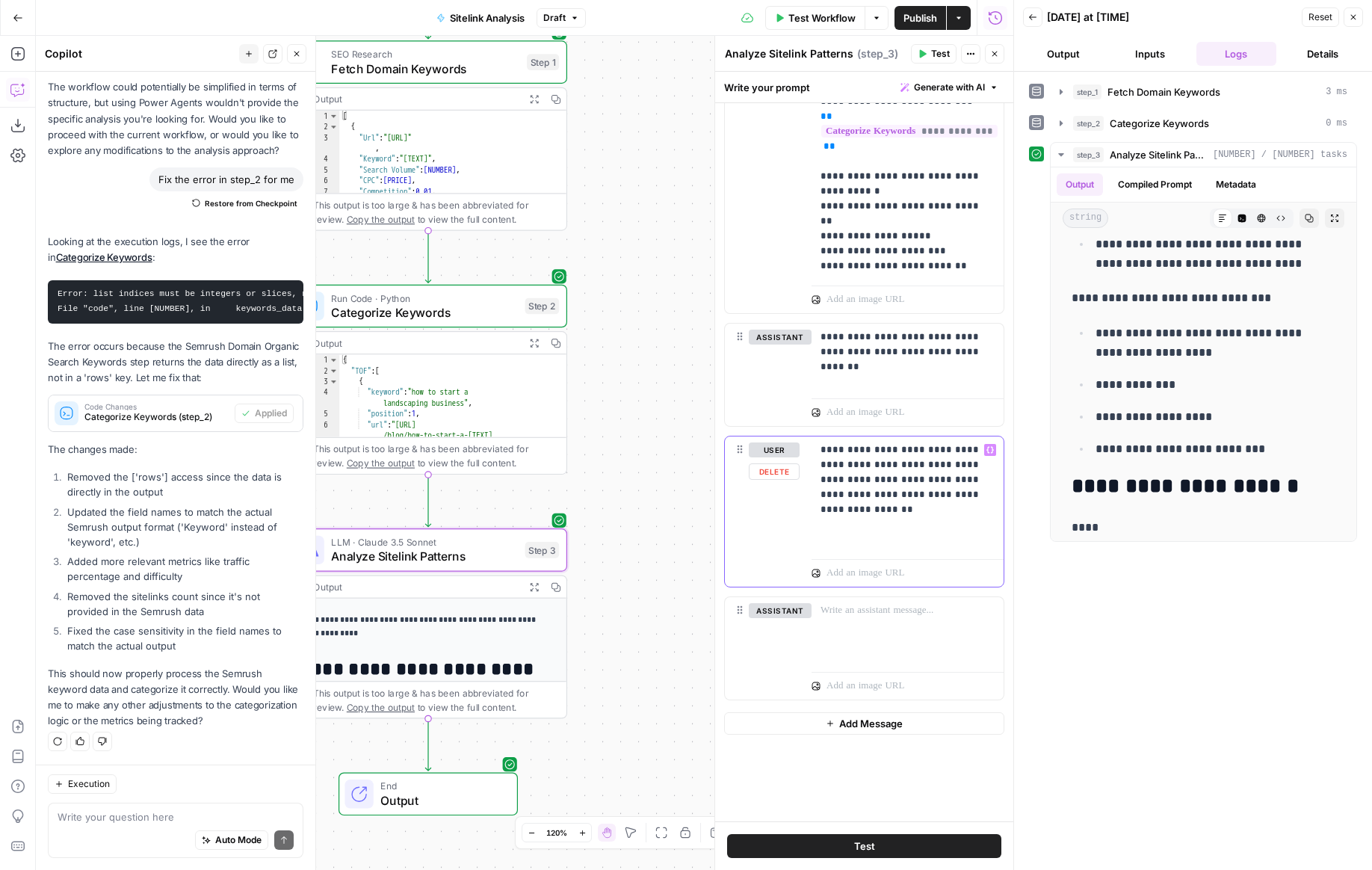 click on "**********" at bounding box center (902, 495) 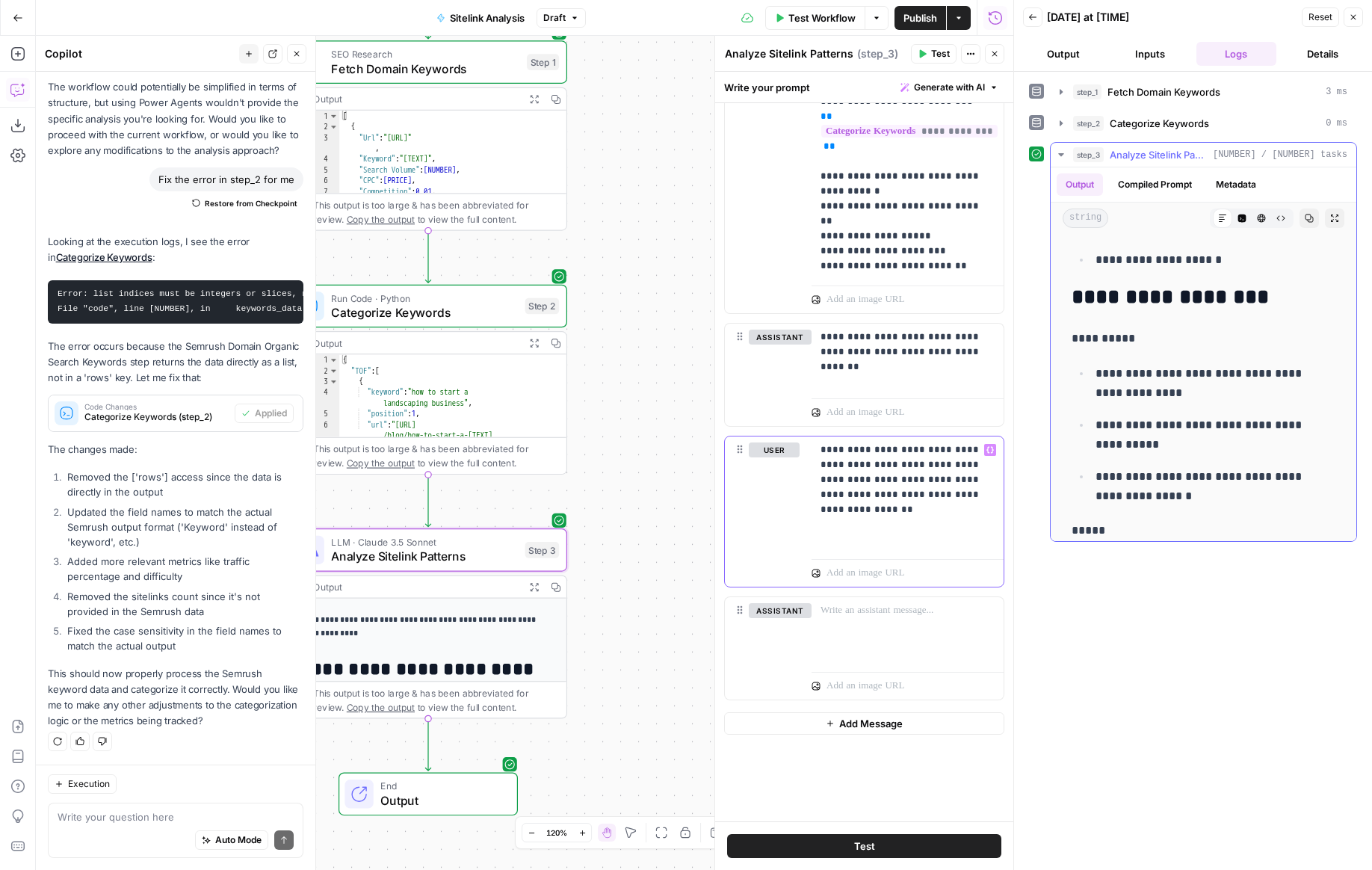 scroll, scrollTop: 2154, scrollLeft: 0, axis: vertical 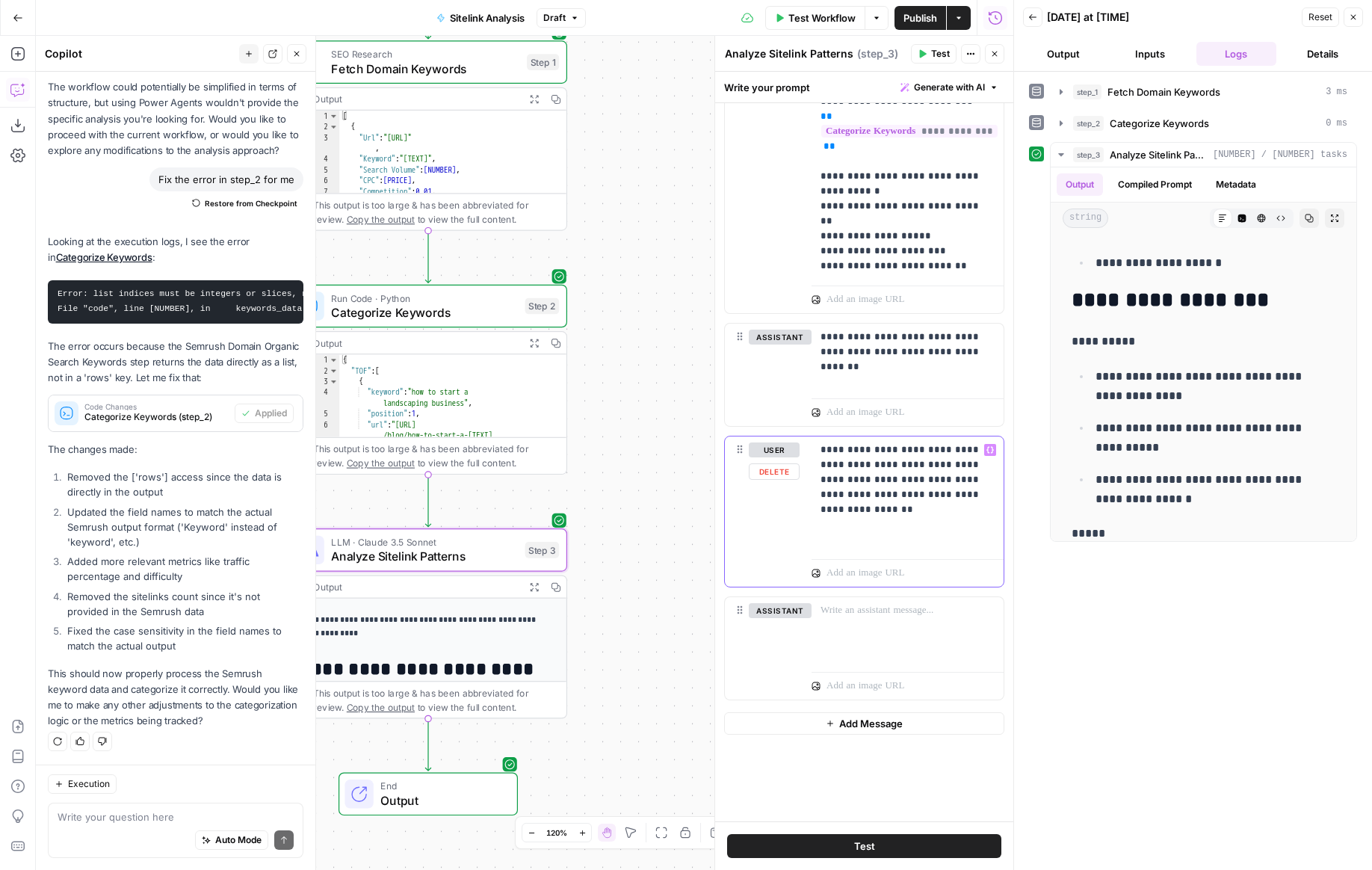 drag, startPoint x: 948, startPoint y: 479, endPoint x: 971, endPoint y: 487, distance: 24.351591 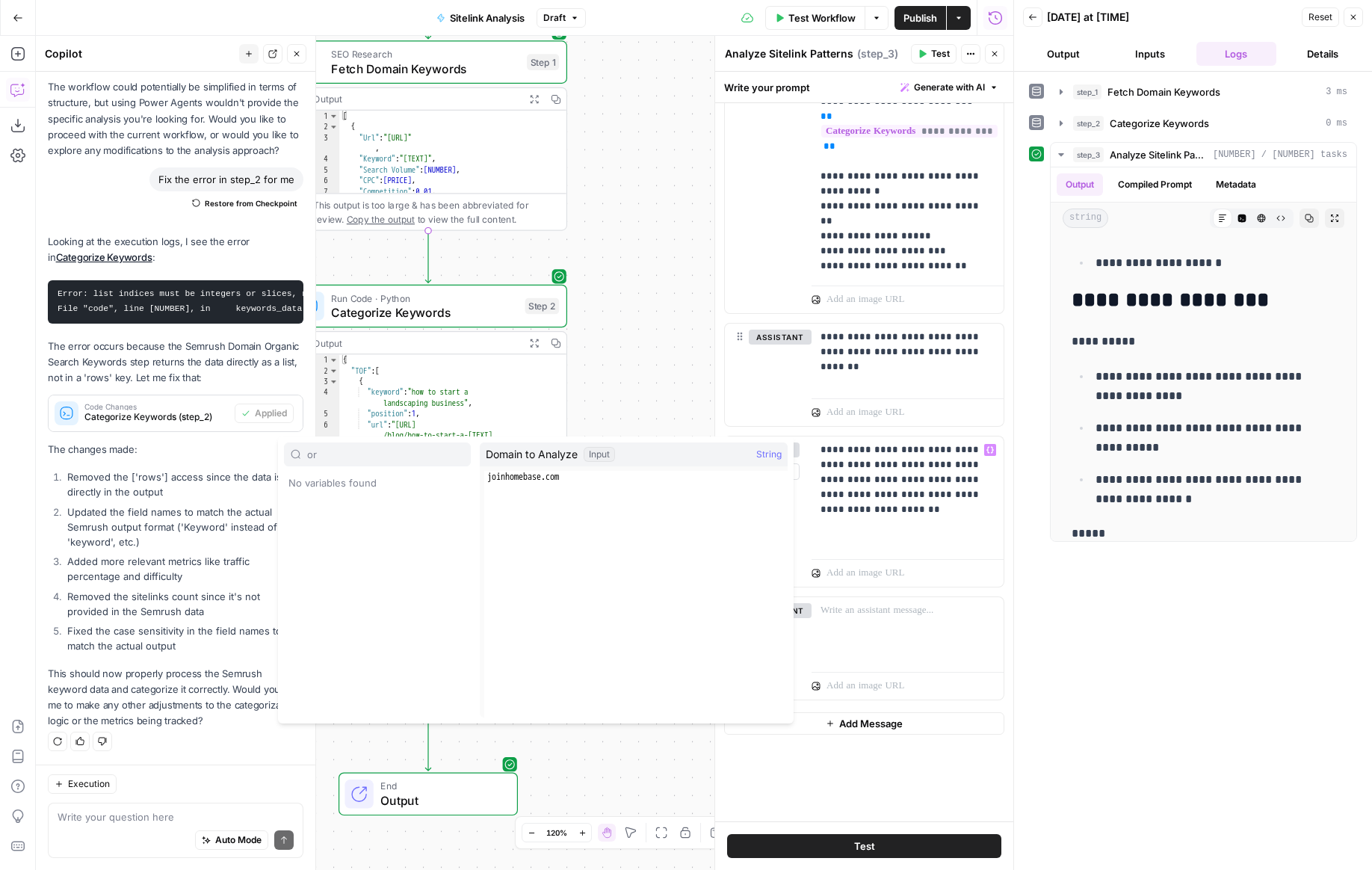 type on "o" 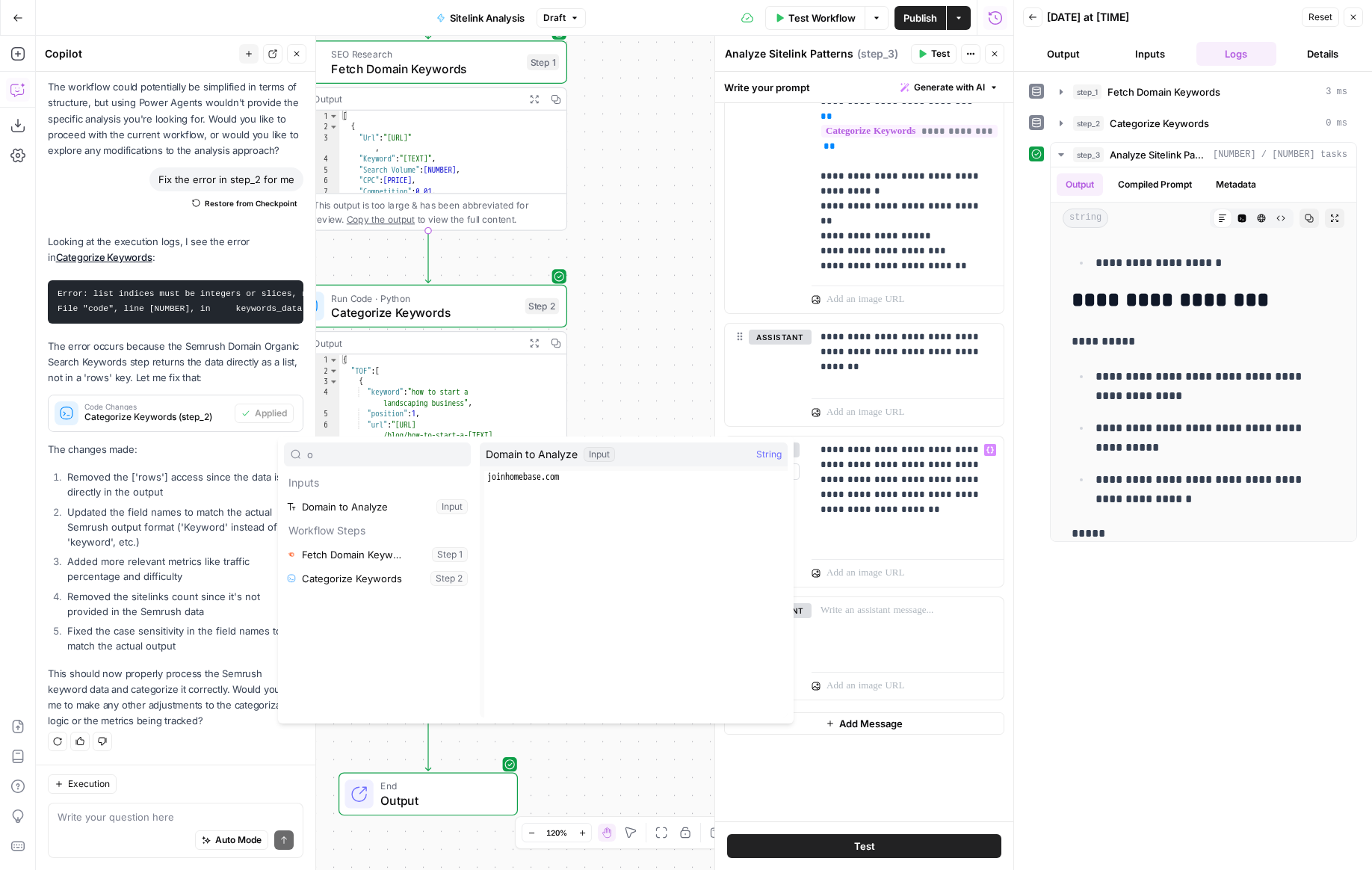 type 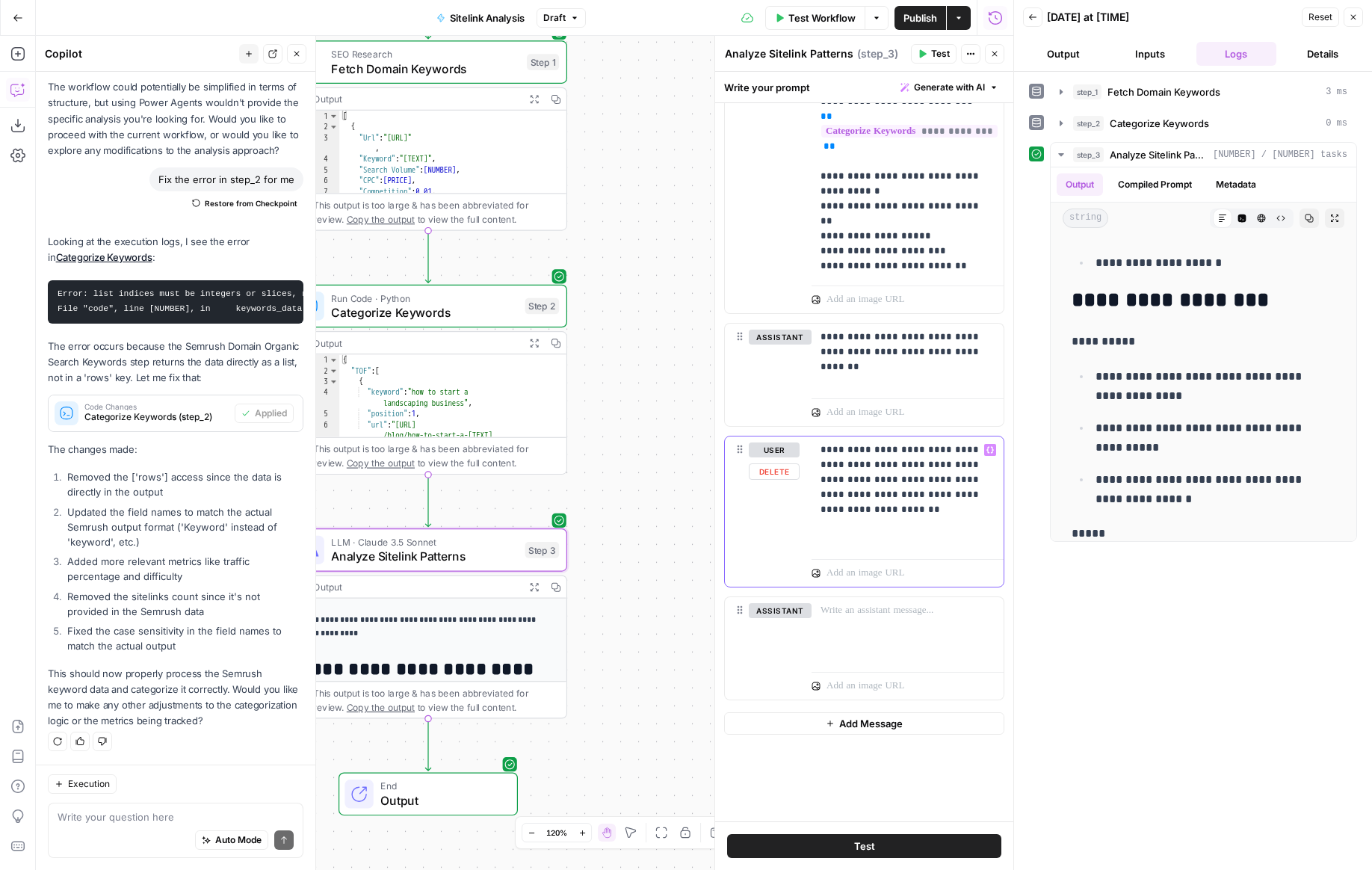 click on "**********" at bounding box center (902, 495) 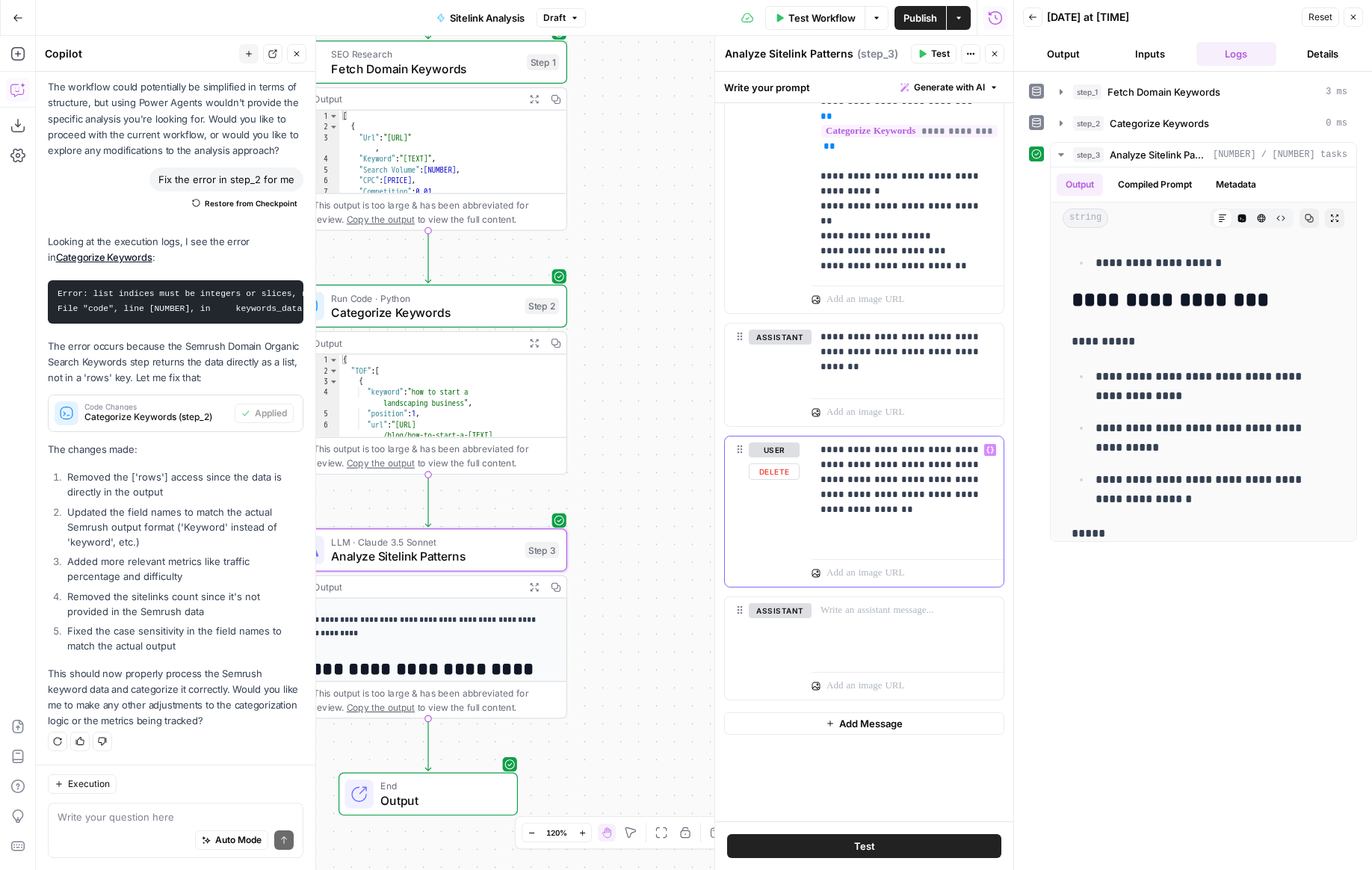 drag, startPoint x: 950, startPoint y: 481, endPoint x: 894, endPoint y: 481, distance: 56 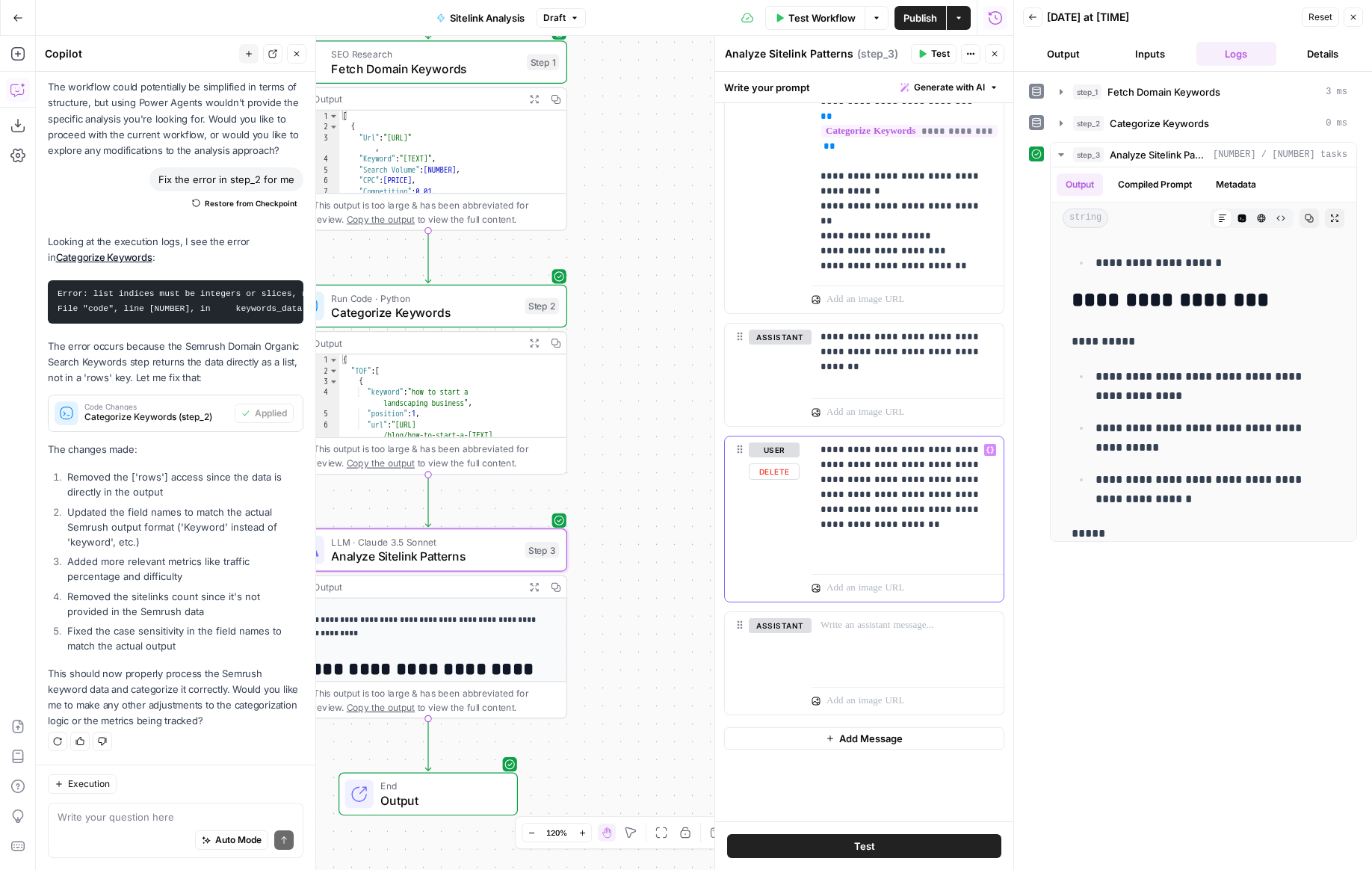 drag, startPoint x: 879, startPoint y: 525, endPoint x: 796, endPoint y: 516, distance: 83.48653 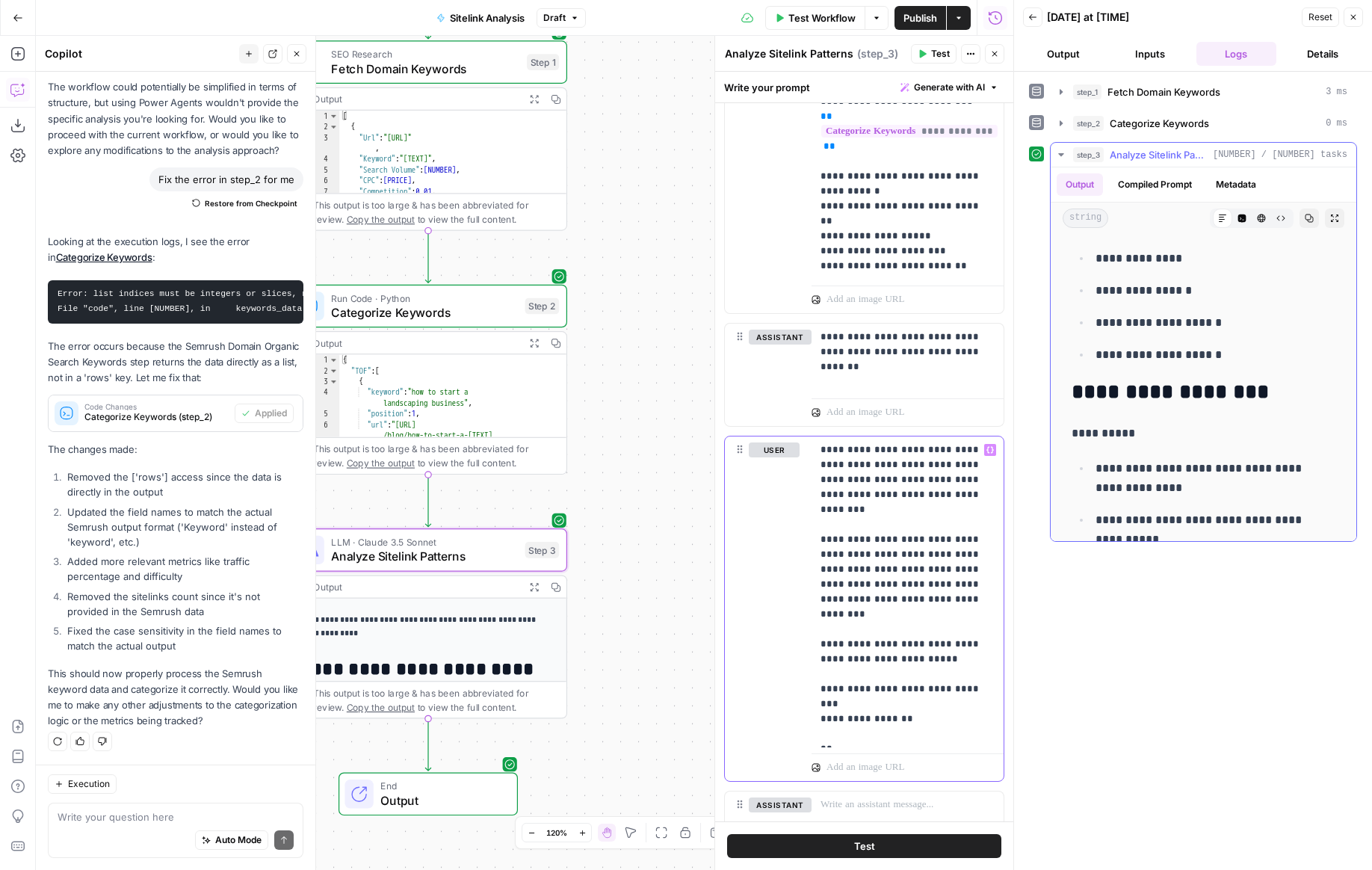 scroll, scrollTop: 2063, scrollLeft: 0, axis: vertical 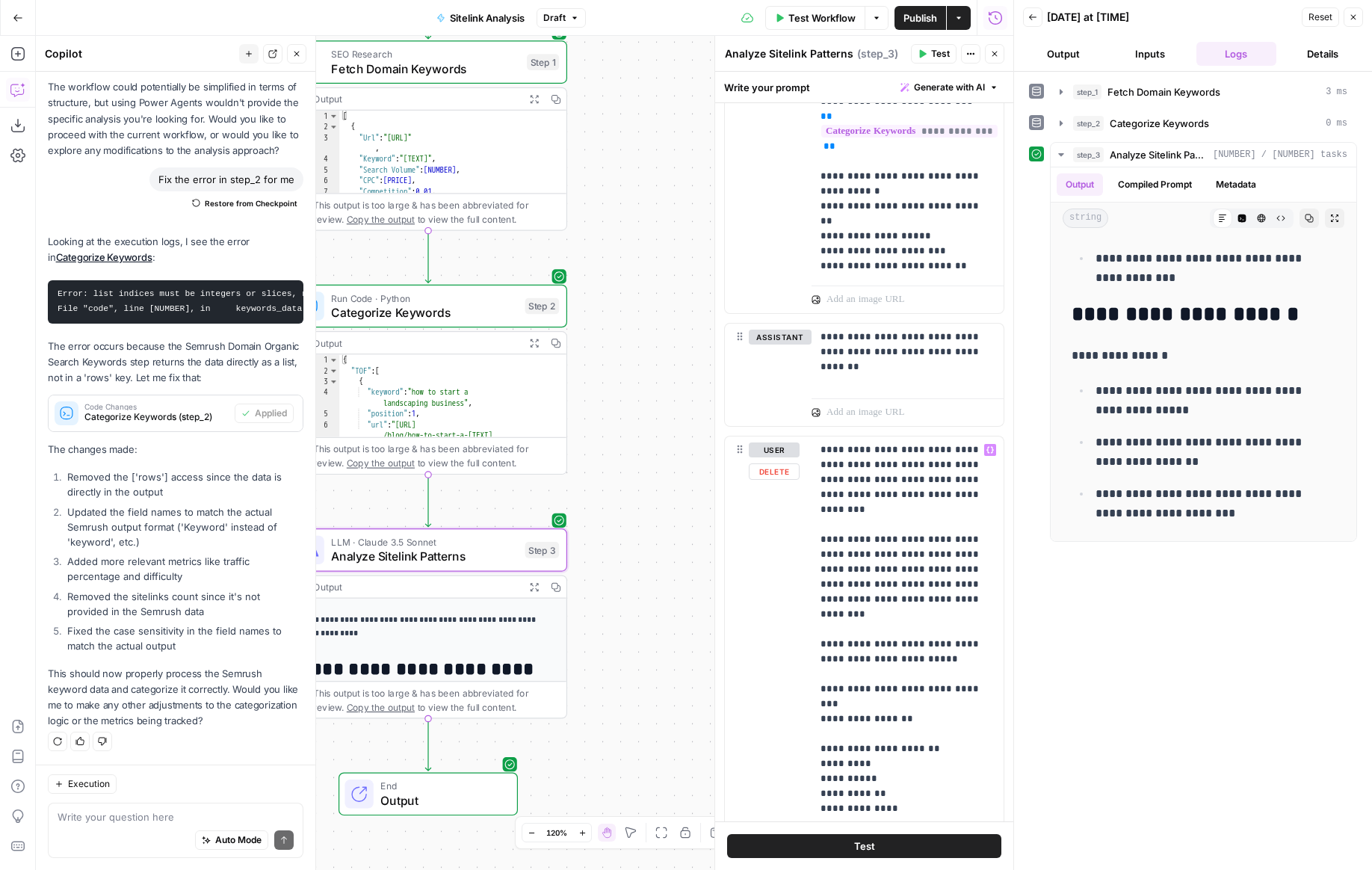 click on "**********" at bounding box center (864, 653) 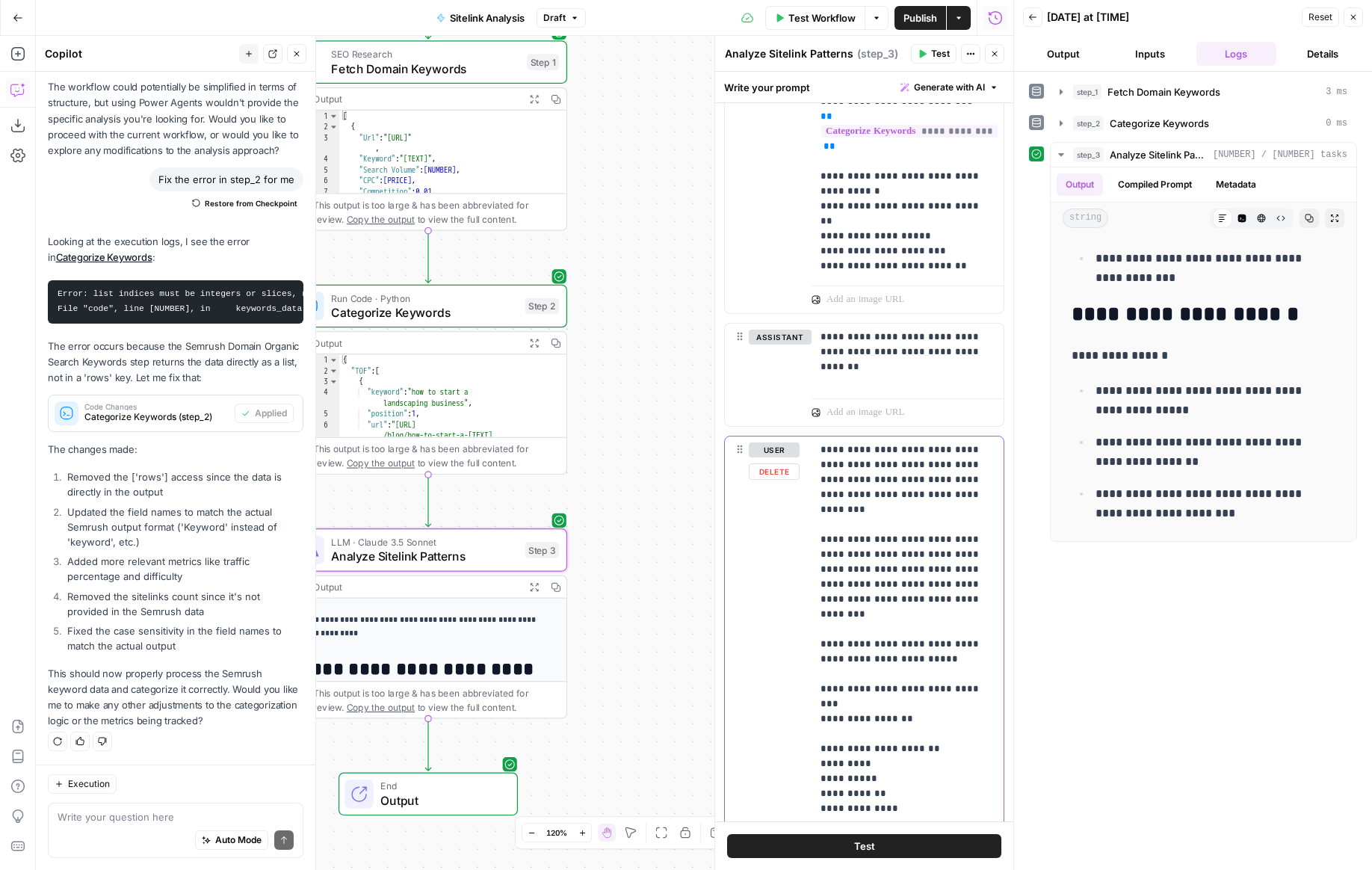 click on "**********" at bounding box center [907, 637] 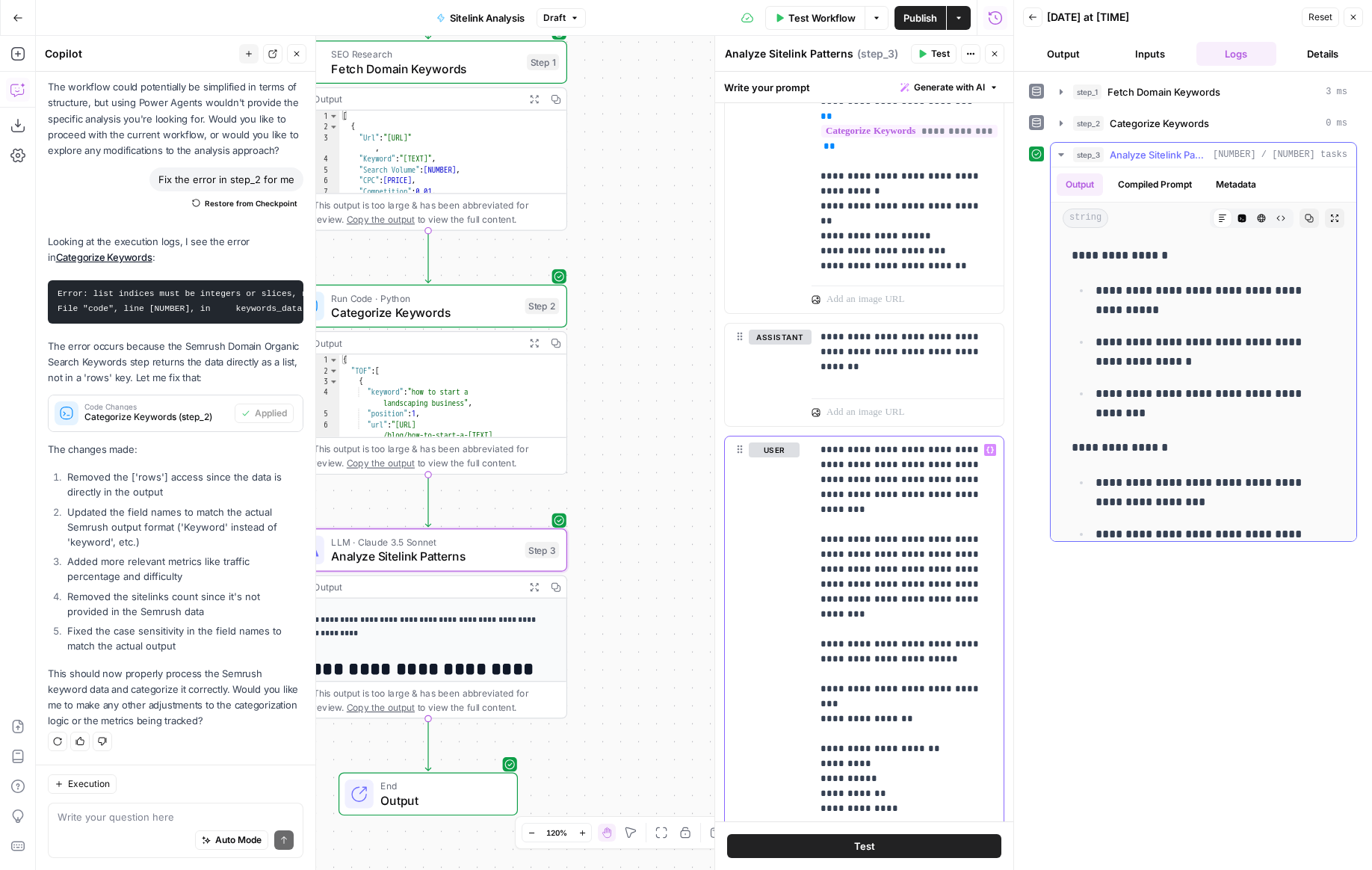 scroll, scrollTop: 2876, scrollLeft: 0, axis: vertical 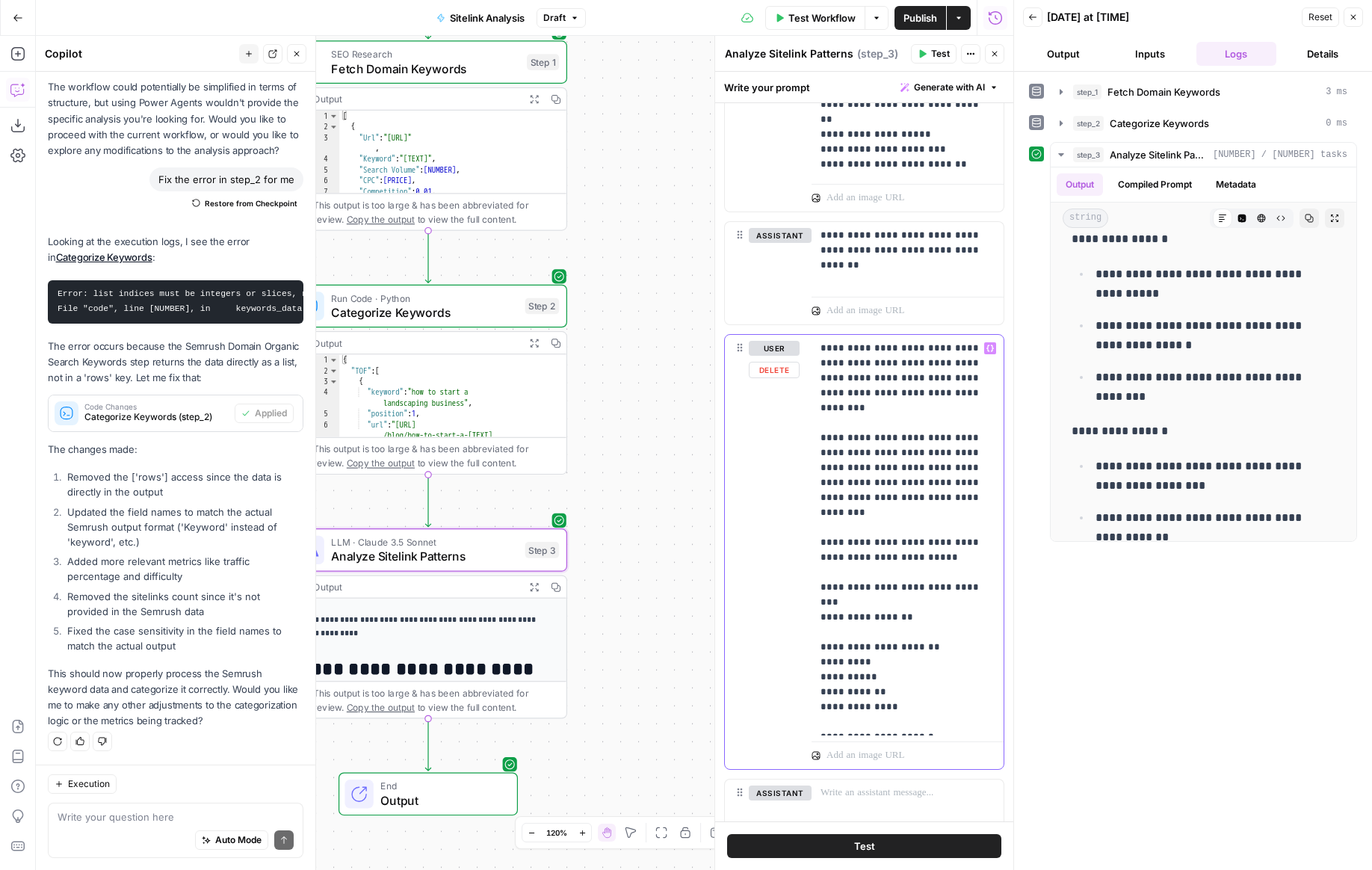 click on "**********" at bounding box center [902, 535] 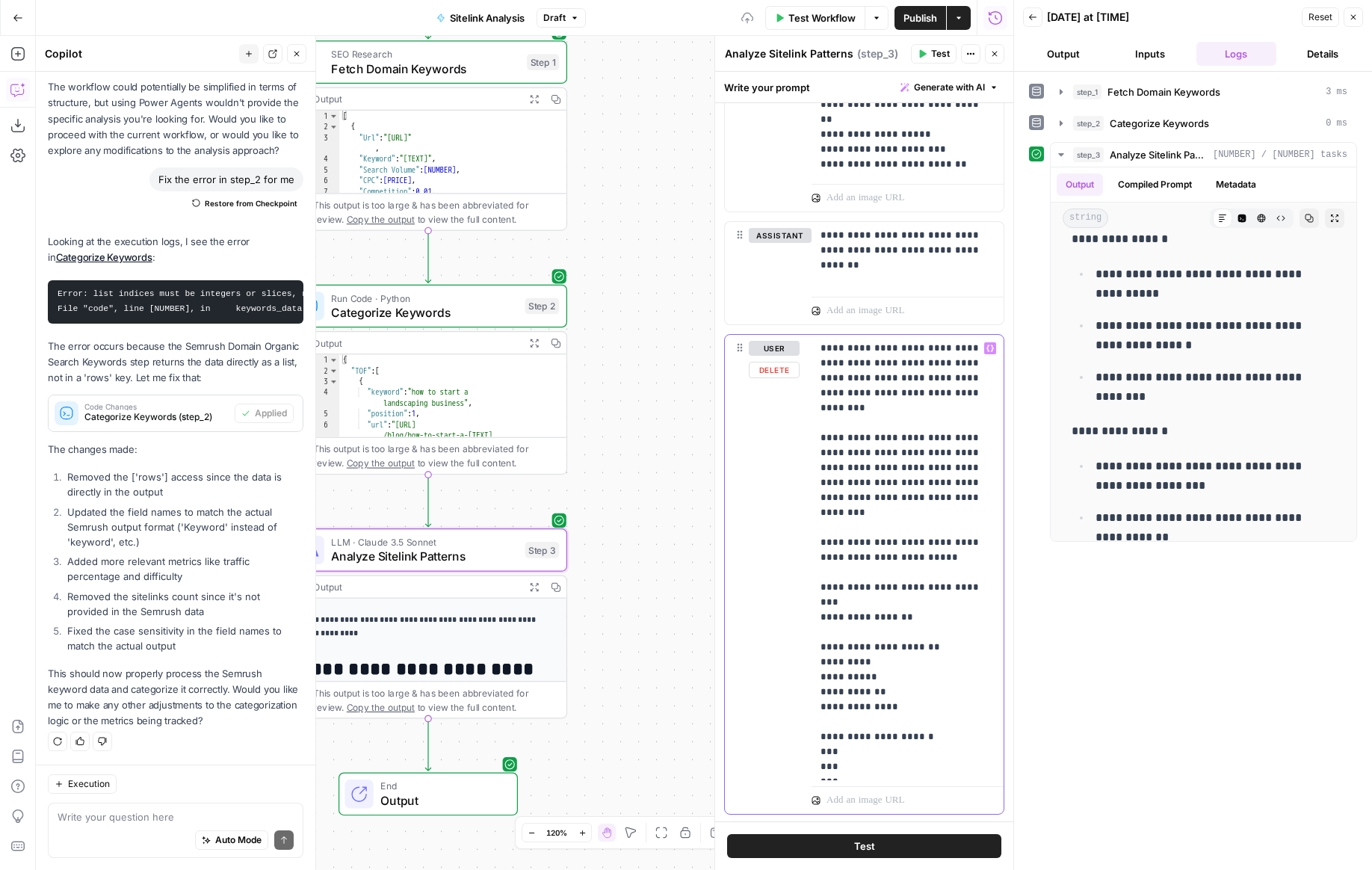 click on "**********" at bounding box center (902, 558) 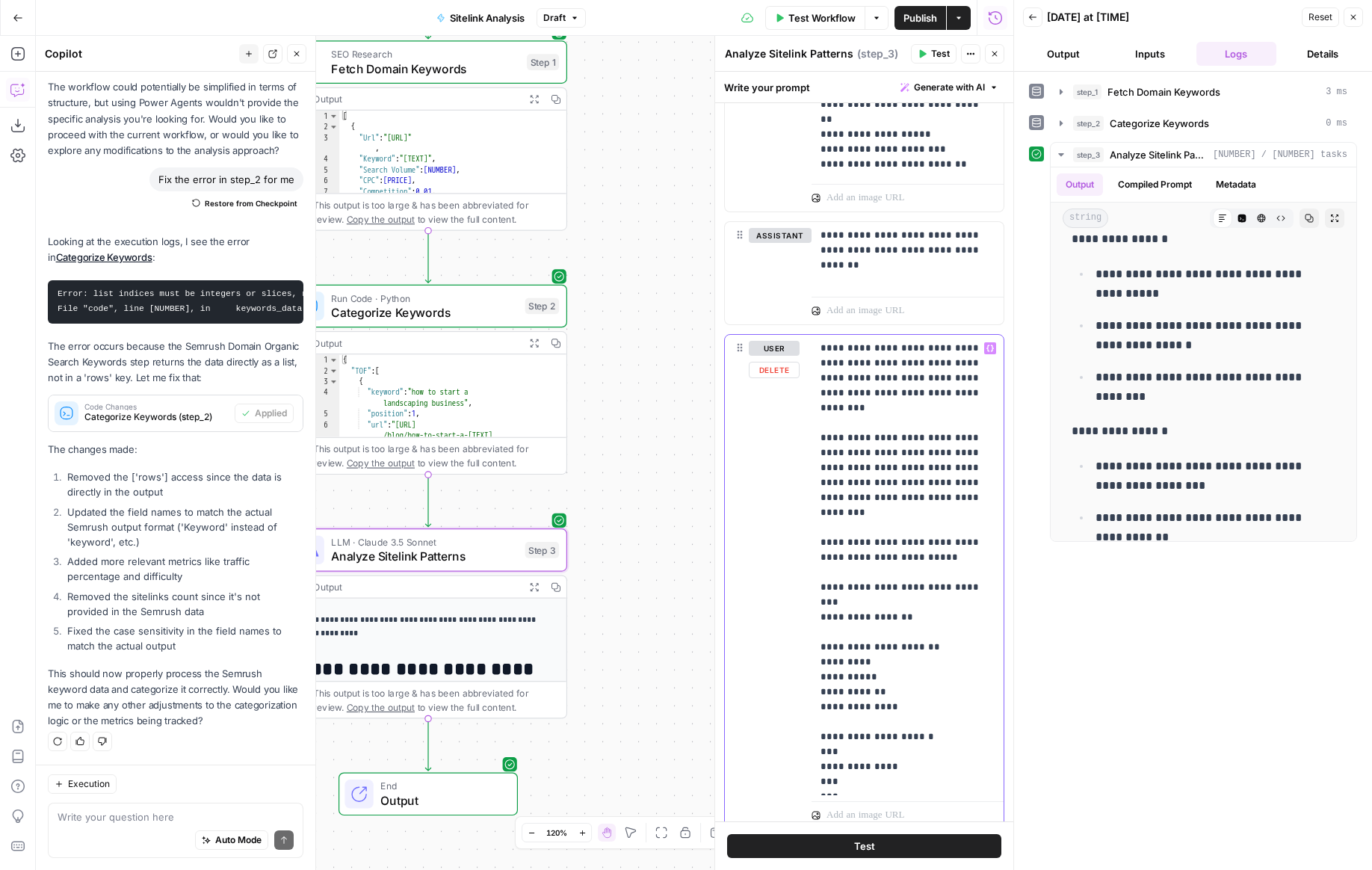 drag, startPoint x: 905, startPoint y: 725, endPoint x: 815, endPoint y: 723, distance: 90.022219 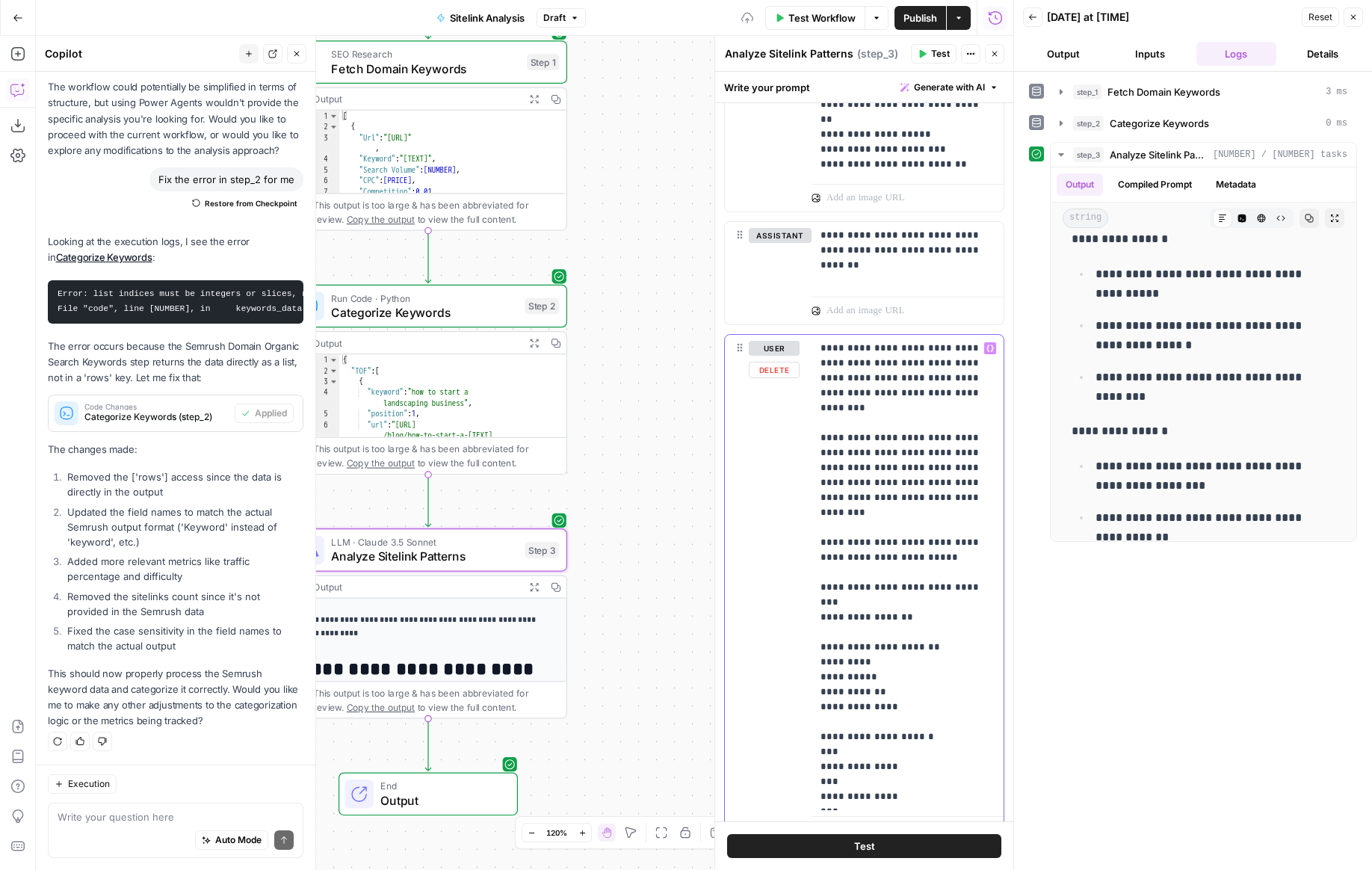 click on "**********" at bounding box center (902, 573) 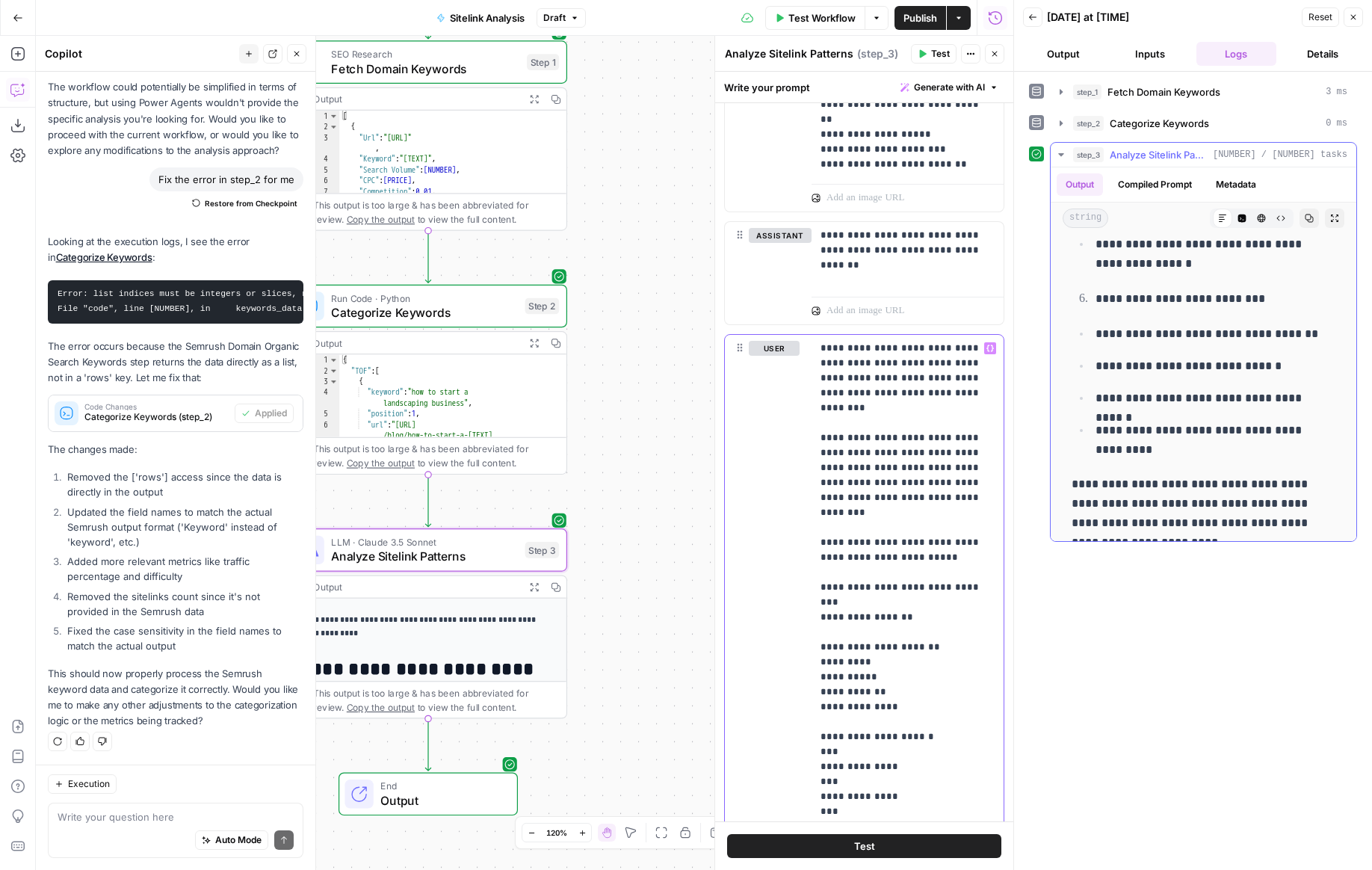 scroll, scrollTop: 4417, scrollLeft: 0, axis: vertical 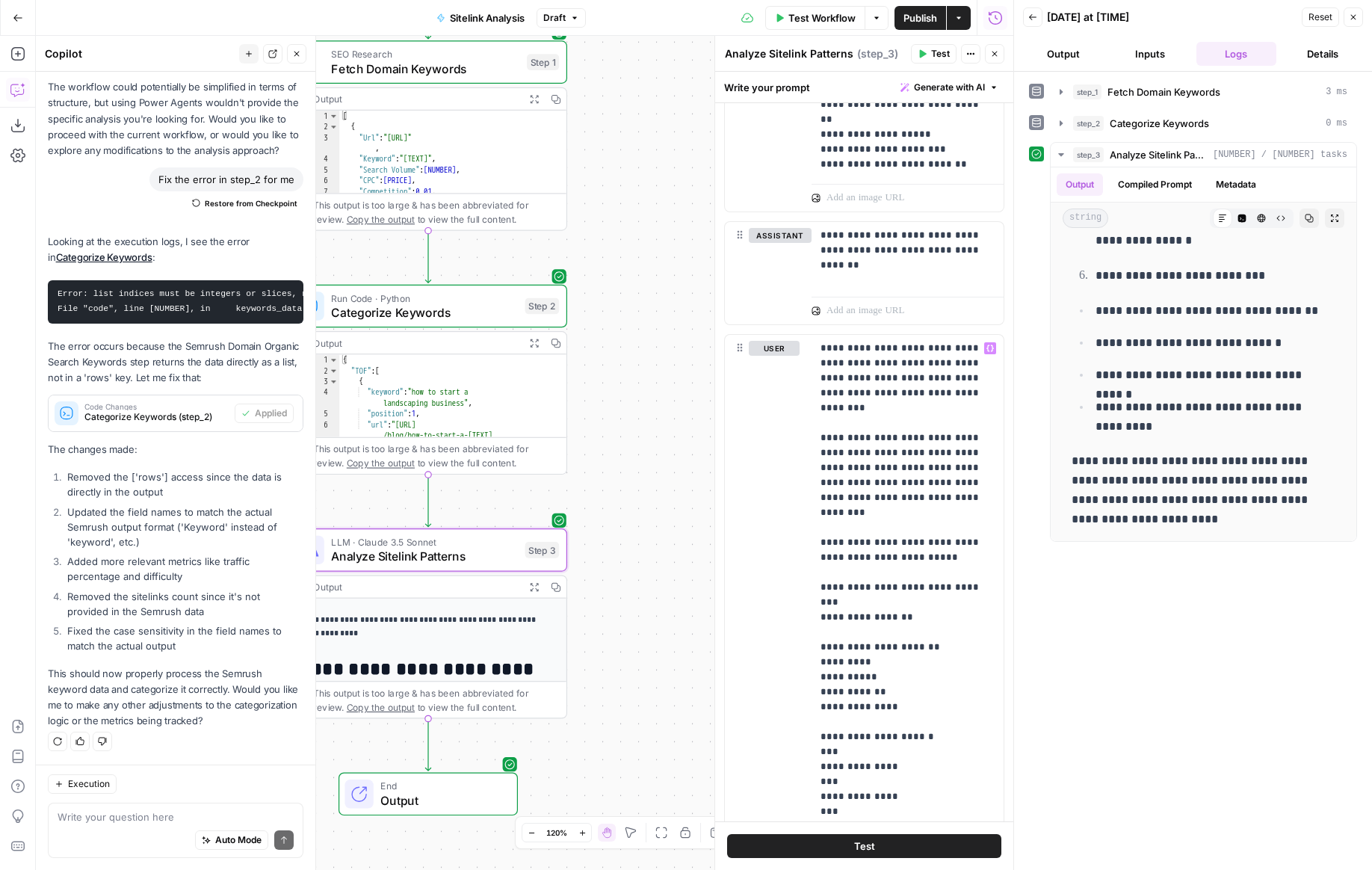 click on "Test" at bounding box center [864, 846] 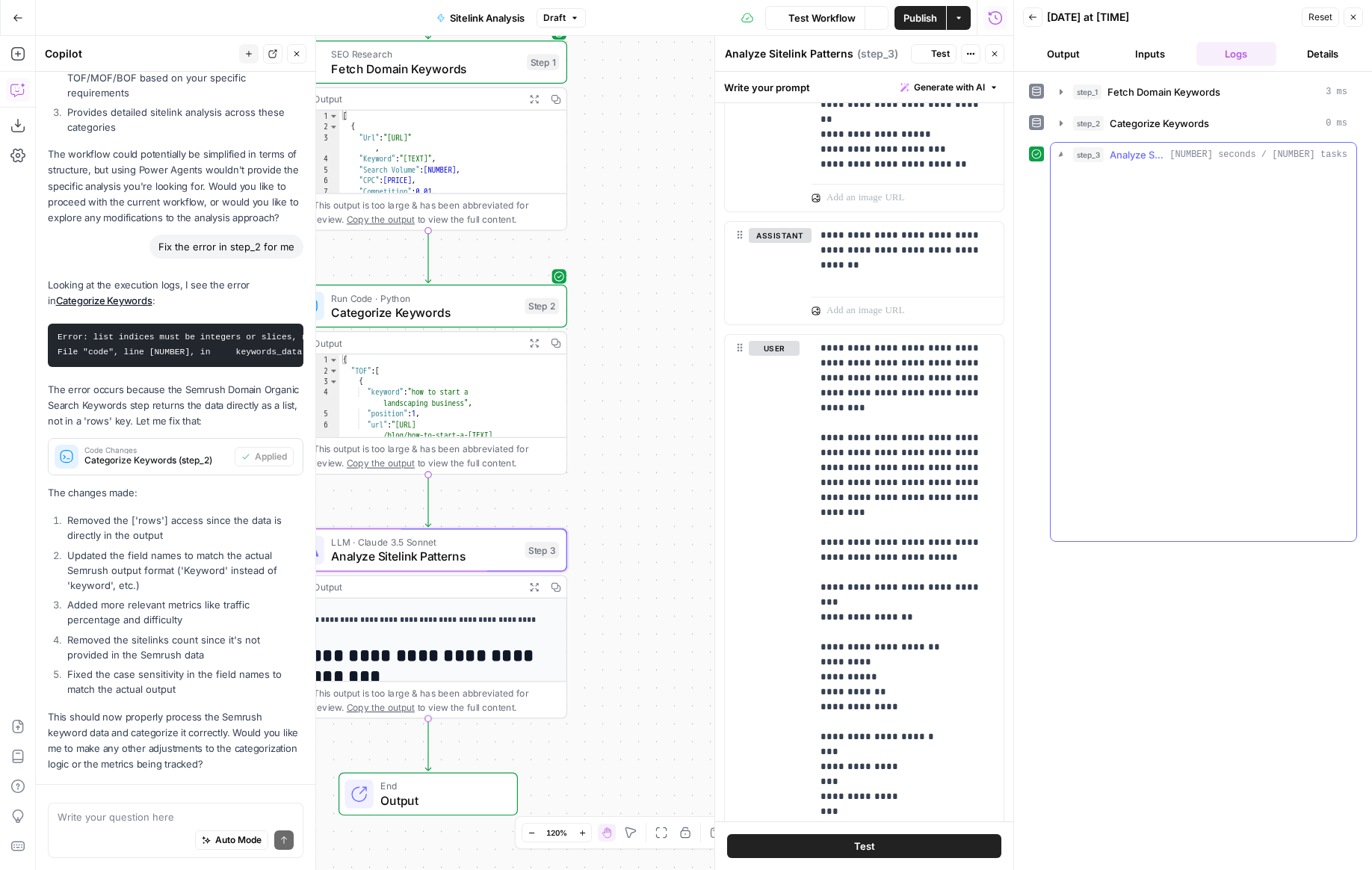 scroll, scrollTop: 2071, scrollLeft: 0, axis: vertical 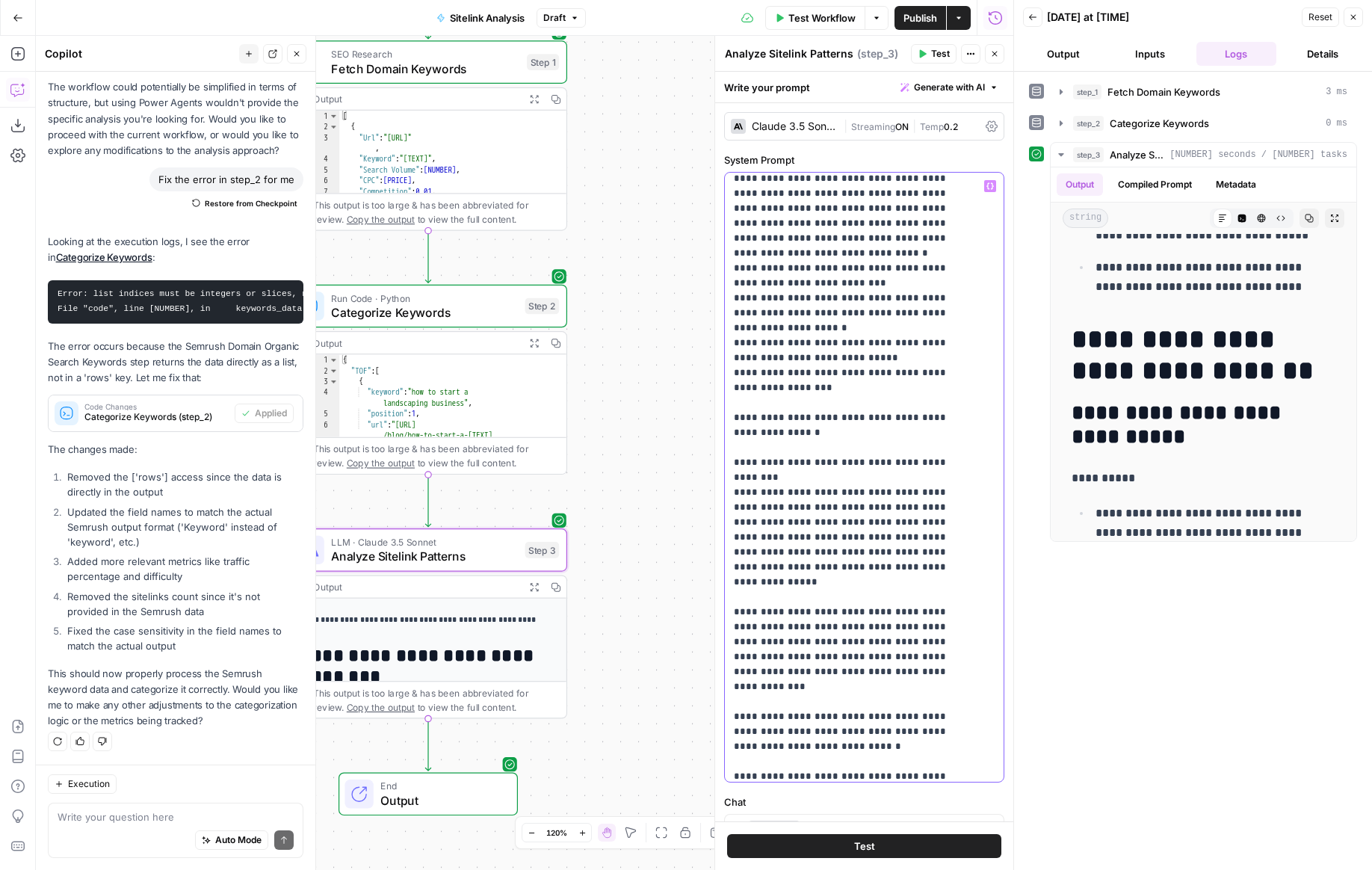 click on "**********" at bounding box center [853, 231] 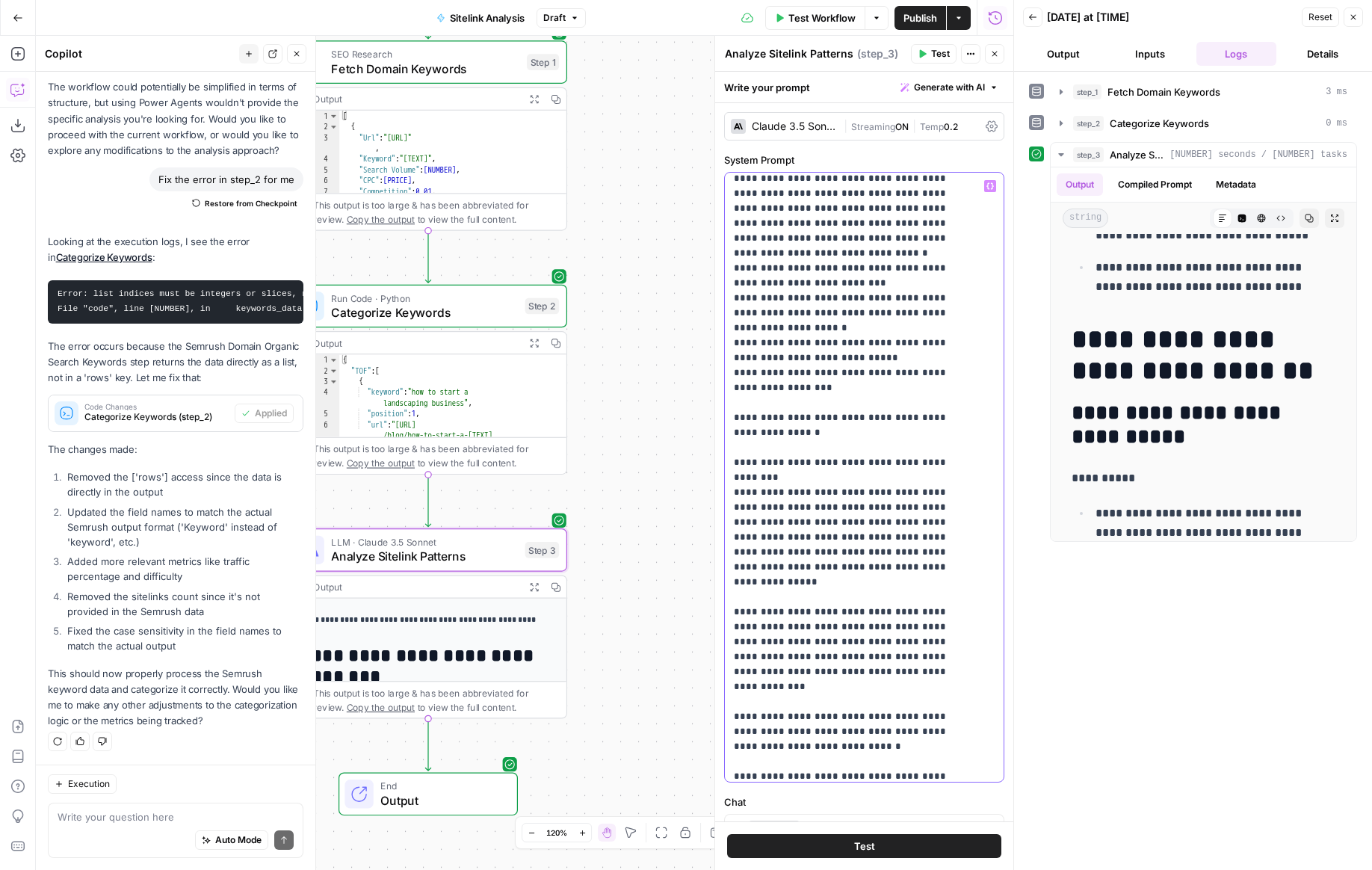 type 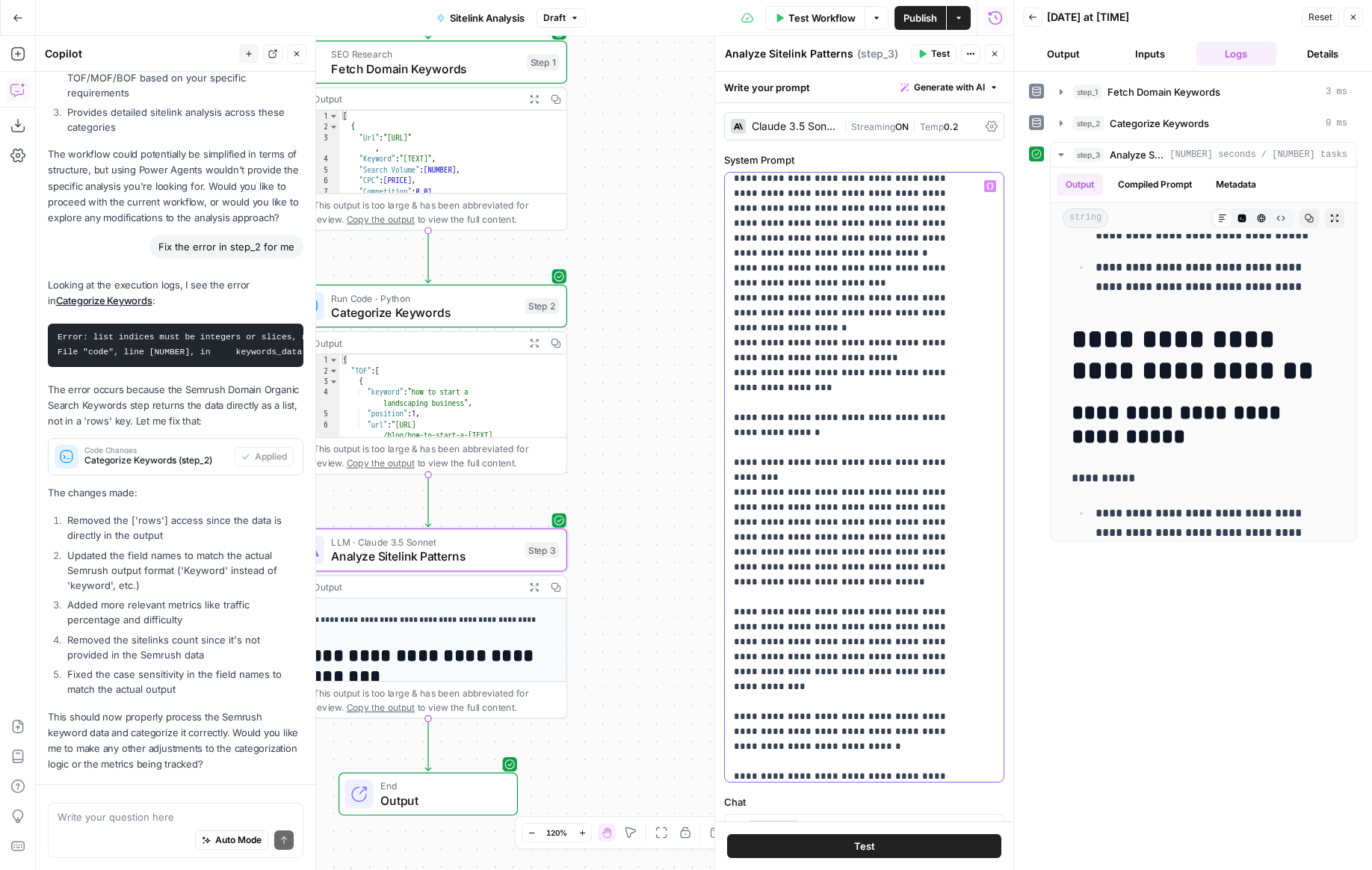 scroll, scrollTop: 2071, scrollLeft: 0, axis: vertical 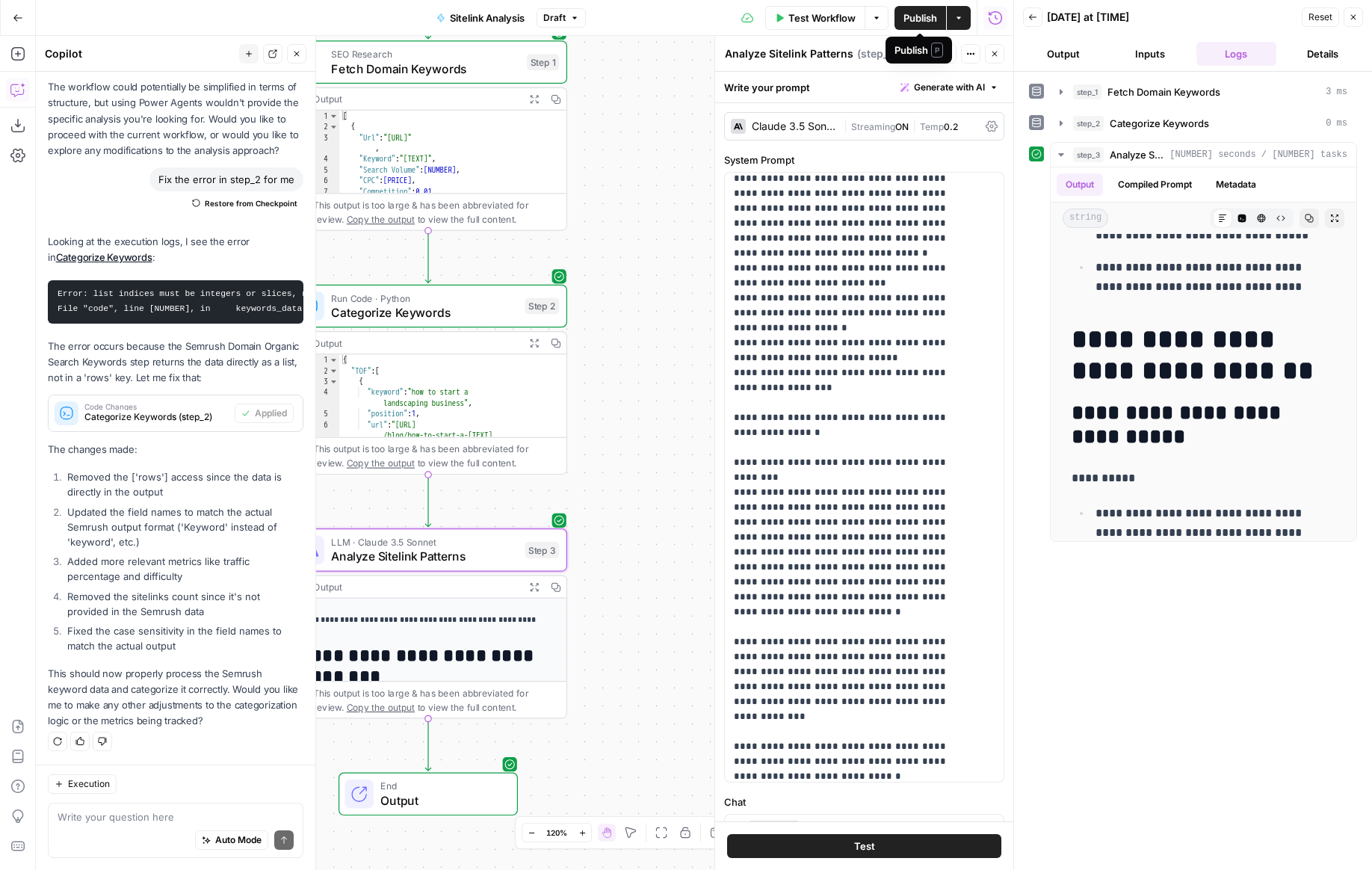 drag, startPoint x: 810, startPoint y: 17, endPoint x: 933, endPoint y: 29, distance: 123.58398 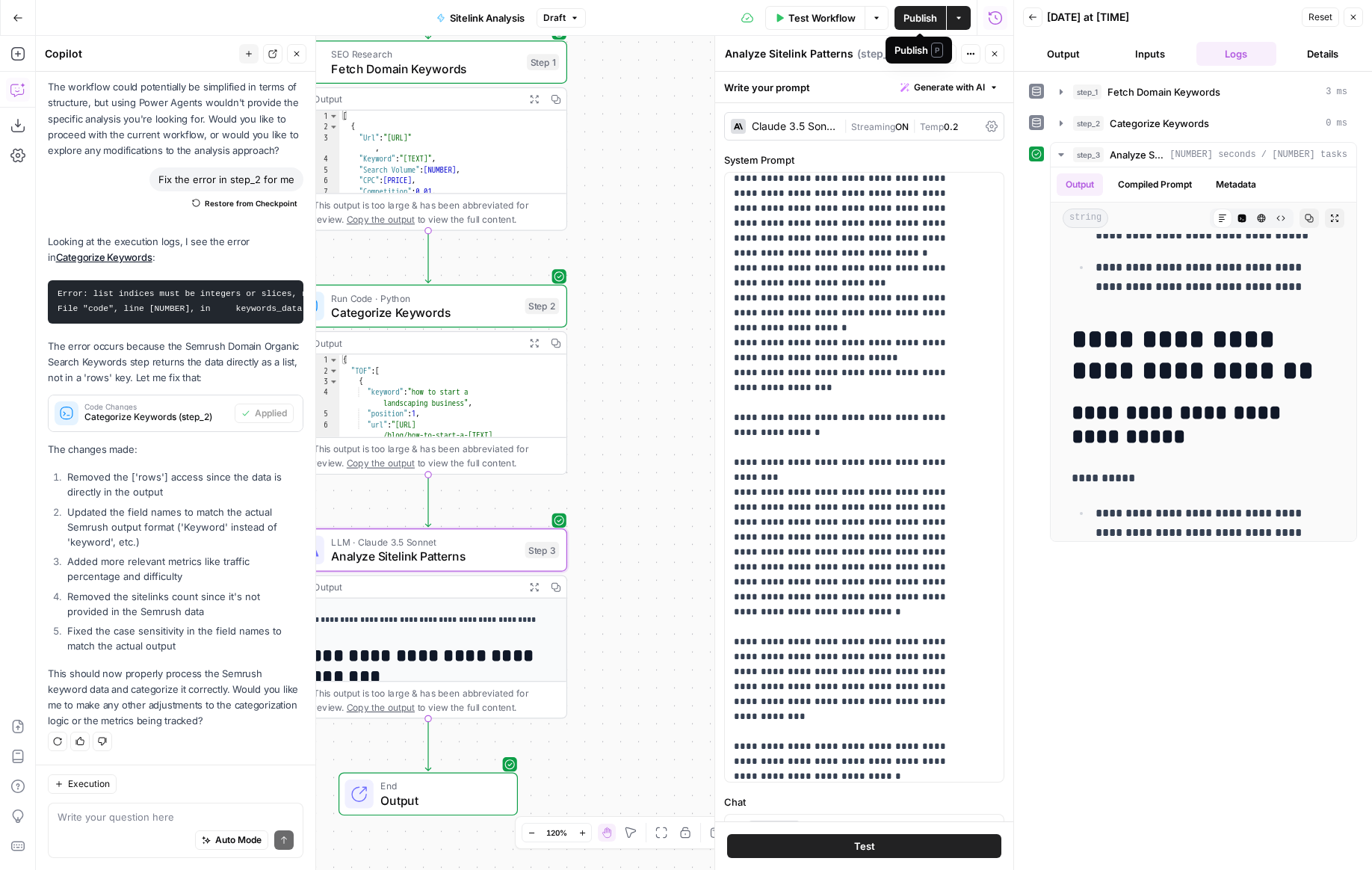 click on "Test Workflow Options Publish Actions Run History" at bounding box center [800, 17] 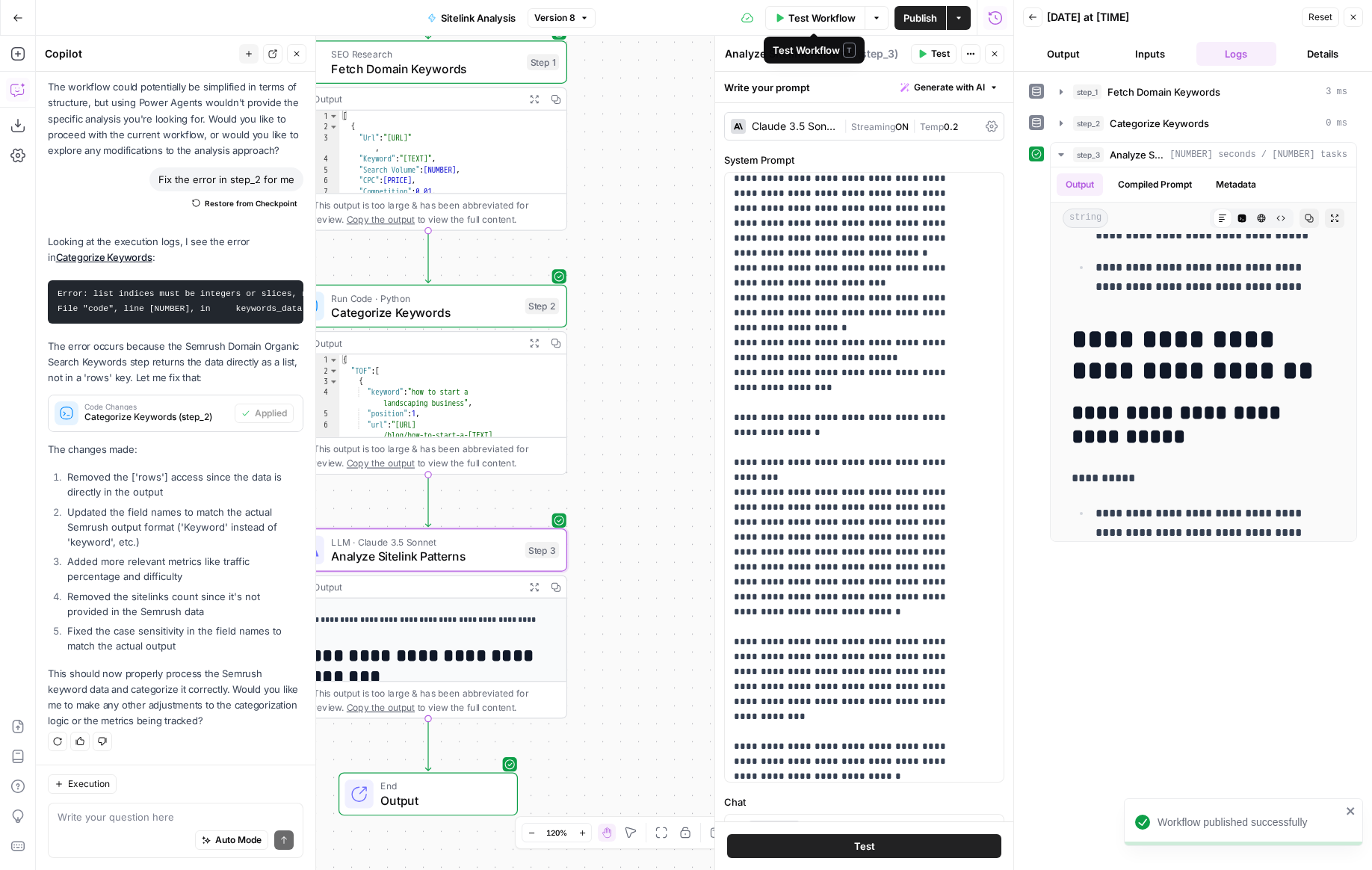 click on "Test Workflow" at bounding box center (822, 18) 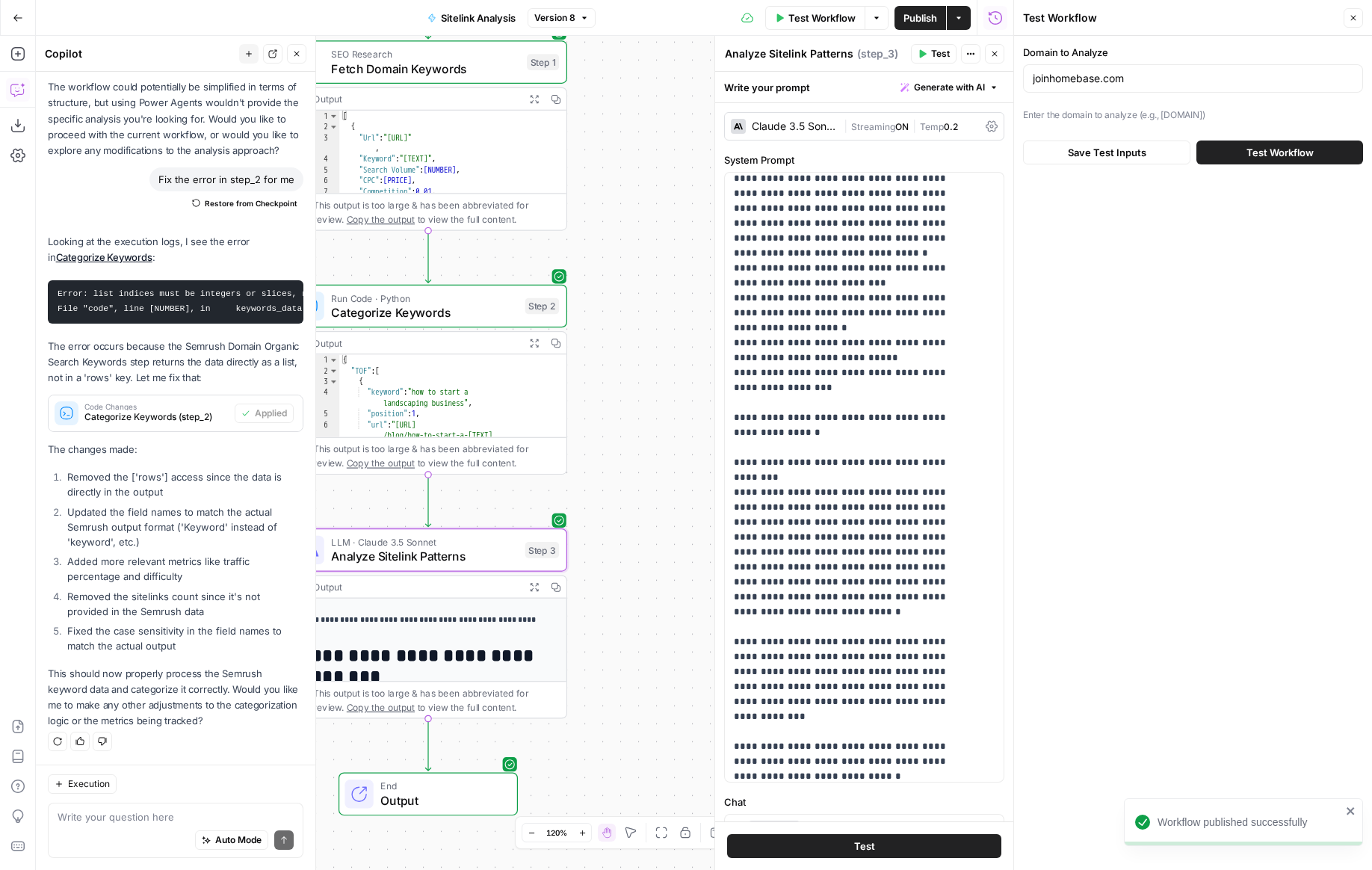 click on "Test Workflow" at bounding box center (1280, 152) 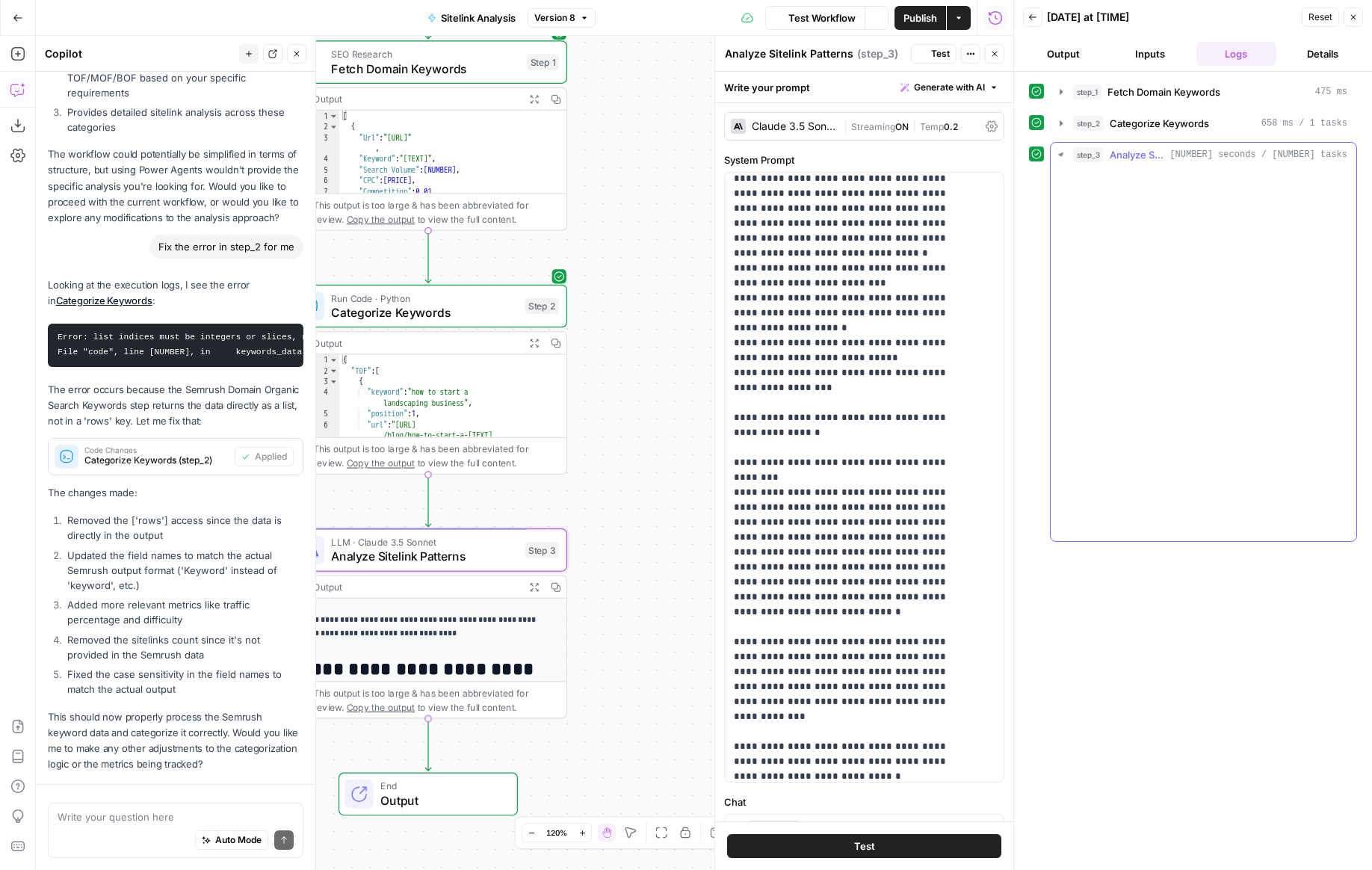 scroll, scrollTop: 2071, scrollLeft: 0, axis: vertical 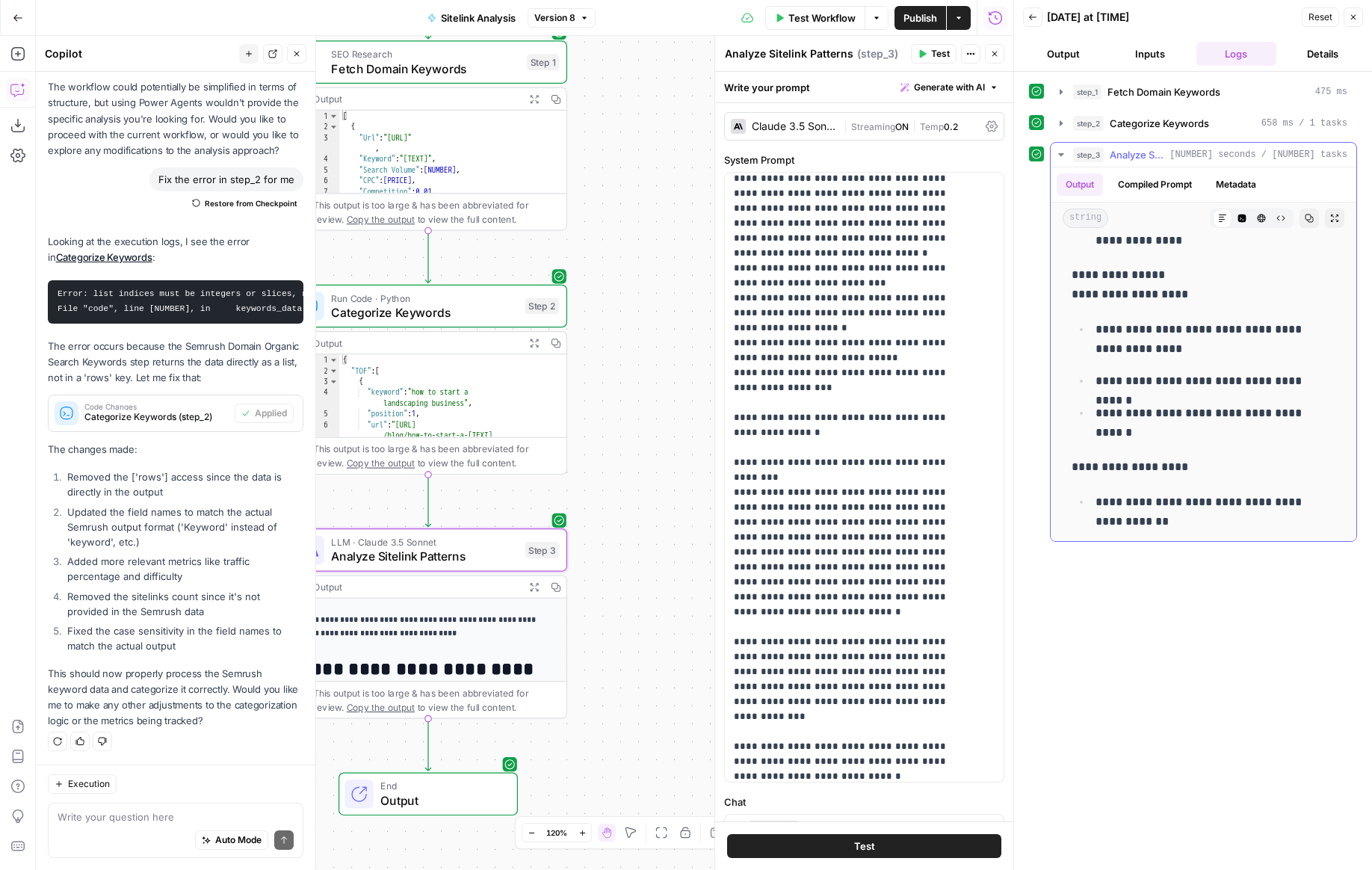 drag, startPoint x: 1101, startPoint y: 330, endPoint x: 1237, endPoint y: 331, distance: 136.00368 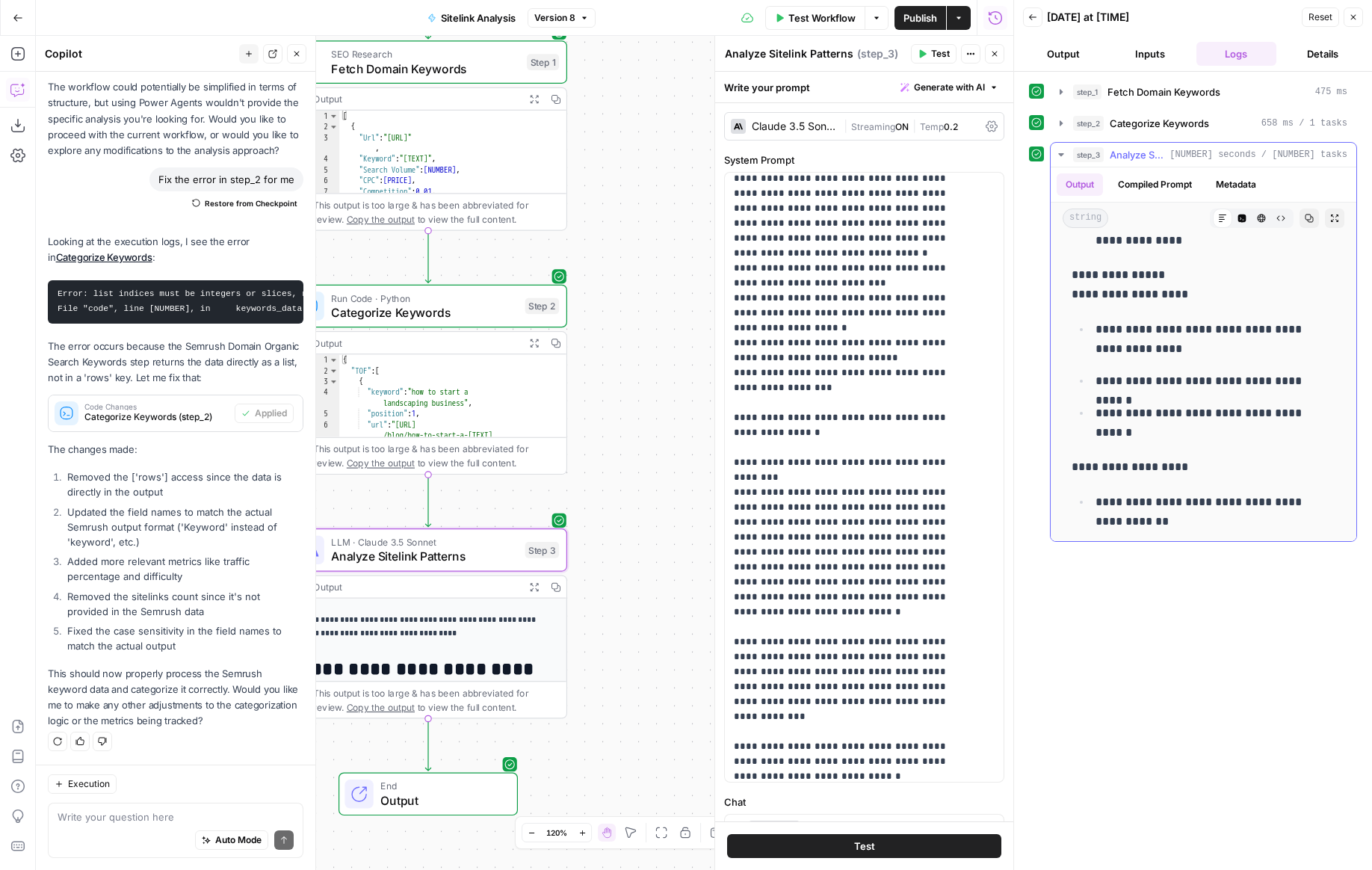 click on "**********" at bounding box center (1210, 339) 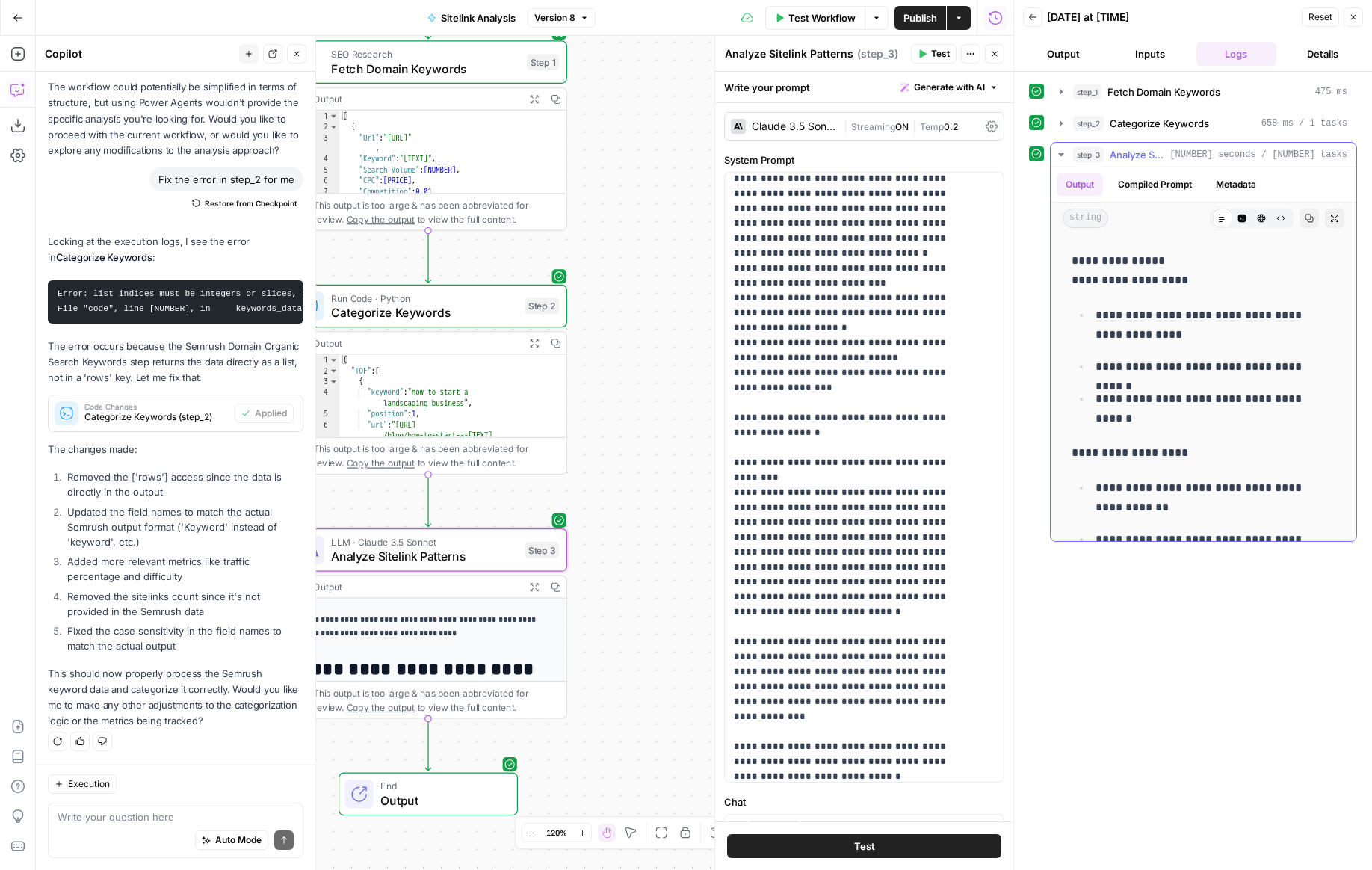 scroll, scrollTop: 2300, scrollLeft: 0, axis: vertical 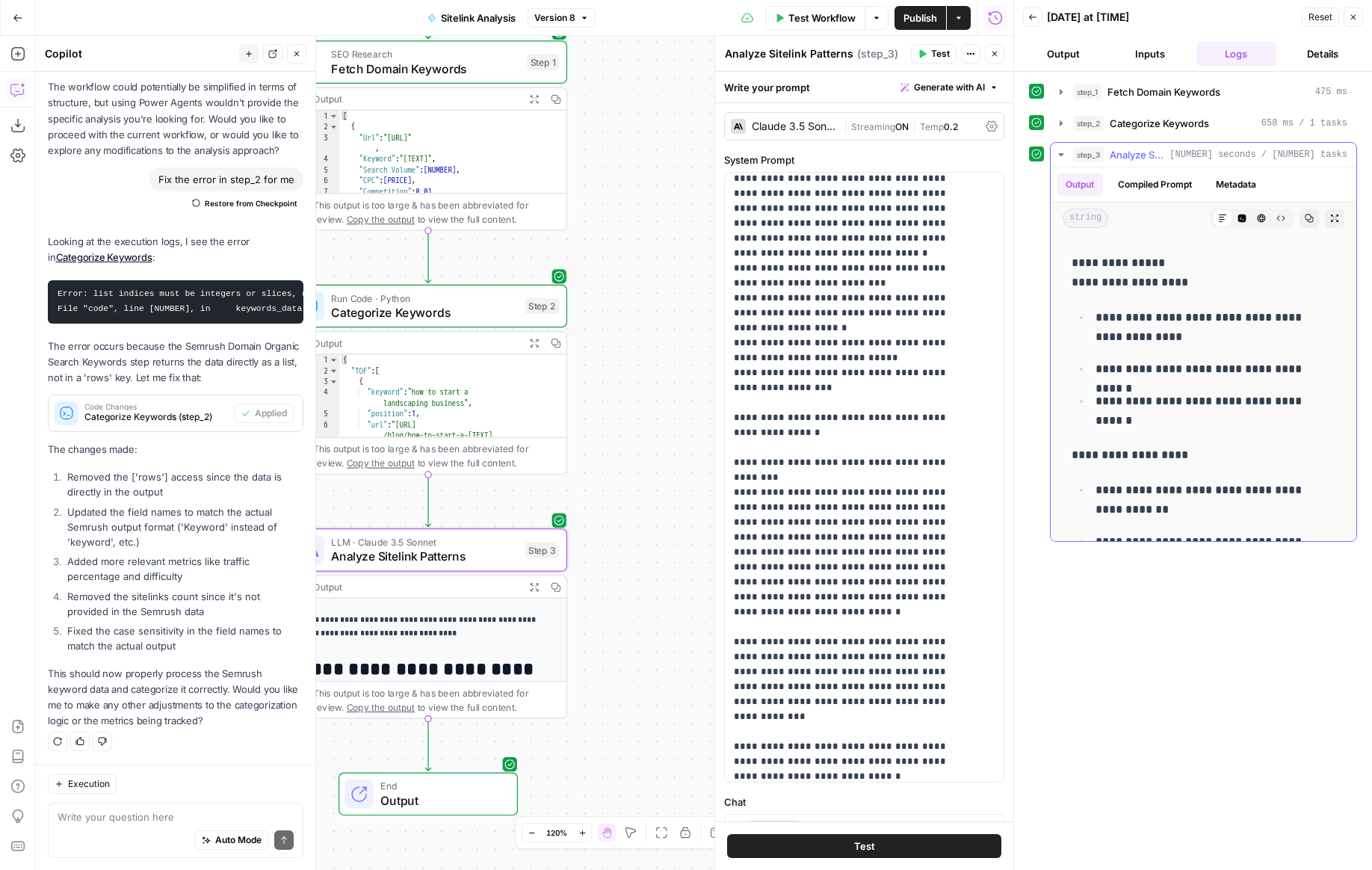 copy on "**********" 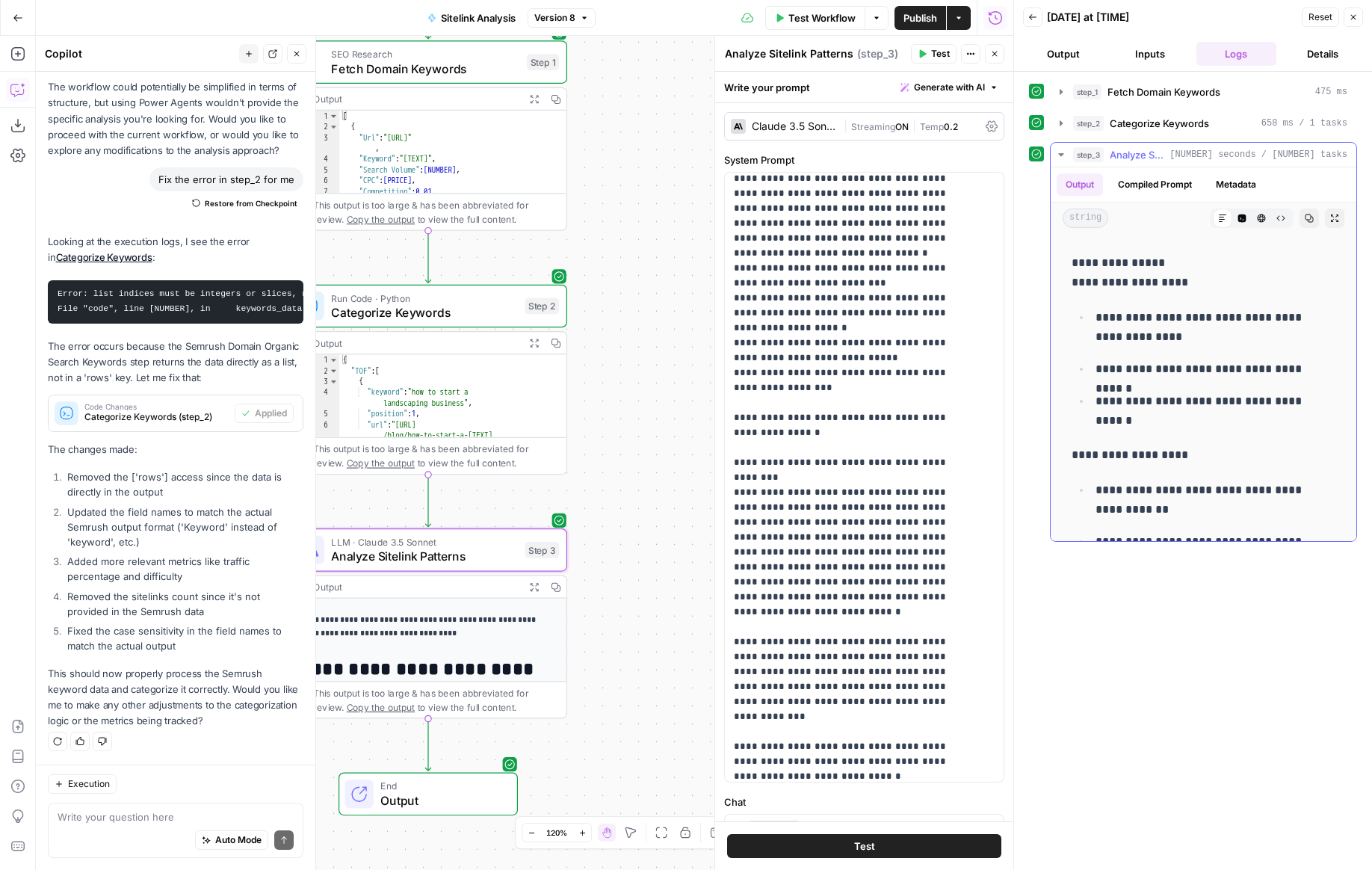 click on "Copy" at bounding box center (1309, 218) 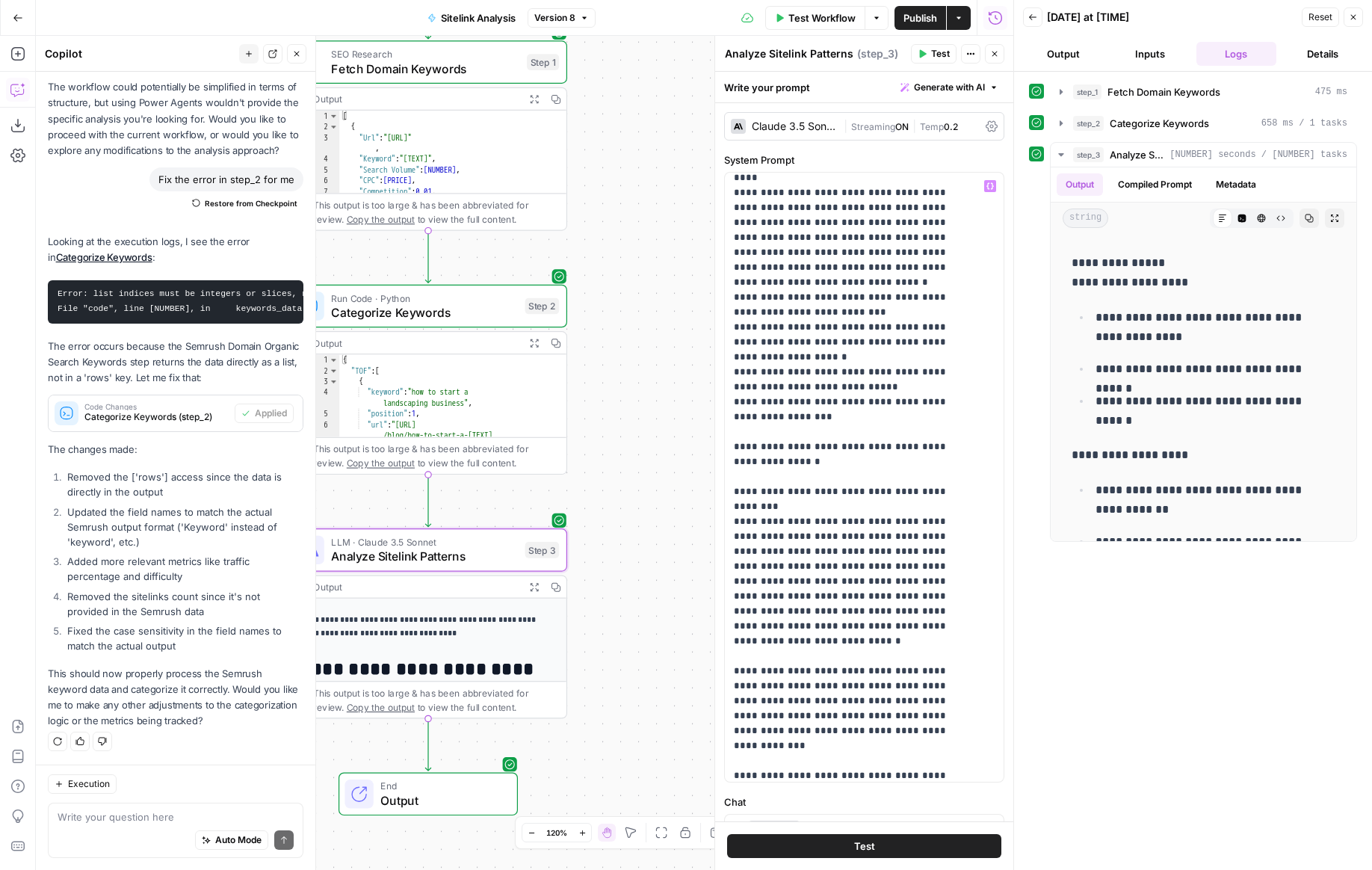 scroll, scrollTop: 684, scrollLeft: 0, axis: vertical 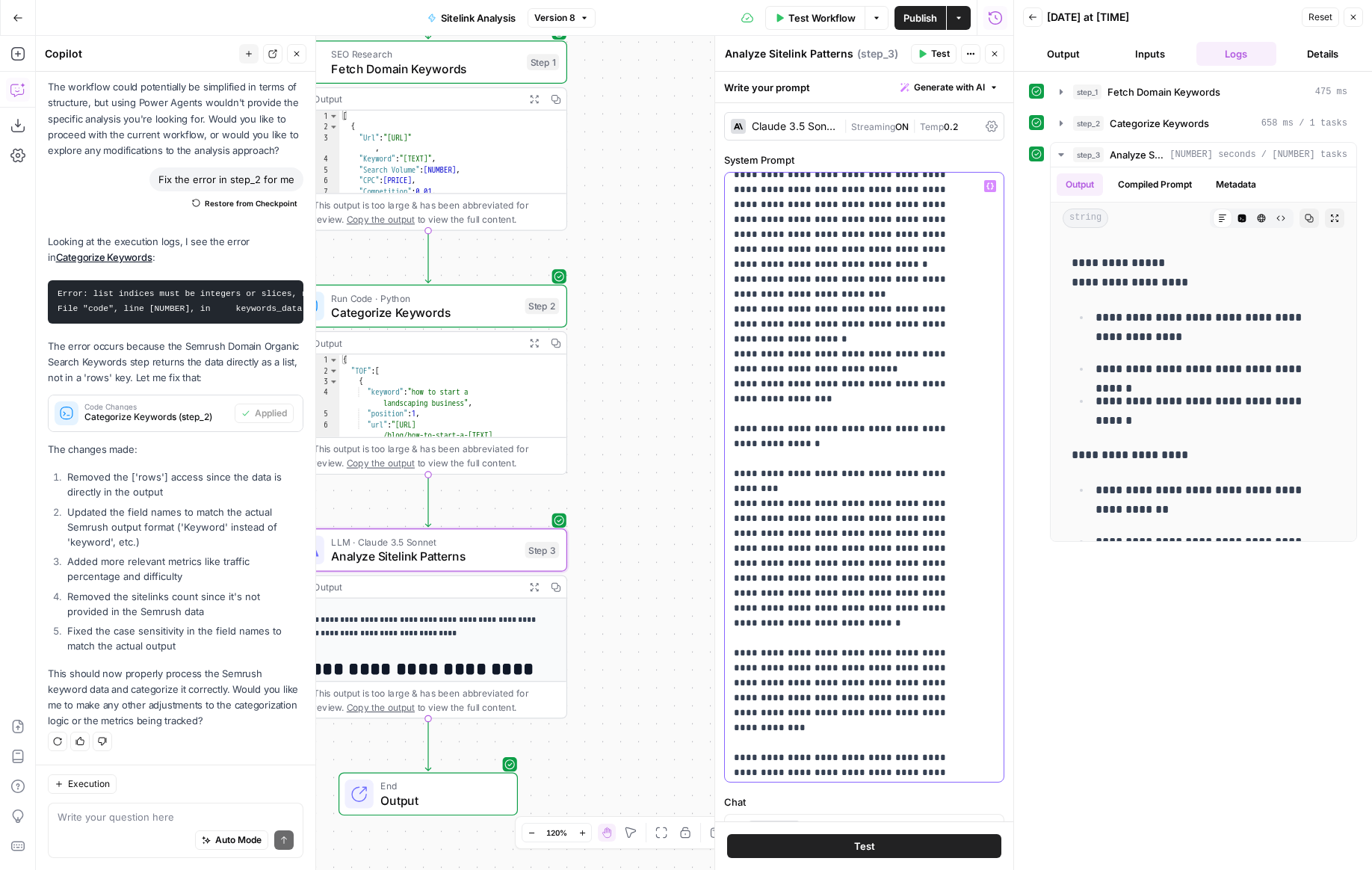 drag, startPoint x: 746, startPoint y: 369, endPoint x: 852, endPoint y: 472, distance: 147.80054 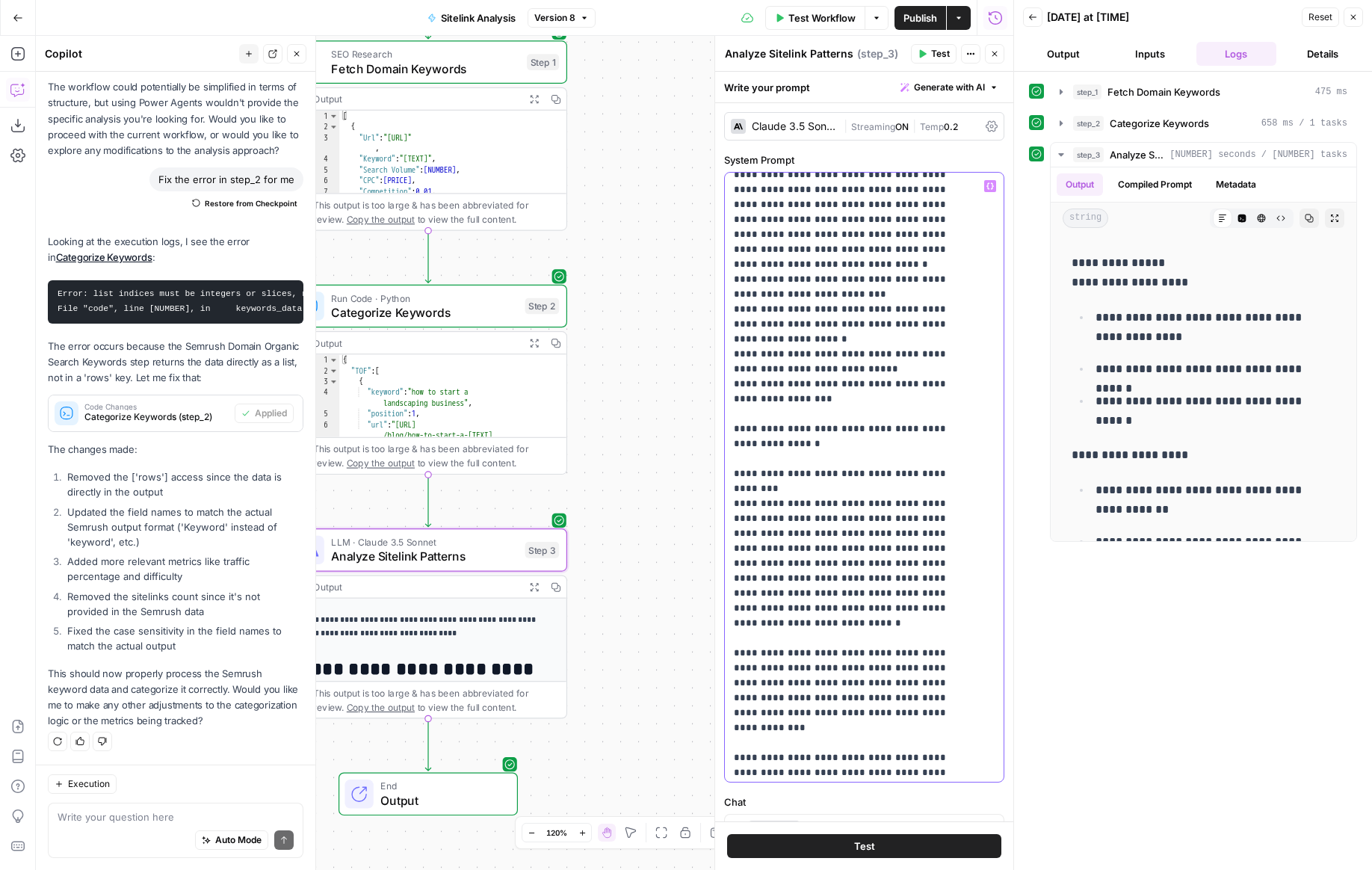 click on "**********" at bounding box center [853, 257] 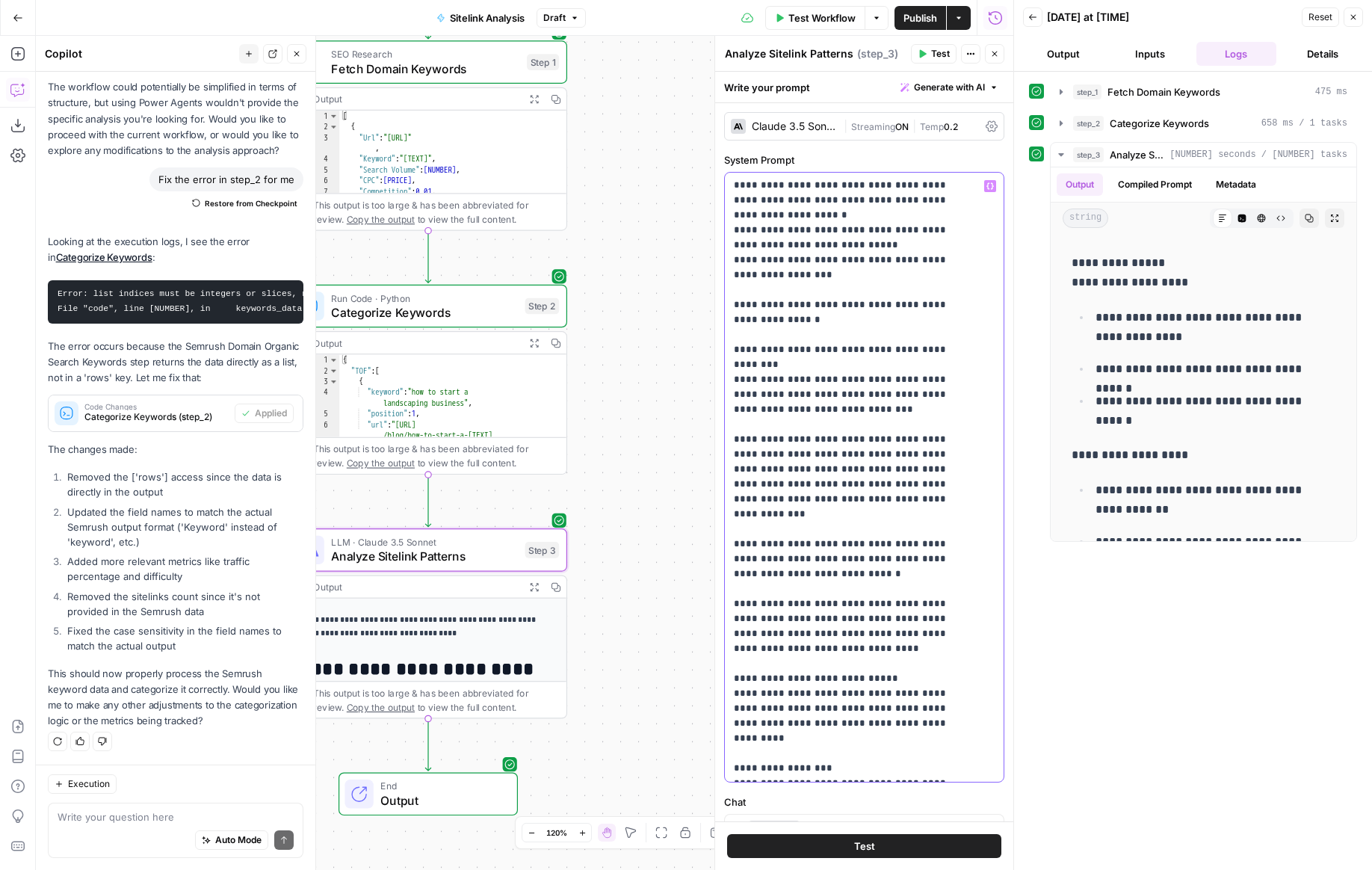 scroll, scrollTop: 799, scrollLeft: 0, axis: vertical 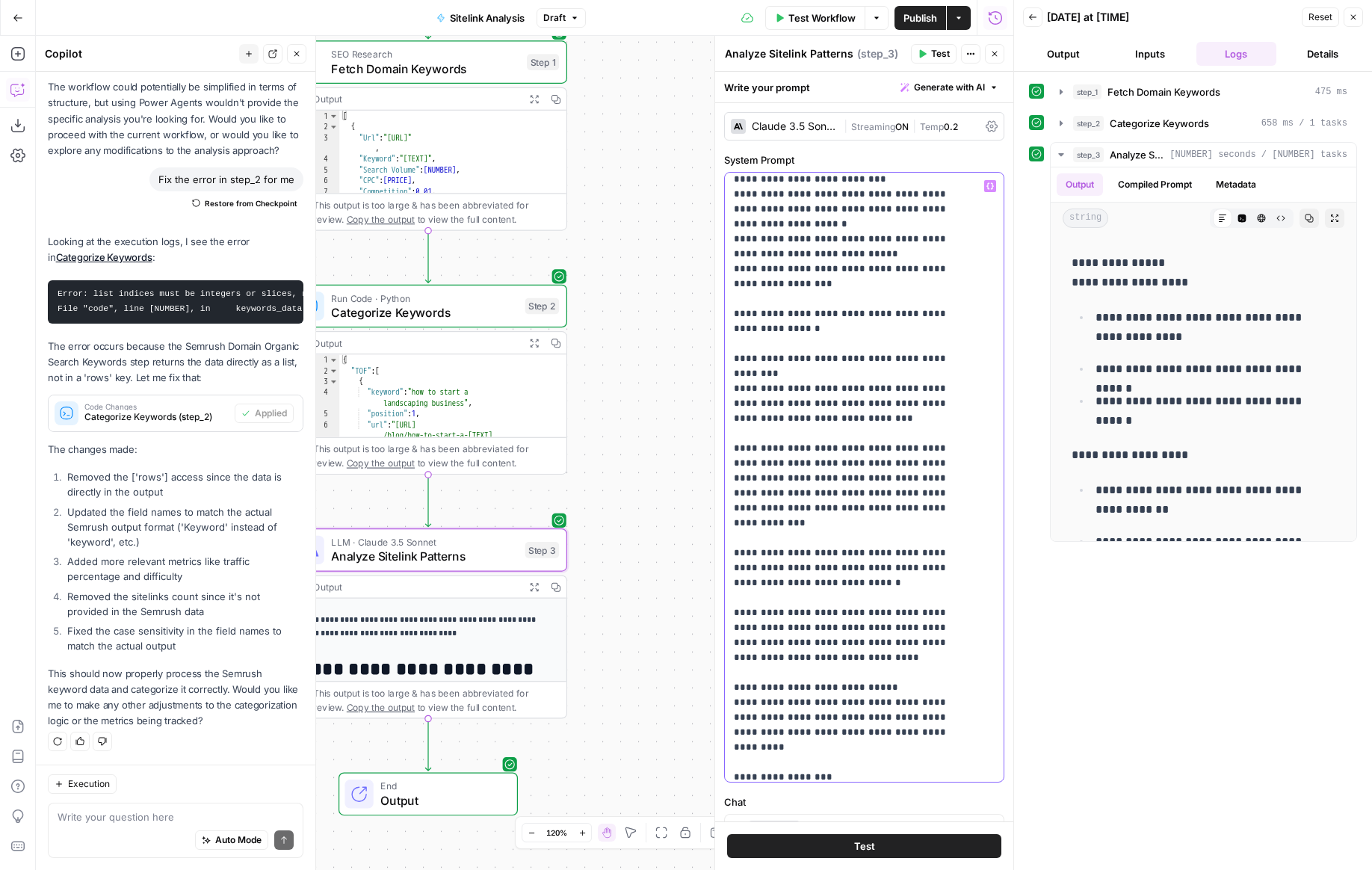 click on "**********" at bounding box center [853, 105] 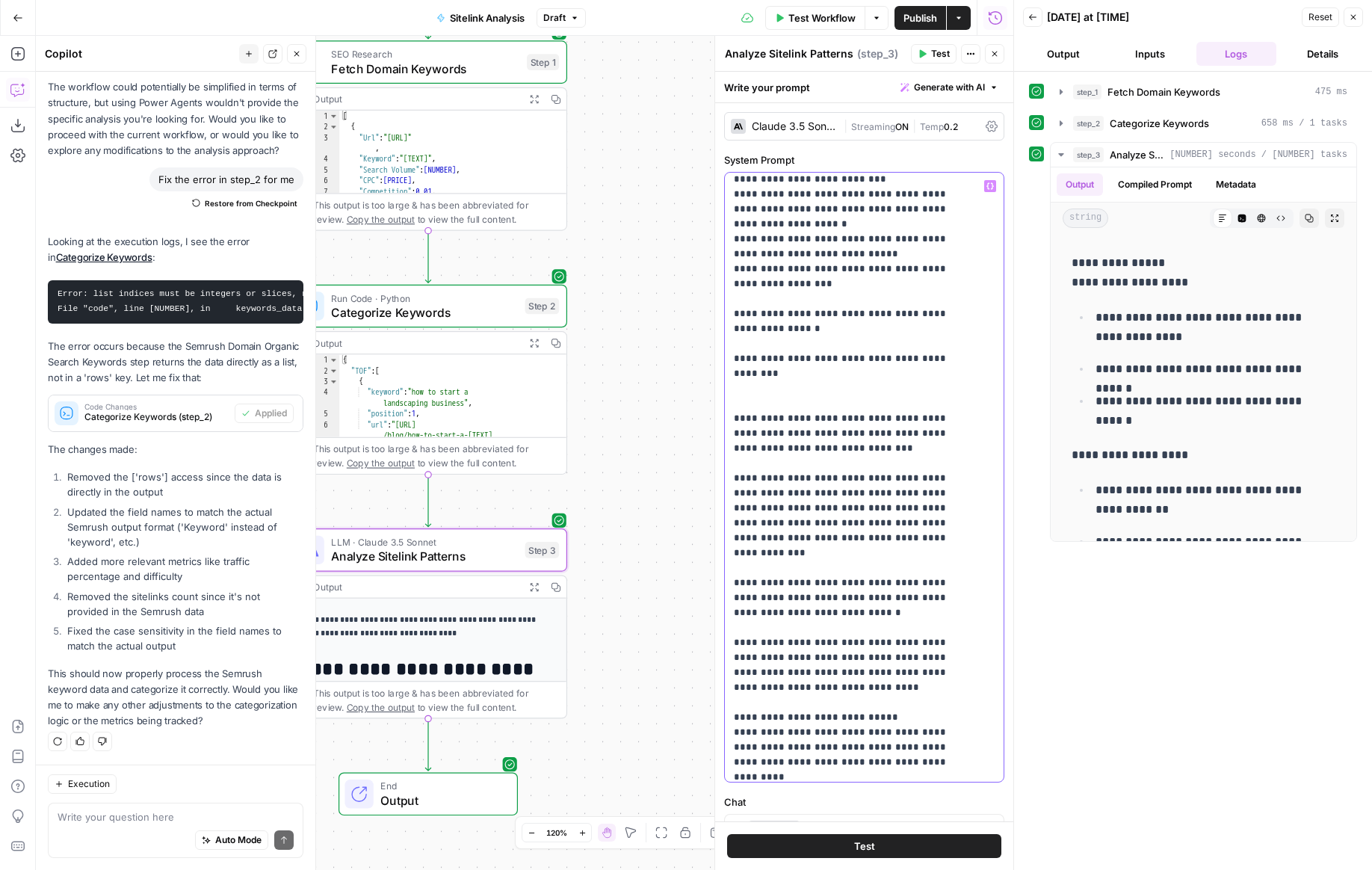 drag, startPoint x: 867, startPoint y: 417, endPoint x: 723, endPoint y: 347, distance: 160.11246 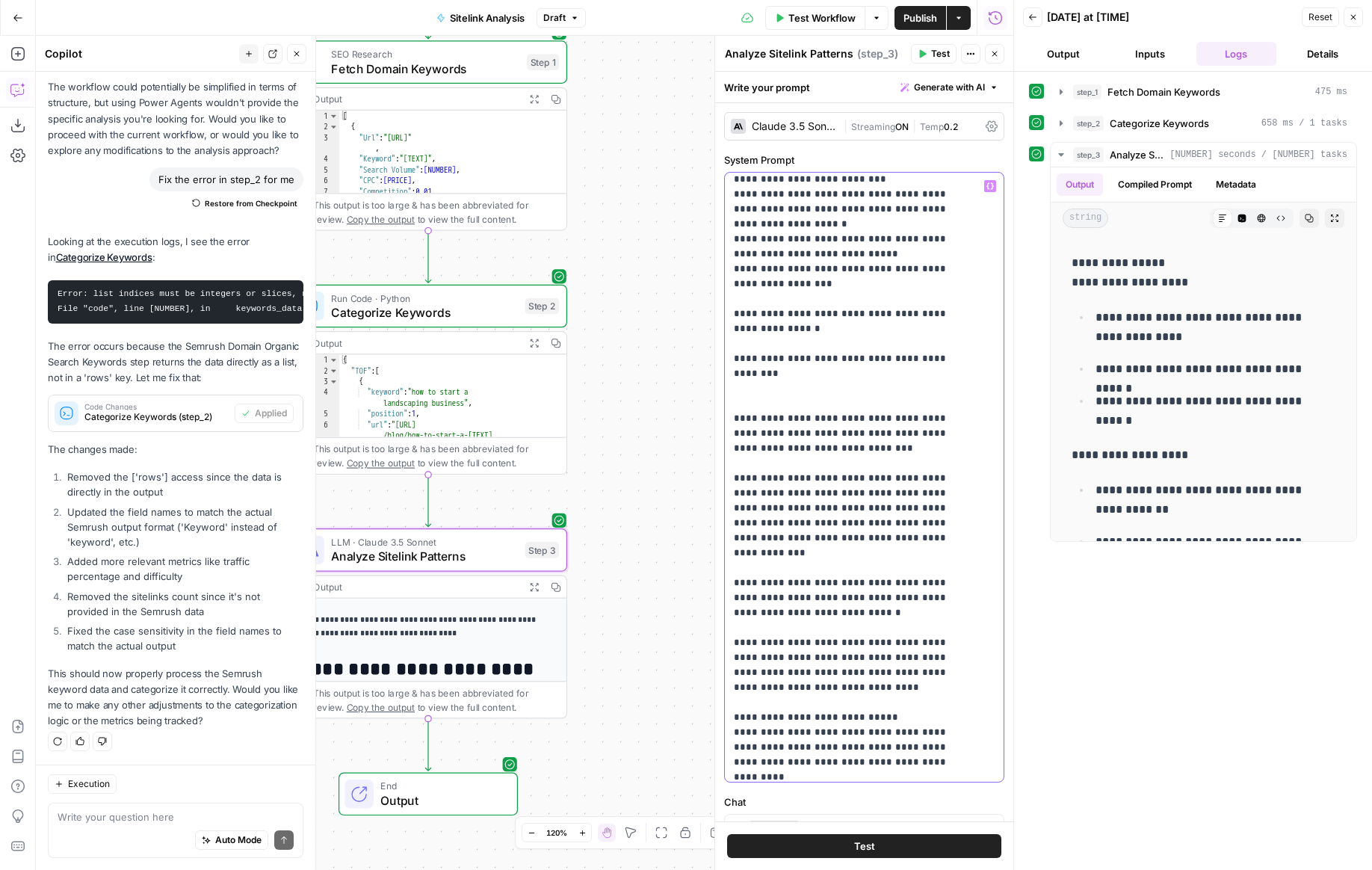 click on "**********" at bounding box center [864, 462] 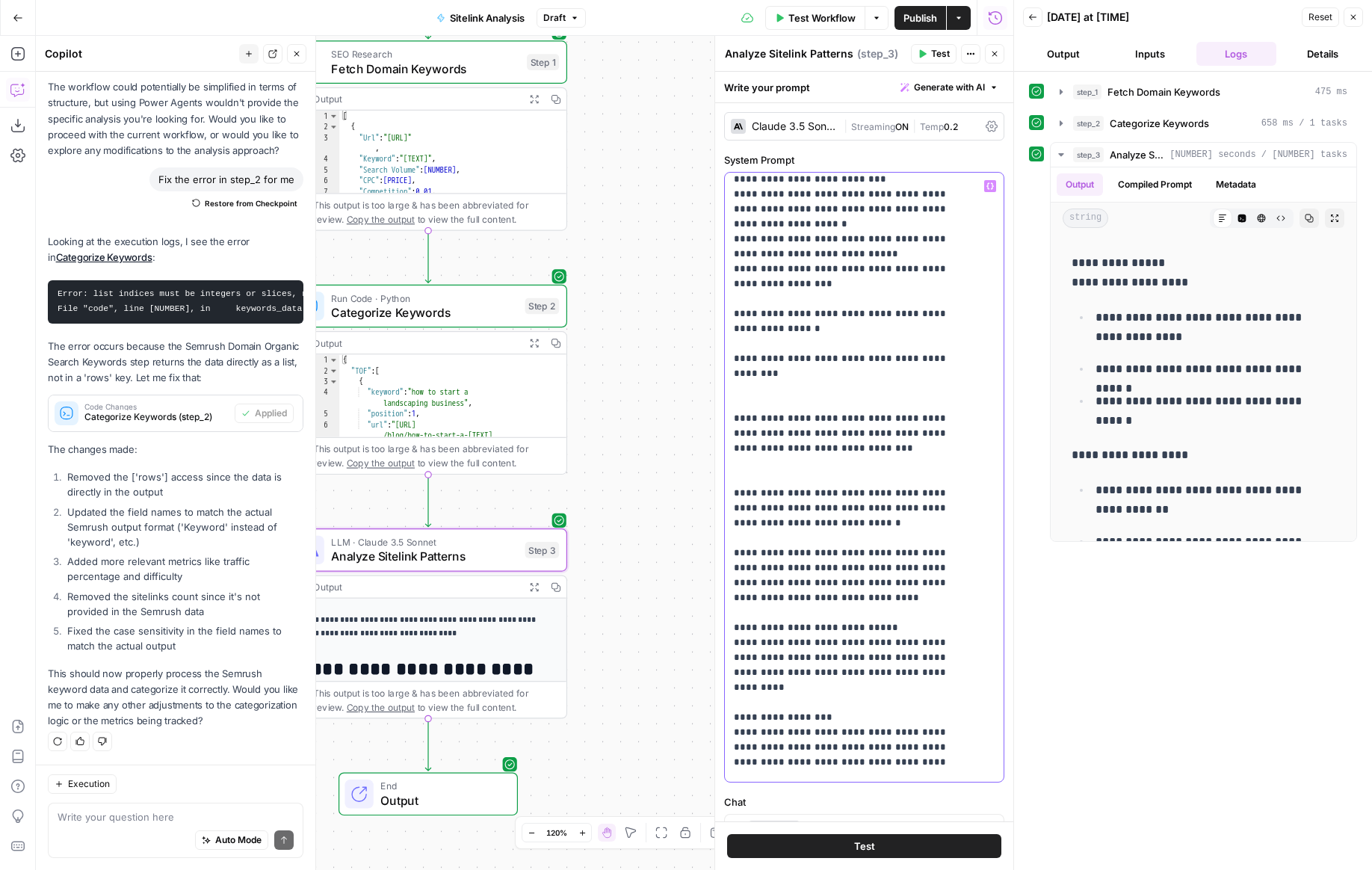 click on "**********" at bounding box center (853, 82) 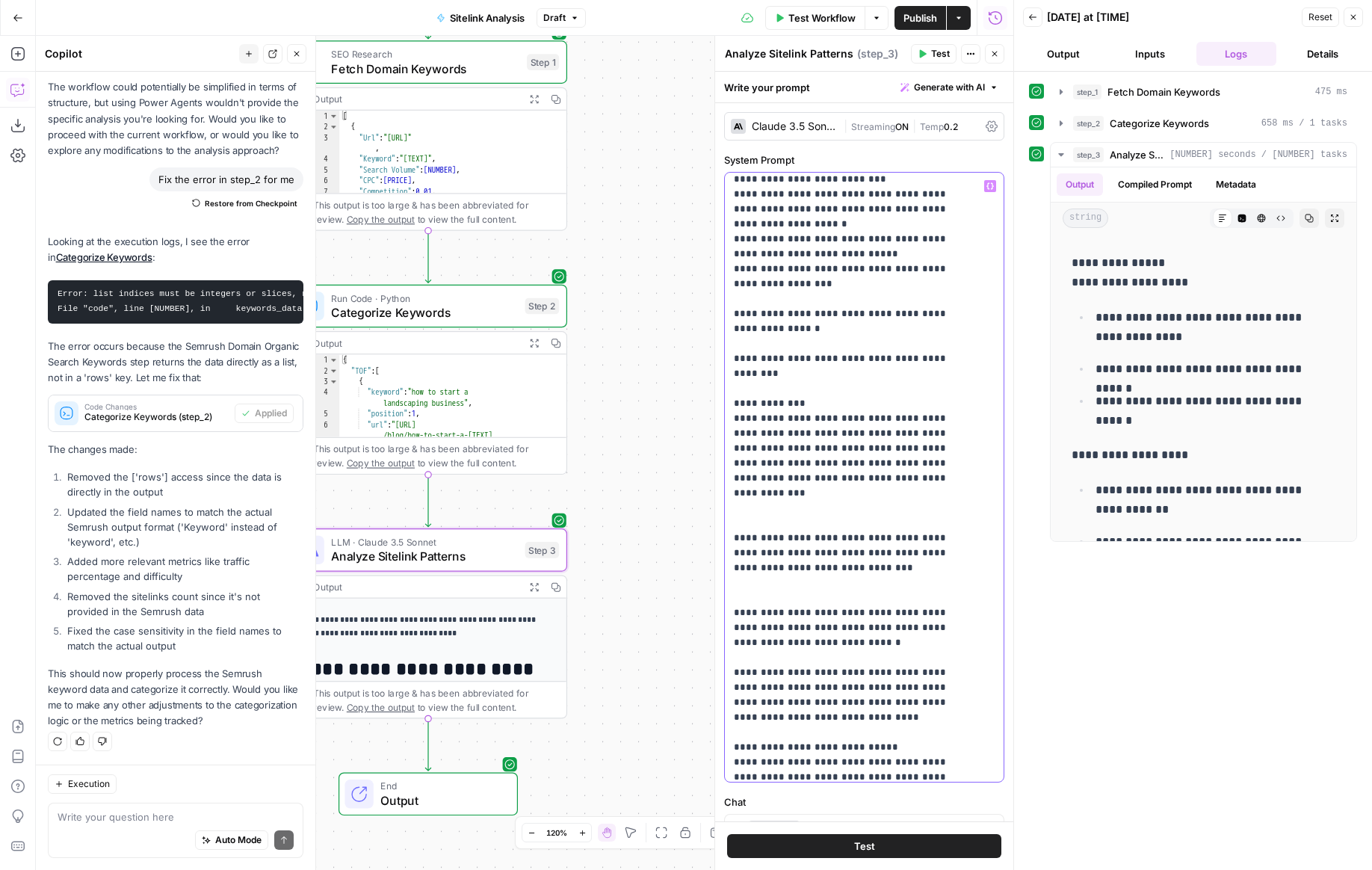 click on "**********" at bounding box center (859, 477) 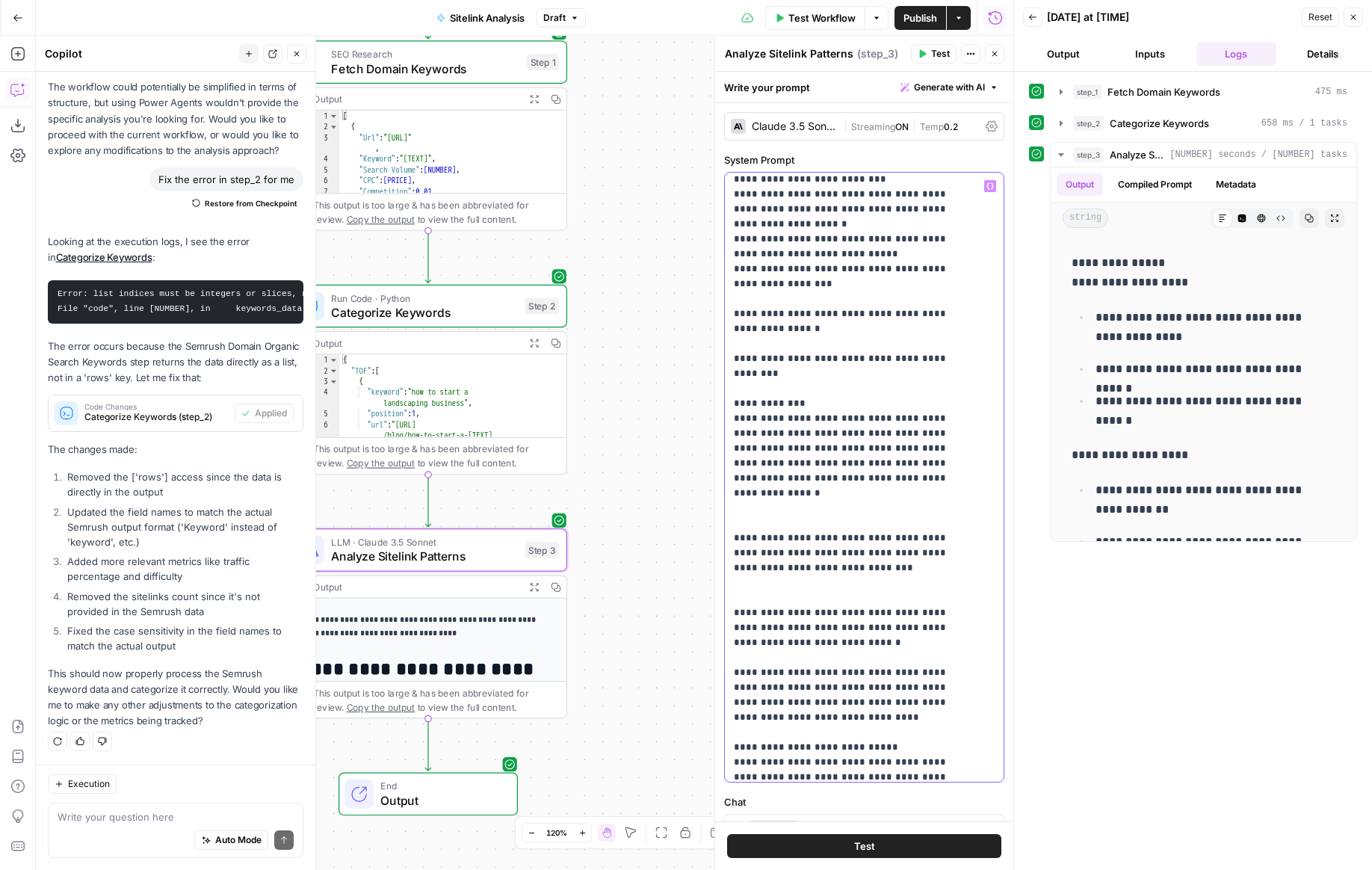 drag, startPoint x: 853, startPoint y: 500, endPoint x: 726, endPoint y: 463, distance: 132.28001 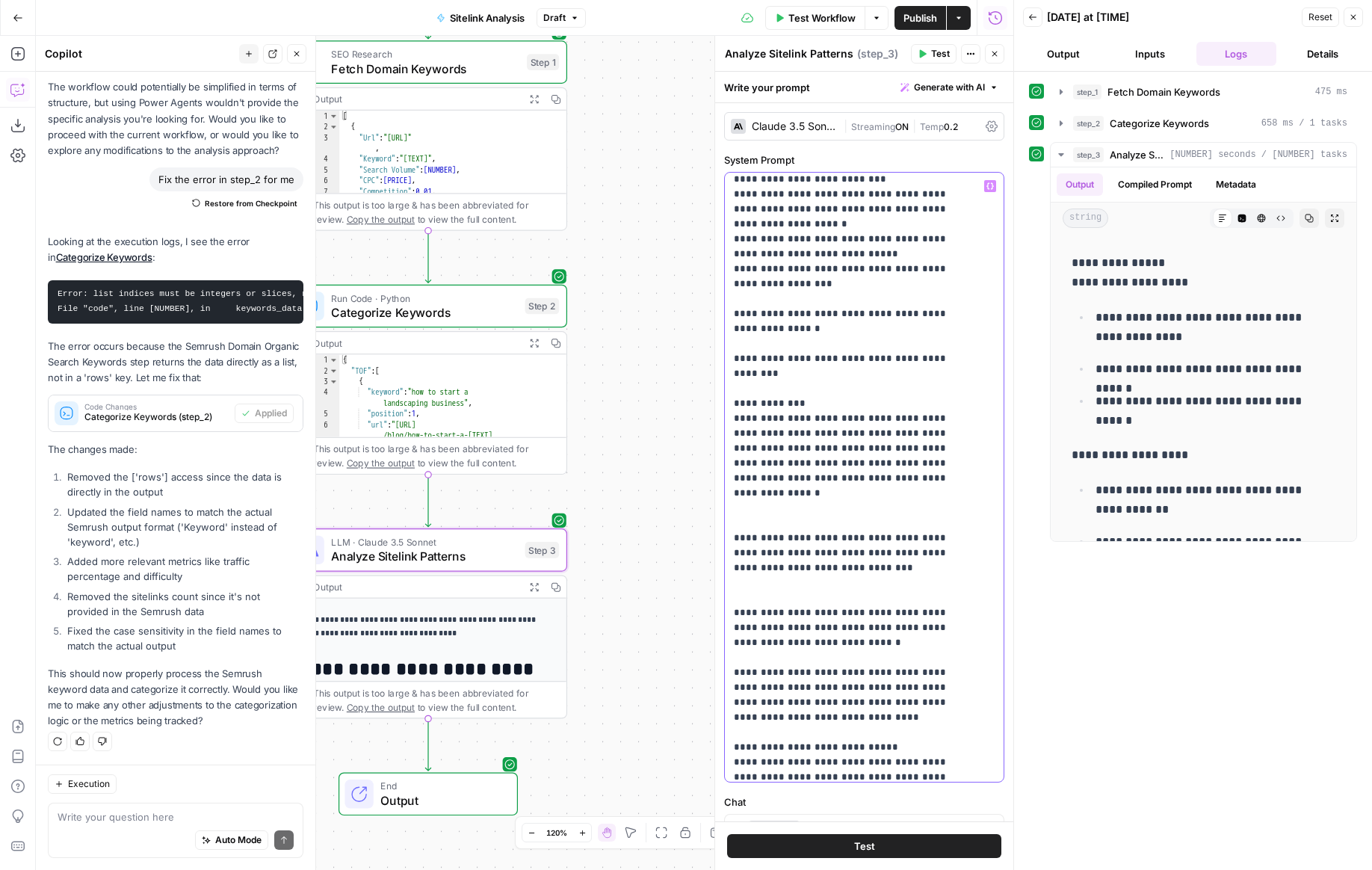 click on "**********" at bounding box center [859, 477] 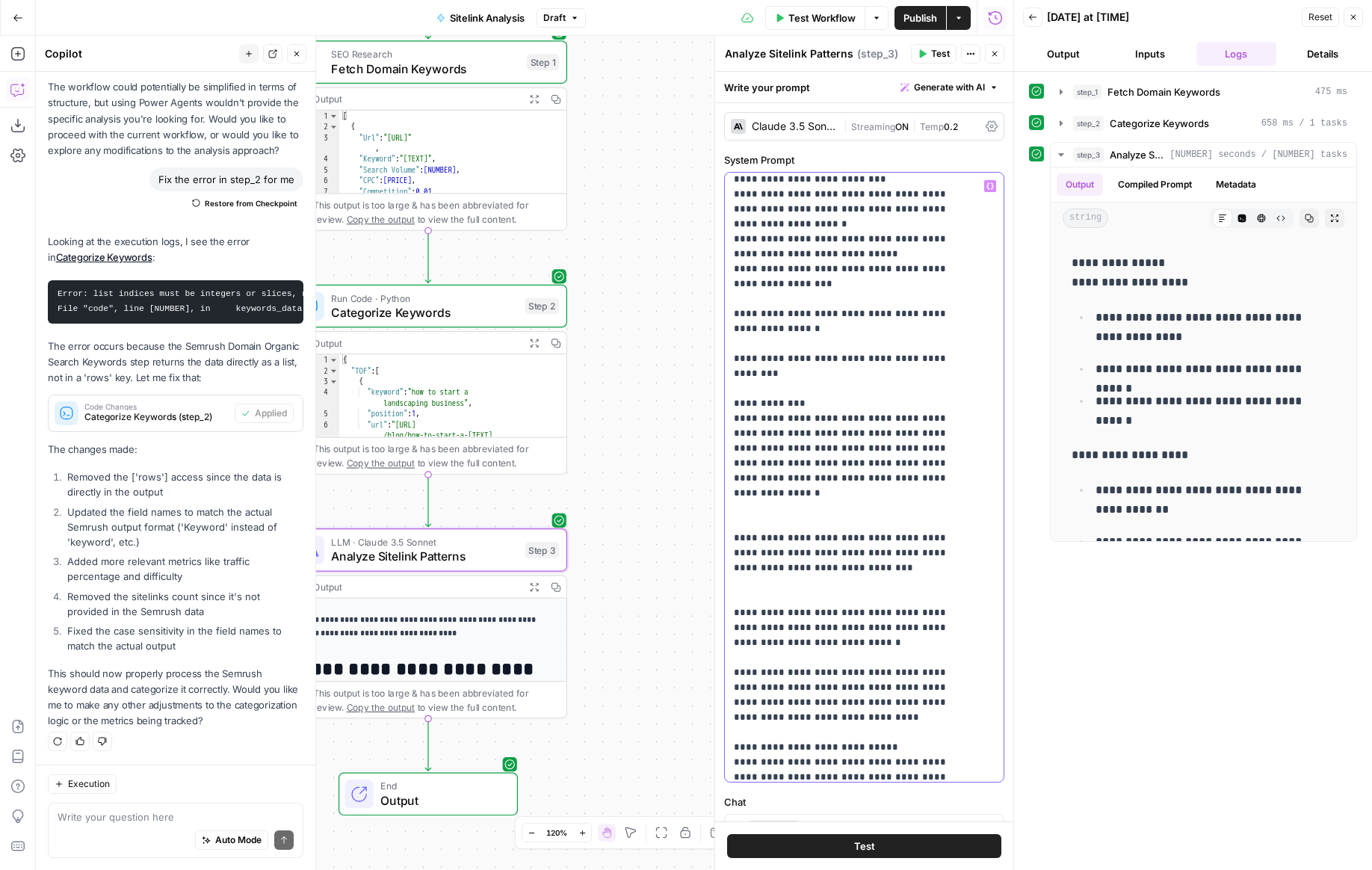 scroll, scrollTop: 913, scrollLeft: 0, axis: vertical 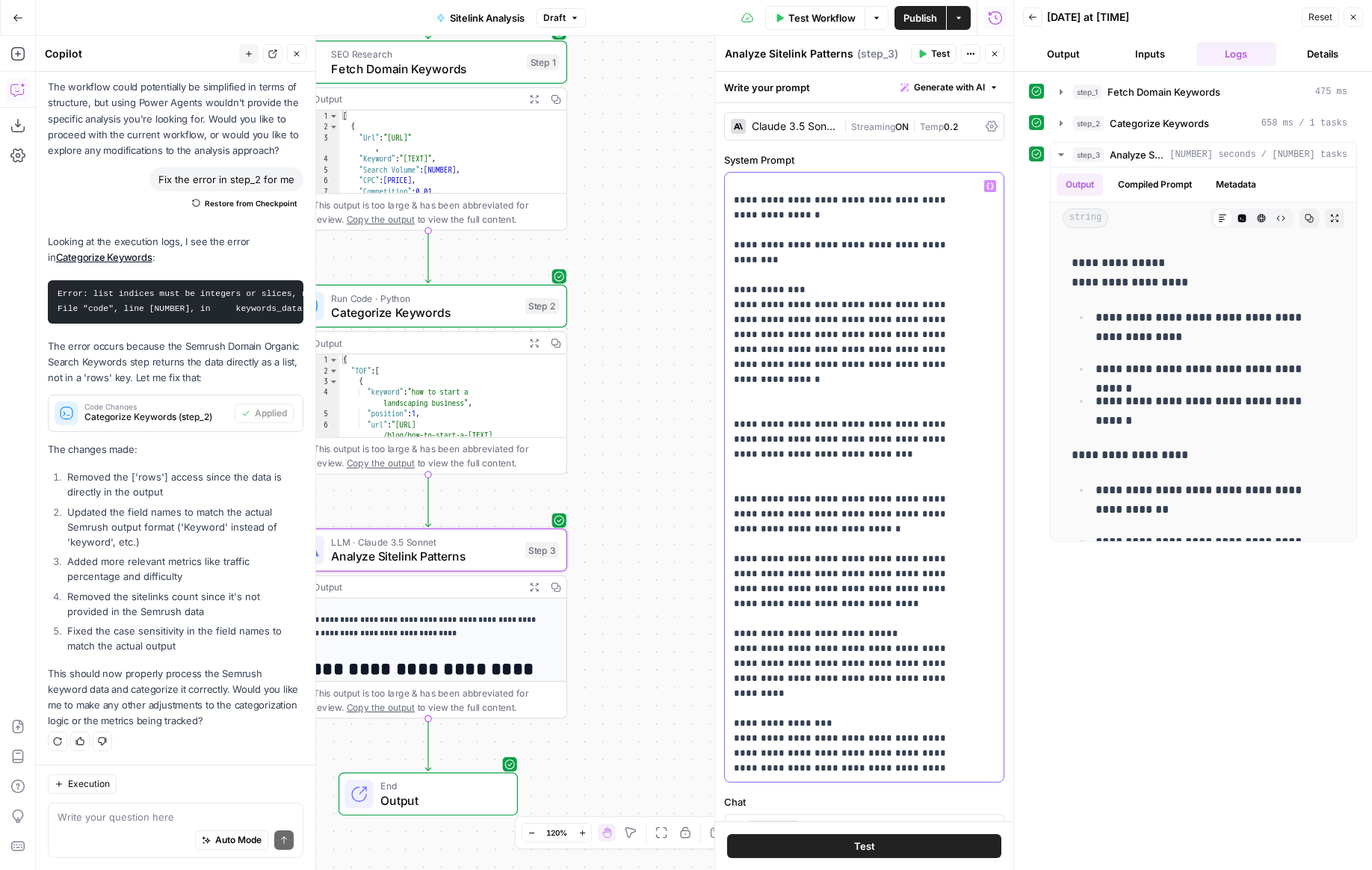 drag, startPoint x: 733, startPoint y: 462, endPoint x: 935, endPoint y: 682, distance: 298.67039 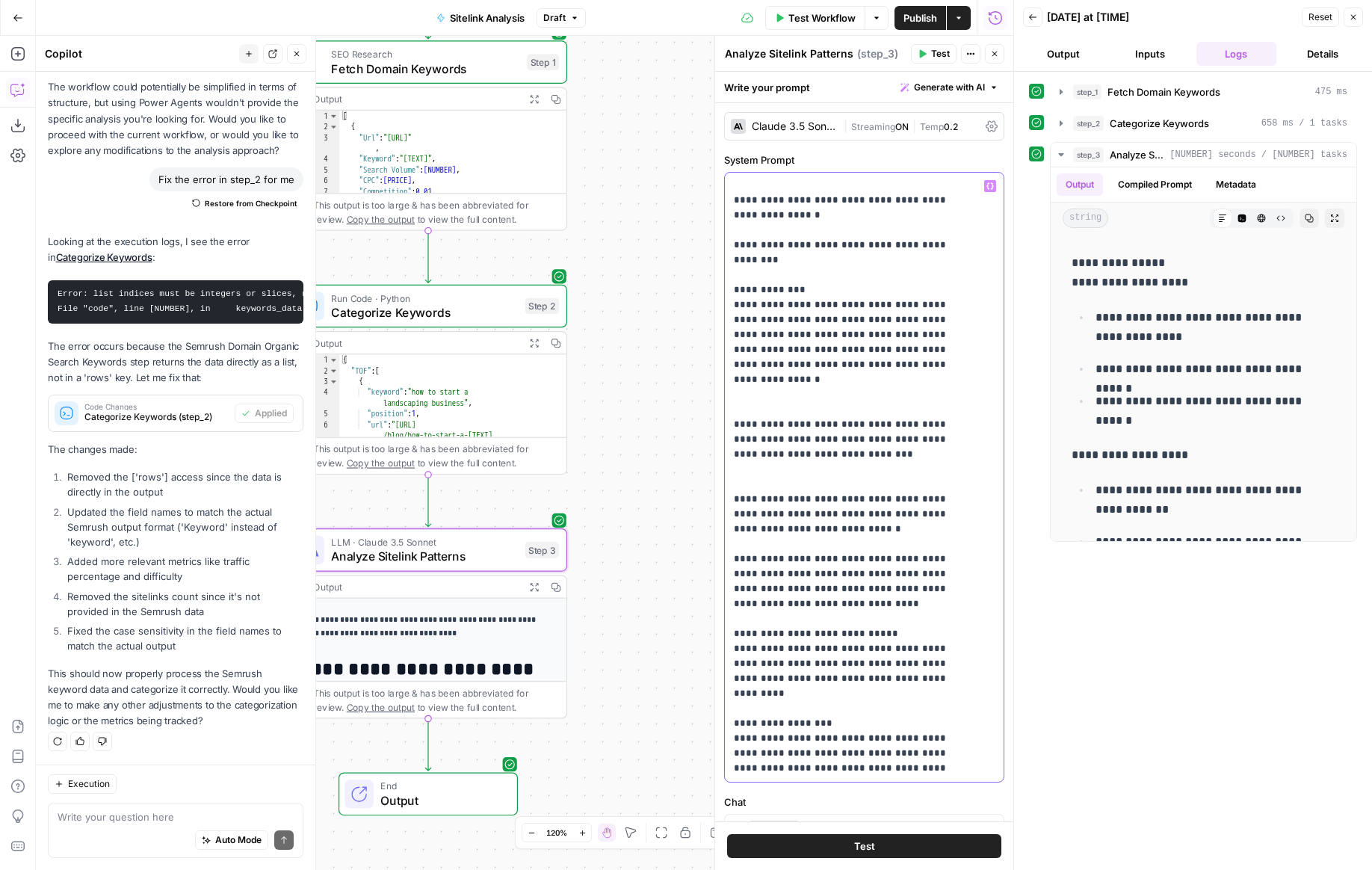 click on "**********" at bounding box center (853, 21) 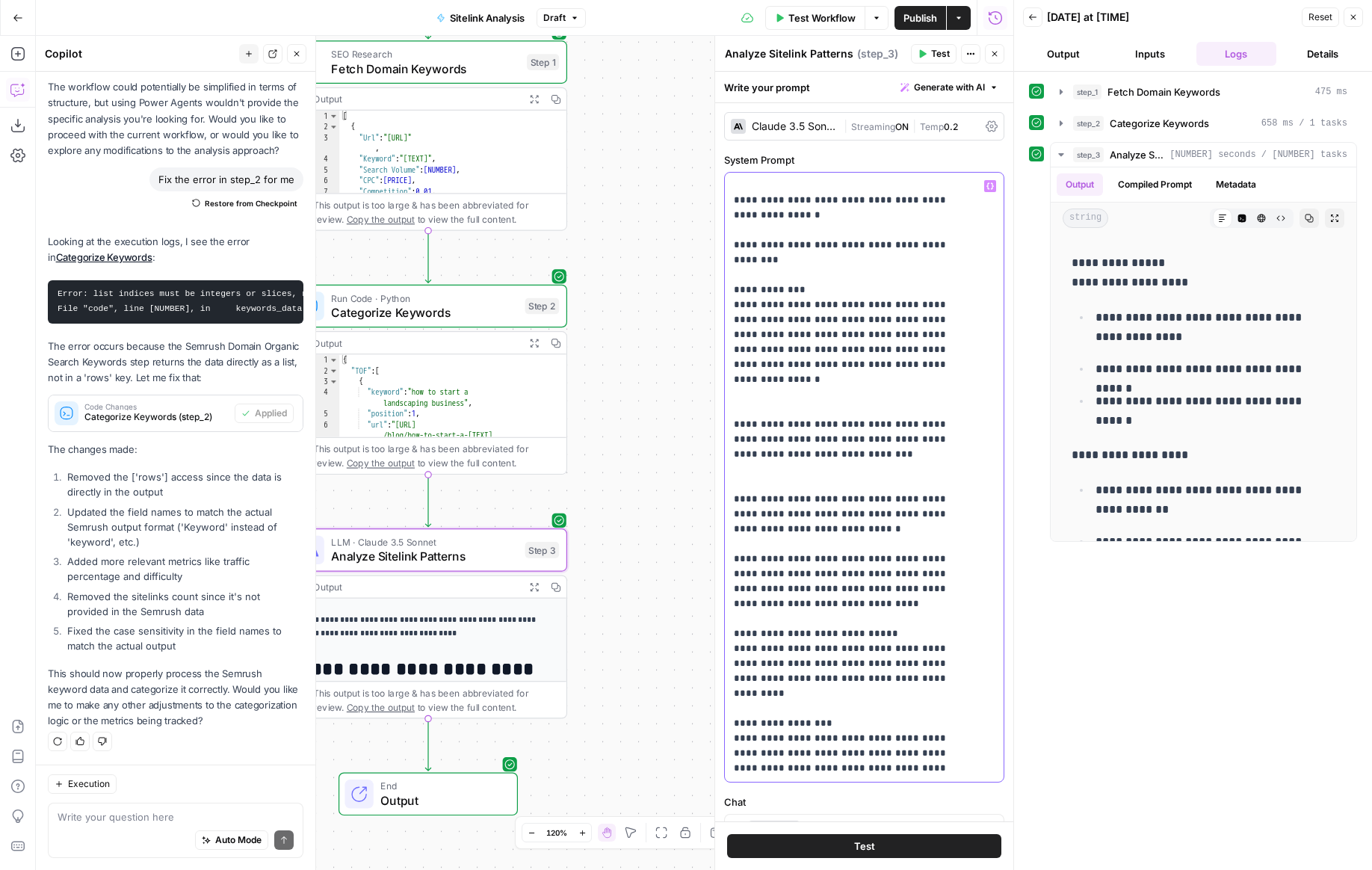 scroll, scrollTop: 584, scrollLeft: 0, axis: vertical 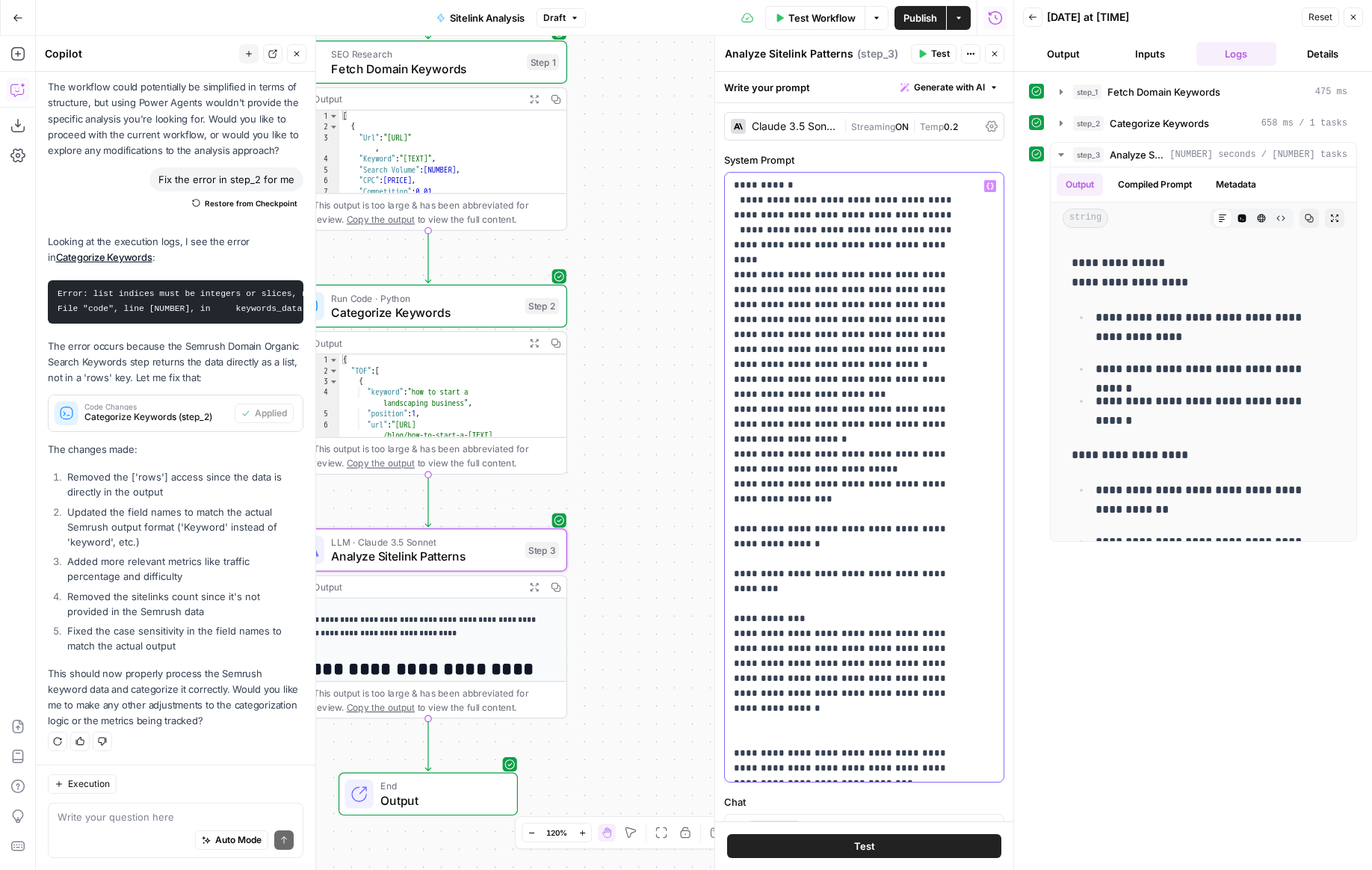 click on "**********" at bounding box center [853, 185] 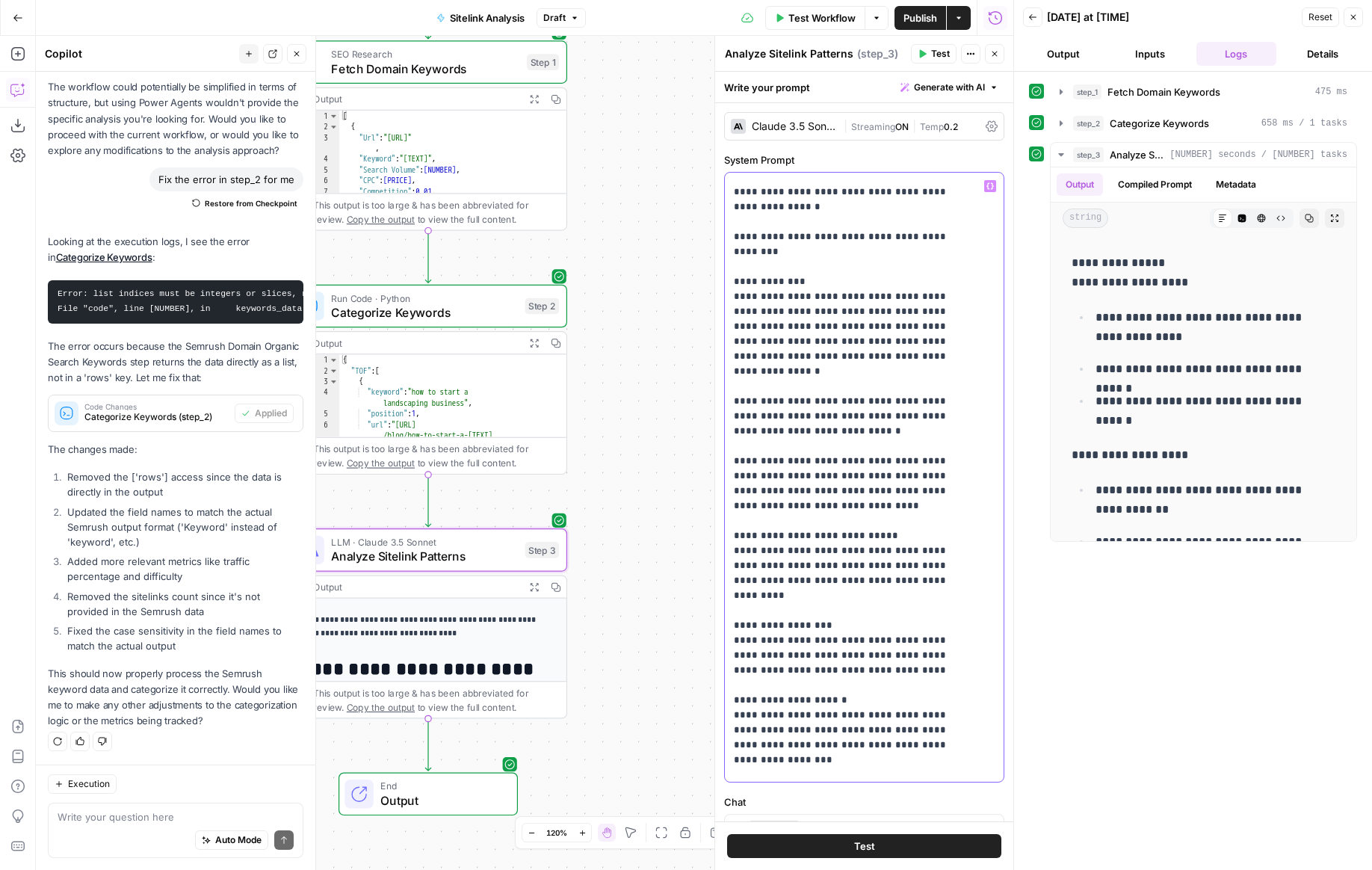 scroll, scrollTop: 928, scrollLeft: 0, axis: vertical 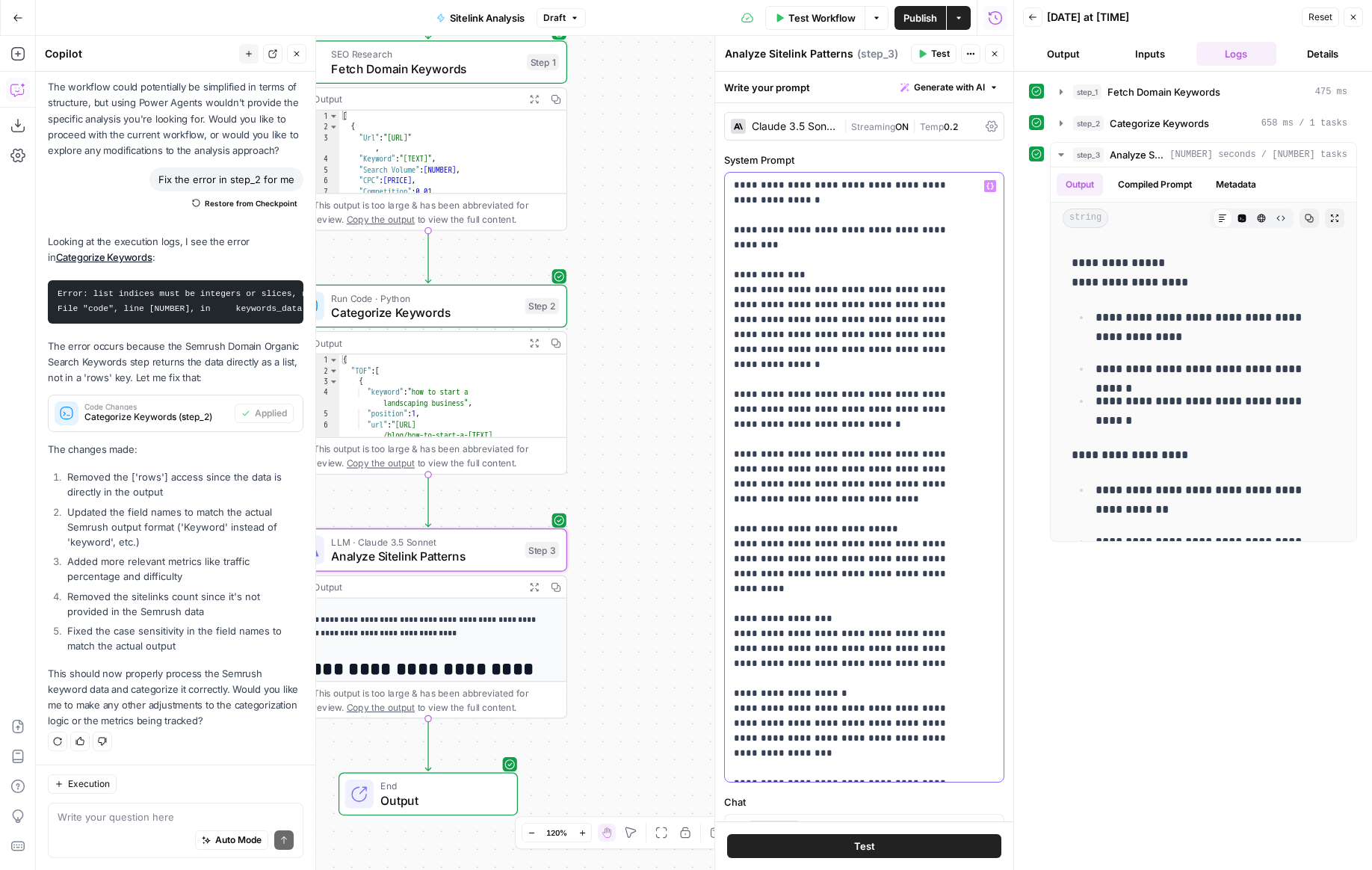 click on "**********" at bounding box center [853, 13] 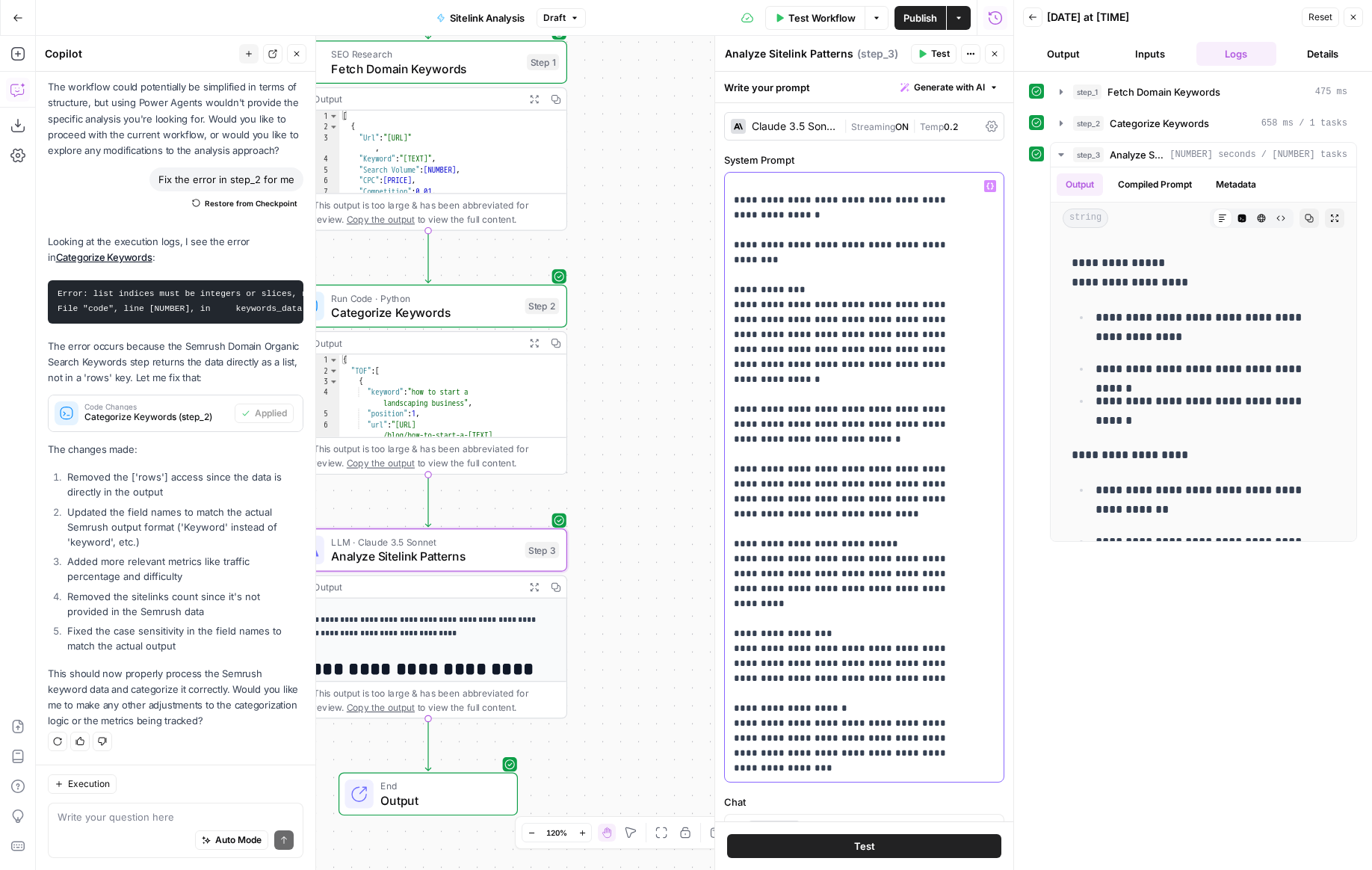 scroll, scrollTop: 898, scrollLeft: 0, axis: vertical 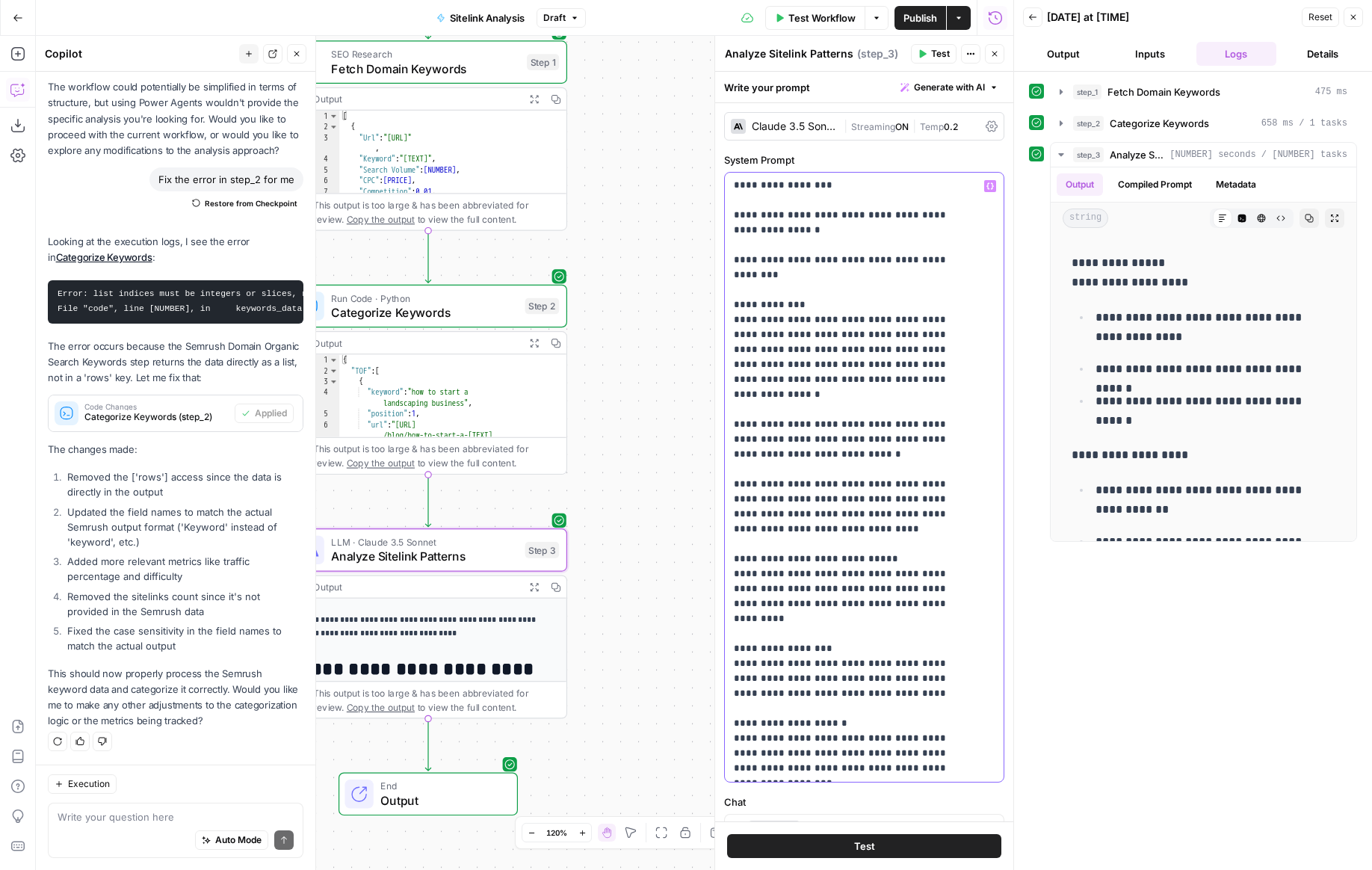 click on "**********" at bounding box center (853, 28) 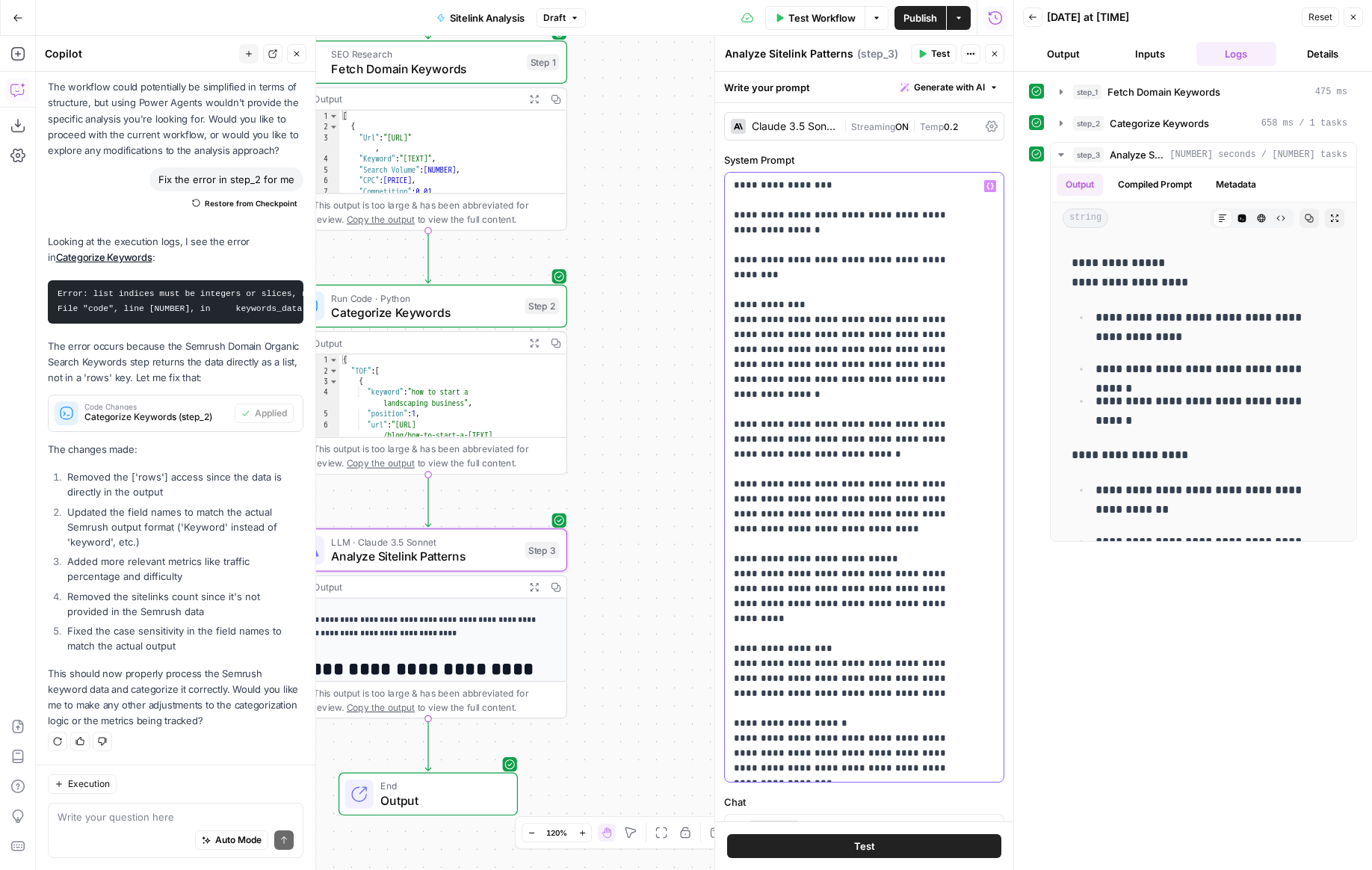 scroll, scrollTop: 883, scrollLeft: 0, axis: vertical 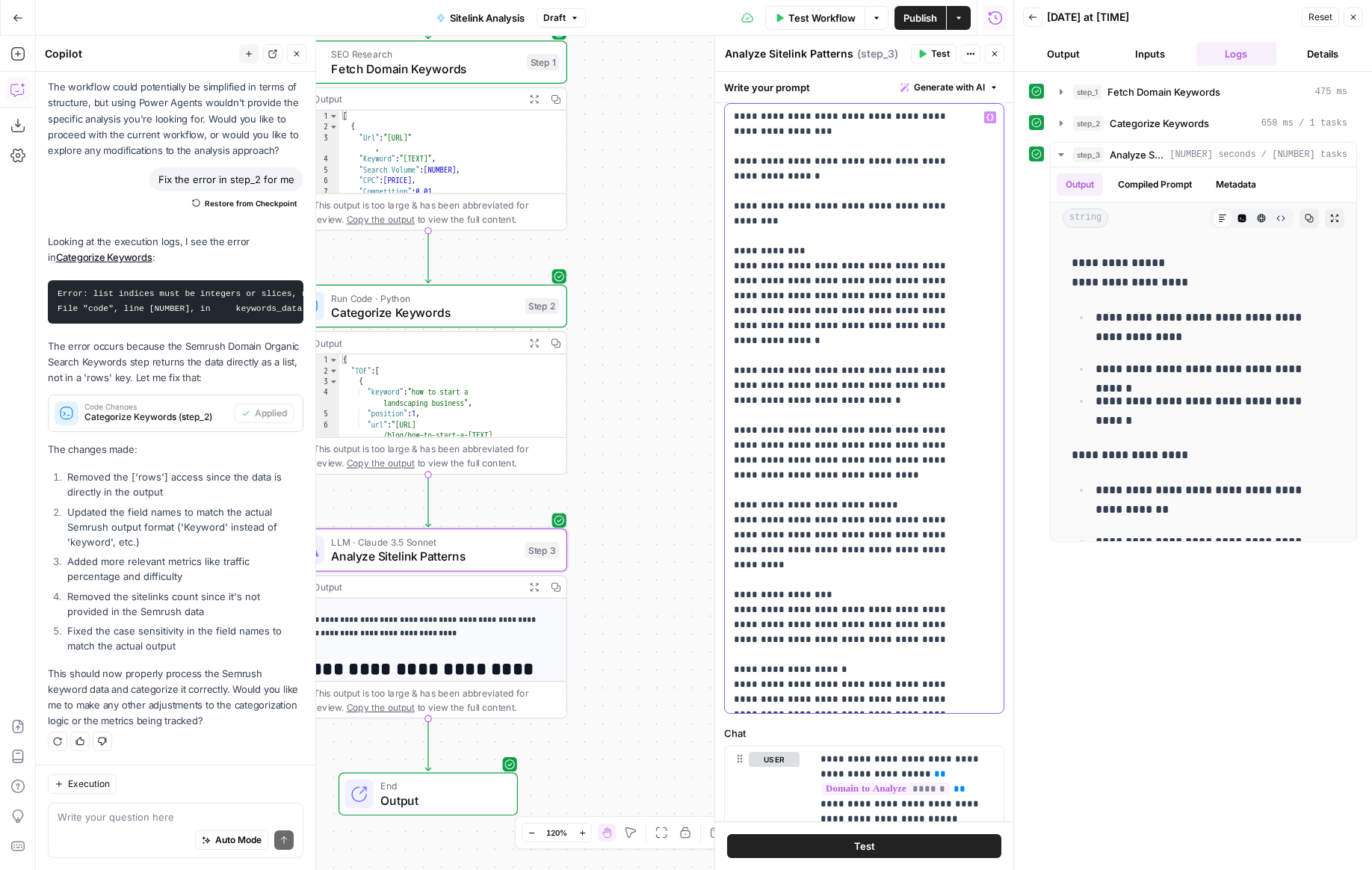 click on "**********" at bounding box center (859, 408) 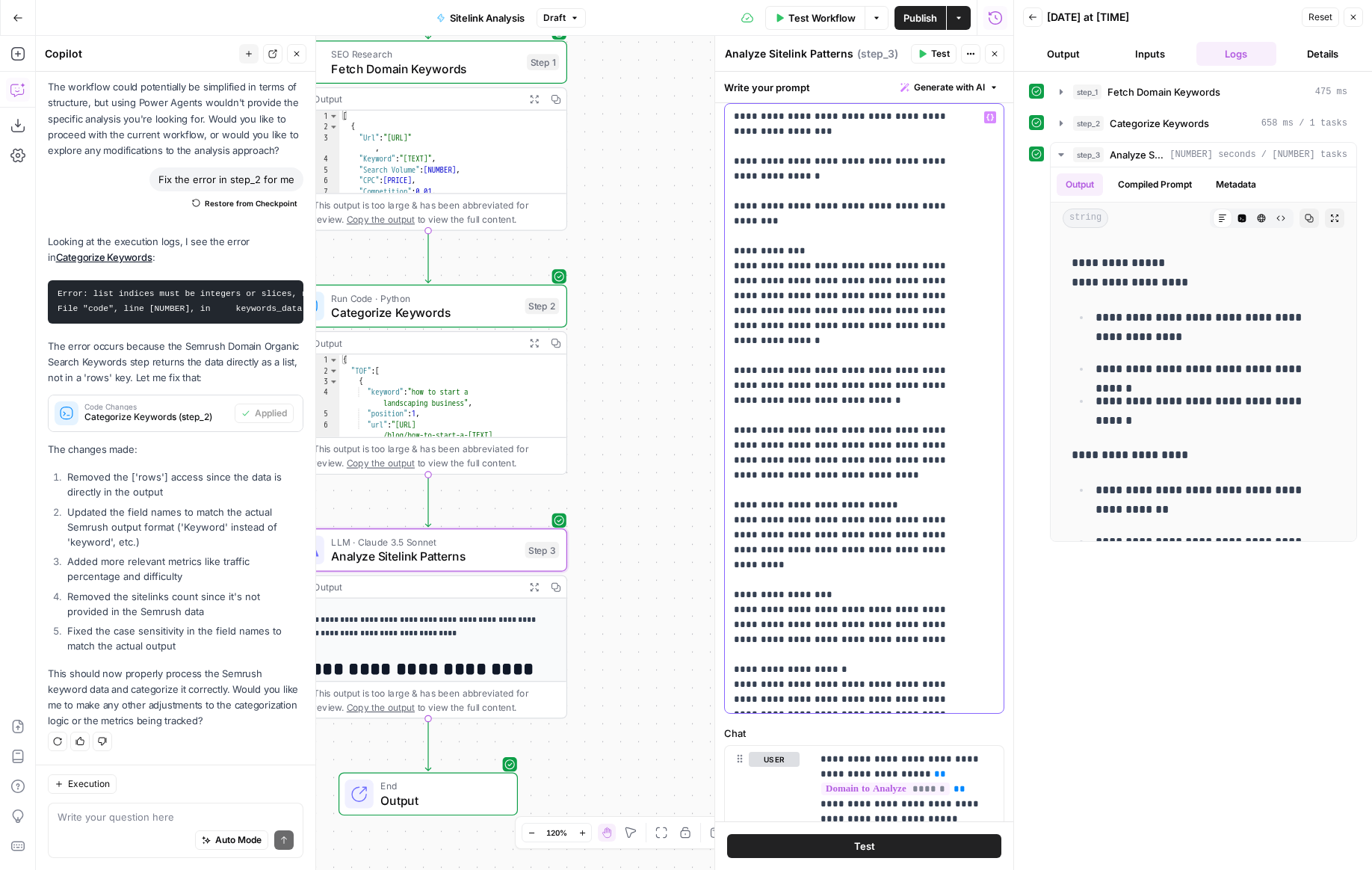 click on "**********" at bounding box center (853, -33) 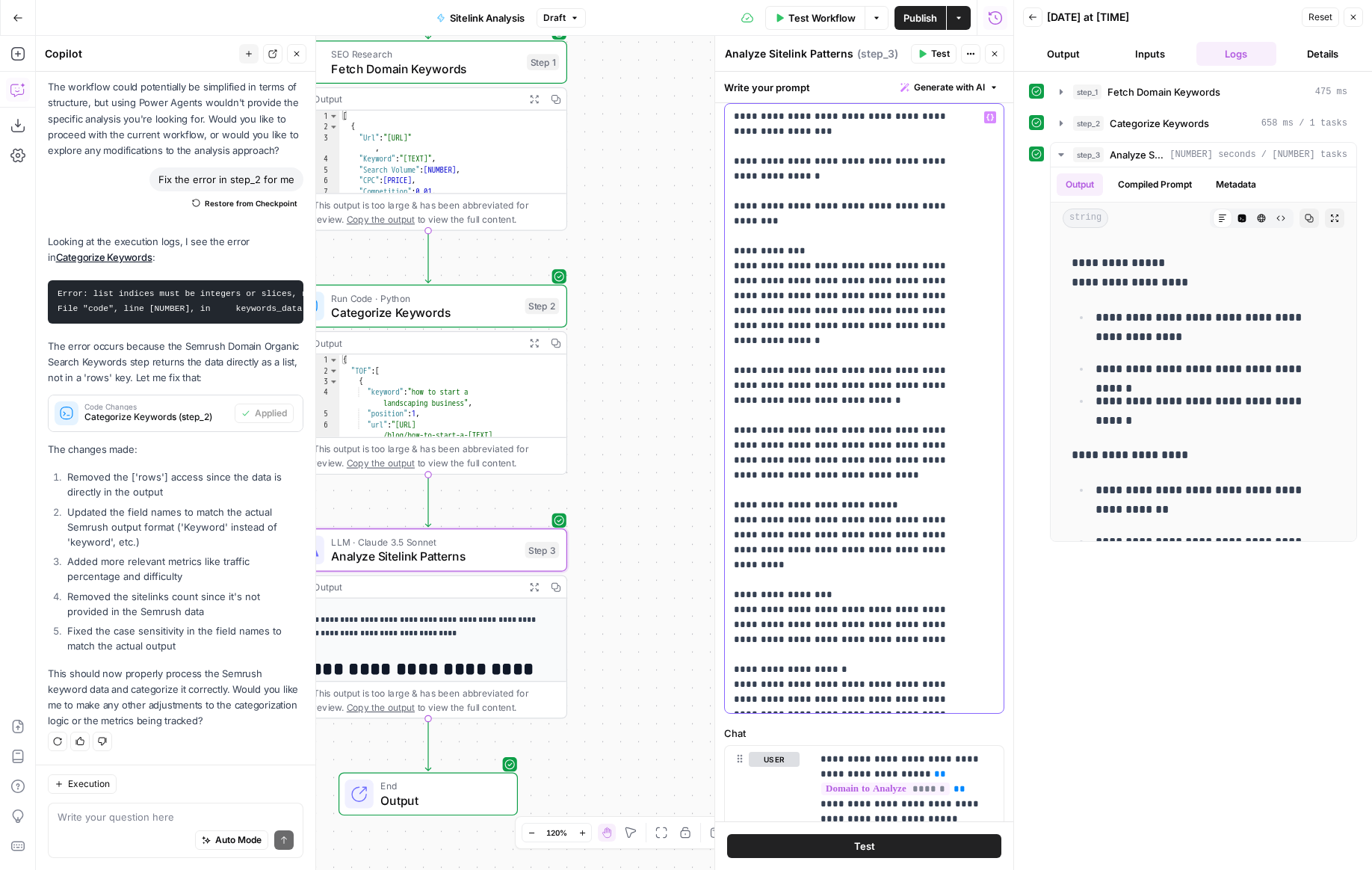 scroll, scrollTop: 898, scrollLeft: 0, axis: vertical 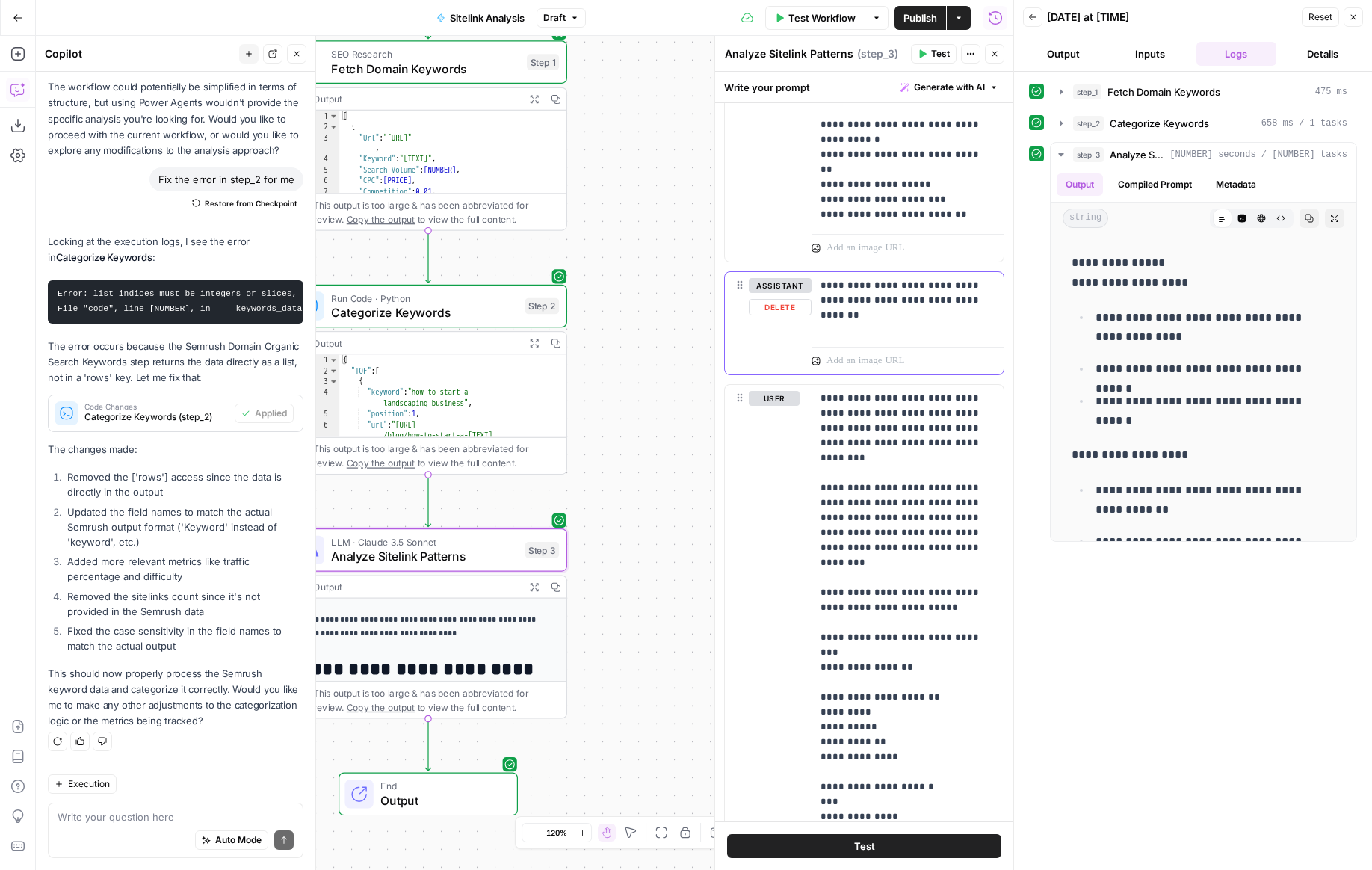 click on "Delete" at bounding box center (780, 307) 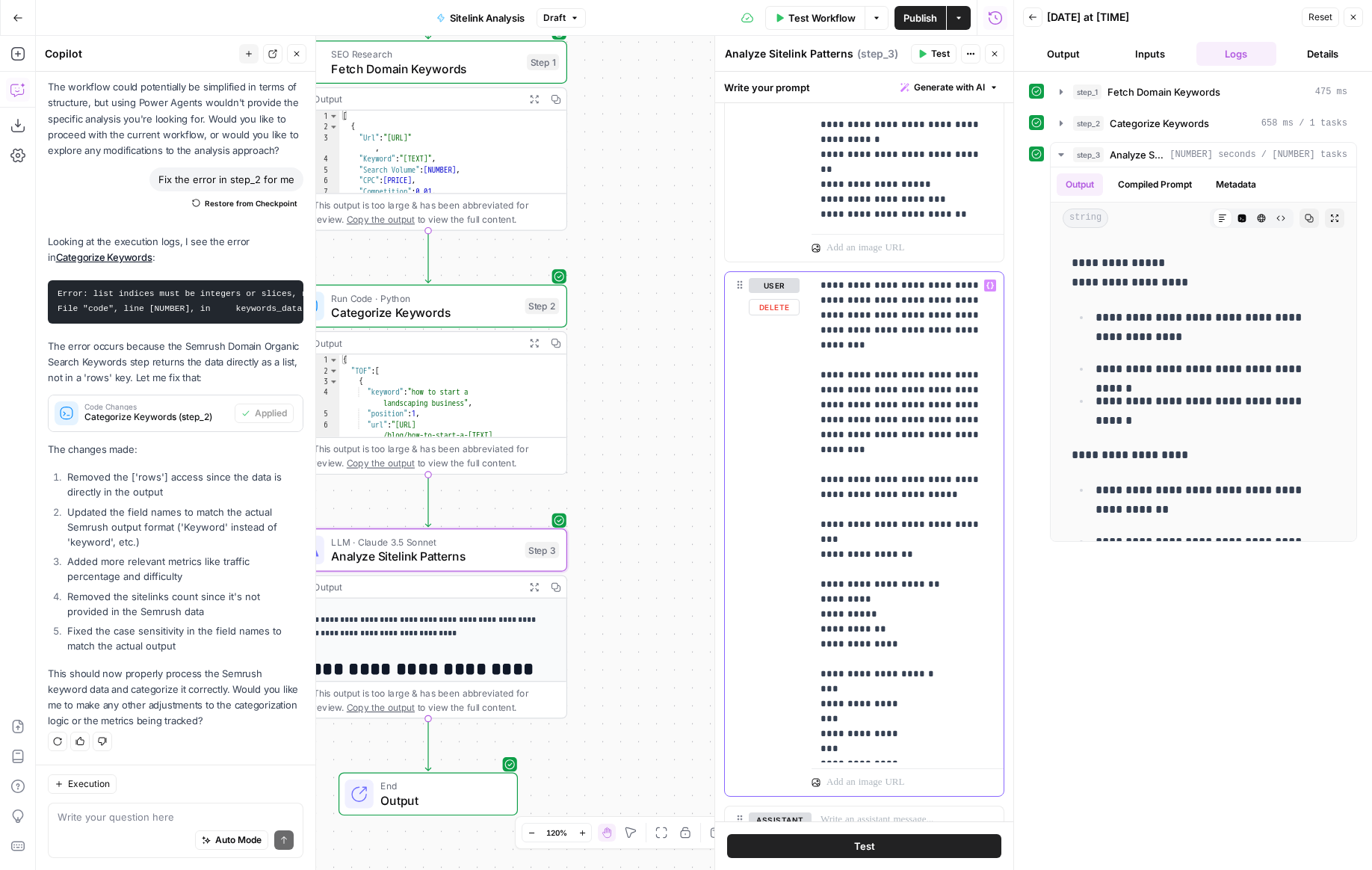 click on "**********" at bounding box center [902, 517] 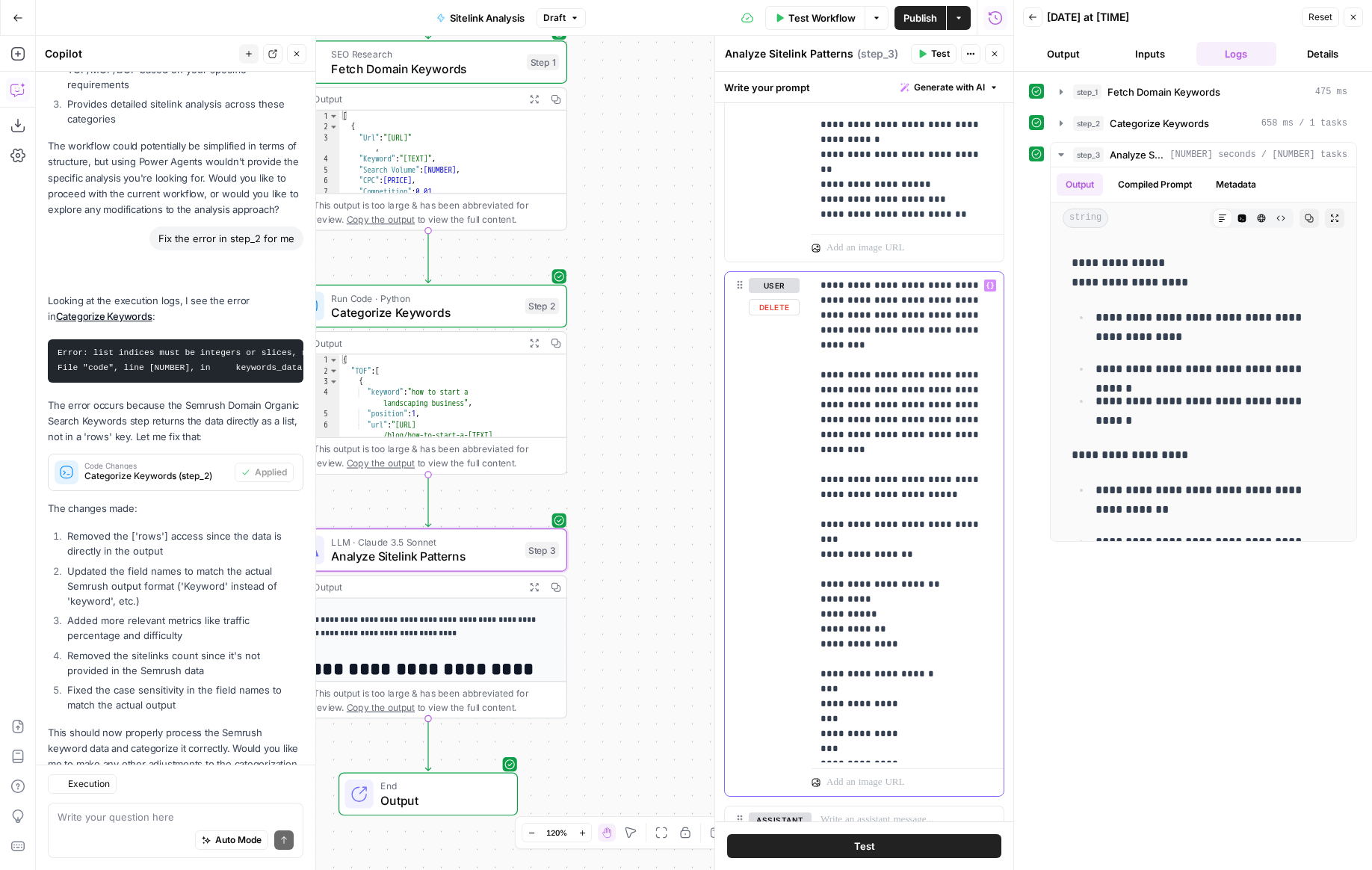scroll, scrollTop: 2071, scrollLeft: 0, axis: vertical 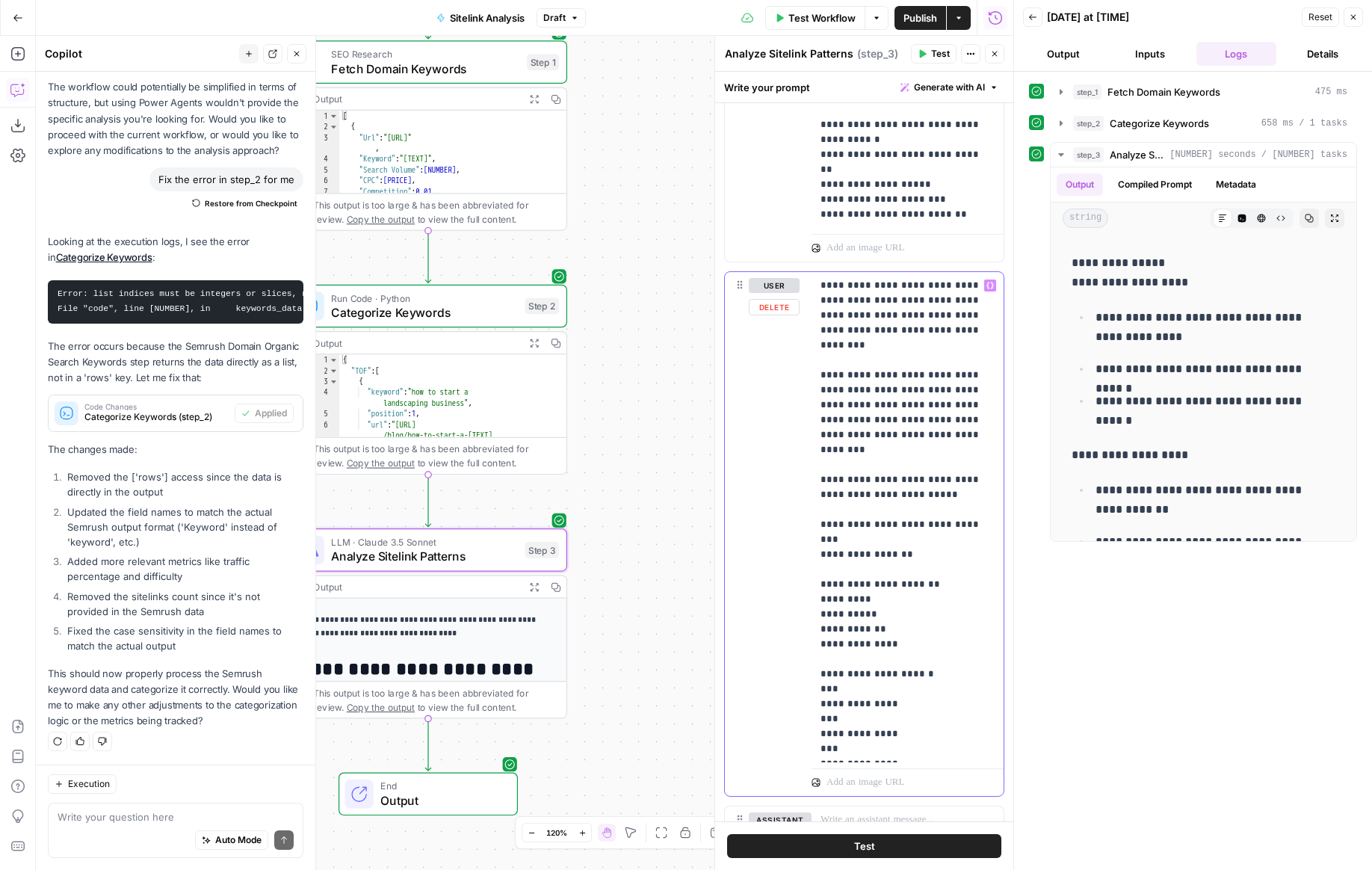 click on "Delete" at bounding box center [774, 307] 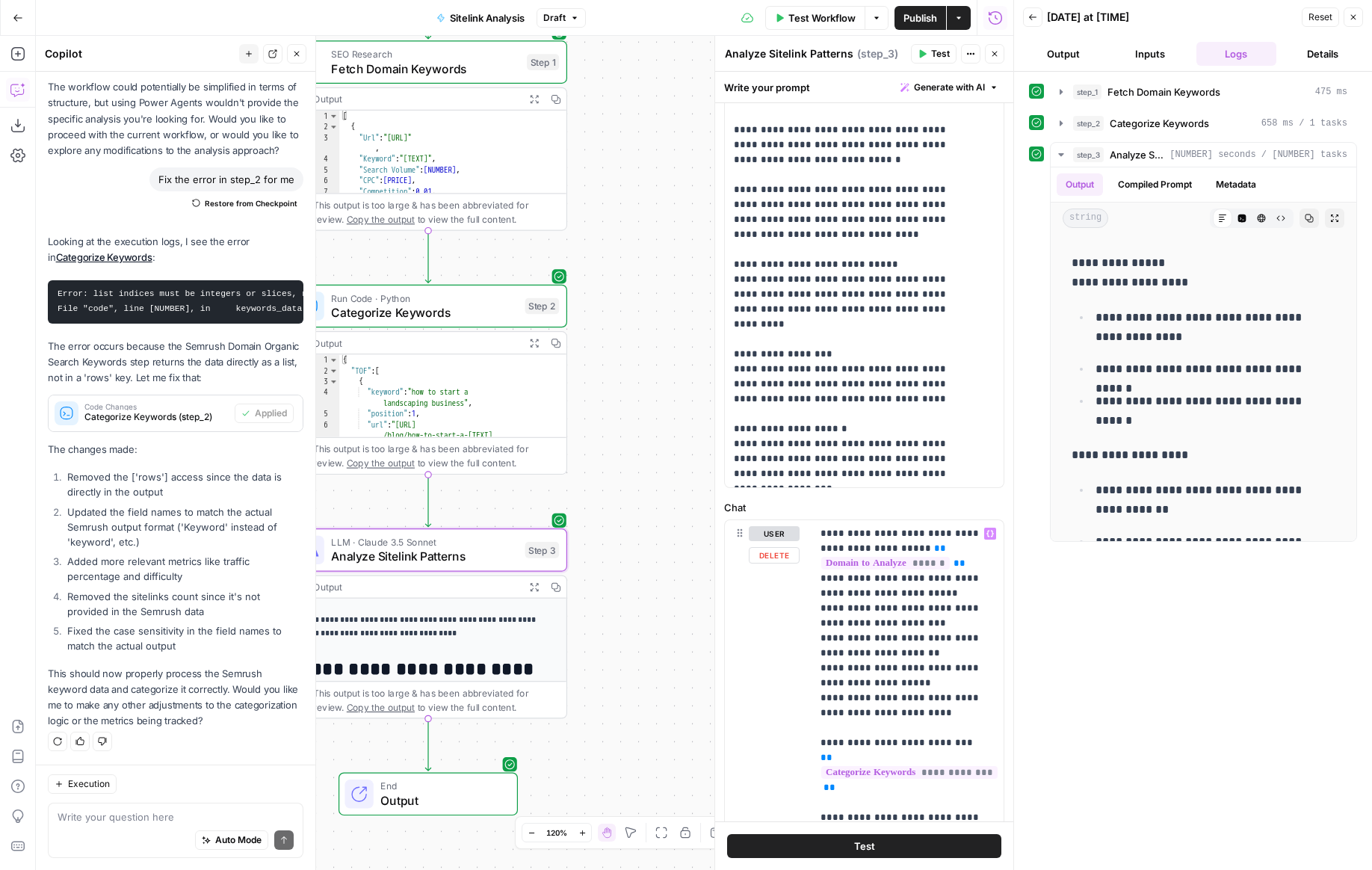 scroll, scrollTop: 280, scrollLeft: 0, axis: vertical 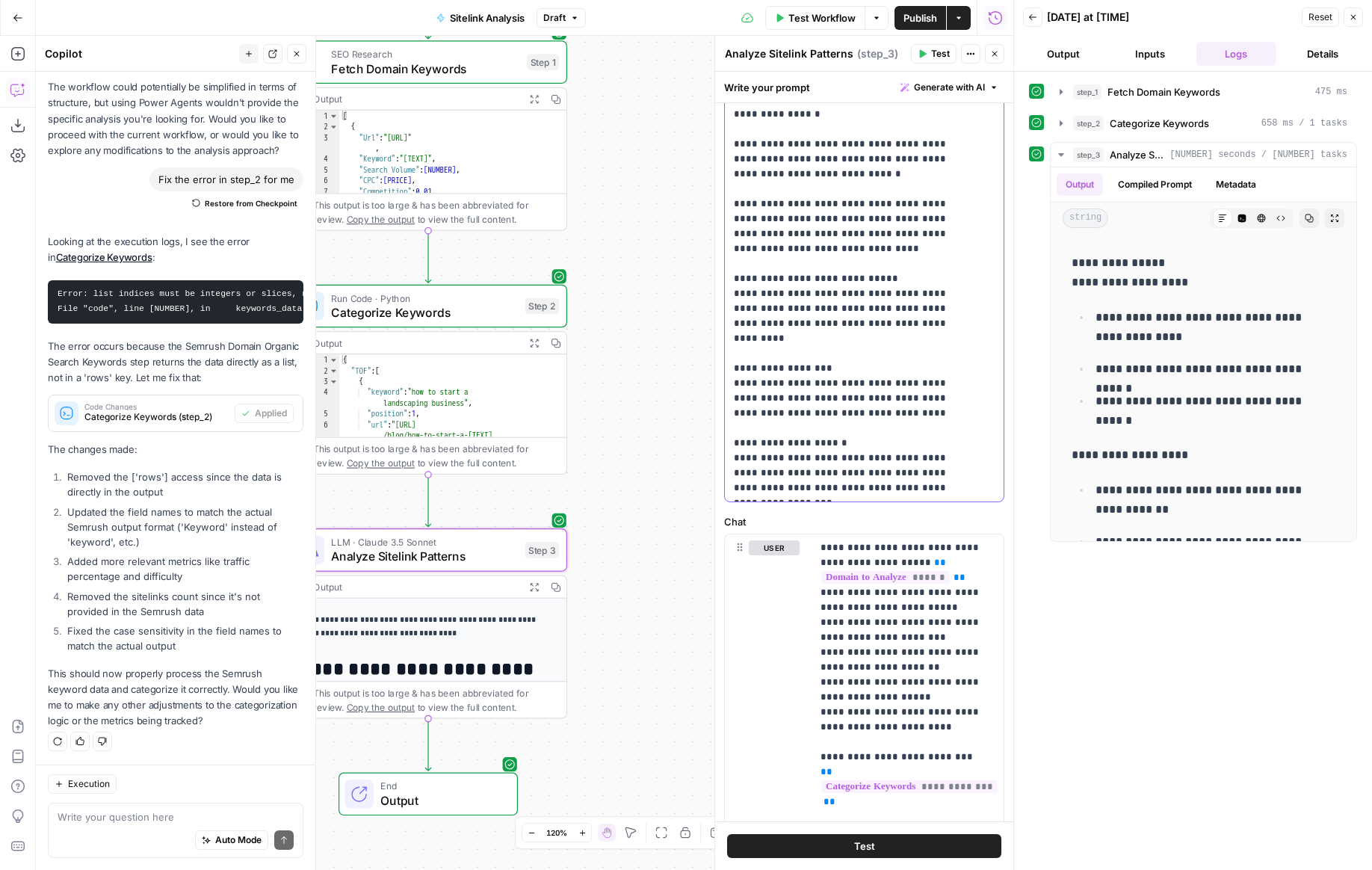 click on "**********" at bounding box center (853, -252) 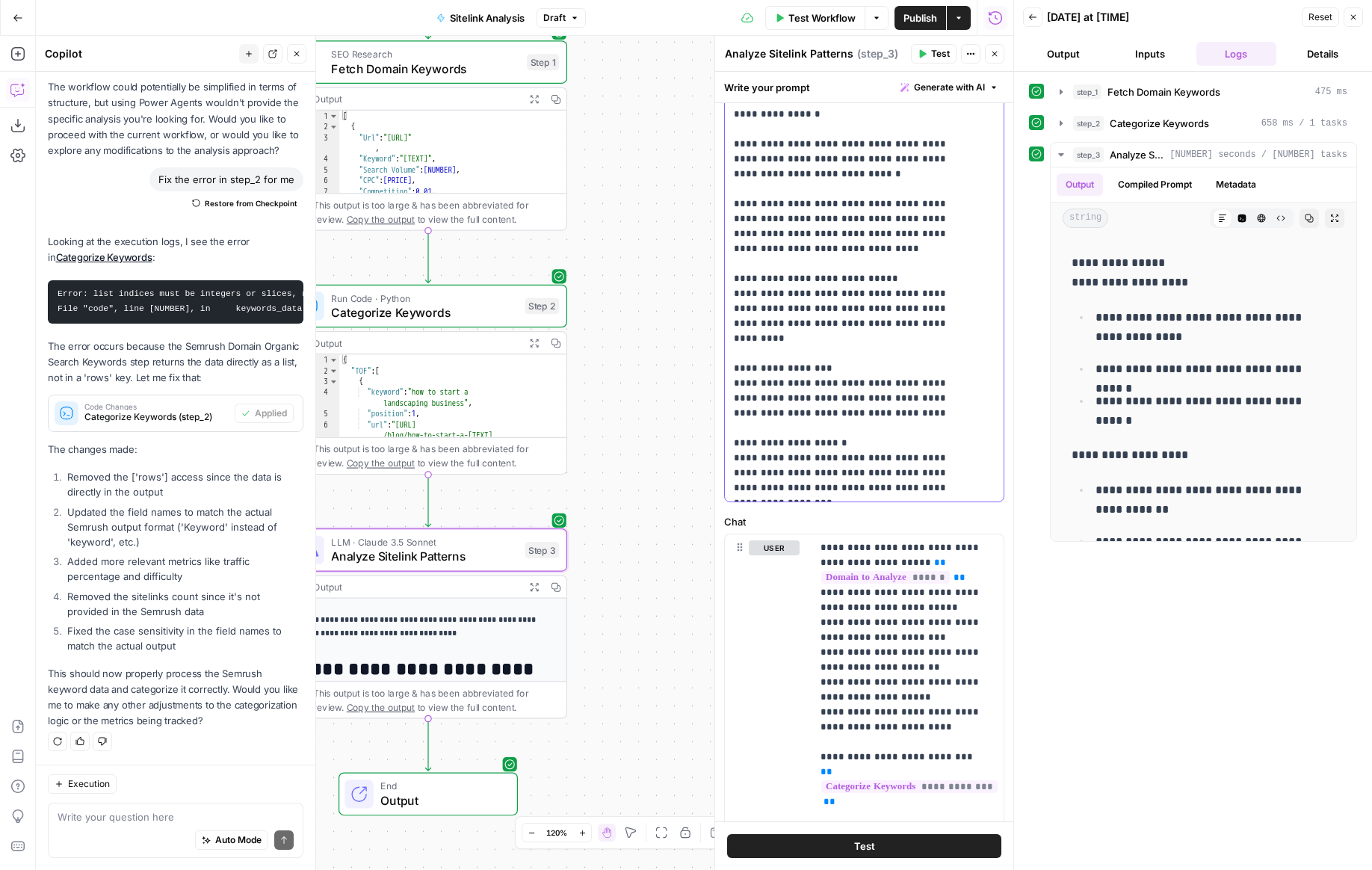 click on "**********" at bounding box center (853, -252) 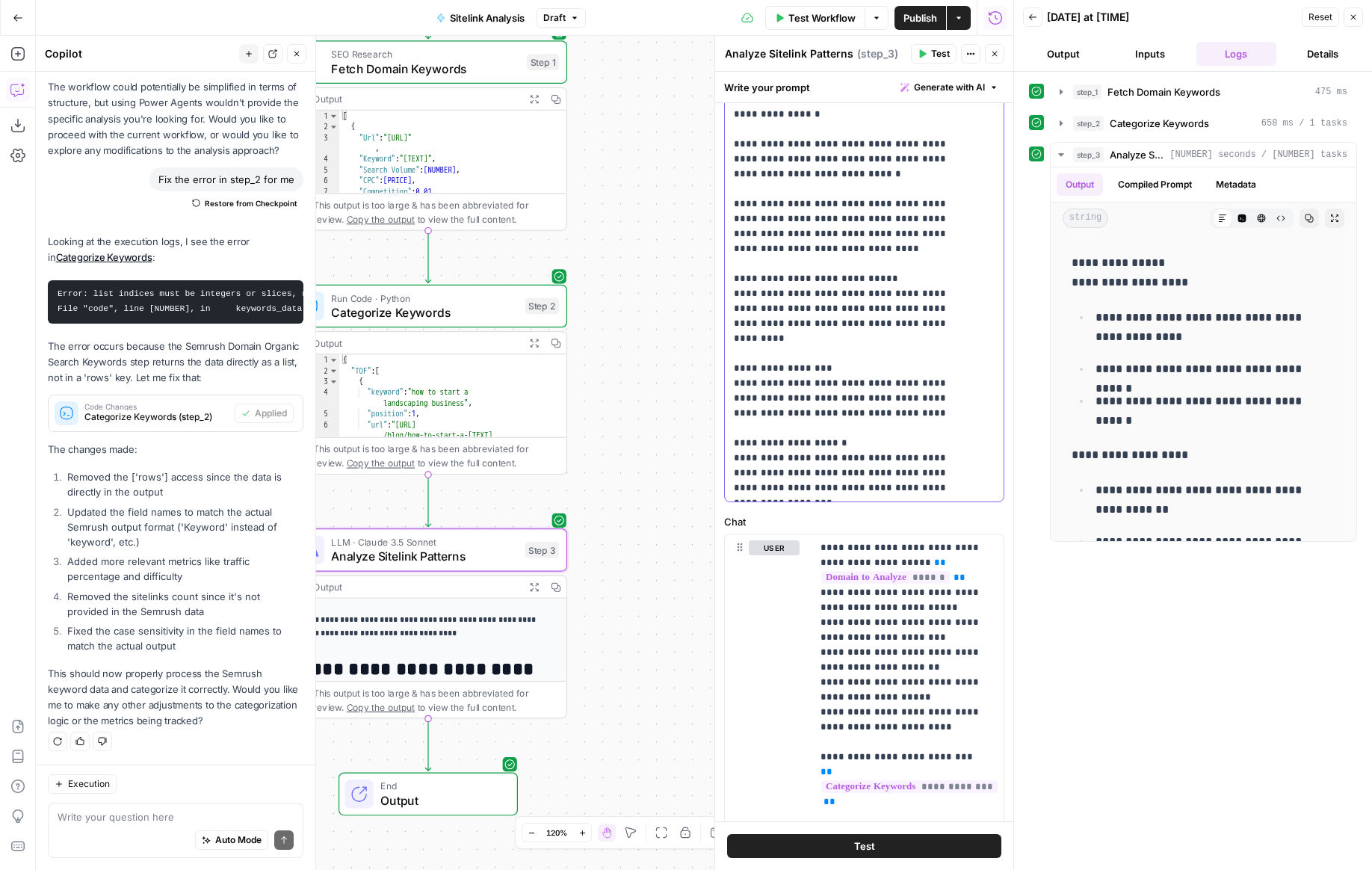 click on "**********" at bounding box center [853, -252] 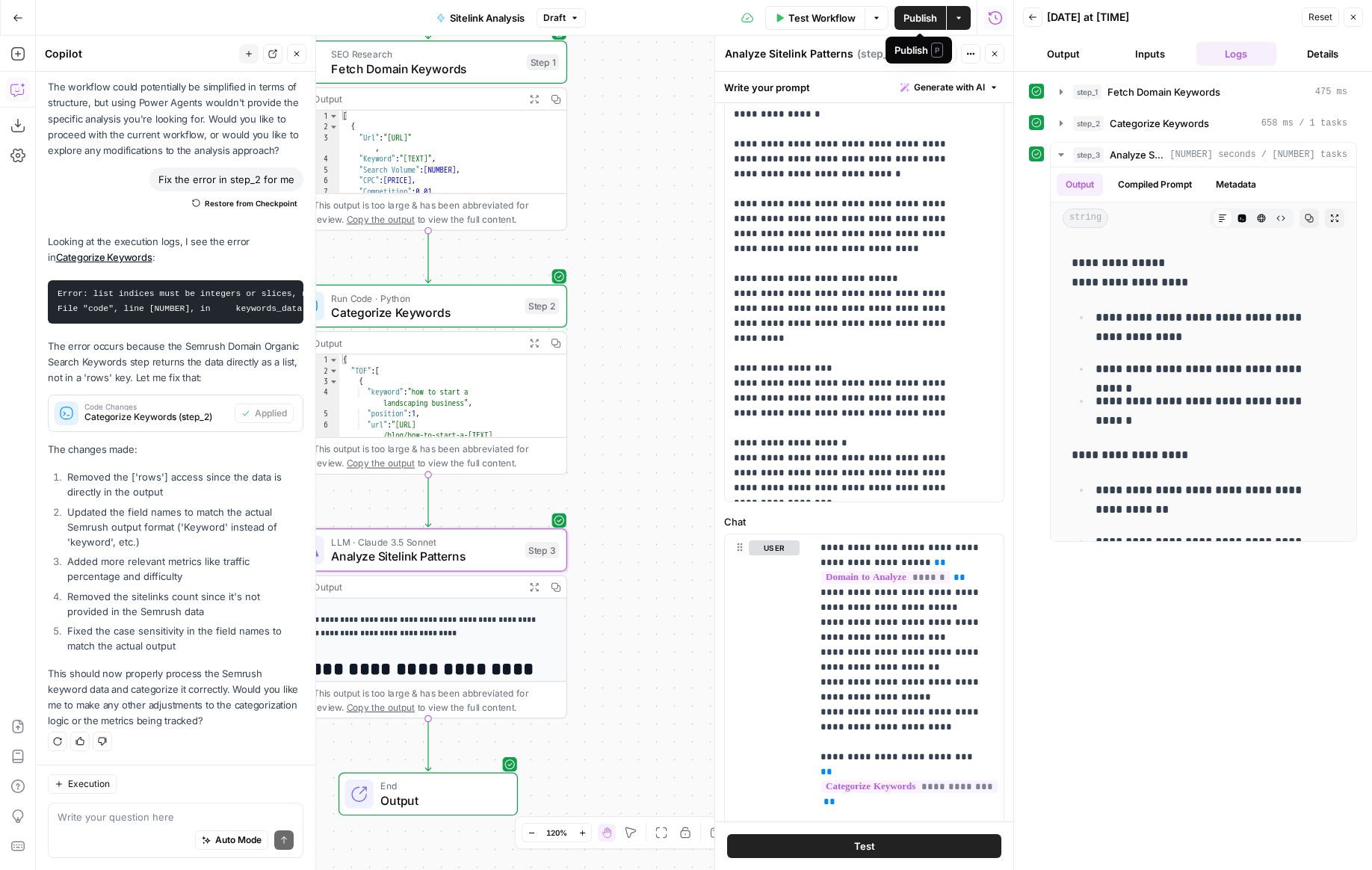 click on "Publish" at bounding box center (920, 18) 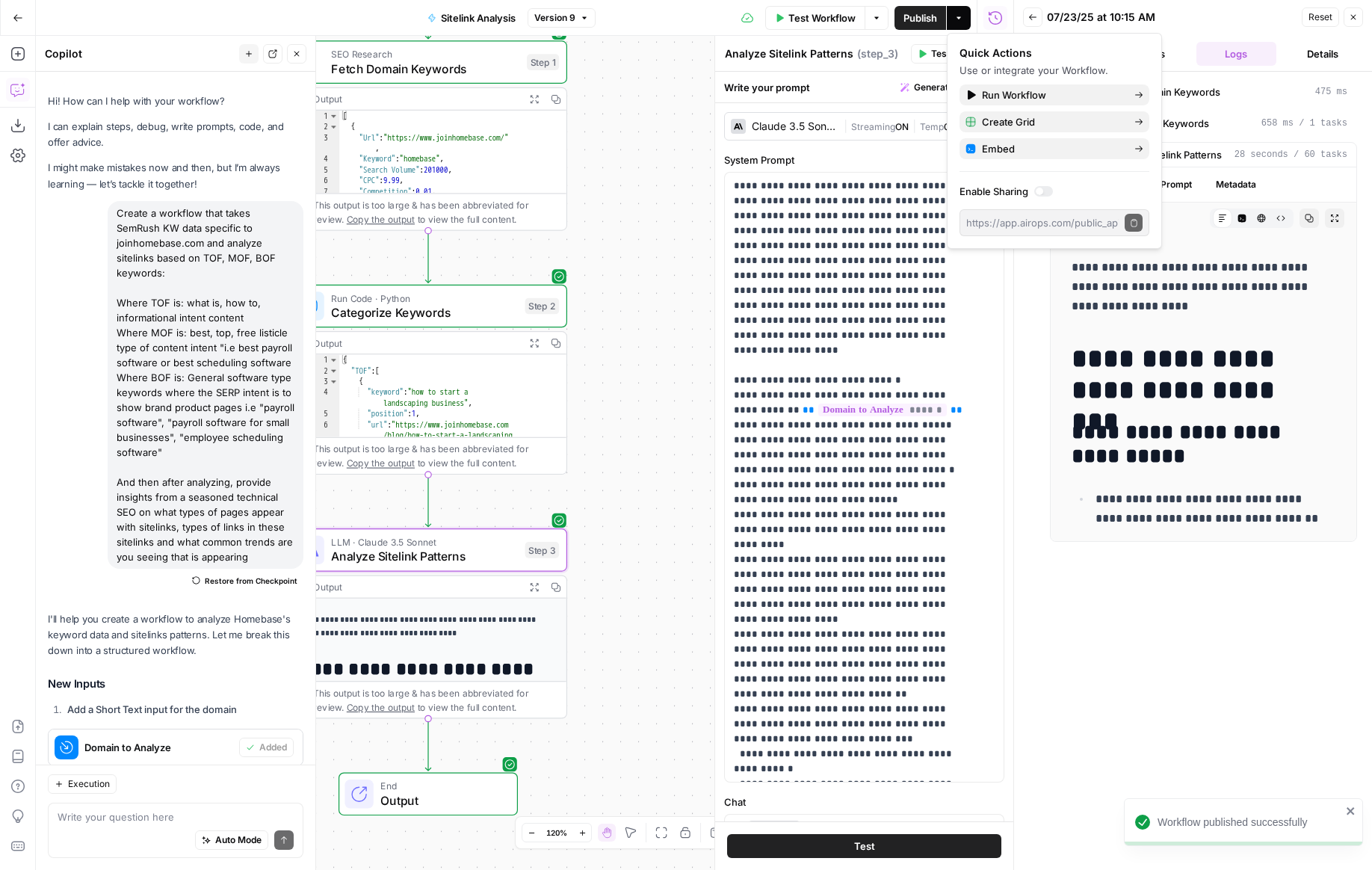 scroll, scrollTop: 0, scrollLeft: 0, axis: both 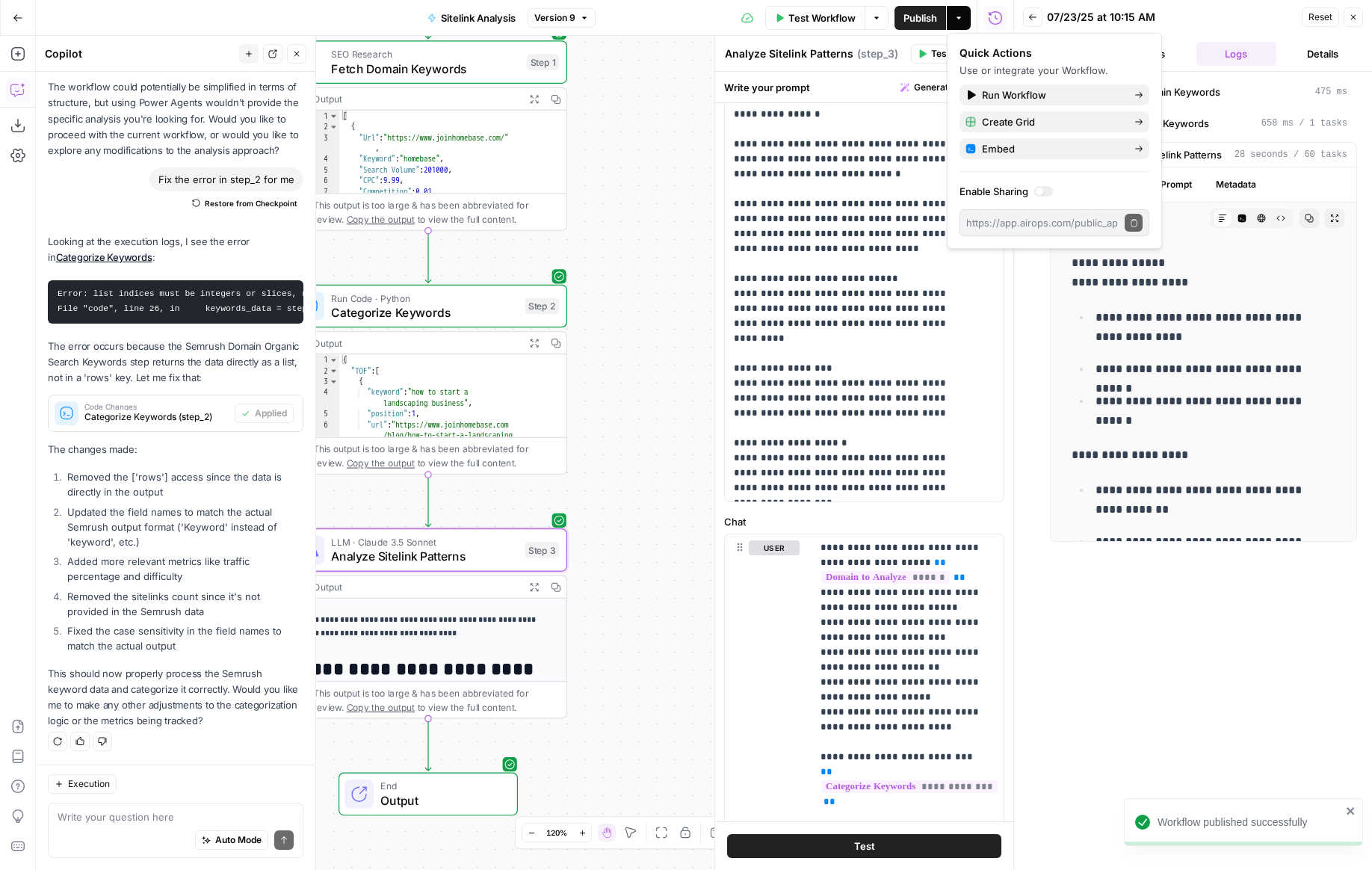 click on "Test" at bounding box center [864, 846] 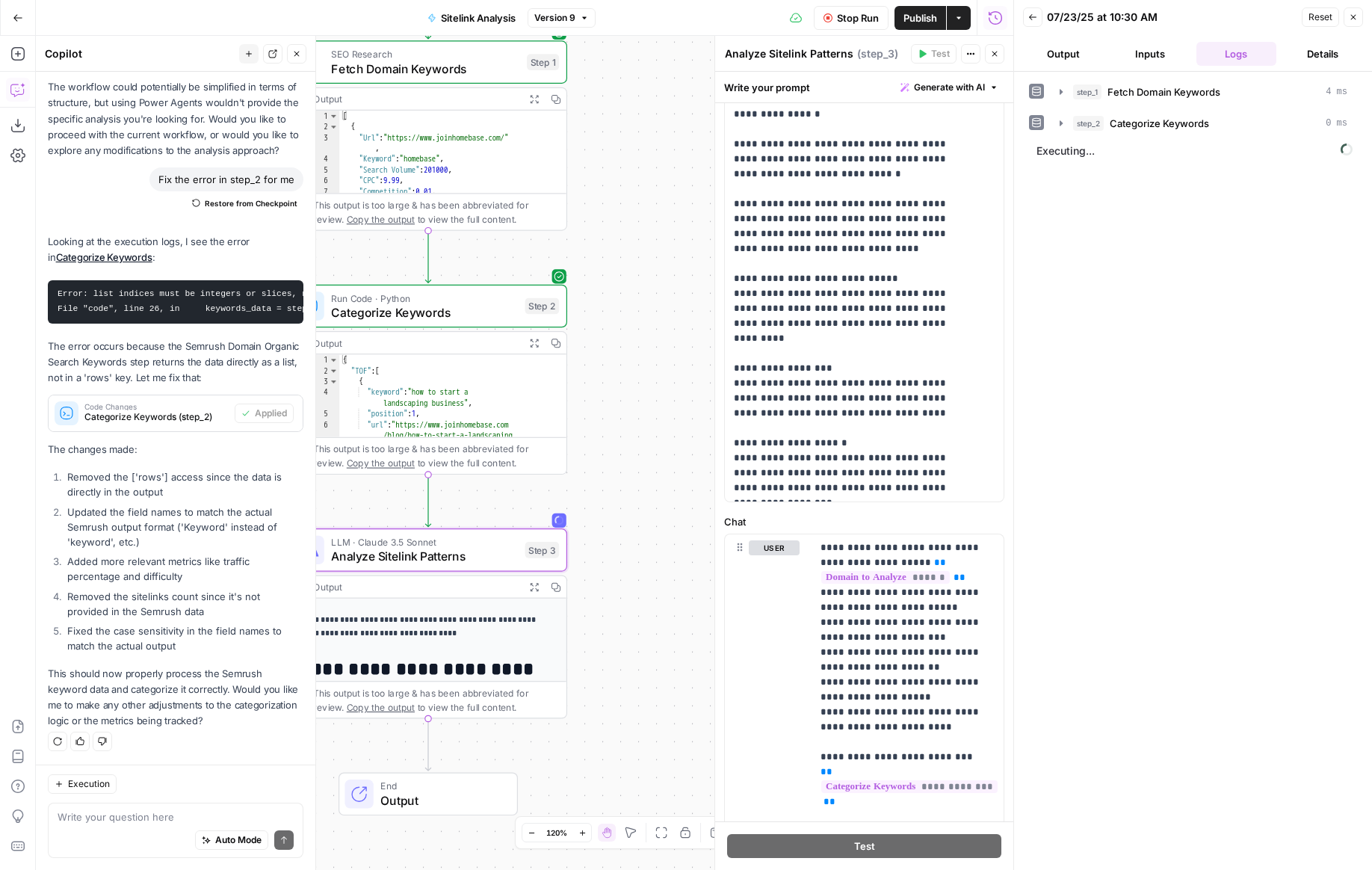 scroll, scrollTop: 2071, scrollLeft: 0, axis: vertical 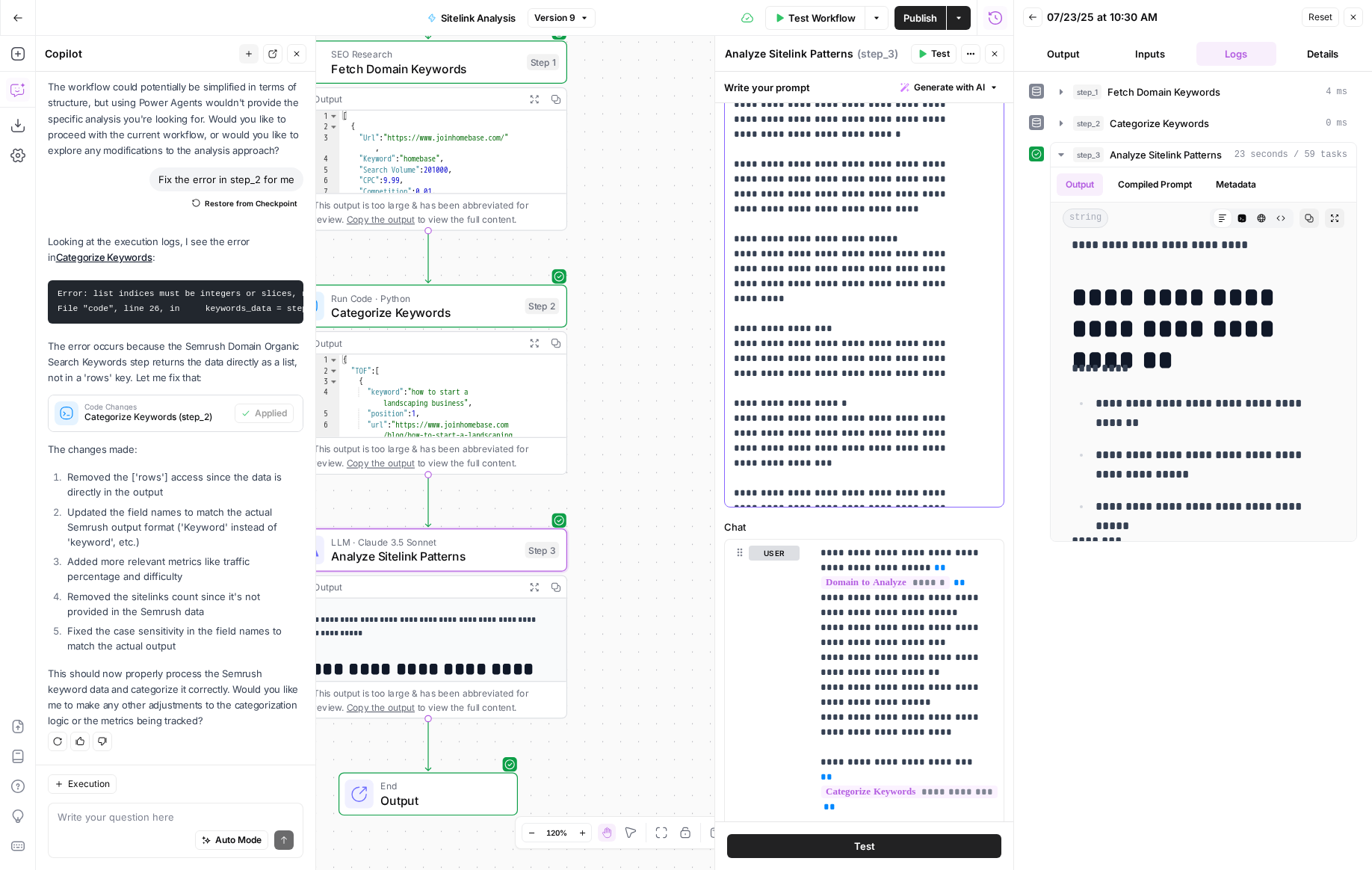 click on "**********" at bounding box center [853, -269] 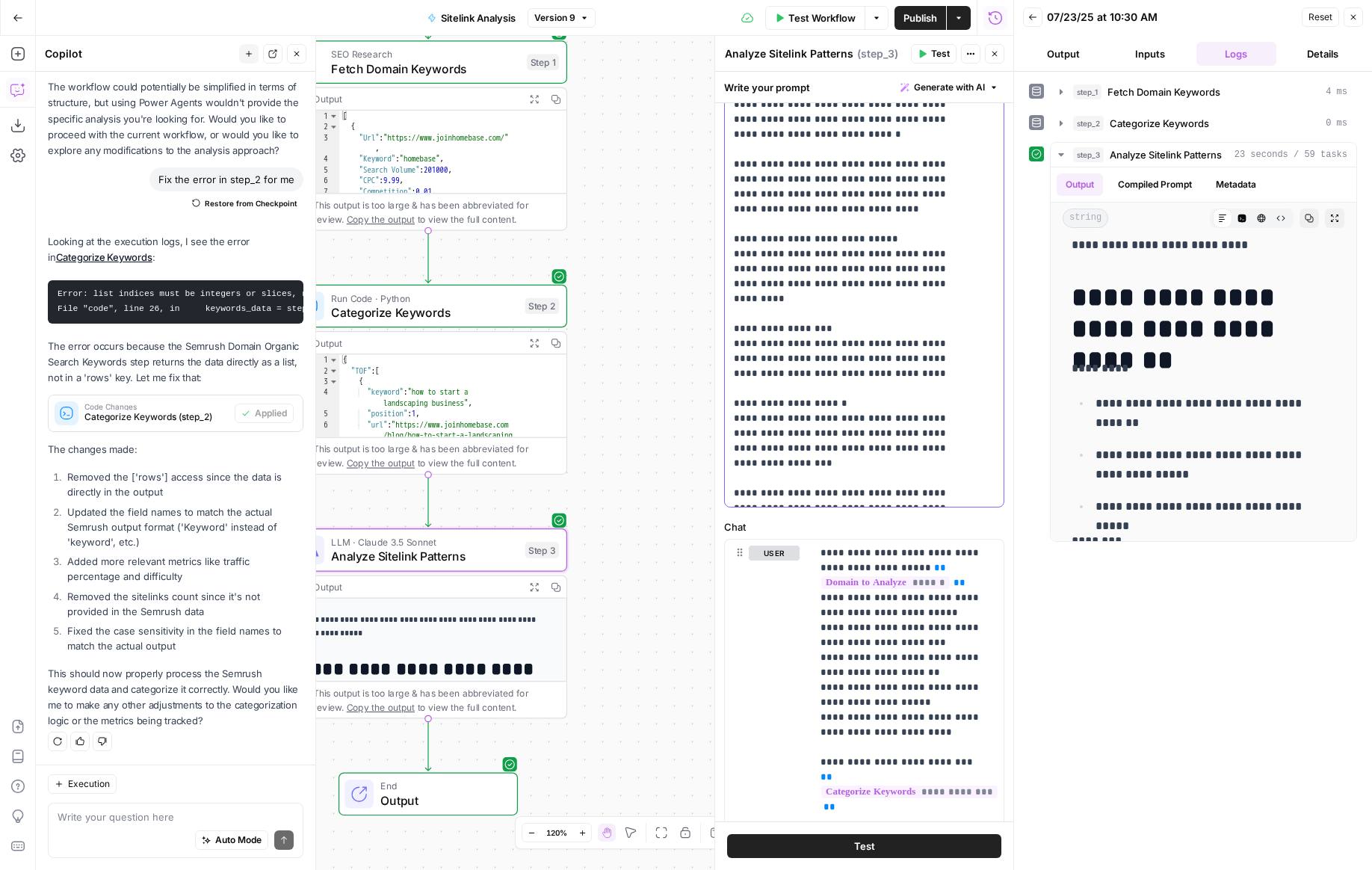 type 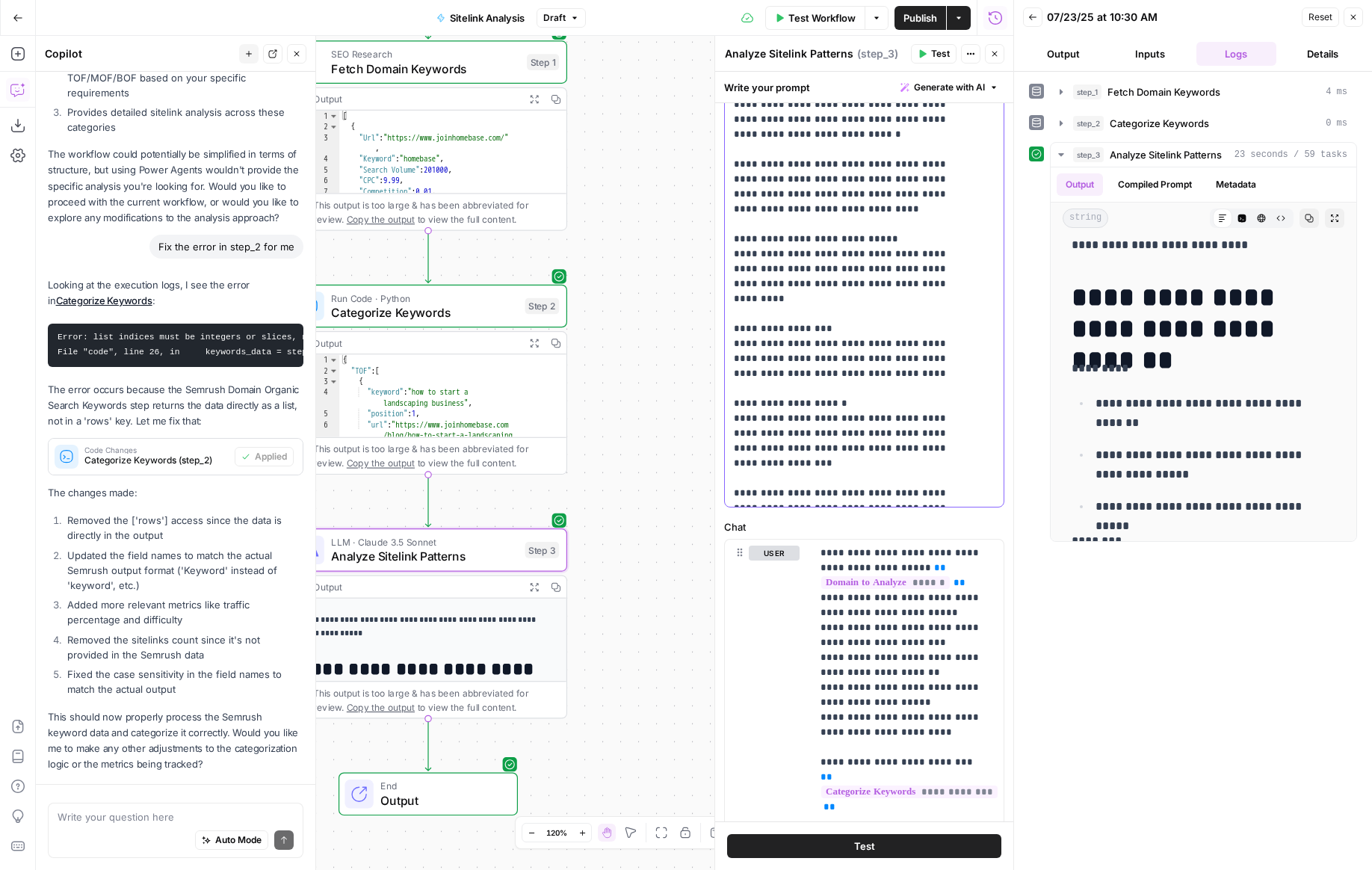 scroll, scrollTop: 2071, scrollLeft: 0, axis: vertical 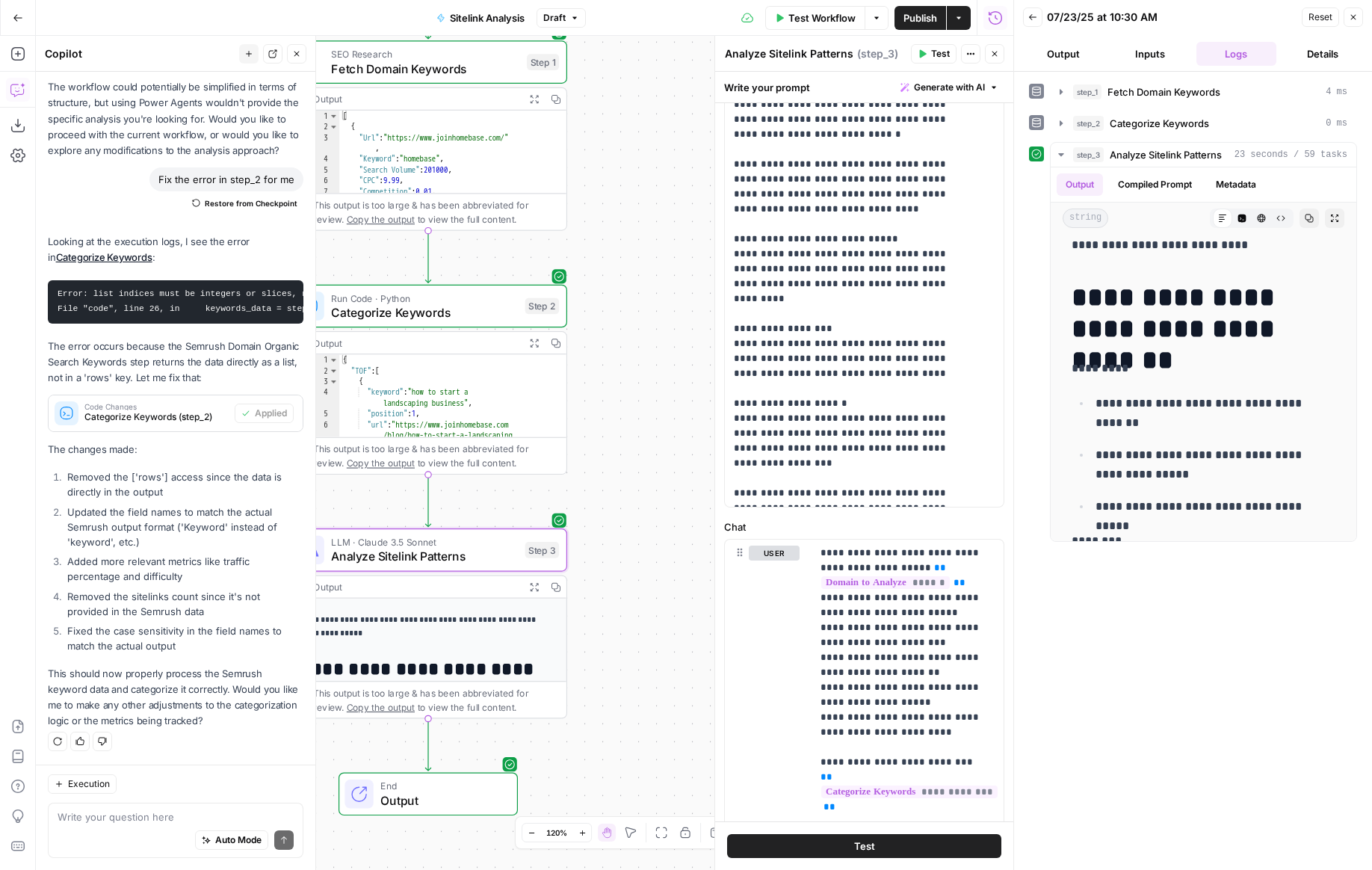click on "Test" at bounding box center [864, 846] 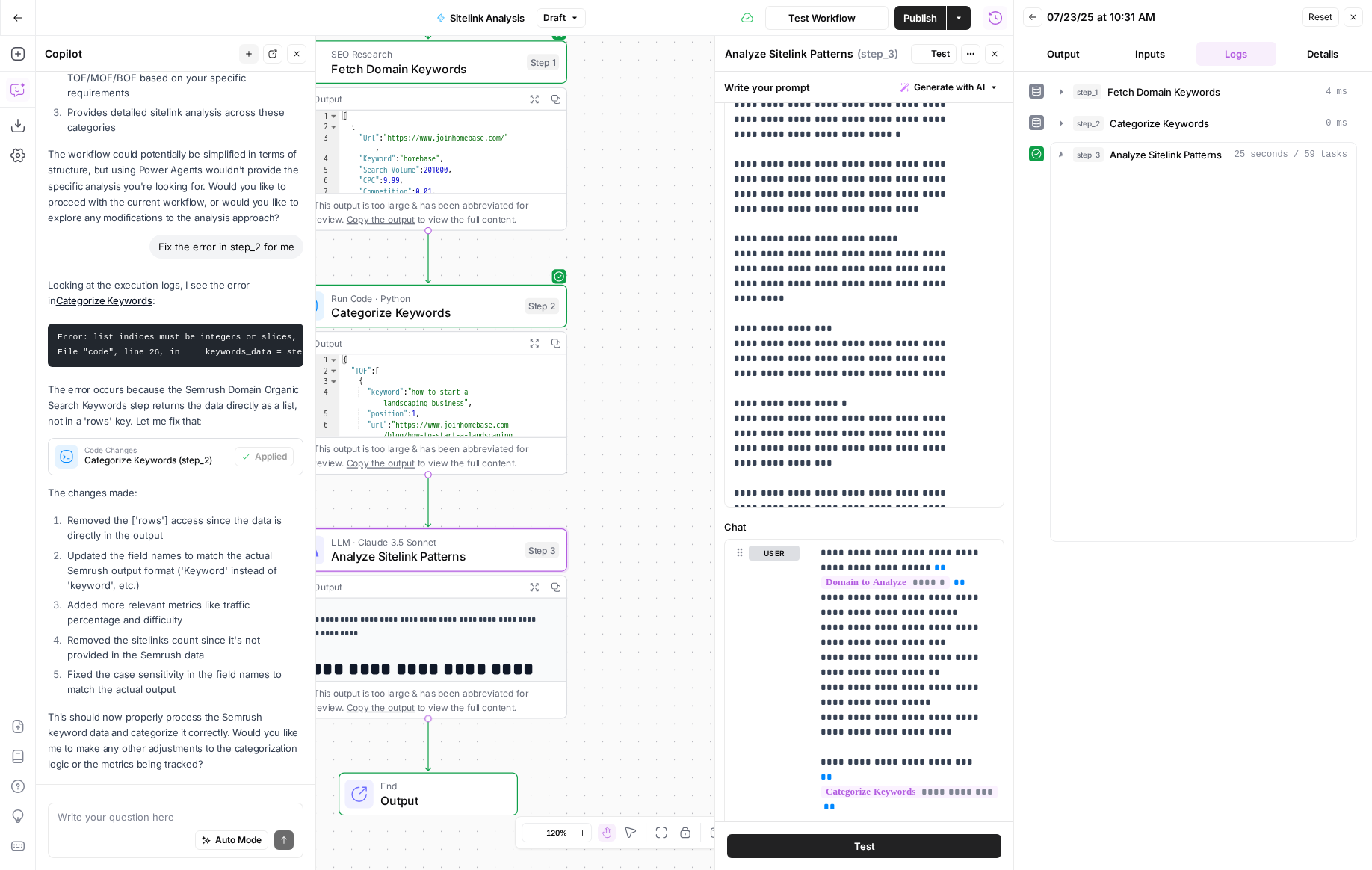 scroll, scrollTop: 2071, scrollLeft: 0, axis: vertical 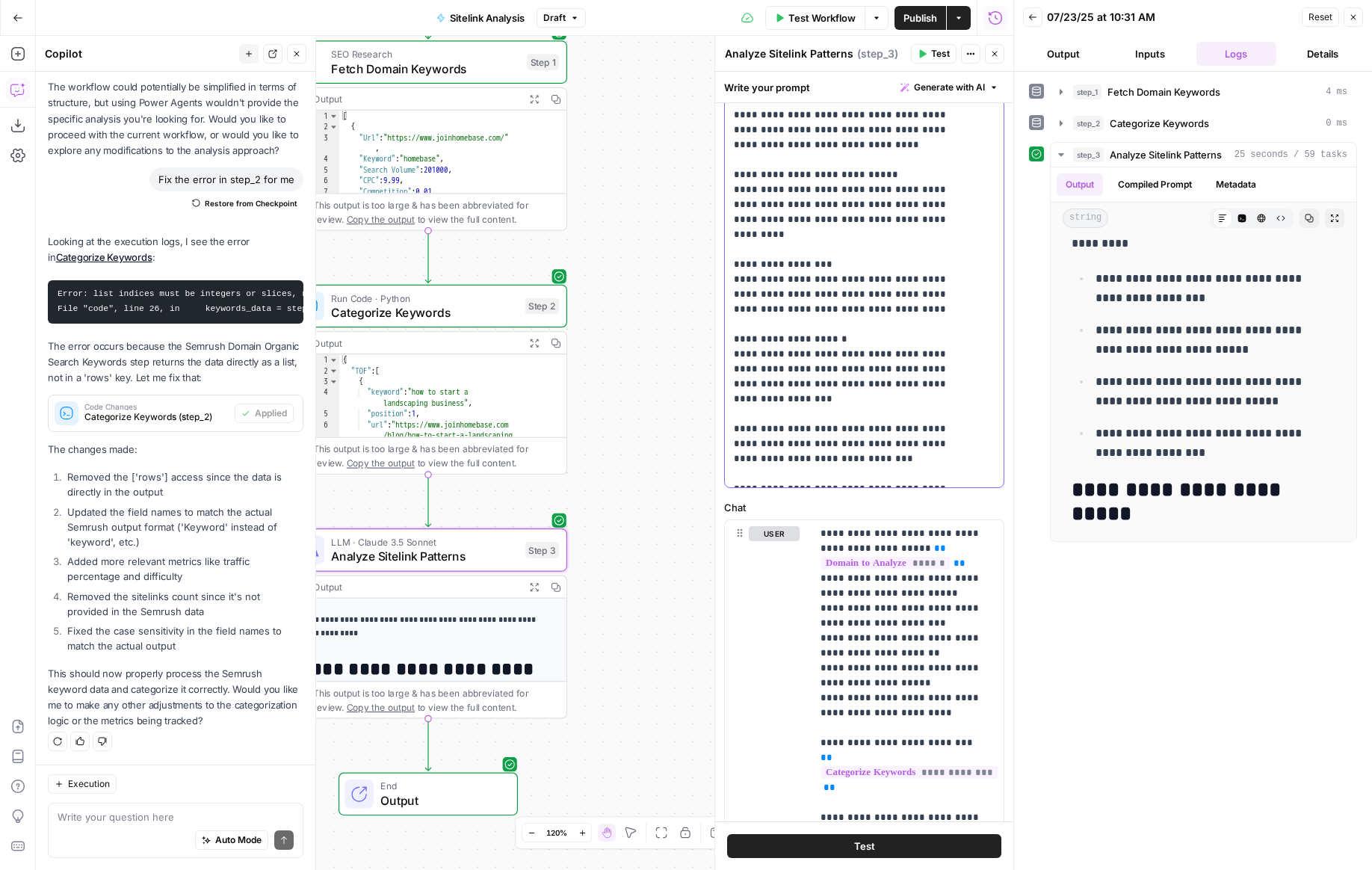 click on "**********" at bounding box center [853, -311] 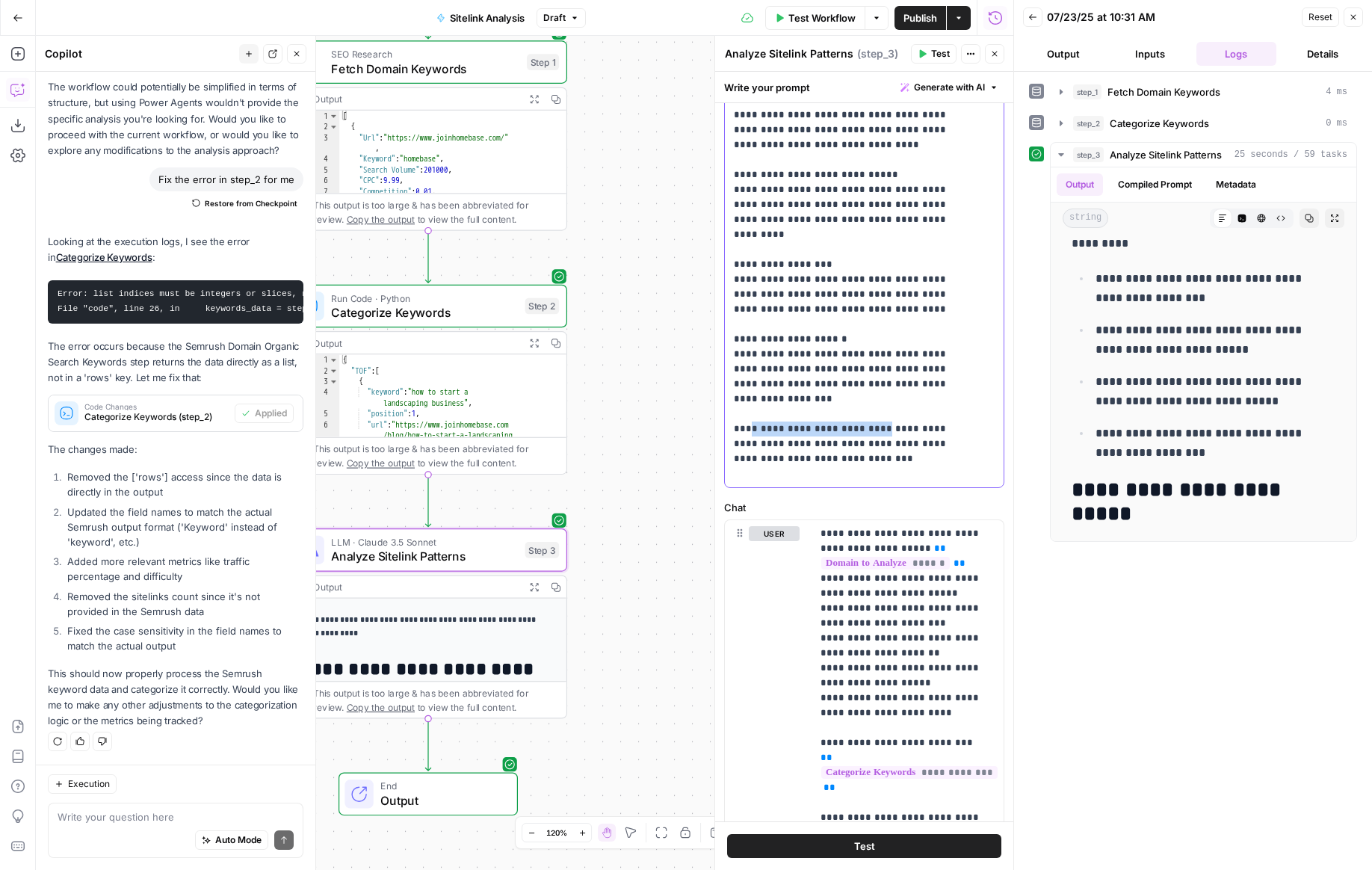 drag, startPoint x: 746, startPoint y: 250, endPoint x: 853, endPoint y: 256, distance: 107.16809 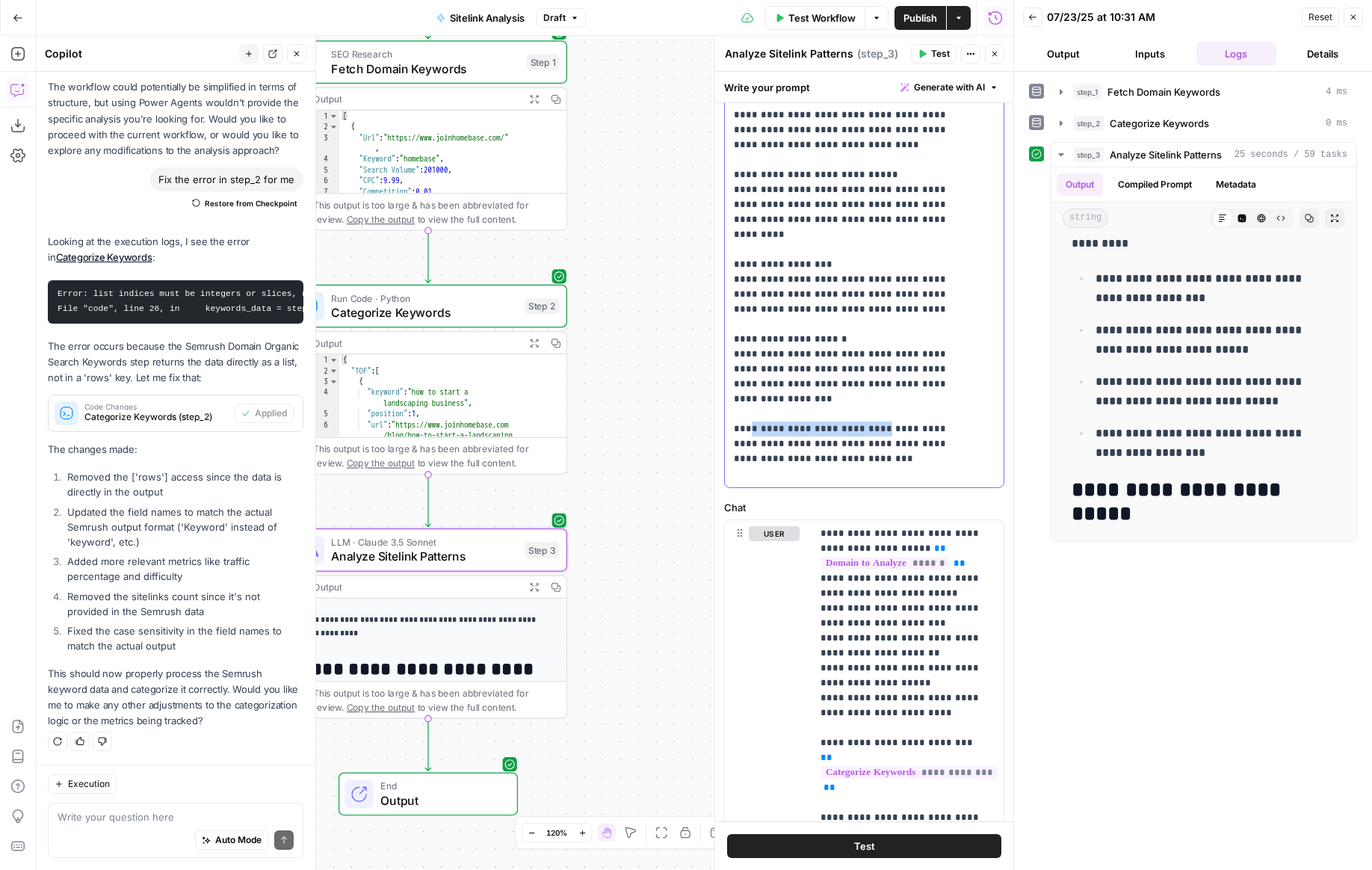 click 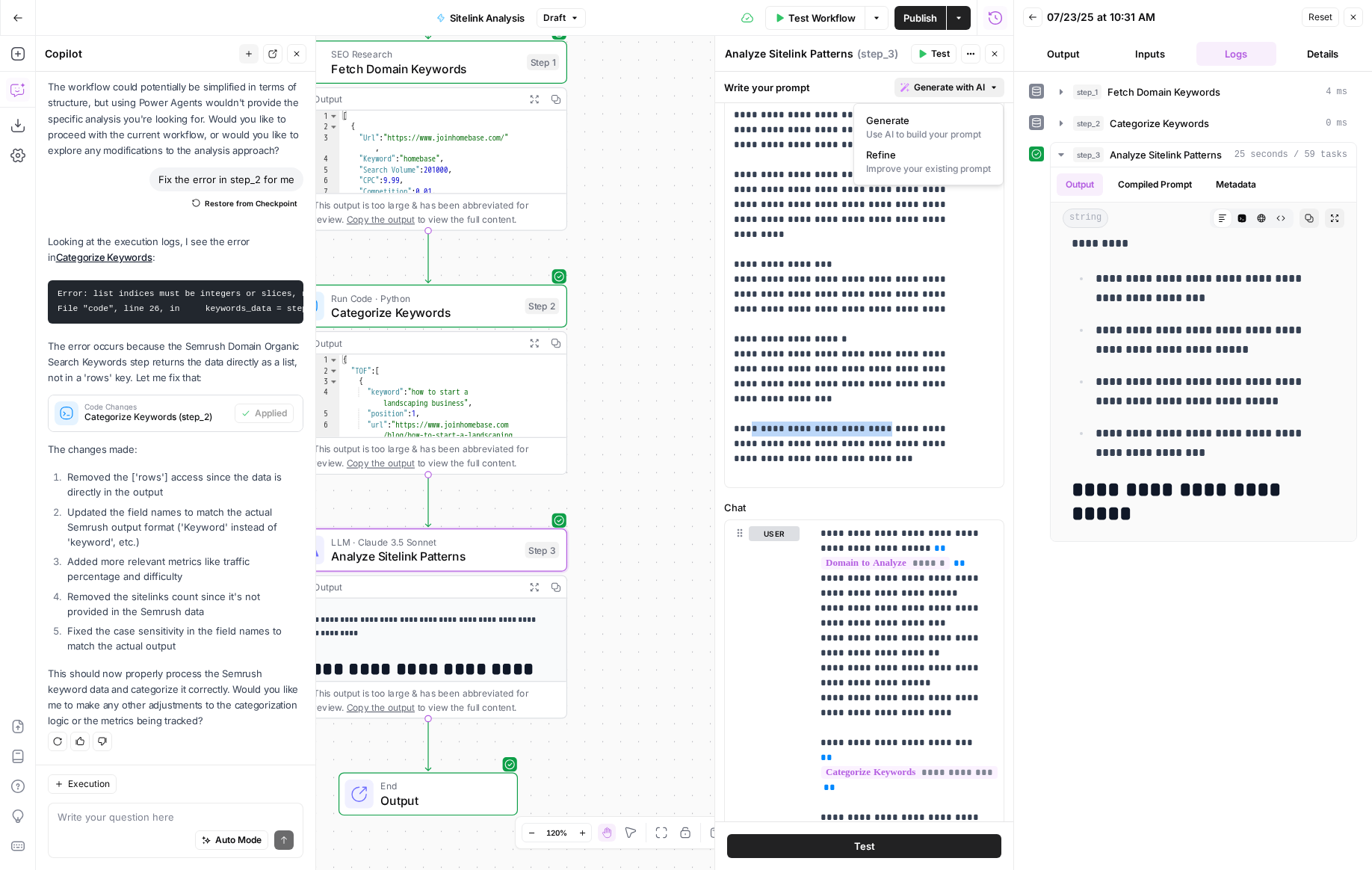 click 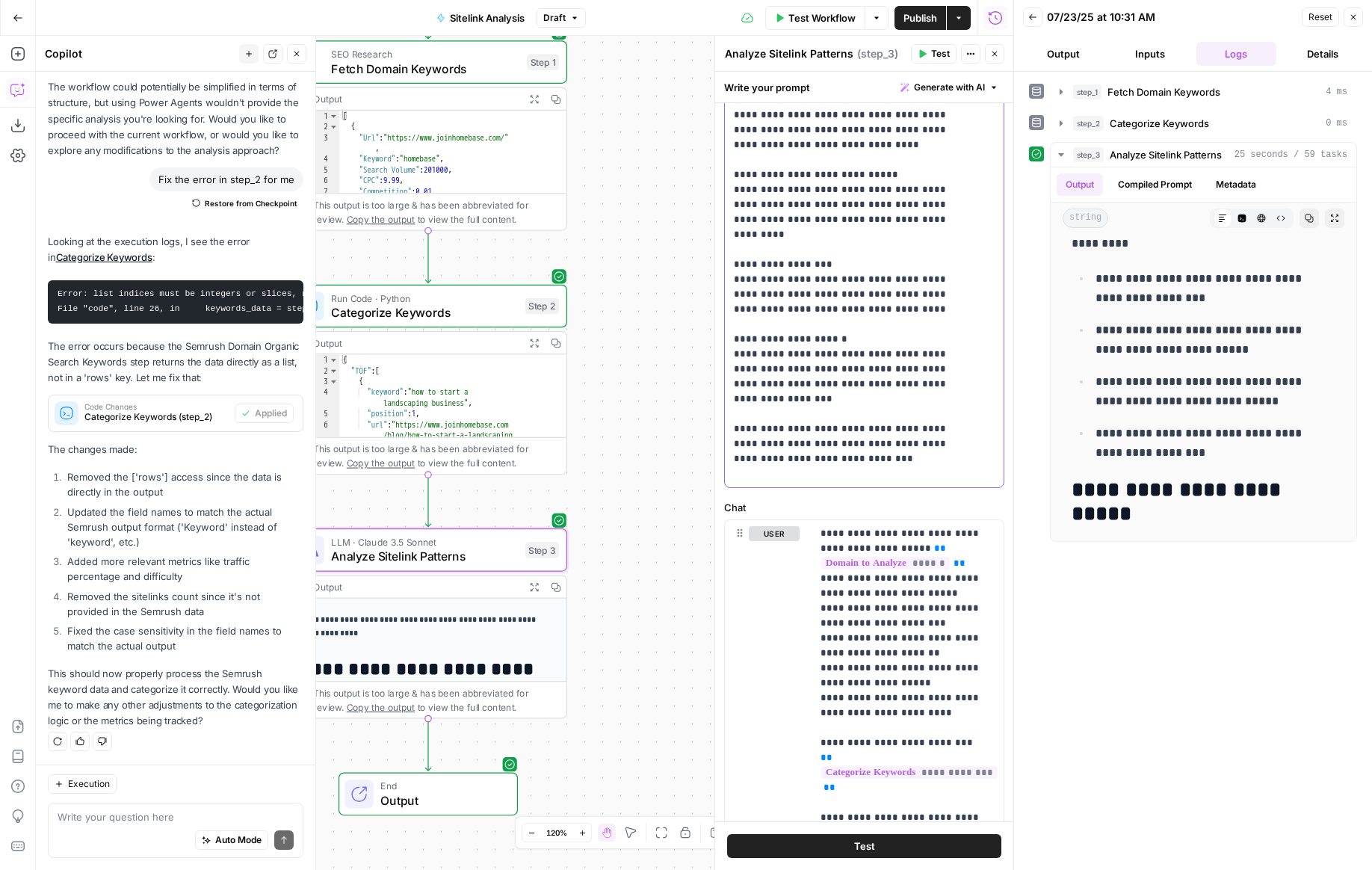 click on "**********" at bounding box center (853, -296) 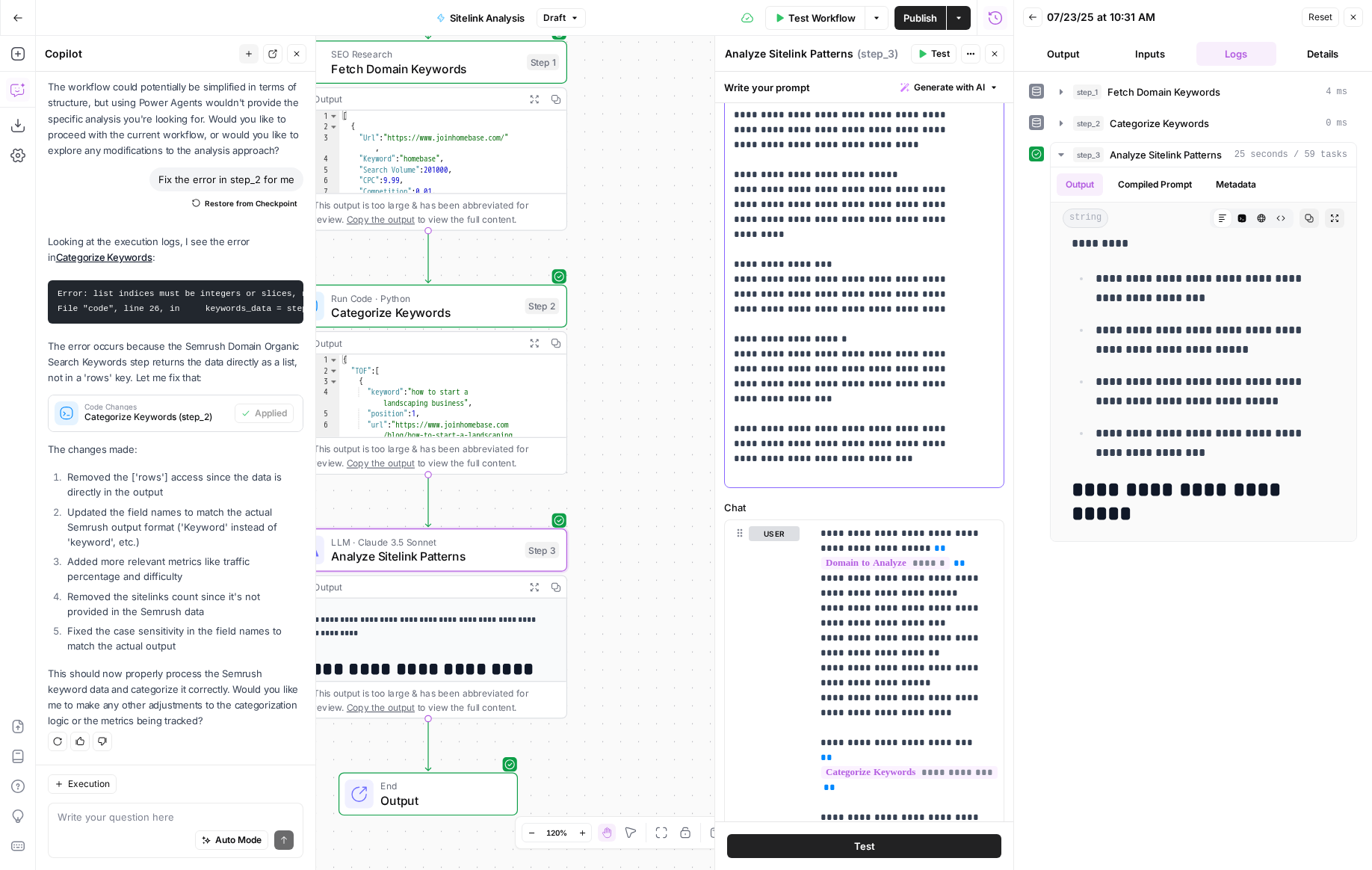 click on "**********" at bounding box center (853, -296) 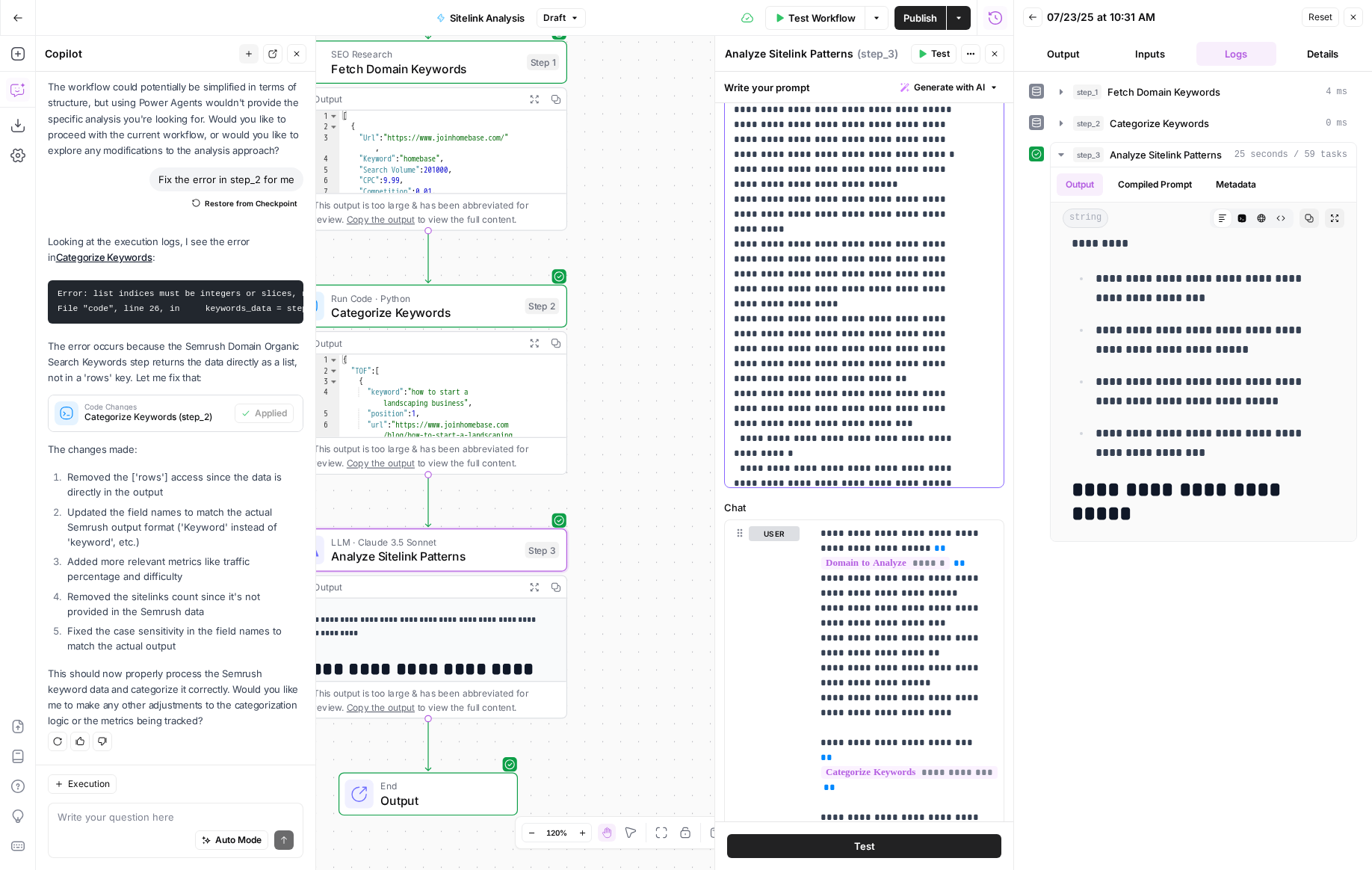 scroll, scrollTop: 0, scrollLeft: 0, axis: both 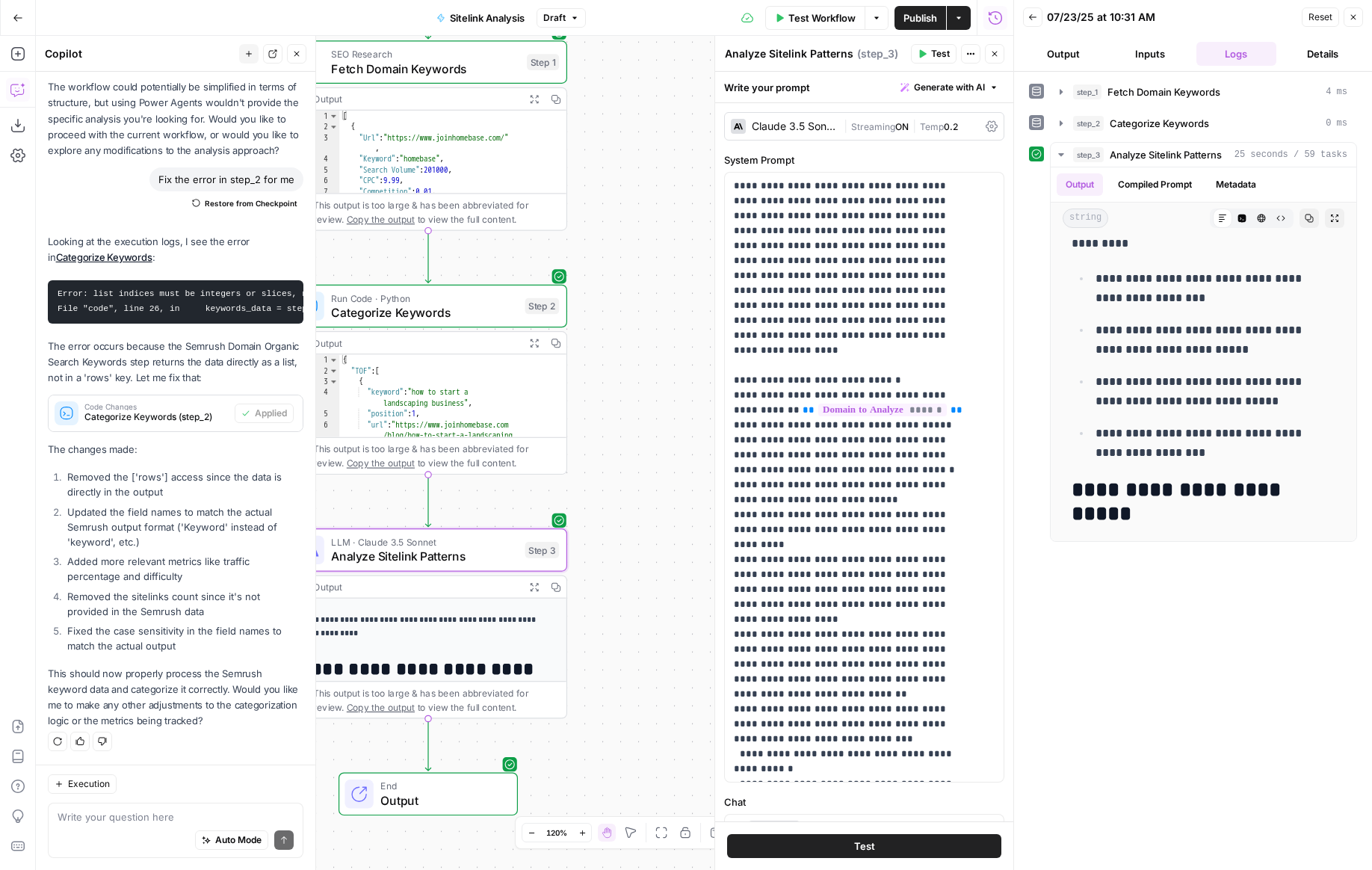 click on "Claude 3.5 Sonnet" at bounding box center [784, 126] 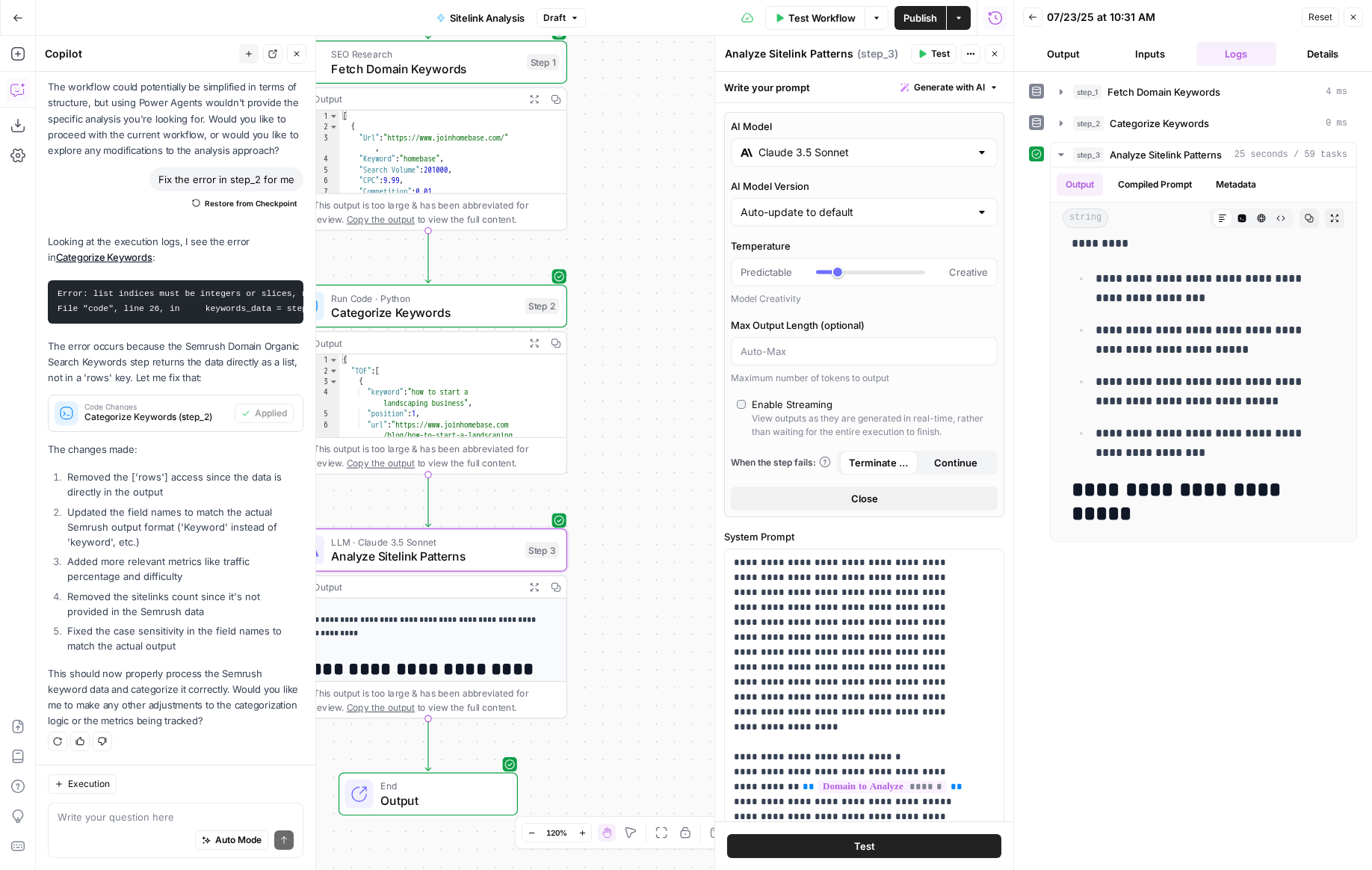 click on "Claude 3.5 Sonnet" at bounding box center (864, 152) 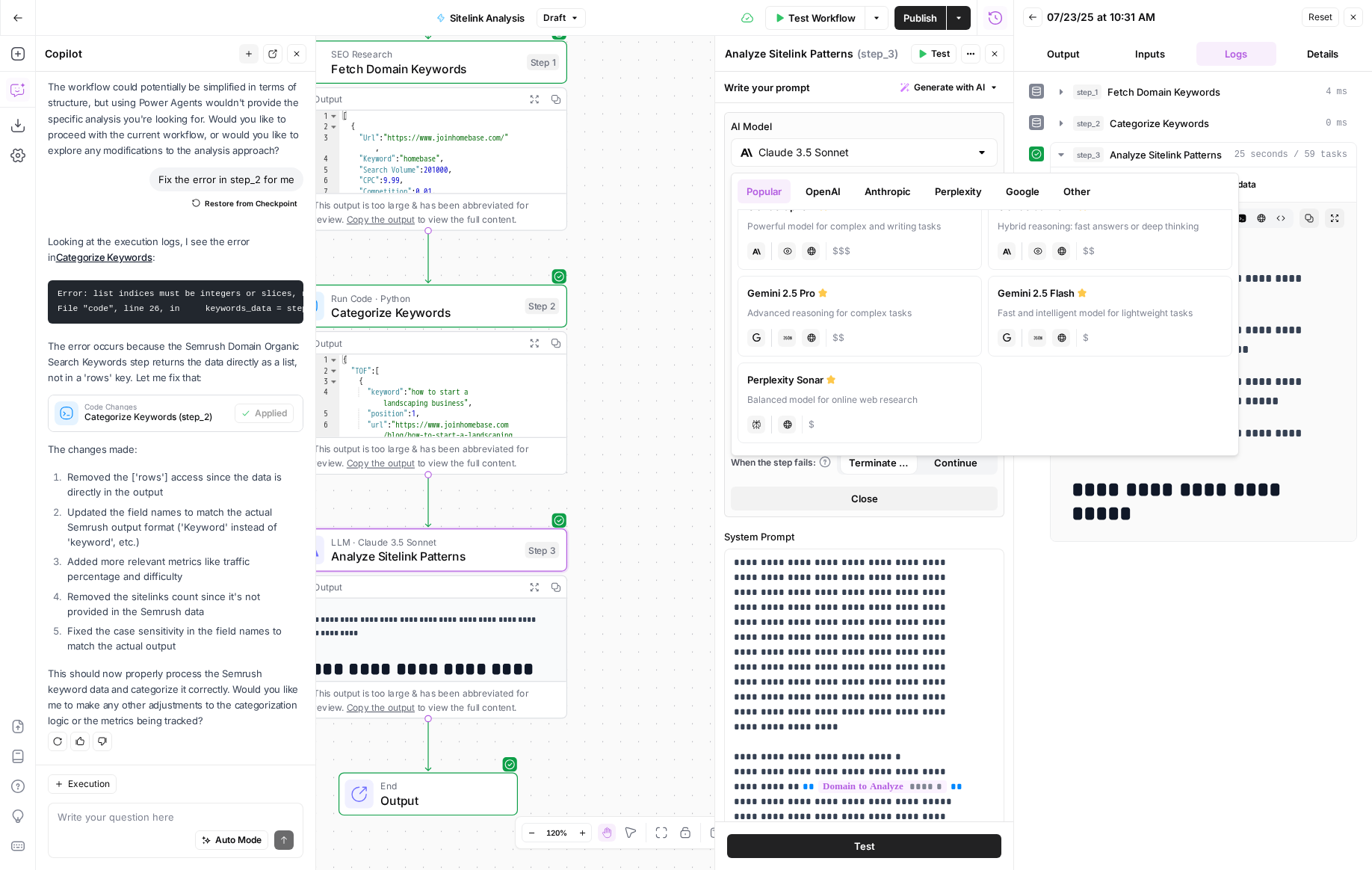 scroll, scrollTop: 0, scrollLeft: 0, axis: both 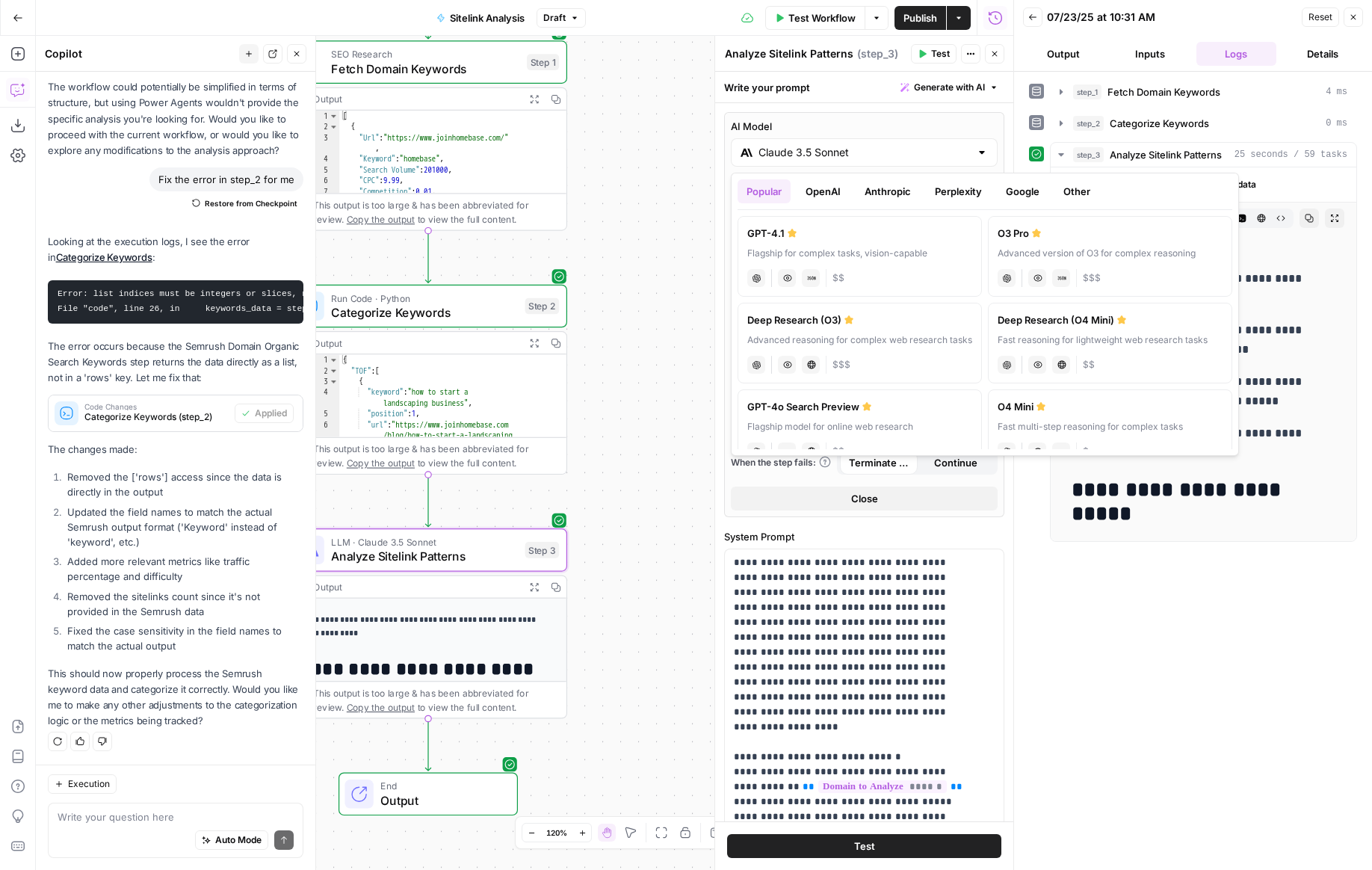 click on "O3 Pro Advanced version of O3 for complex reasoning chat Vision Capabilities JSON Mode $$$" at bounding box center [1110, 256] 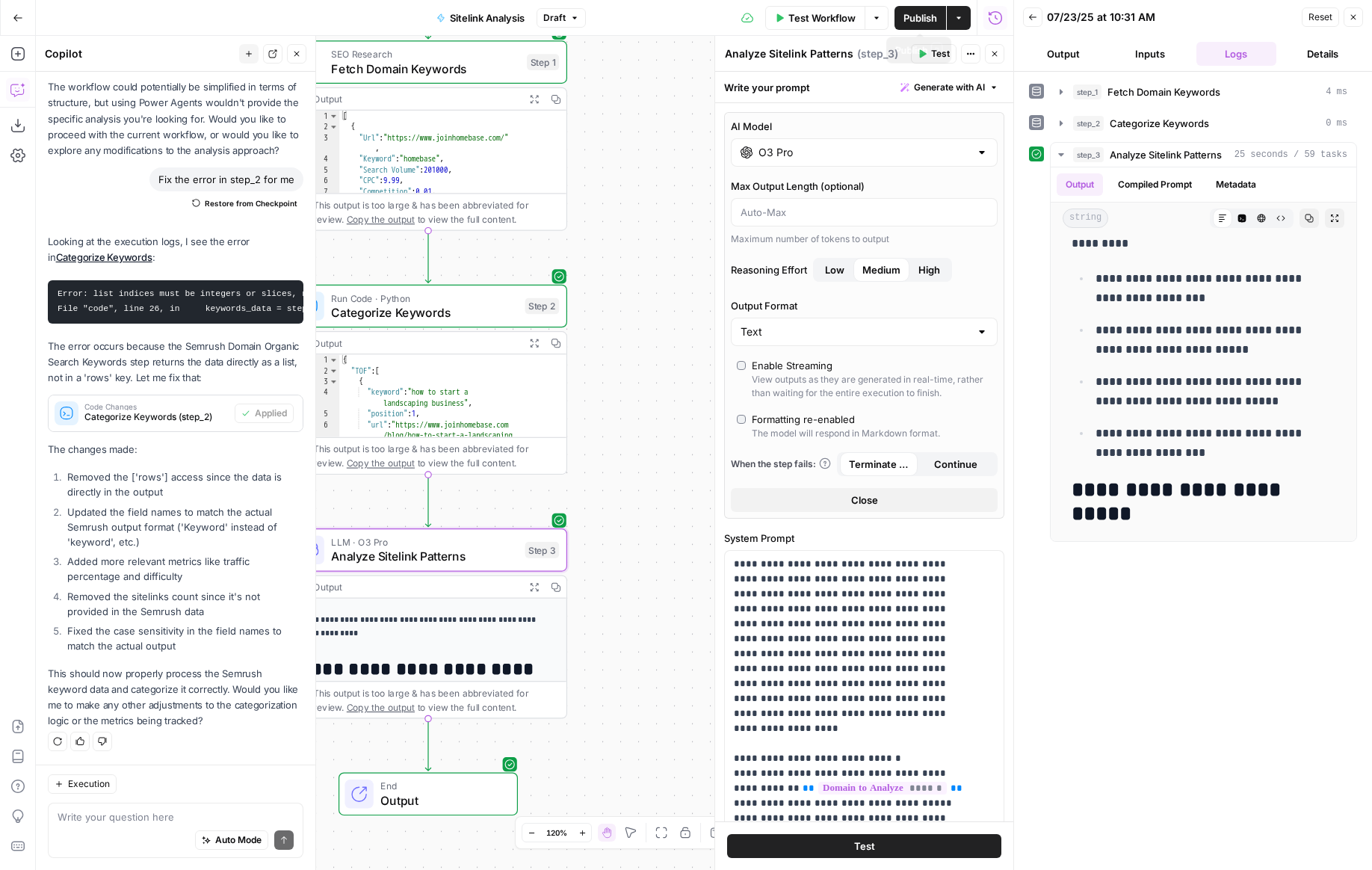 click on "Test Workflow" at bounding box center (822, 18) 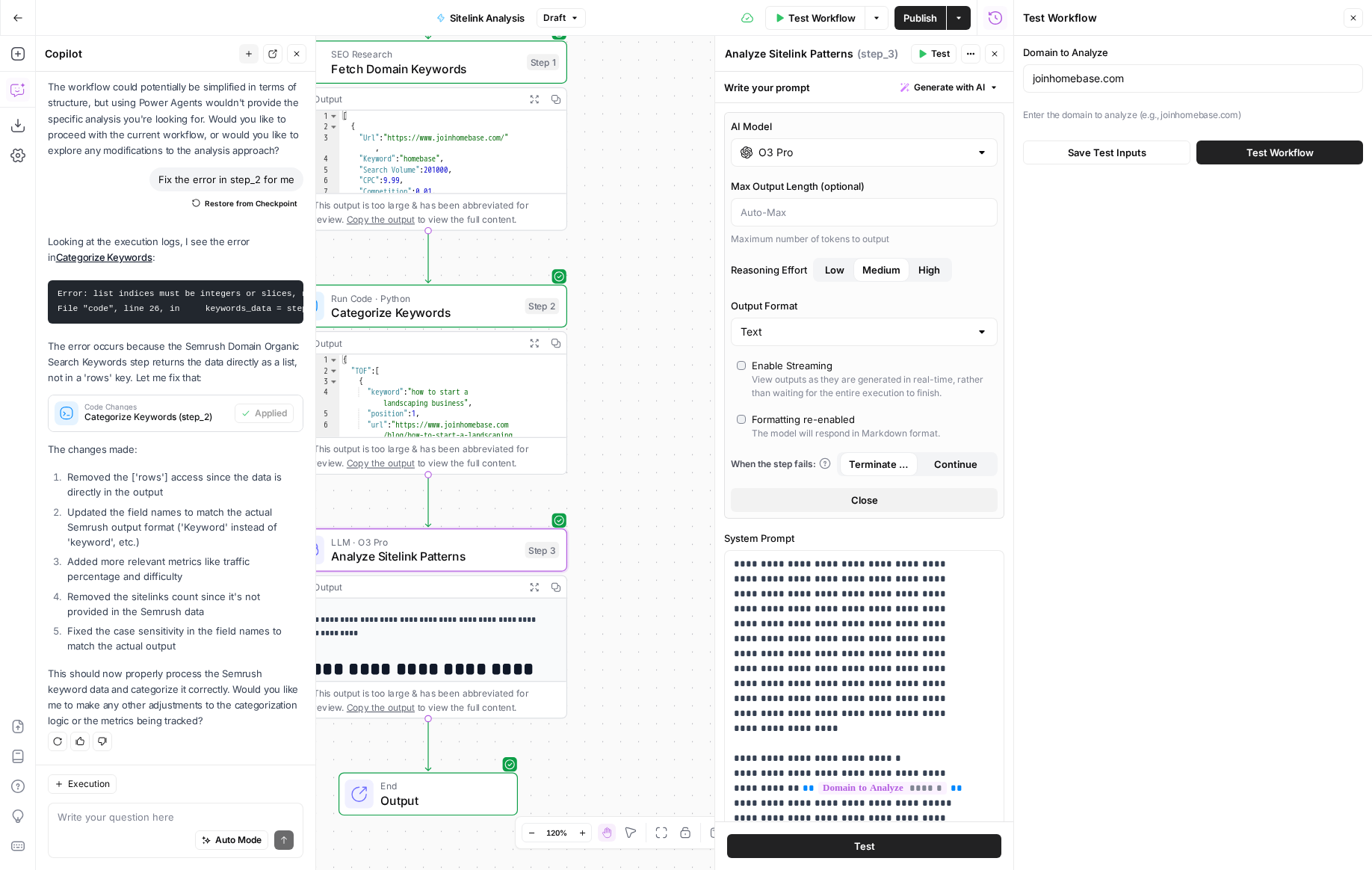 click on "Test Workflow" at bounding box center [1280, 152] 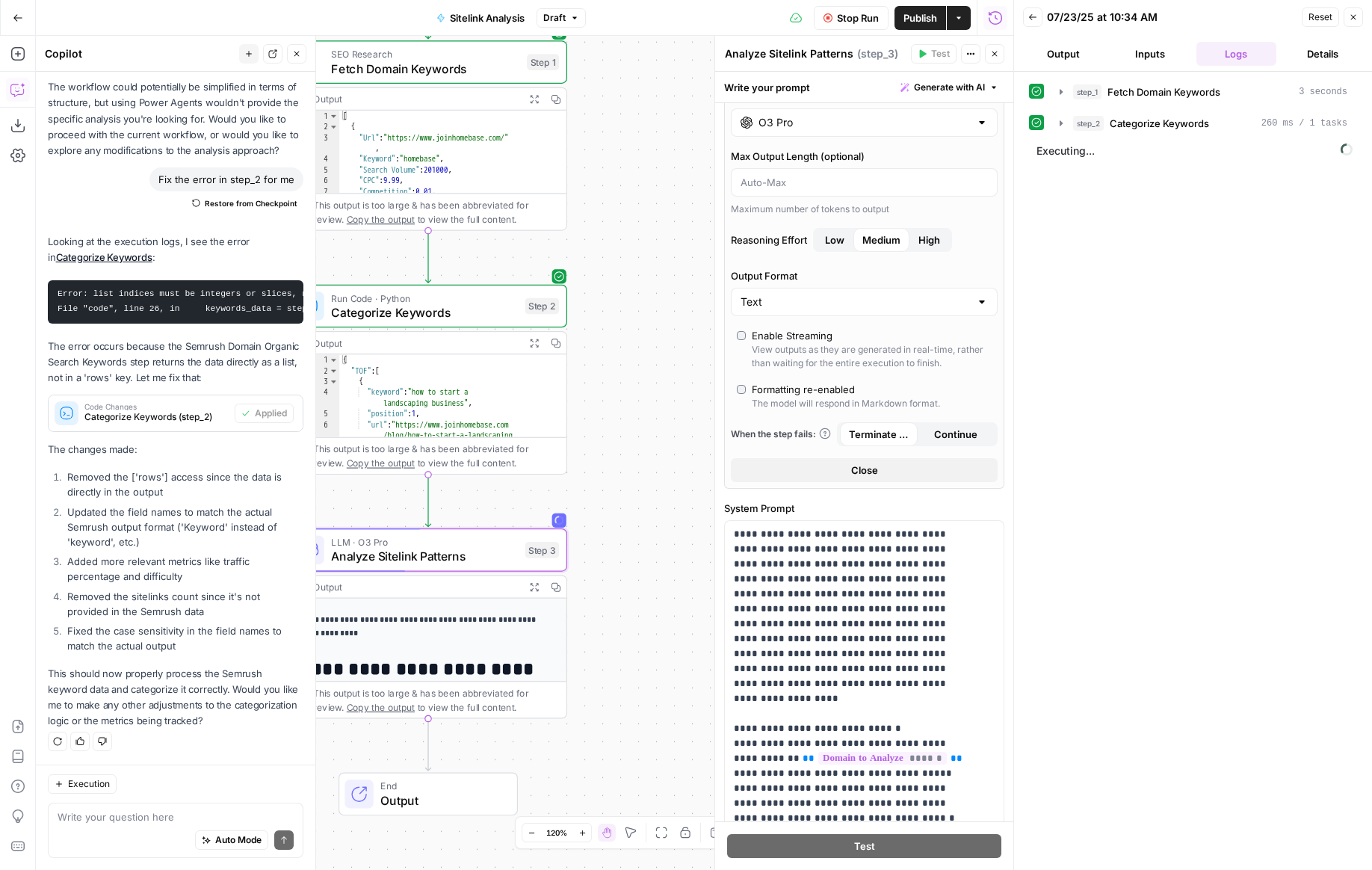 scroll, scrollTop: 0, scrollLeft: 0, axis: both 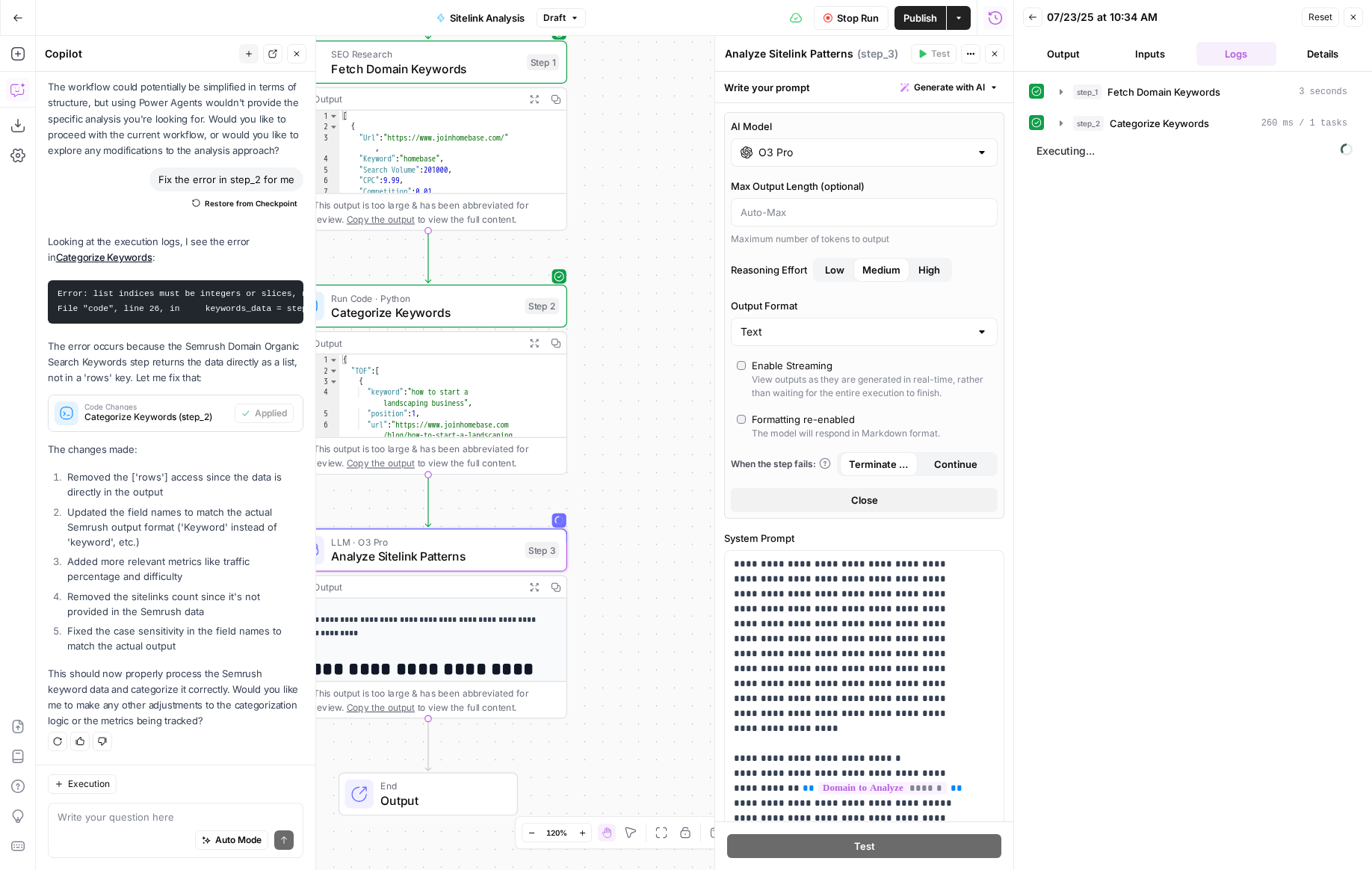 click at bounding box center (982, 152) 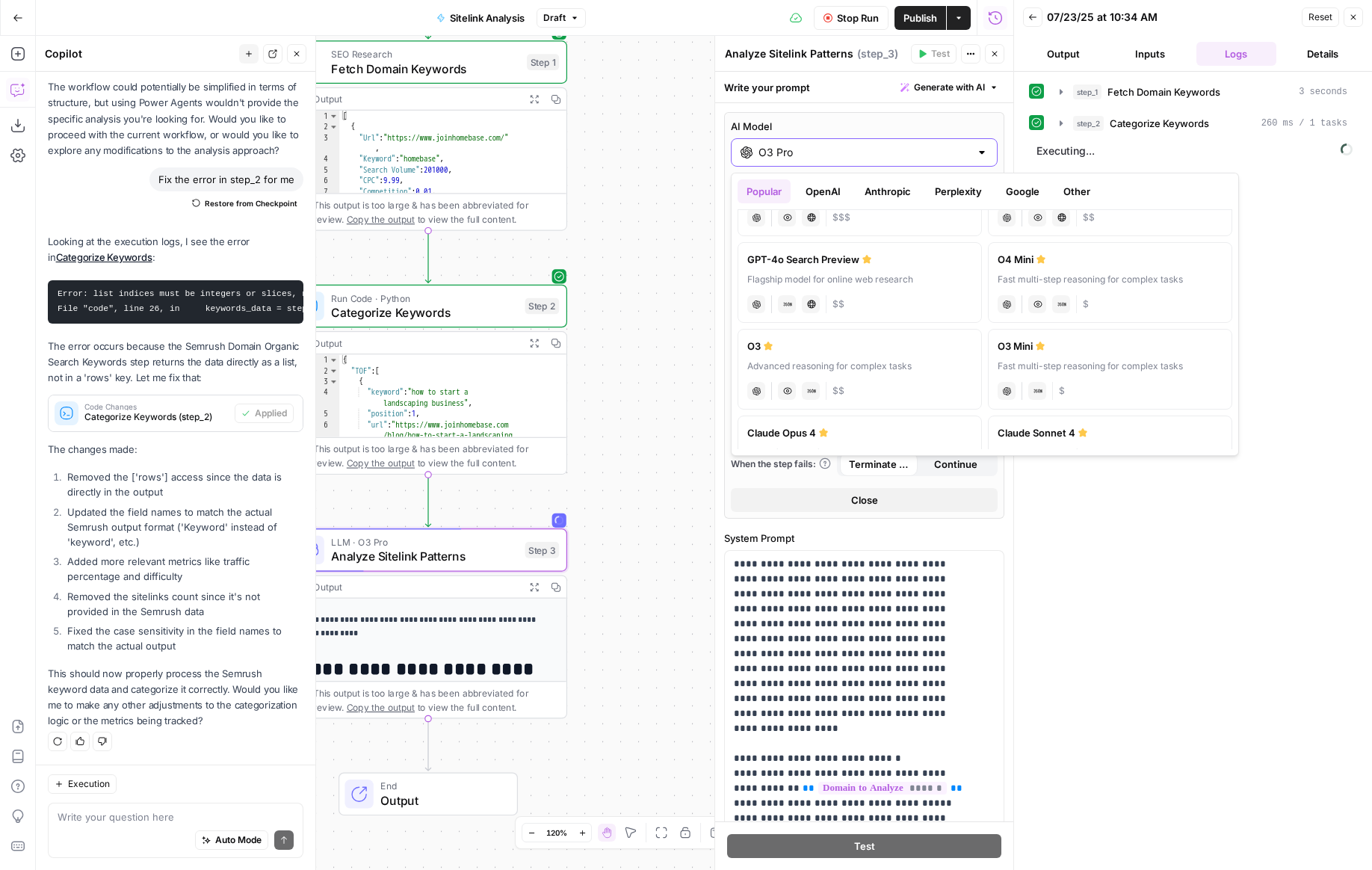 scroll, scrollTop: 0, scrollLeft: 0, axis: both 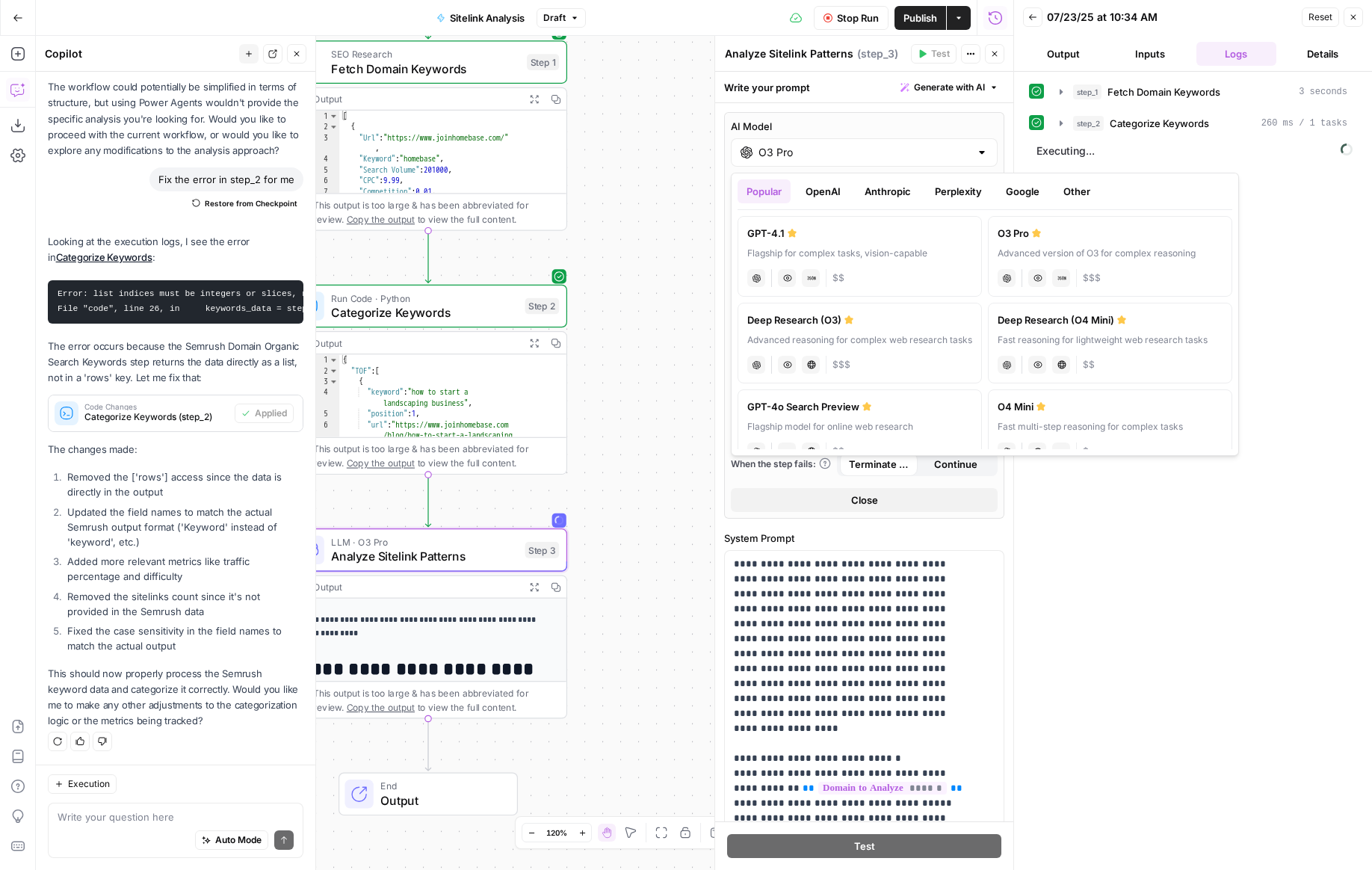 click on "Other" at bounding box center [1077, 191] 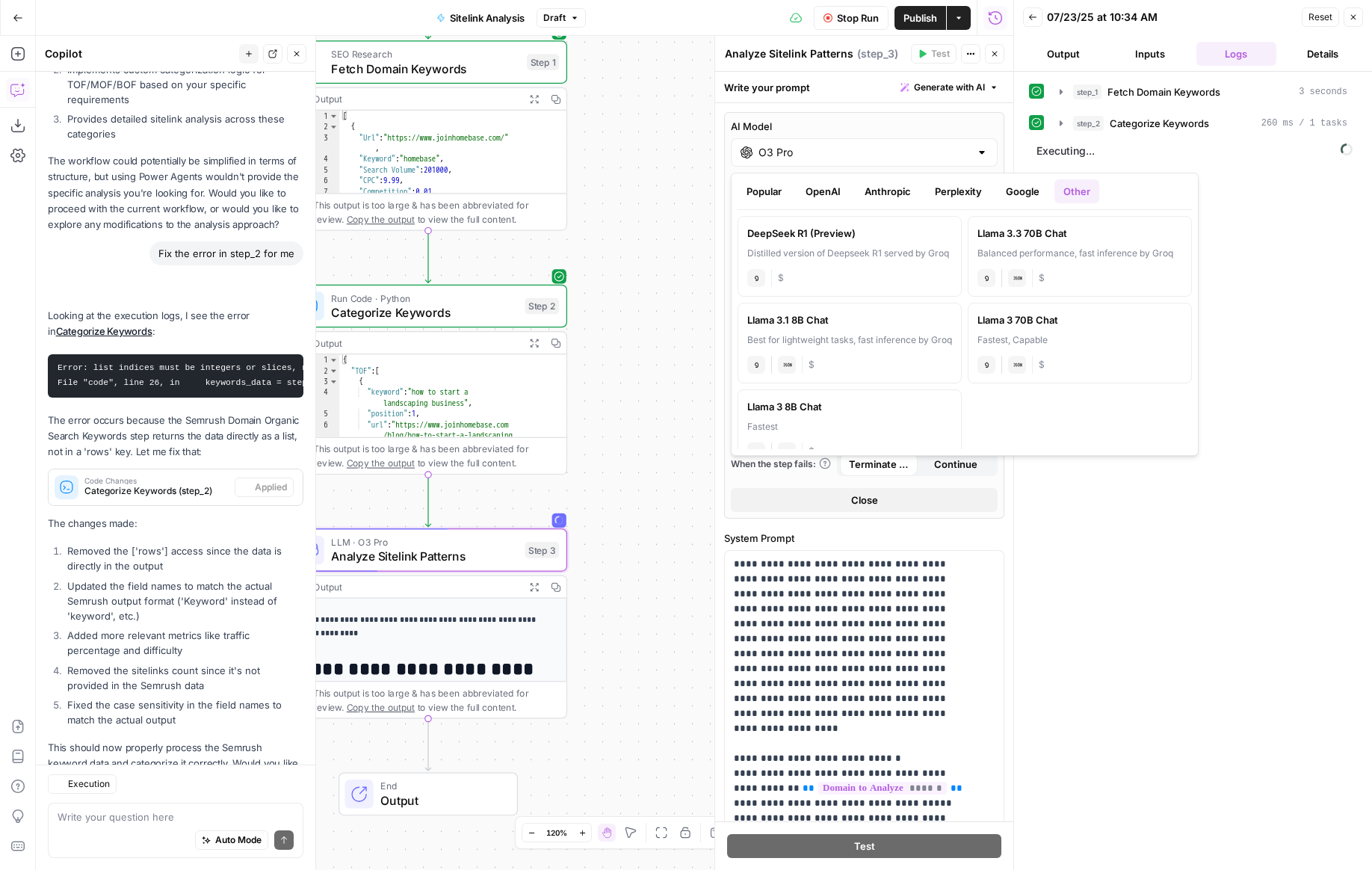 scroll, scrollTop: 2071, scrollLeft: 0, axis: vertical 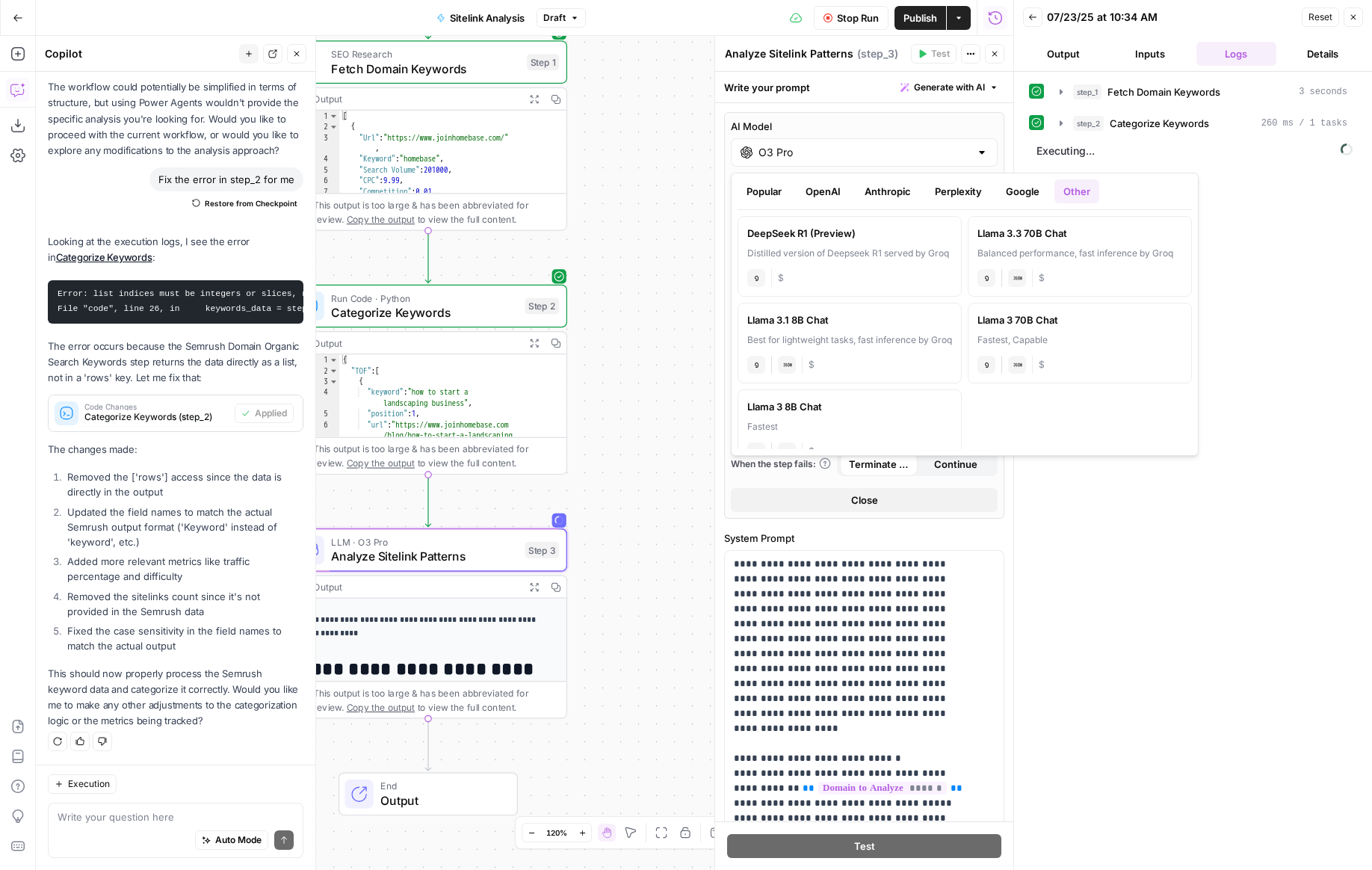 click on "Popular" at bounding box center (764, 191) 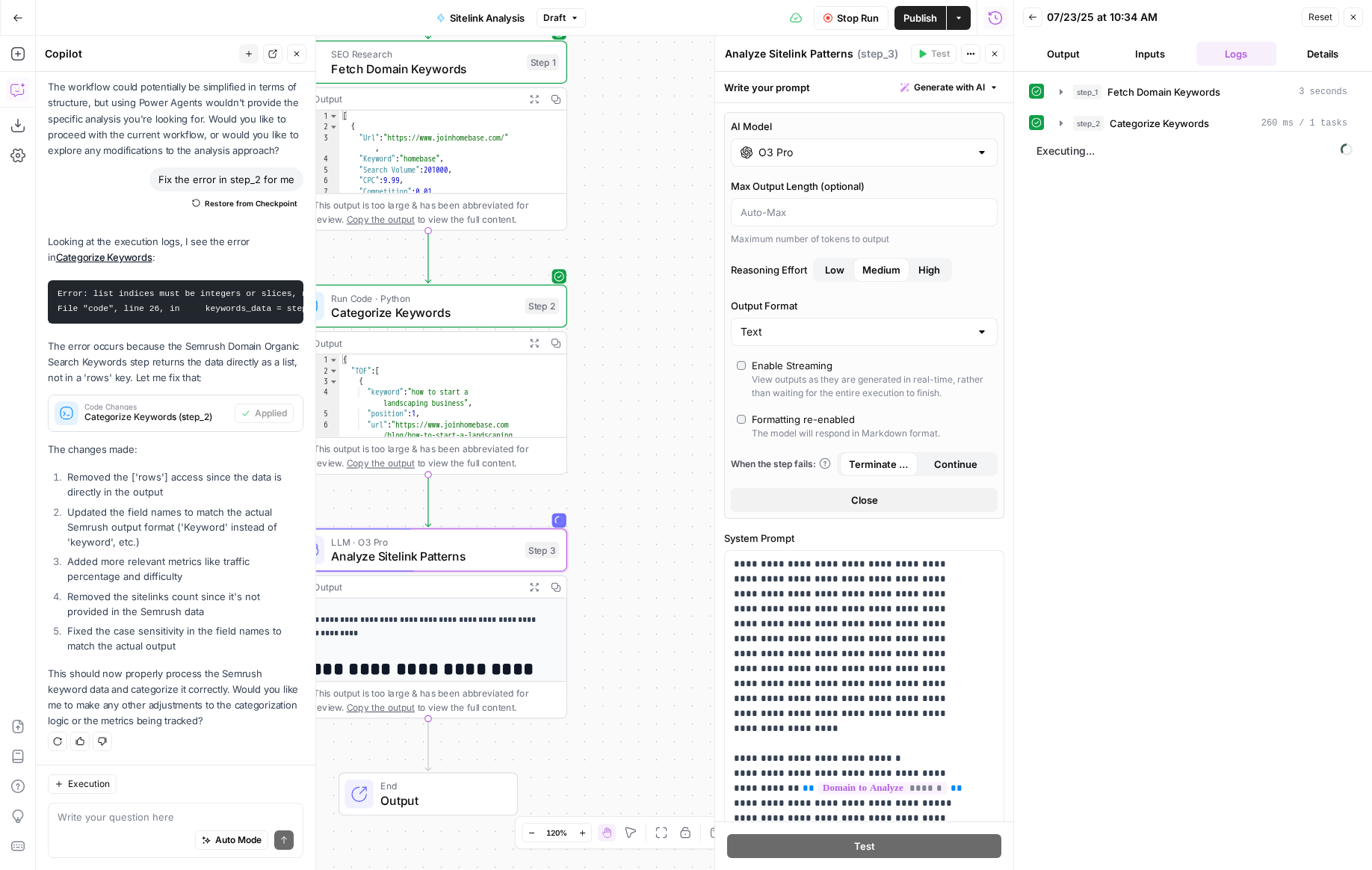 click at bounding box center (982, 152) 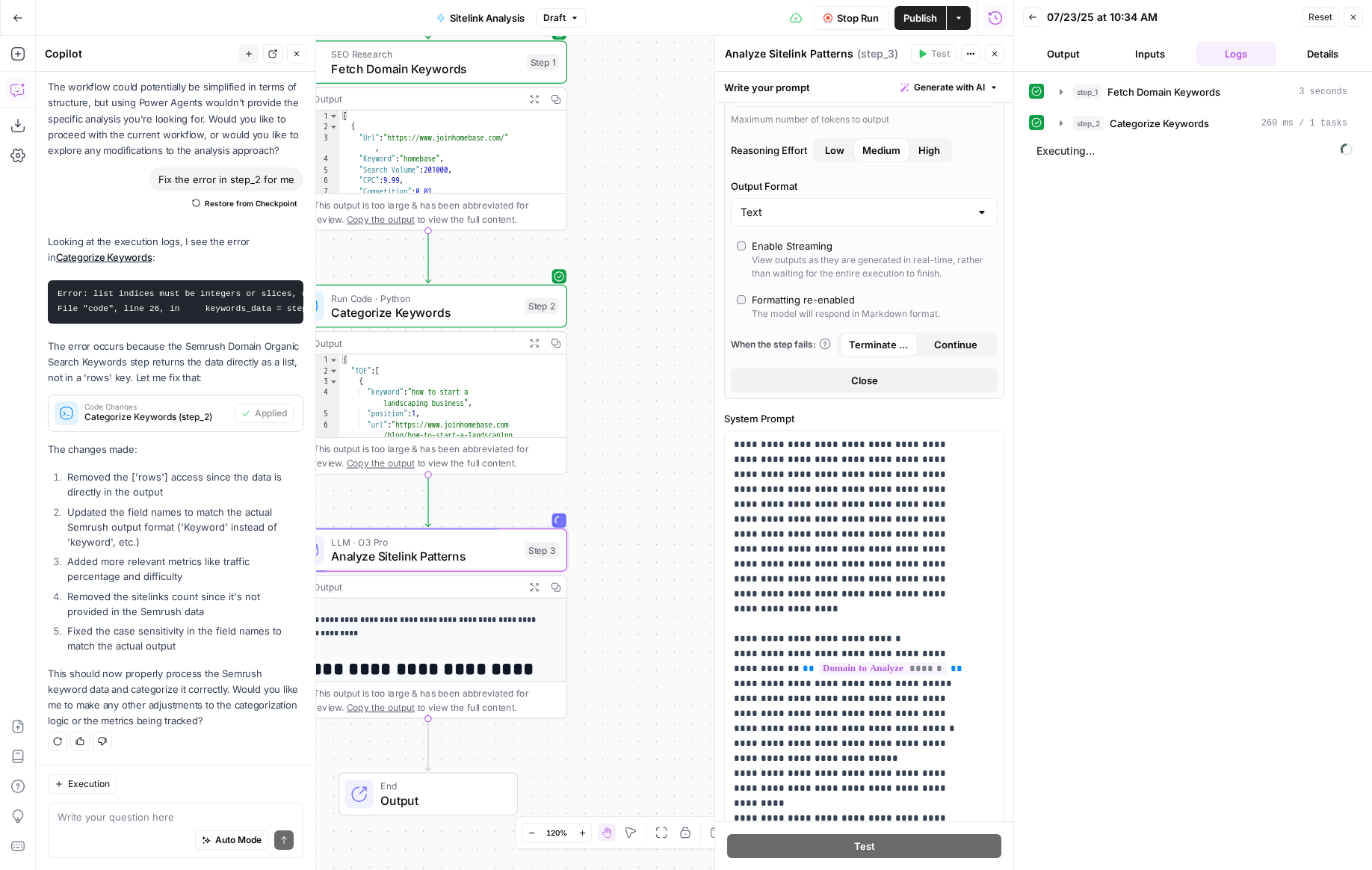 scroll, scrollTop: 121, scrollLeft: 0, axis: vertical 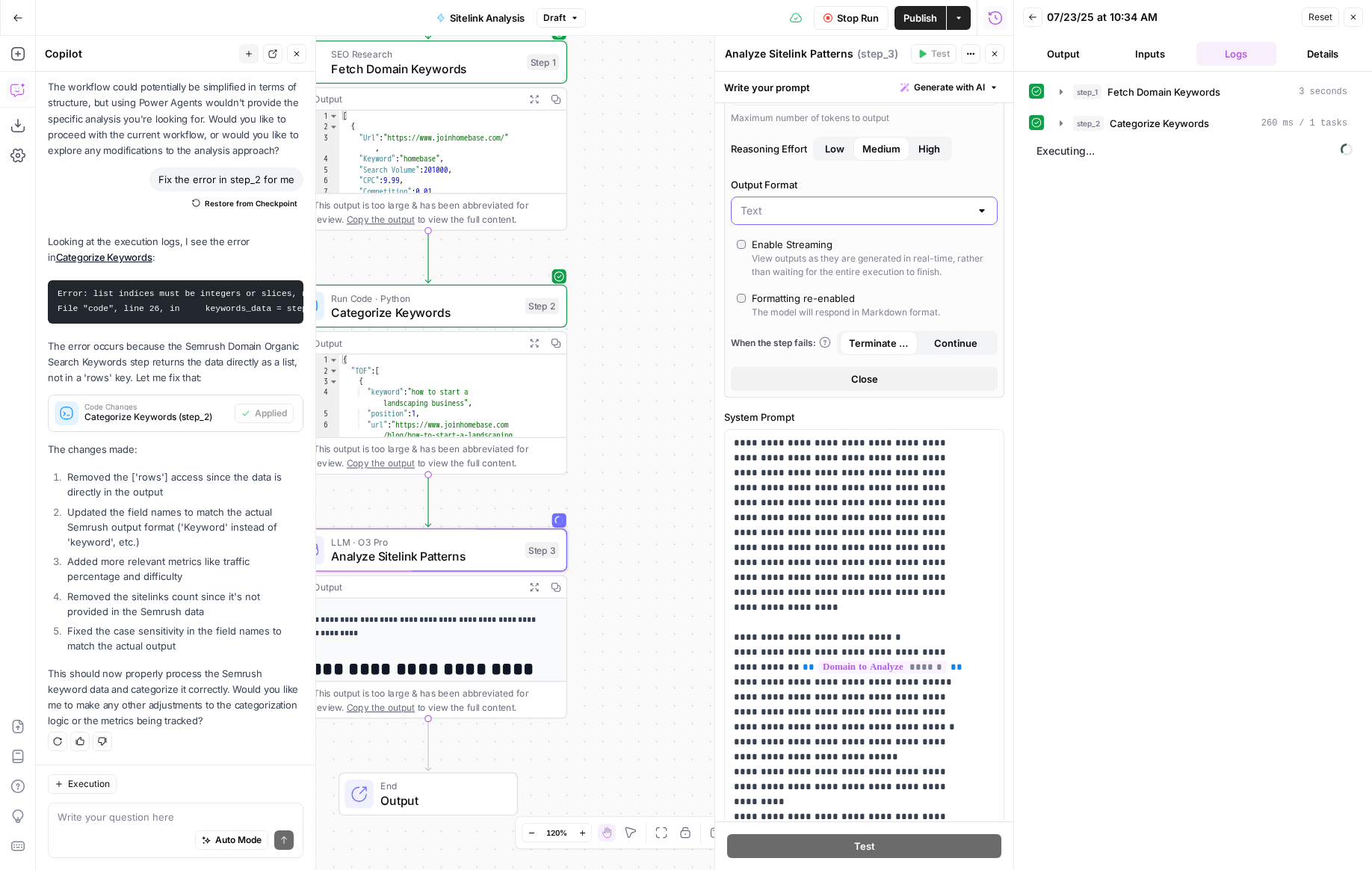 click on "Output Format" at bounding box center (855, 211) 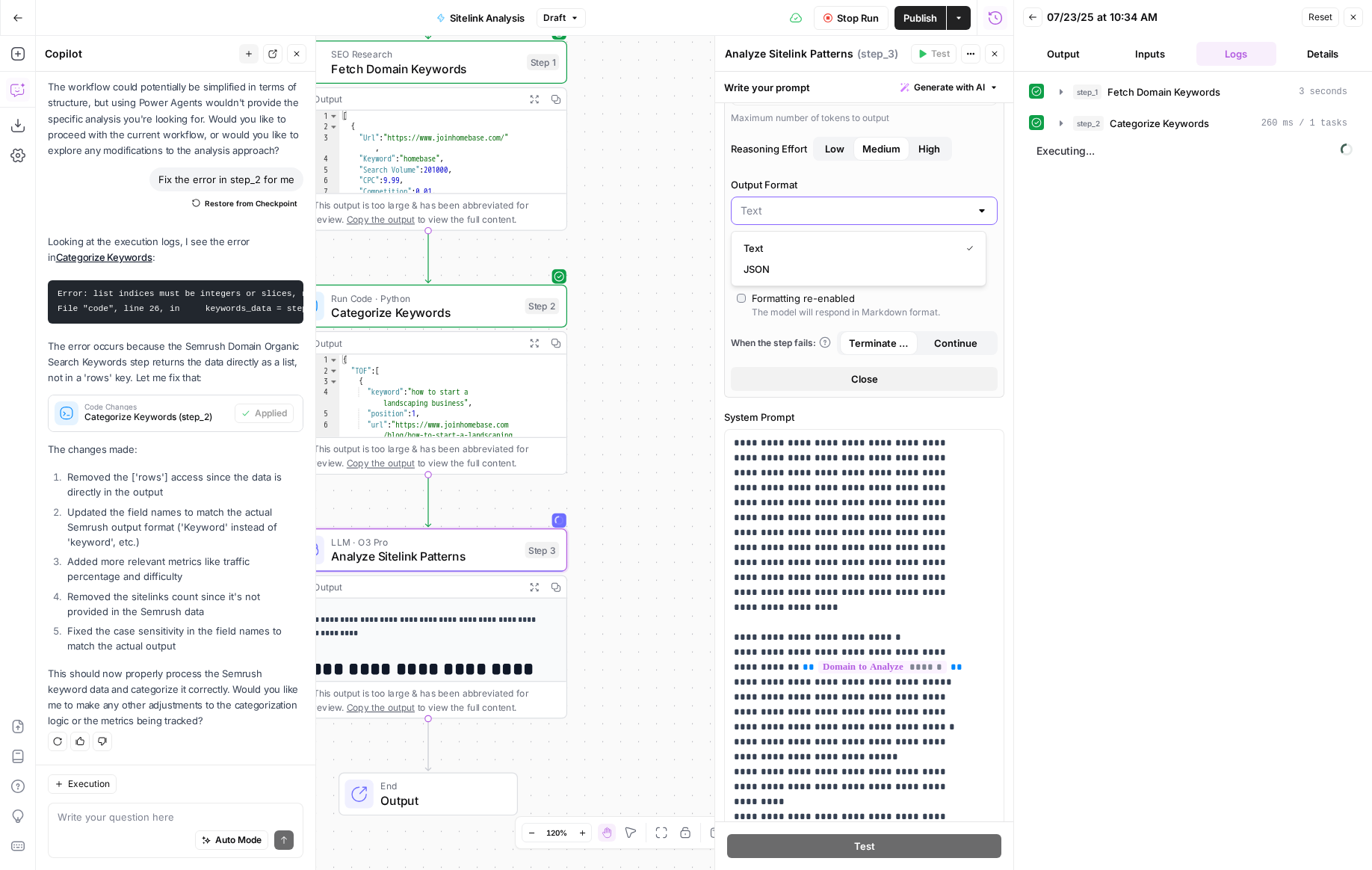 click on "Output Format" at bounding box center [855, 211] 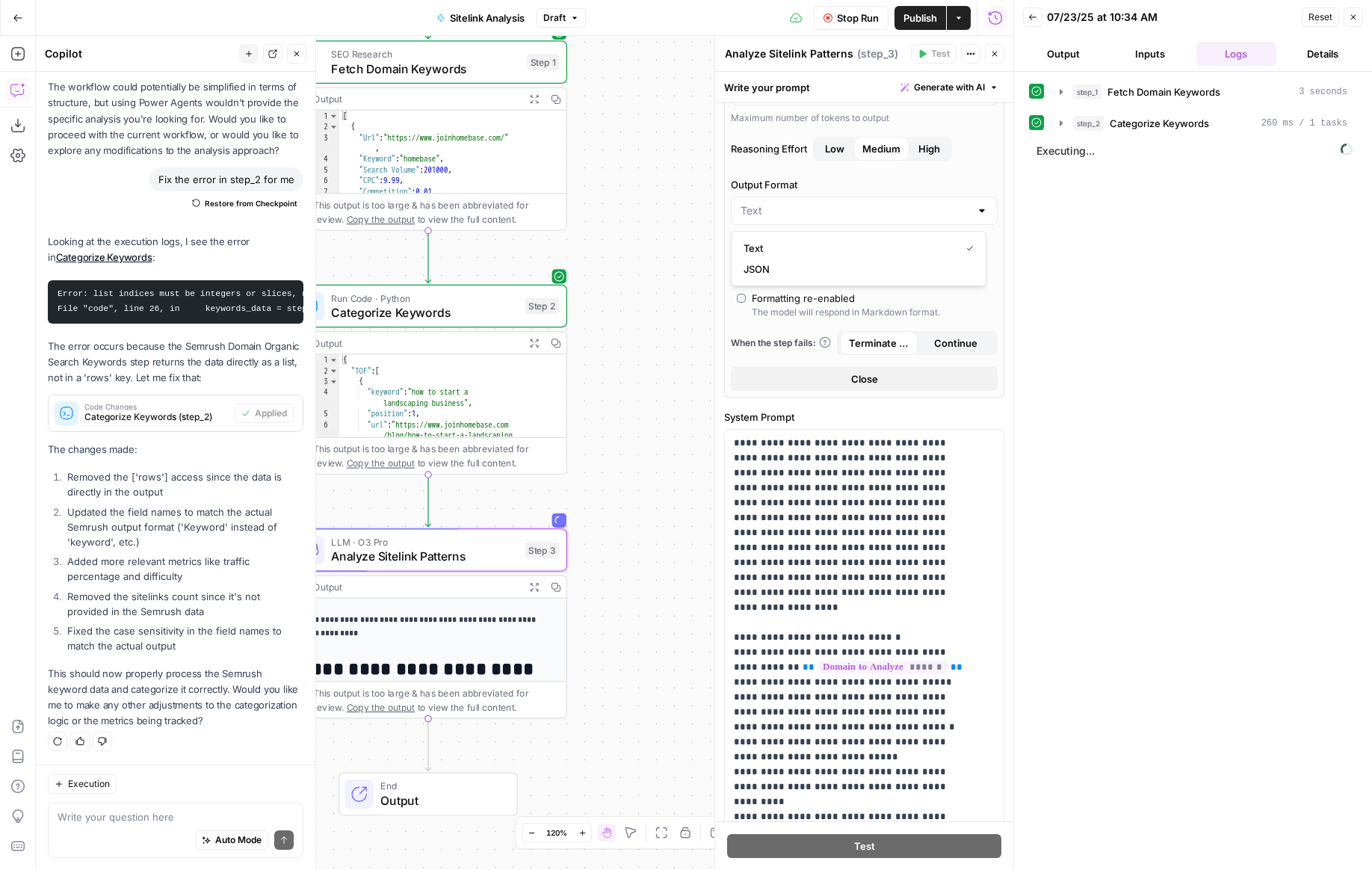 type on "Text" 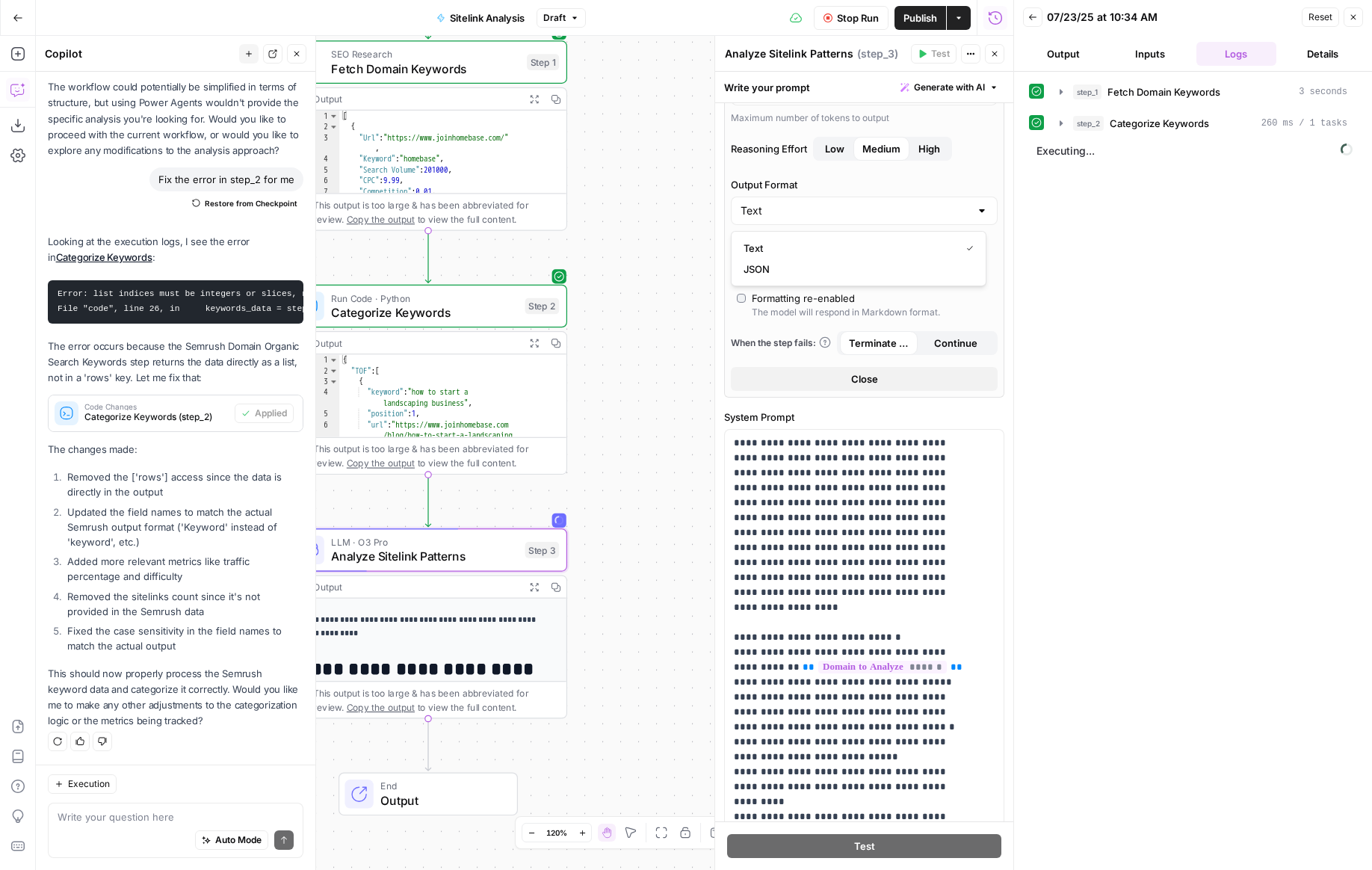click on "Output Format" at bounding box center (864, 185) 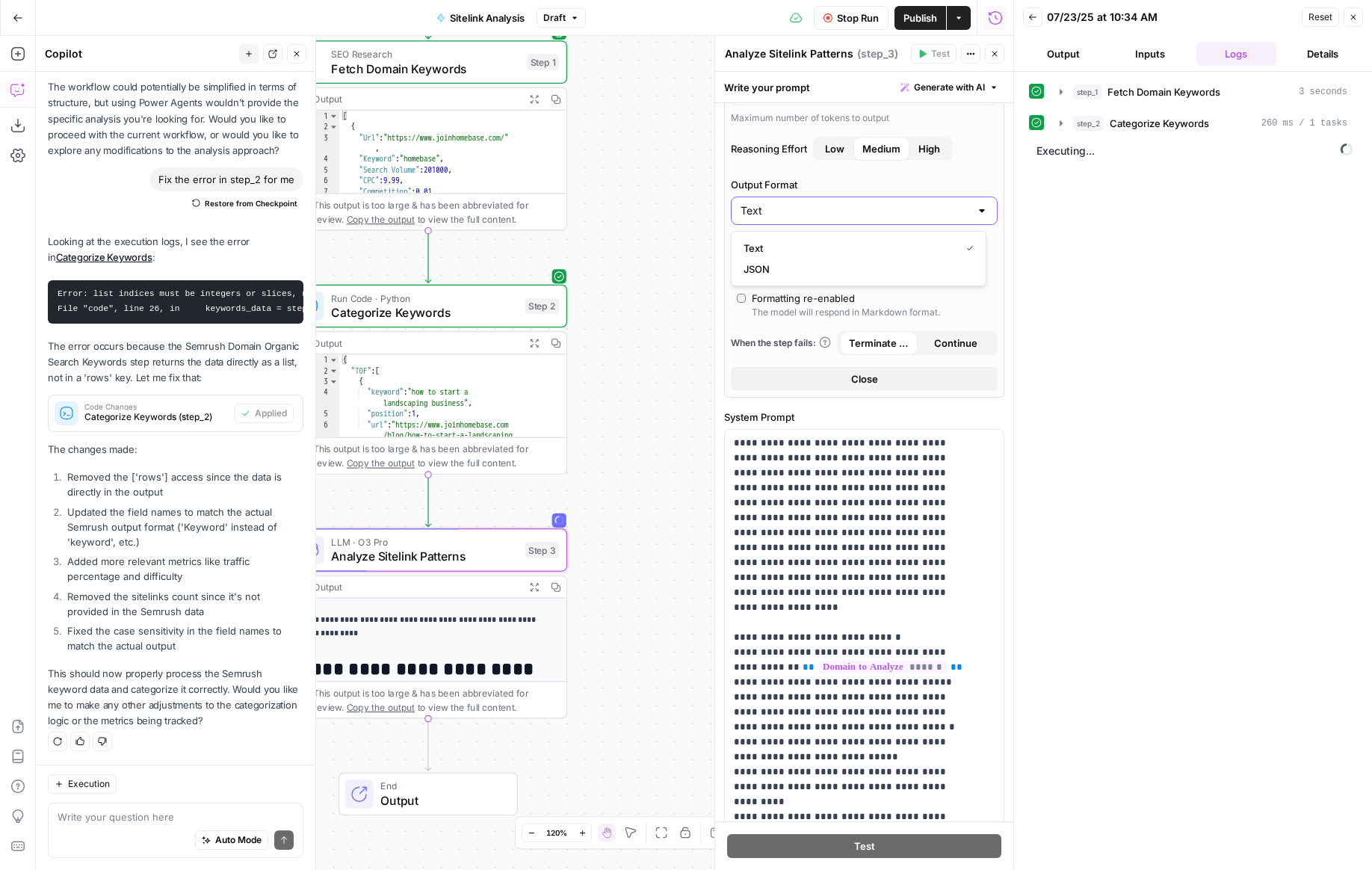 click on "Text" at bounding box center (855, 211) 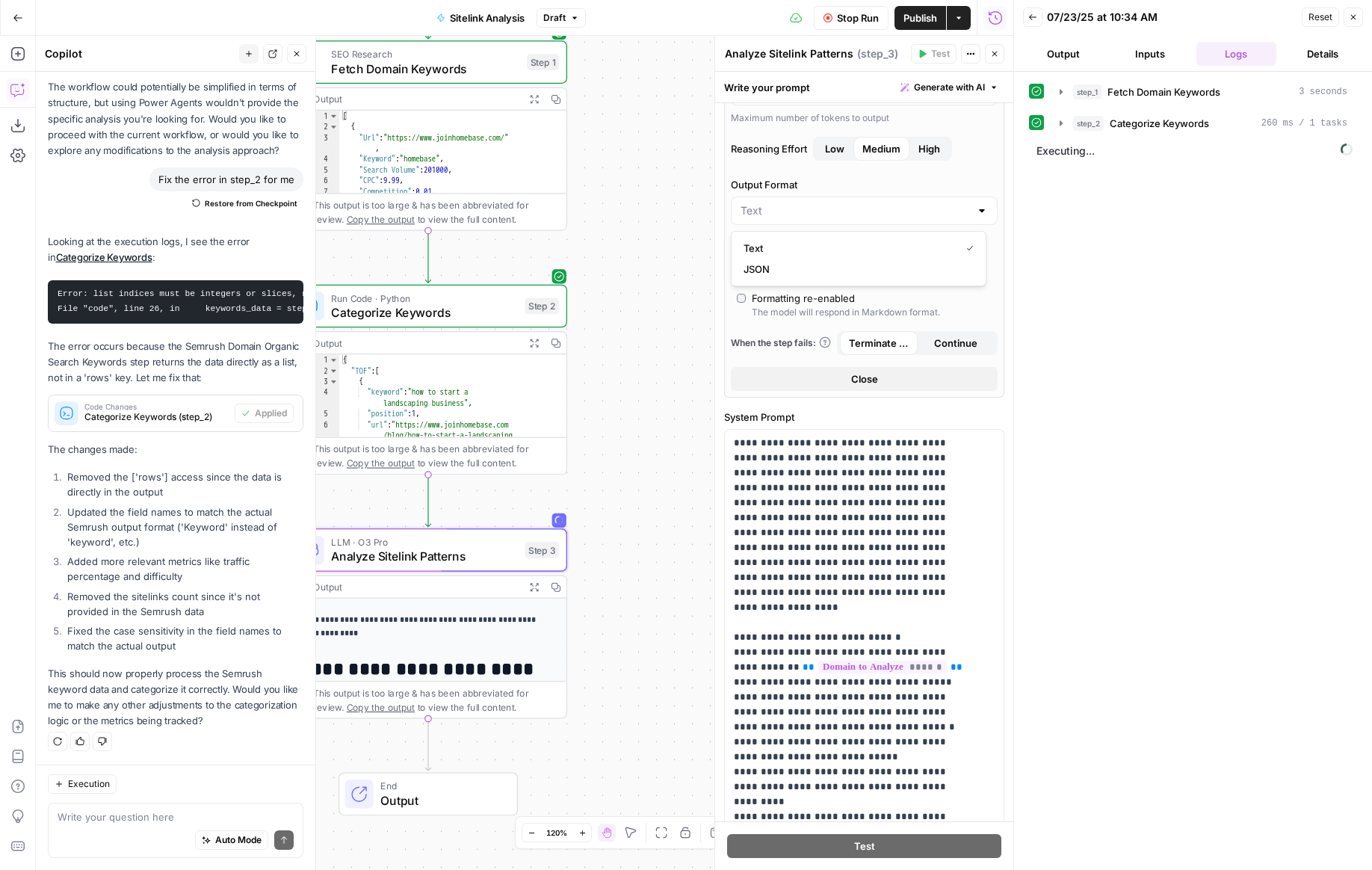 type on "Text" 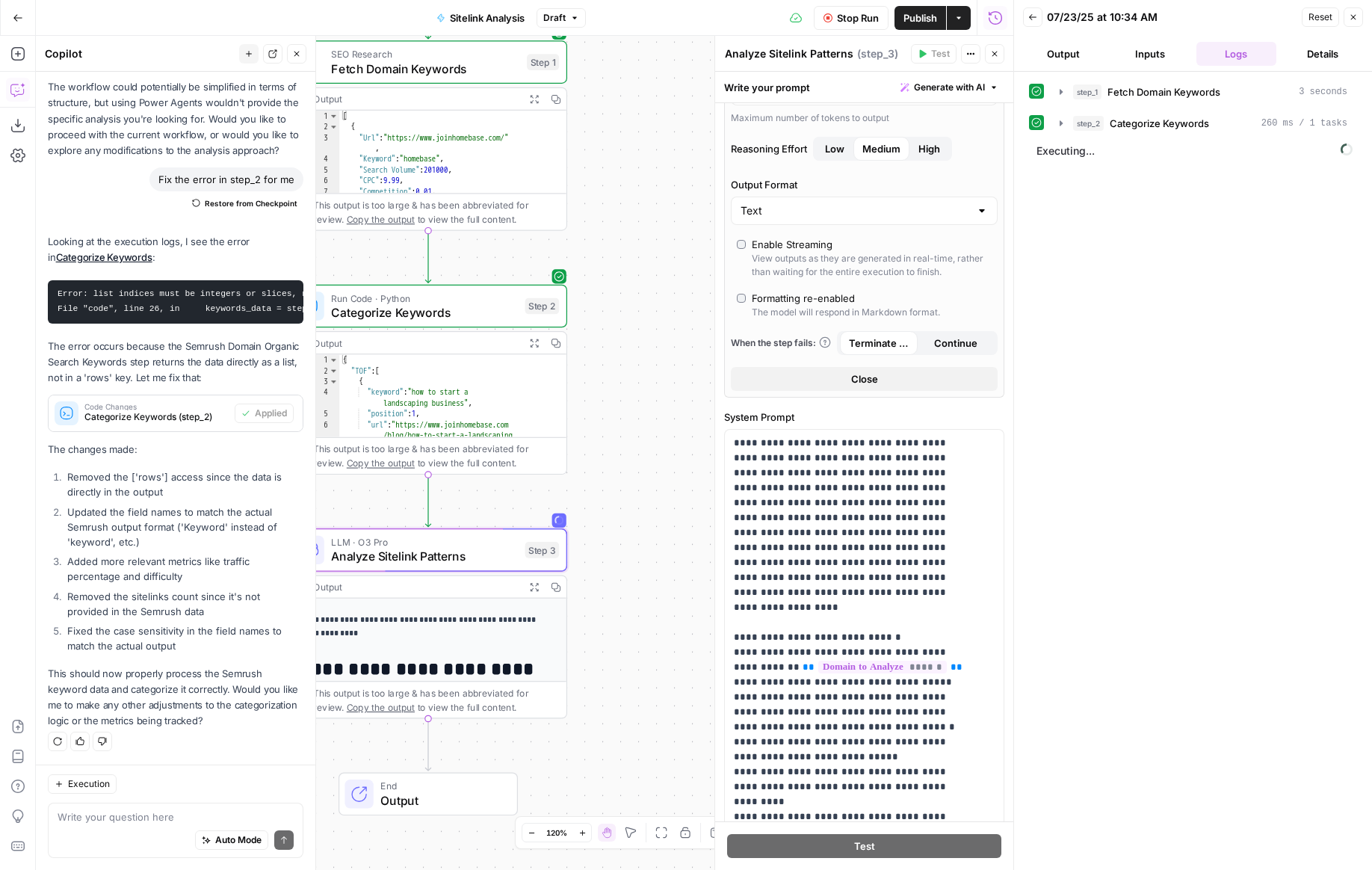click on "AI Model O3 Pro Max Output Length (optional) Maximum number of tokens to output Reasoning Effort Low Medium High Output Format Text Enable Streaming View outputs as they are generated in real-time, rather than waiting for the entire execution to finish. Formatting re-enabled The model will respond in Markdown format. When the step fails: Terminate Workflow Continue Close" at bounding box center [864, 194] 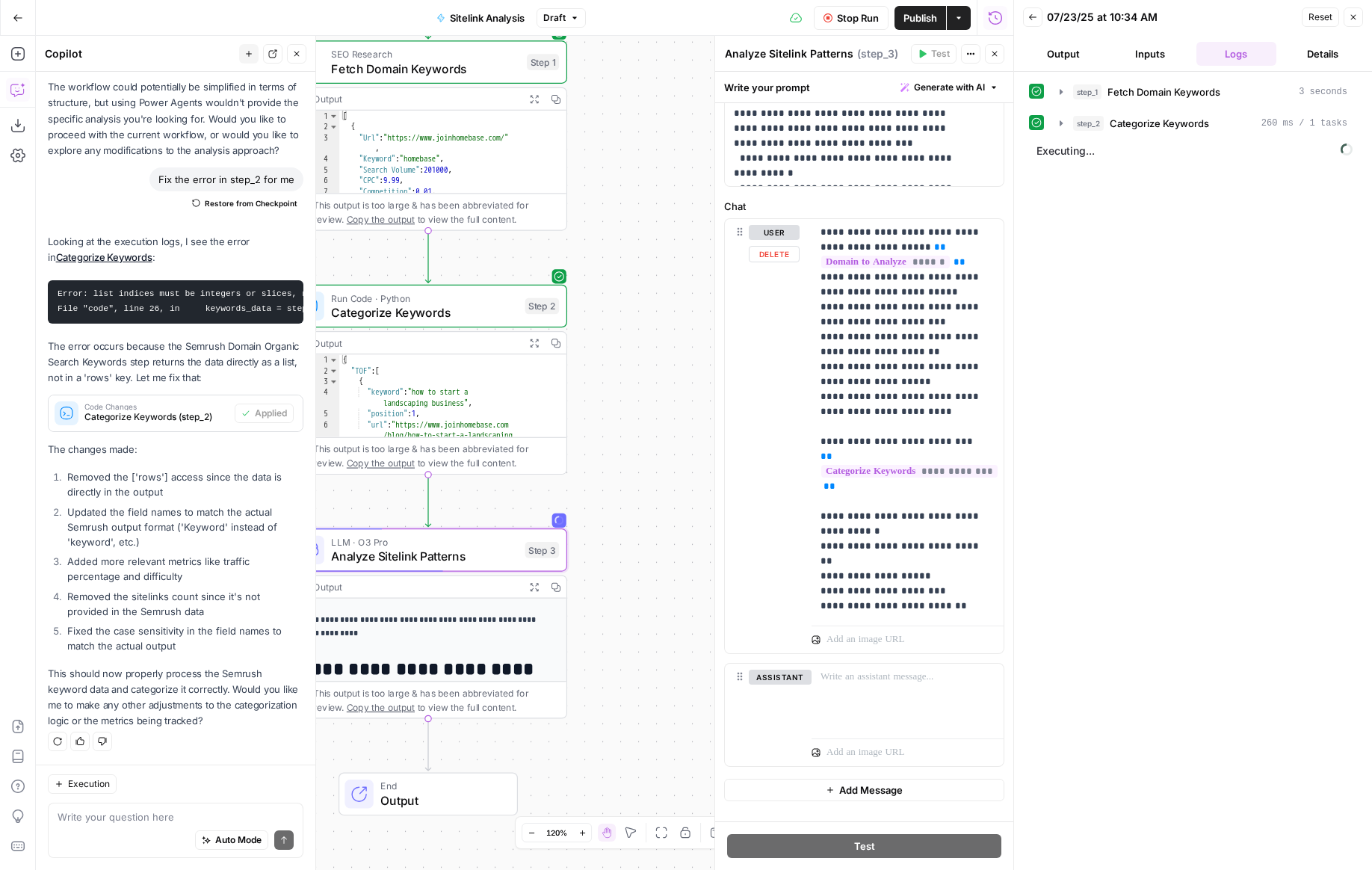 scroll, scrollTop: 1022, scrollLeft: 0, axis: vertical 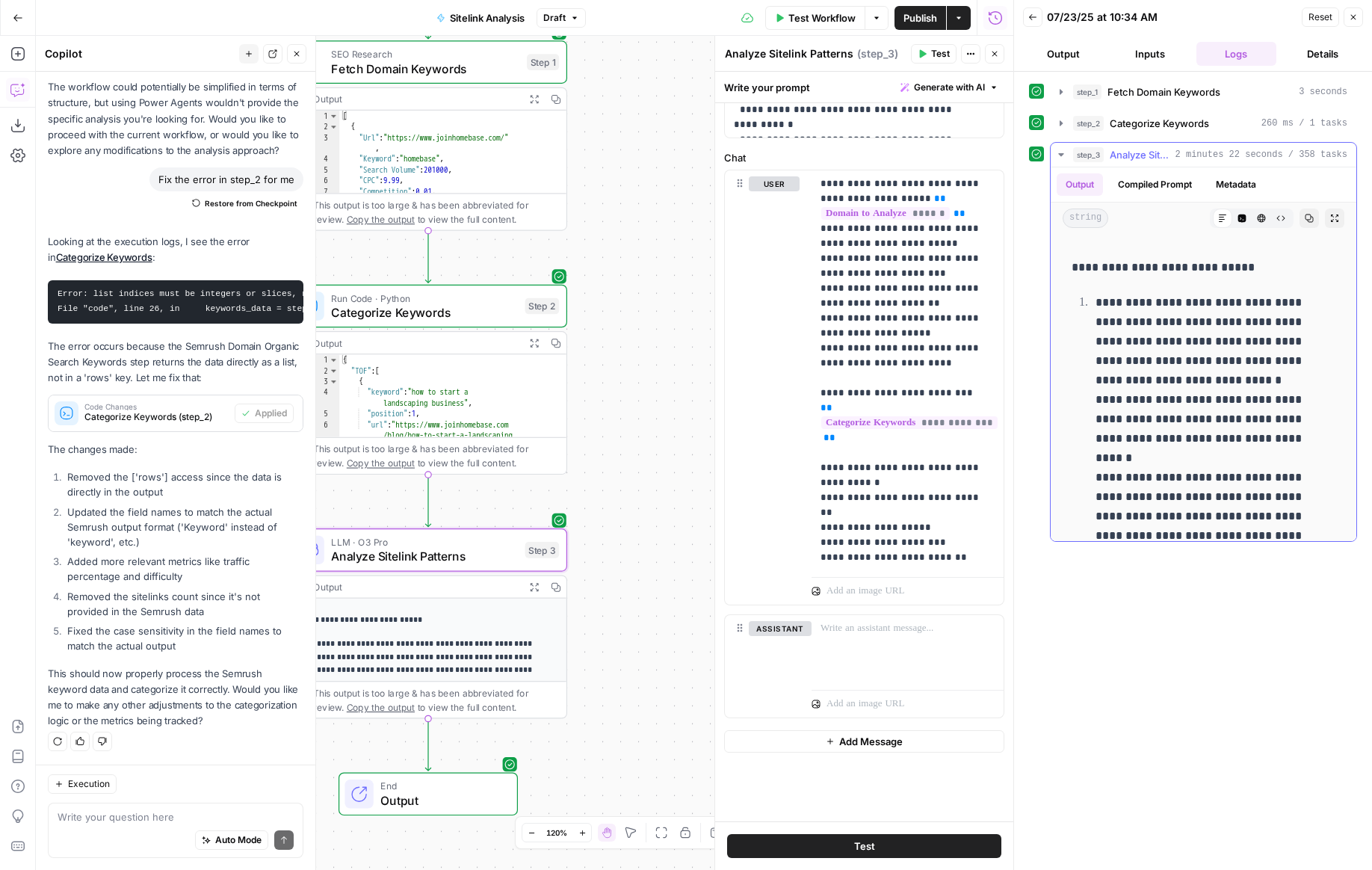 click on "**********" at bounding box center (1210, 419) 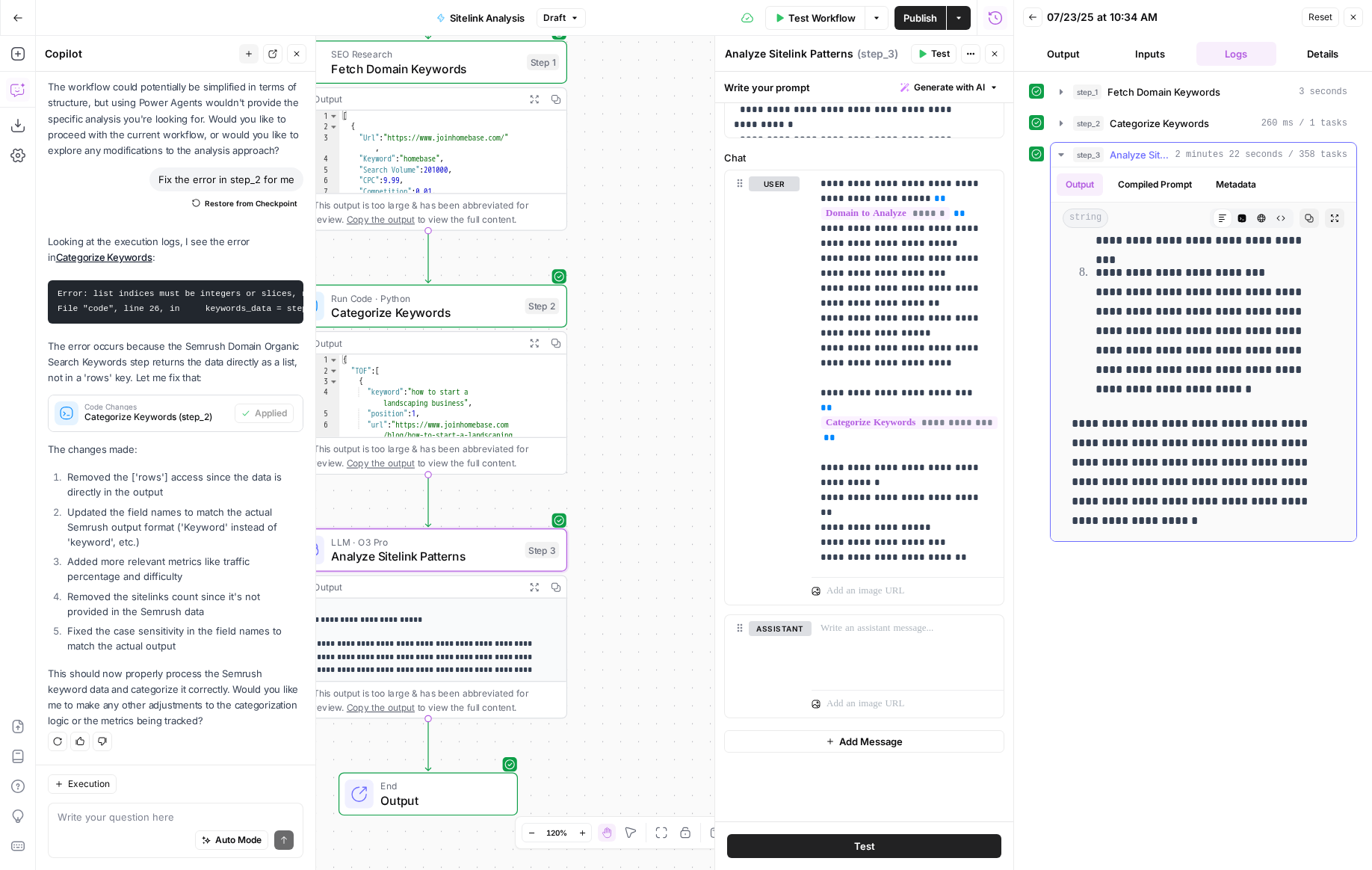 scroll, scrollTop: 3215, scrollLeft: 0, axis: vertical 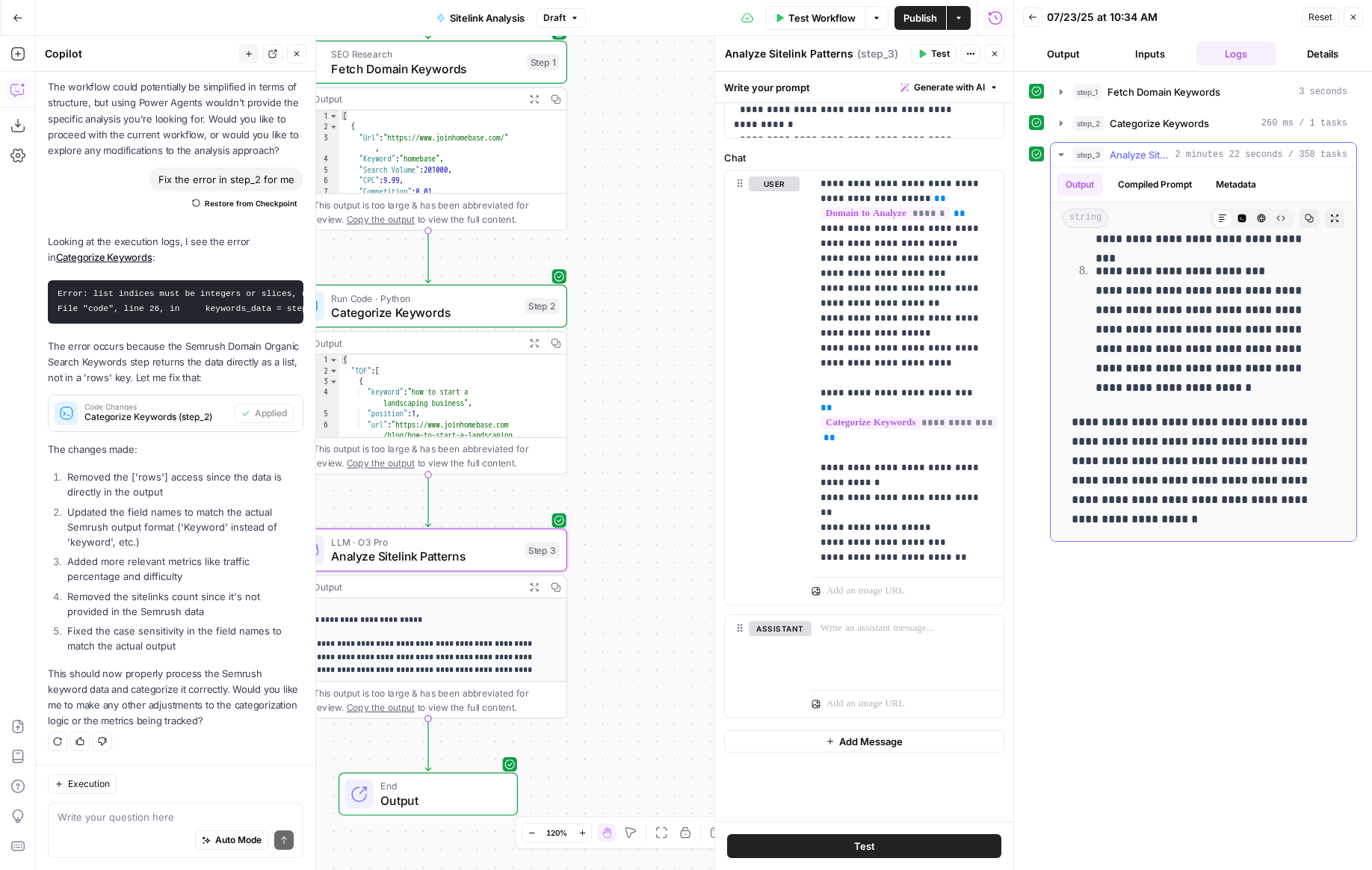click on "**********" at bounding box center [1210, 330] 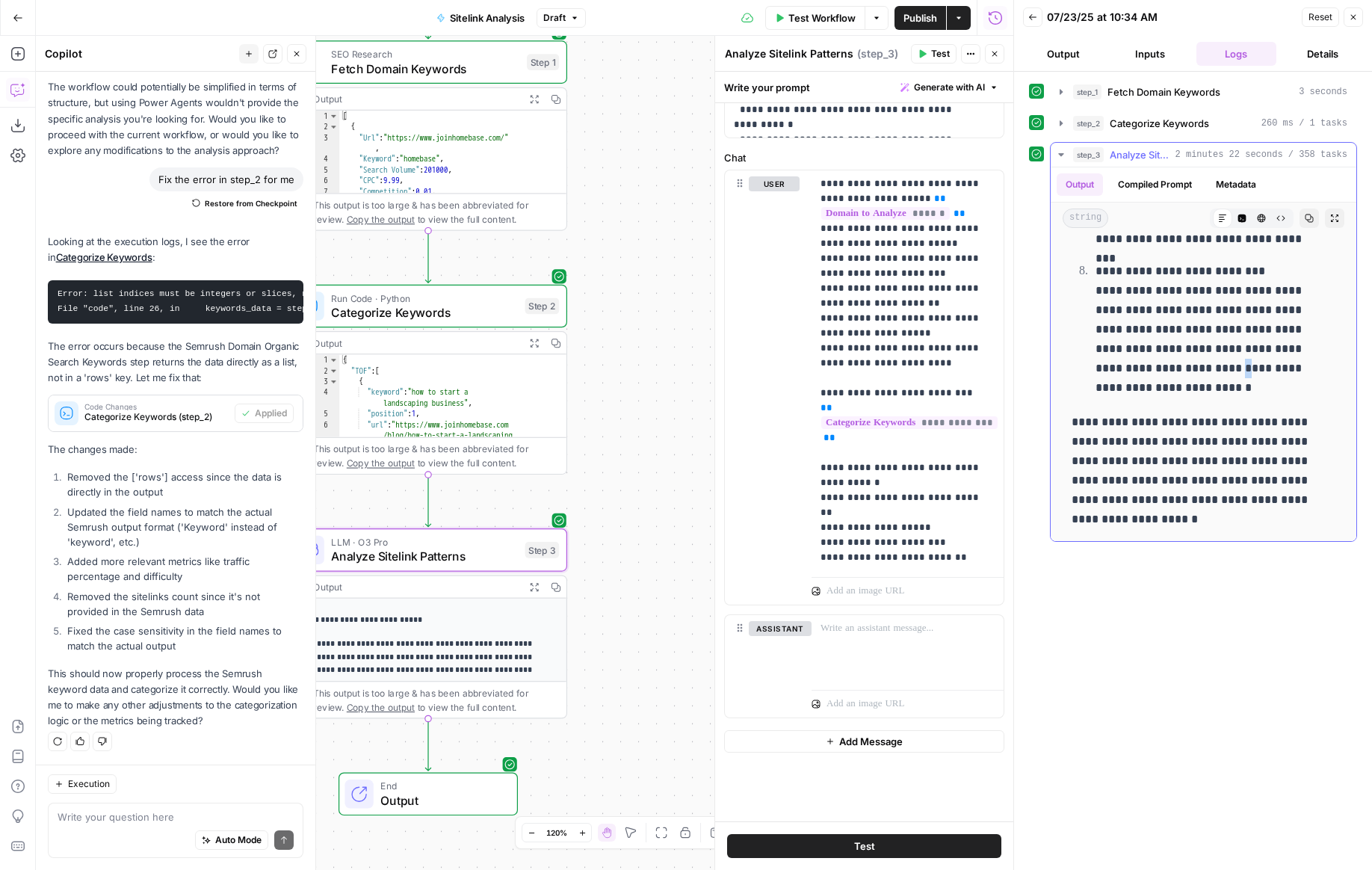 click on "**********" at bounding box center [1210, 330] 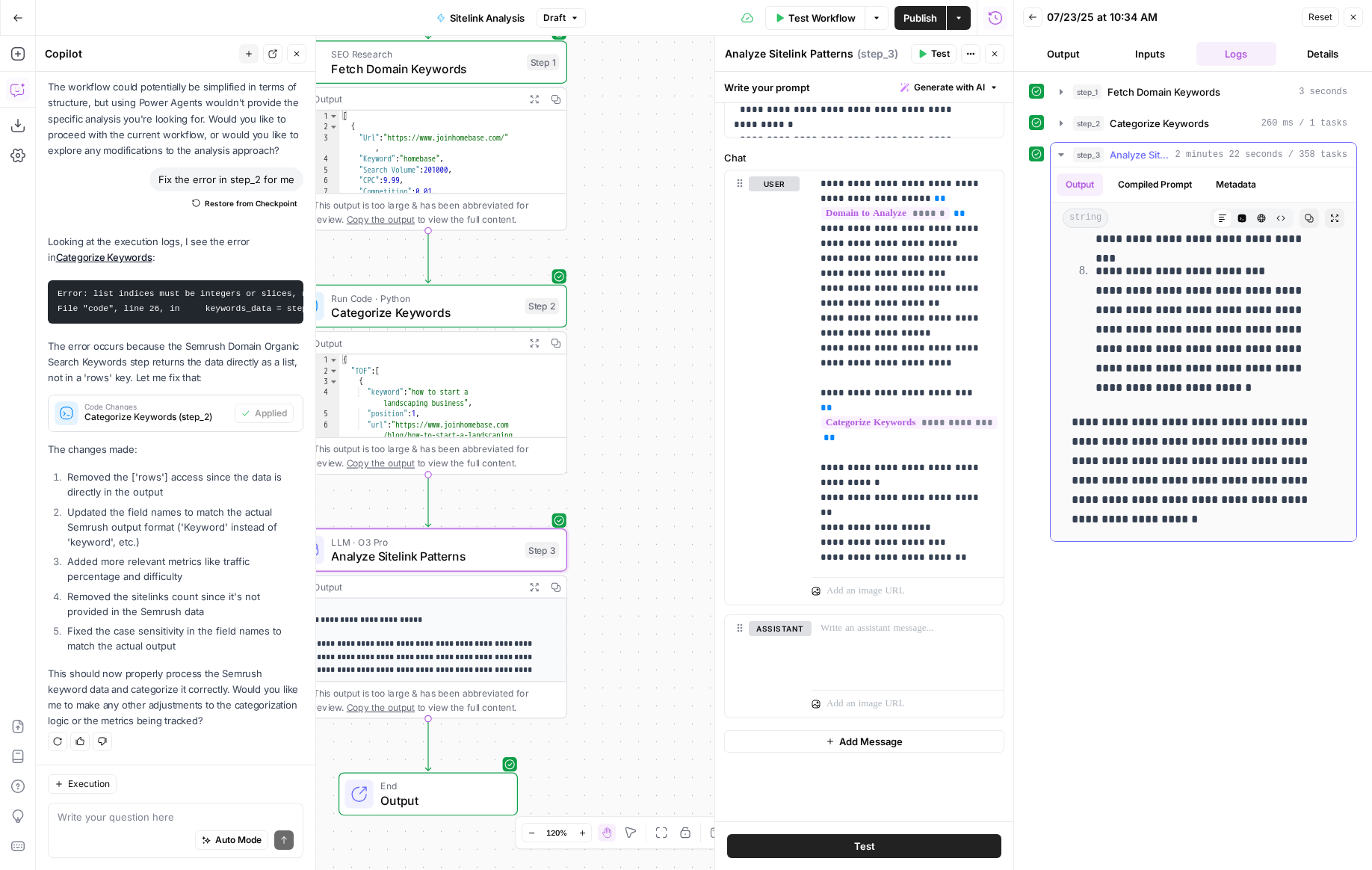 click on "**********" at bounding box center (1210, 330) 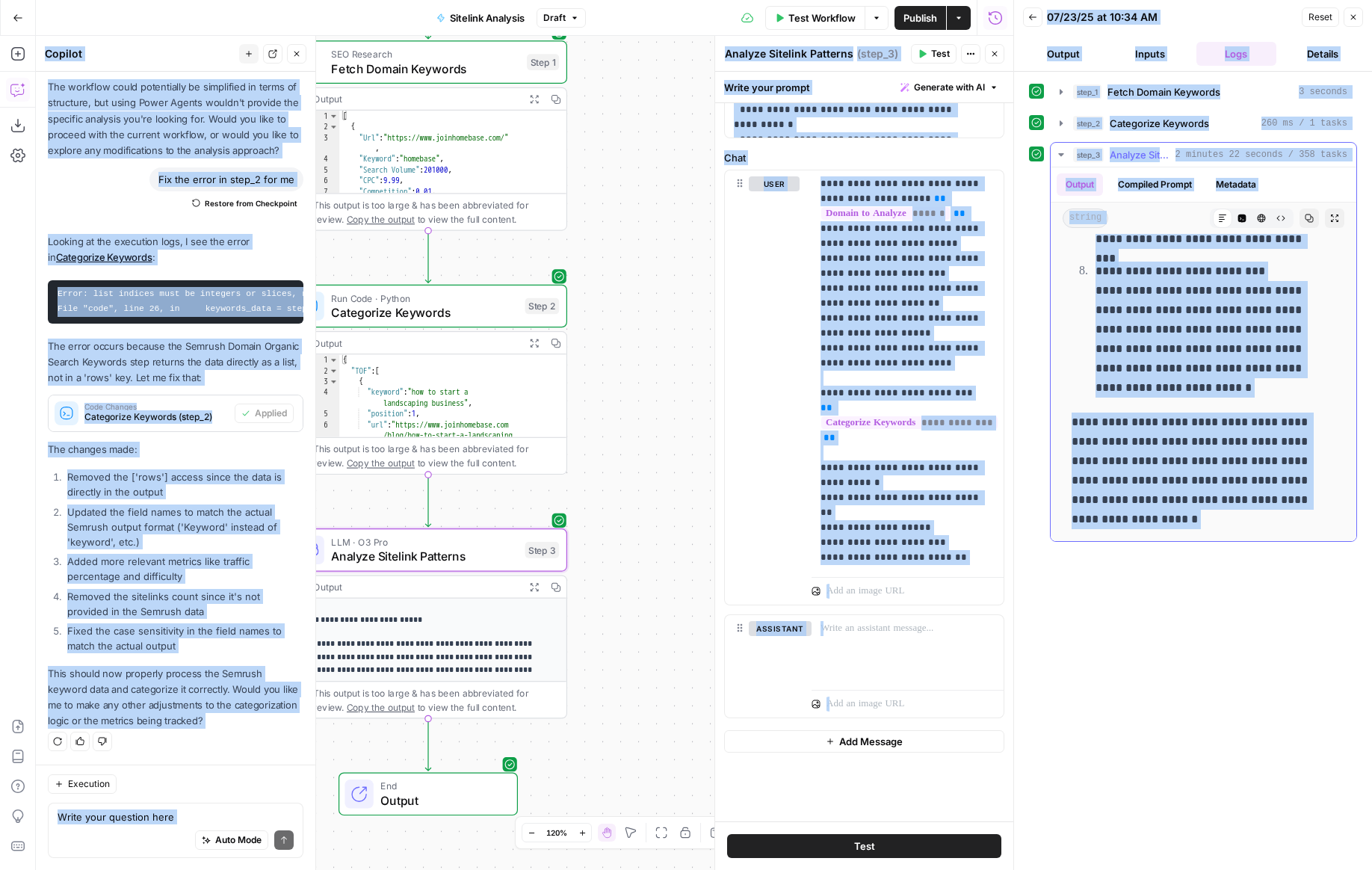 click on "**********" at bounding box center [1198, 471] 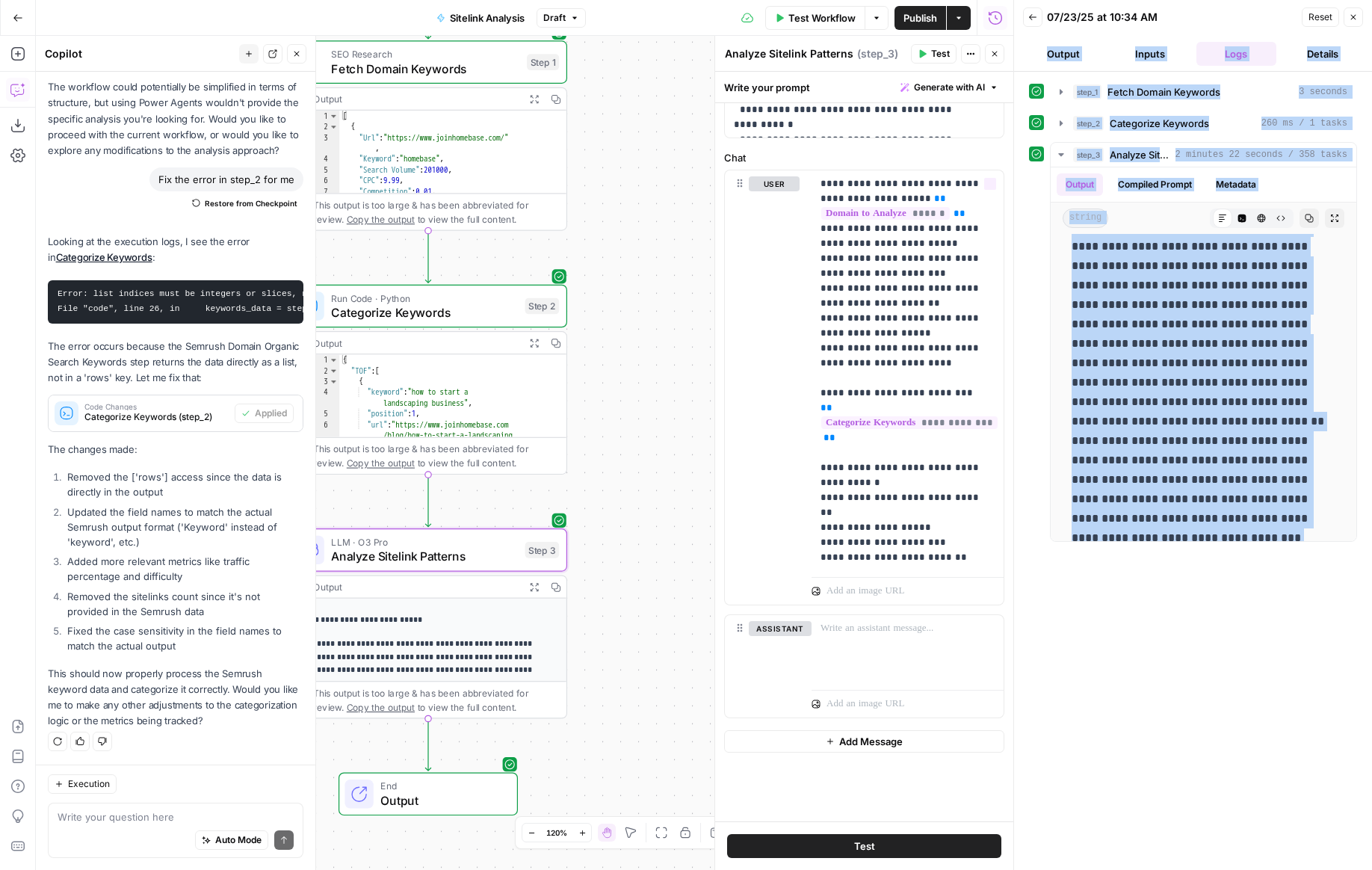 scroll, scrollTop: 0, scrollLeft: 0, axis: both 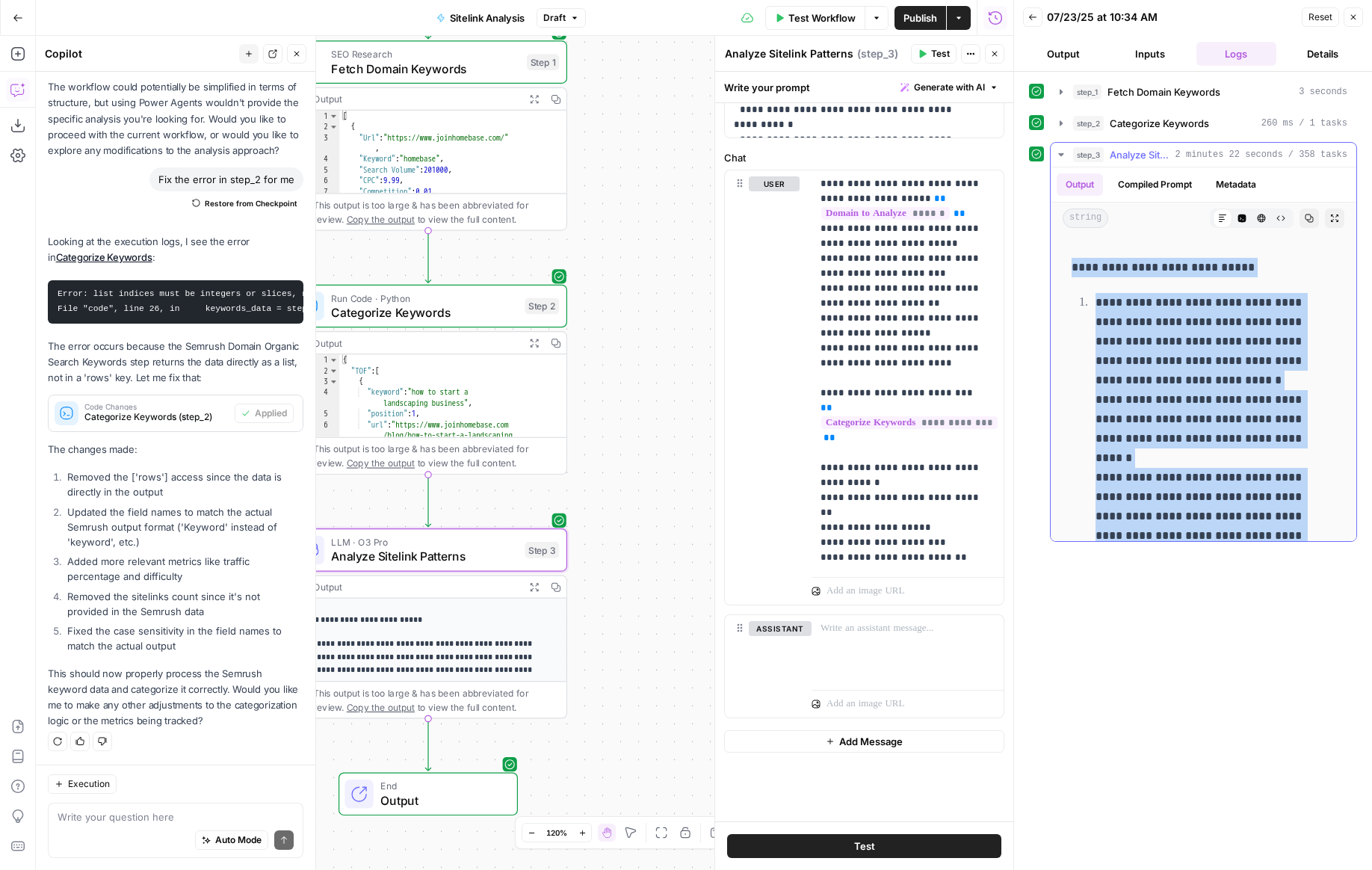 drag, startPoint x: 1206, startPoint y: 525, endPoint x: 1057, endPoint y: 256, distance: 307.5093 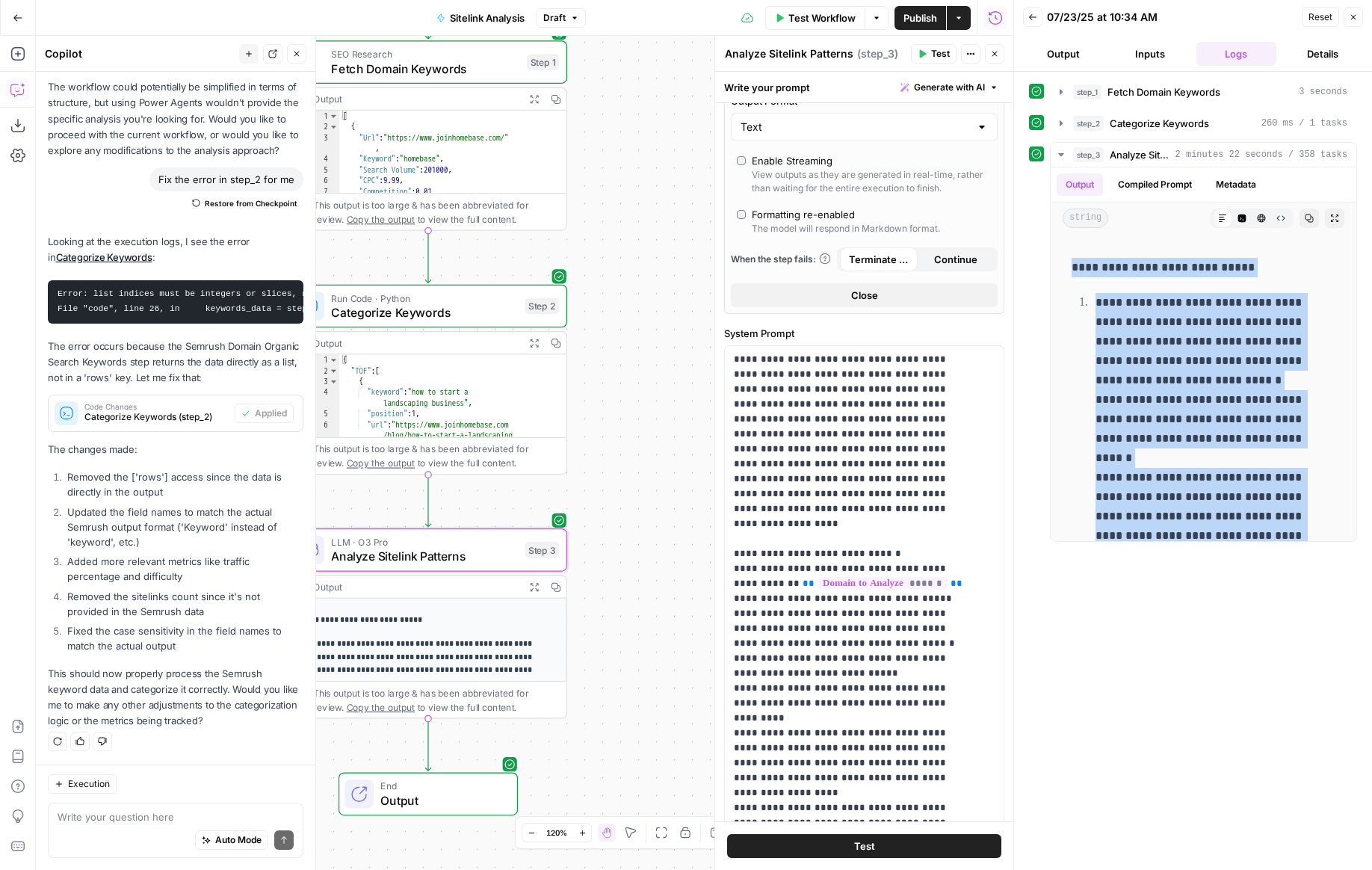 scroll, scrollTop: 0, scrollLeft: 0, axis: both 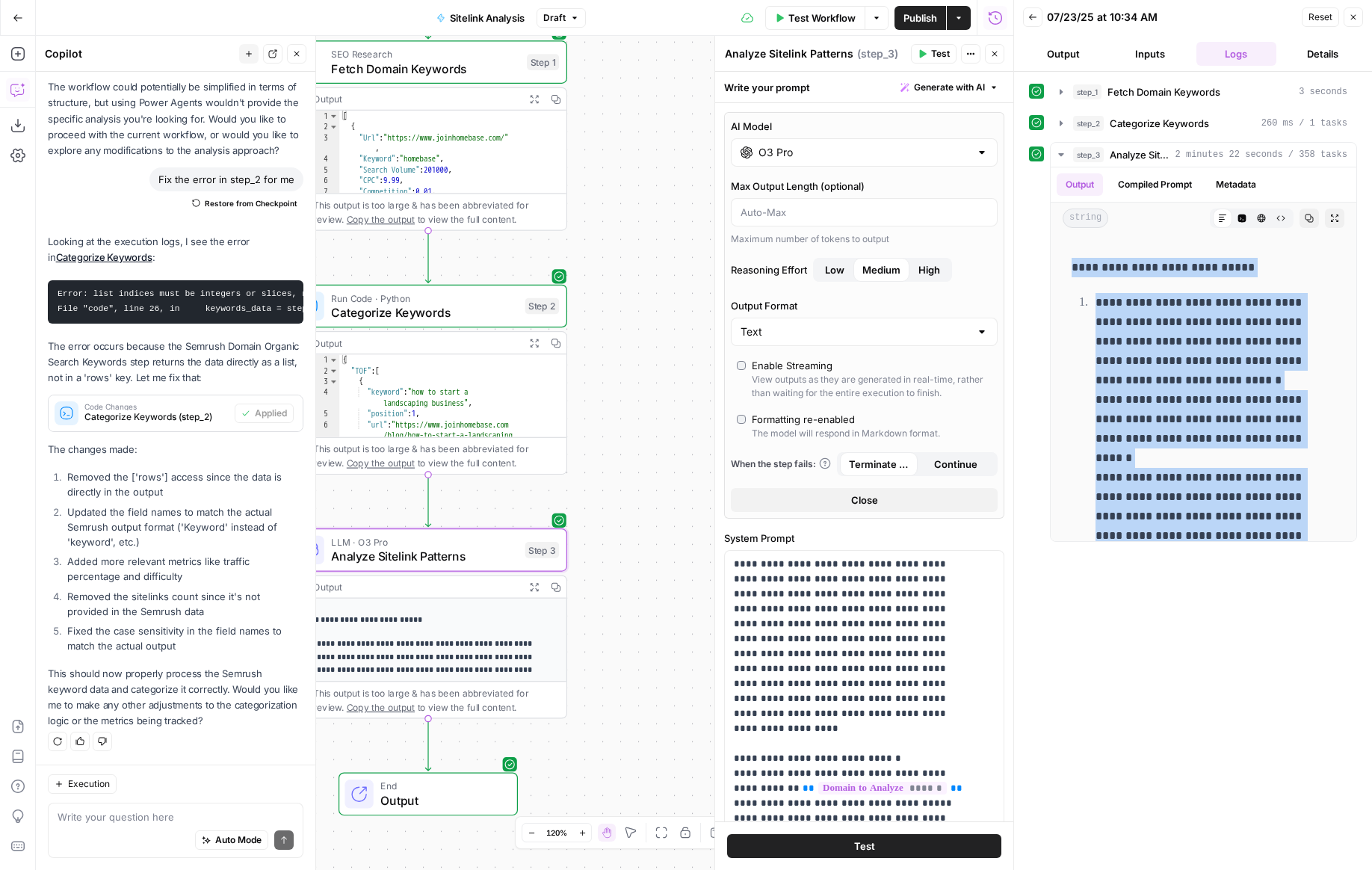 click on "O3 Pro" at bounding box center [864, 152] 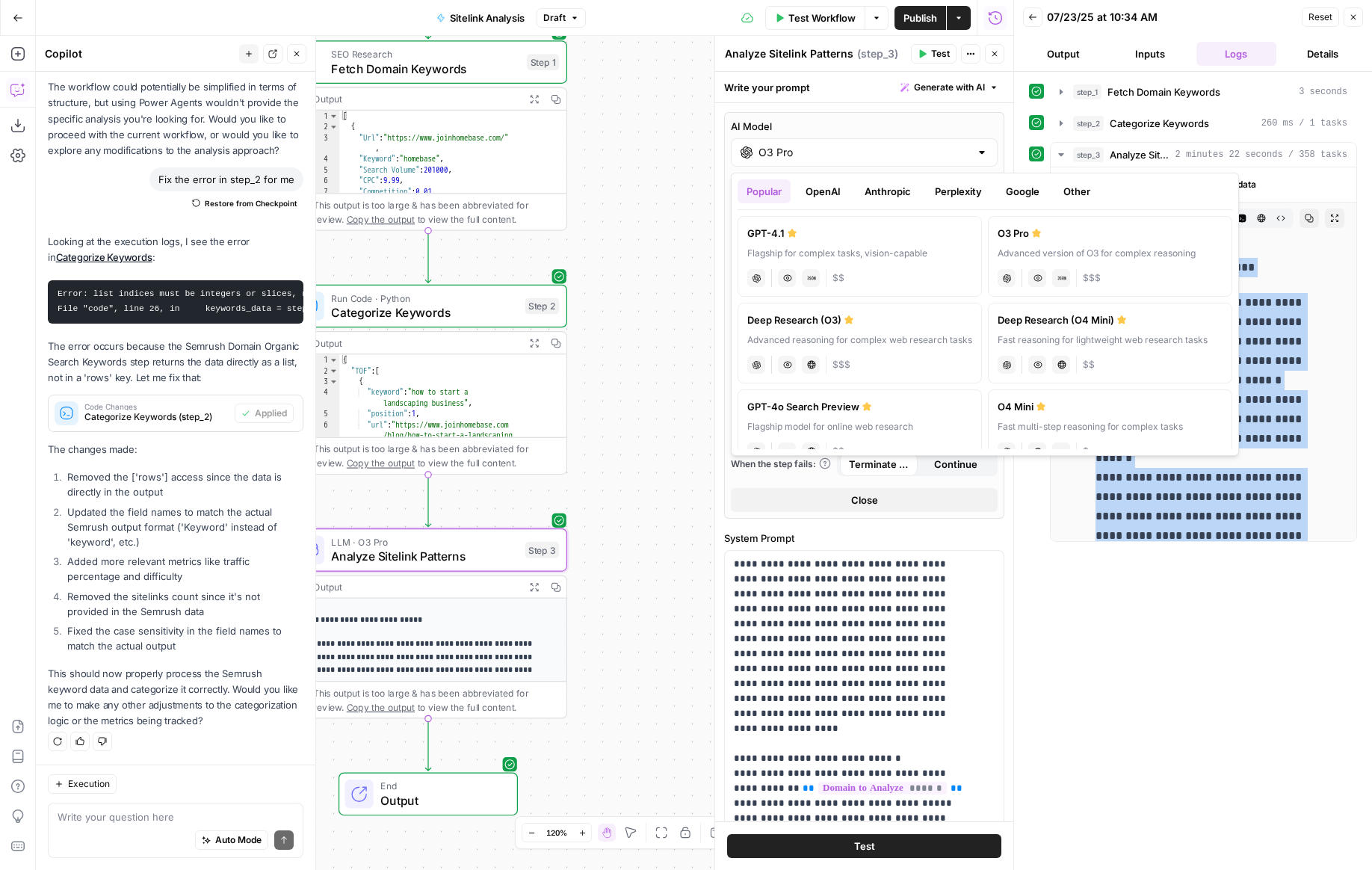 click on "Anthropic" at bounding box center (888, 191) 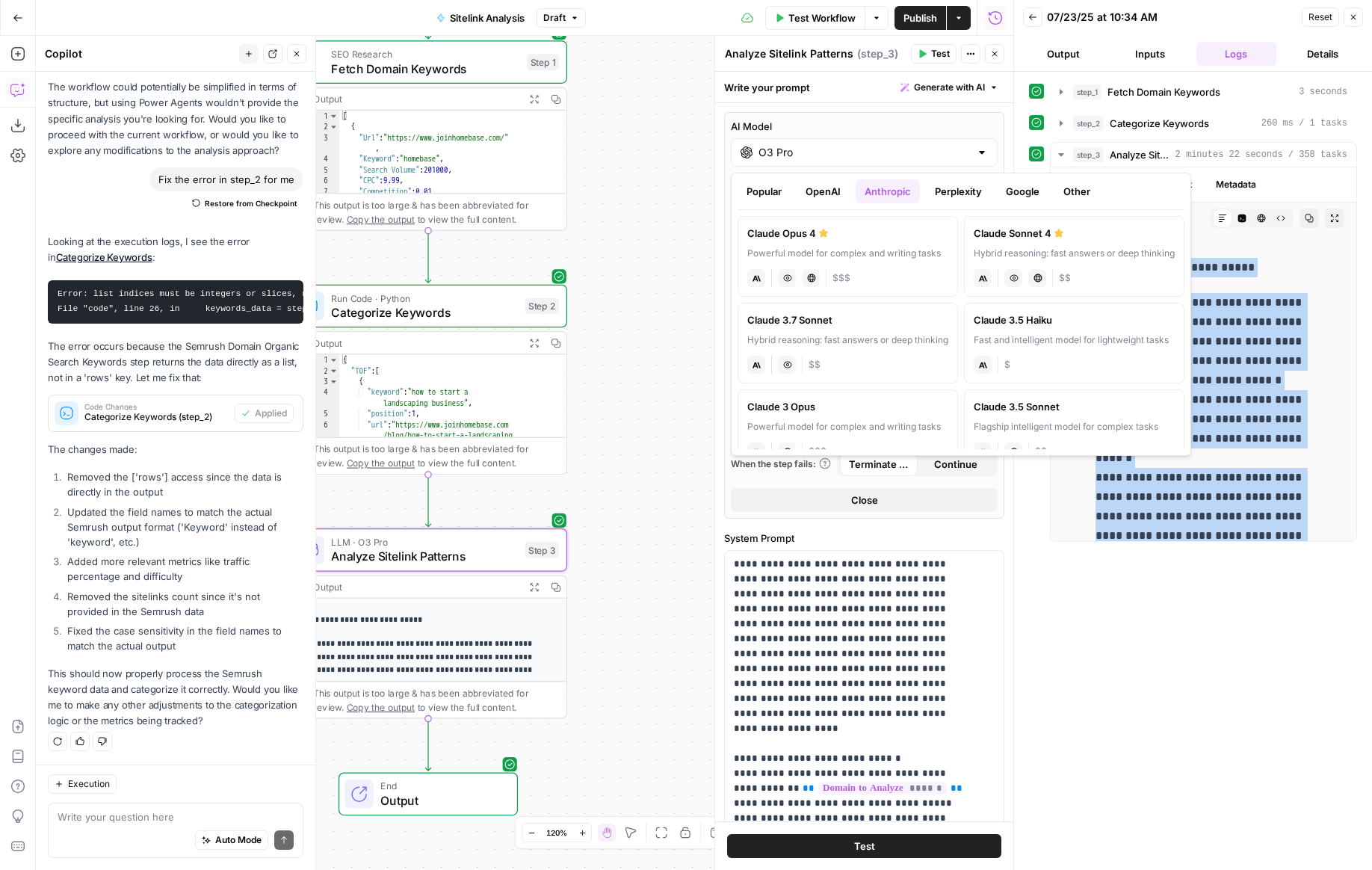 click on "OpenAI" at bounding box center [823, 191] 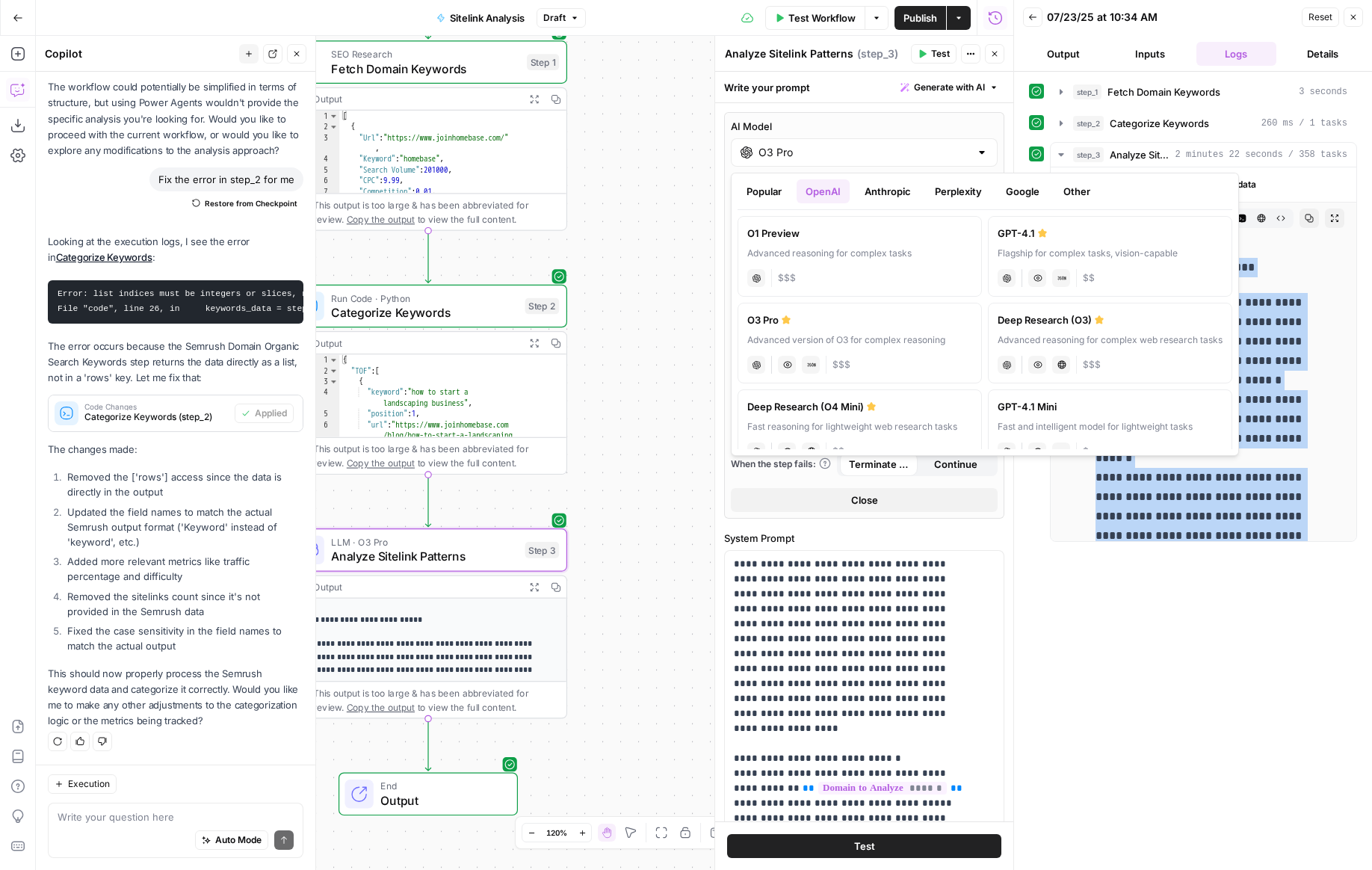 click on "Anthropic" at bounding box center [888, 191] 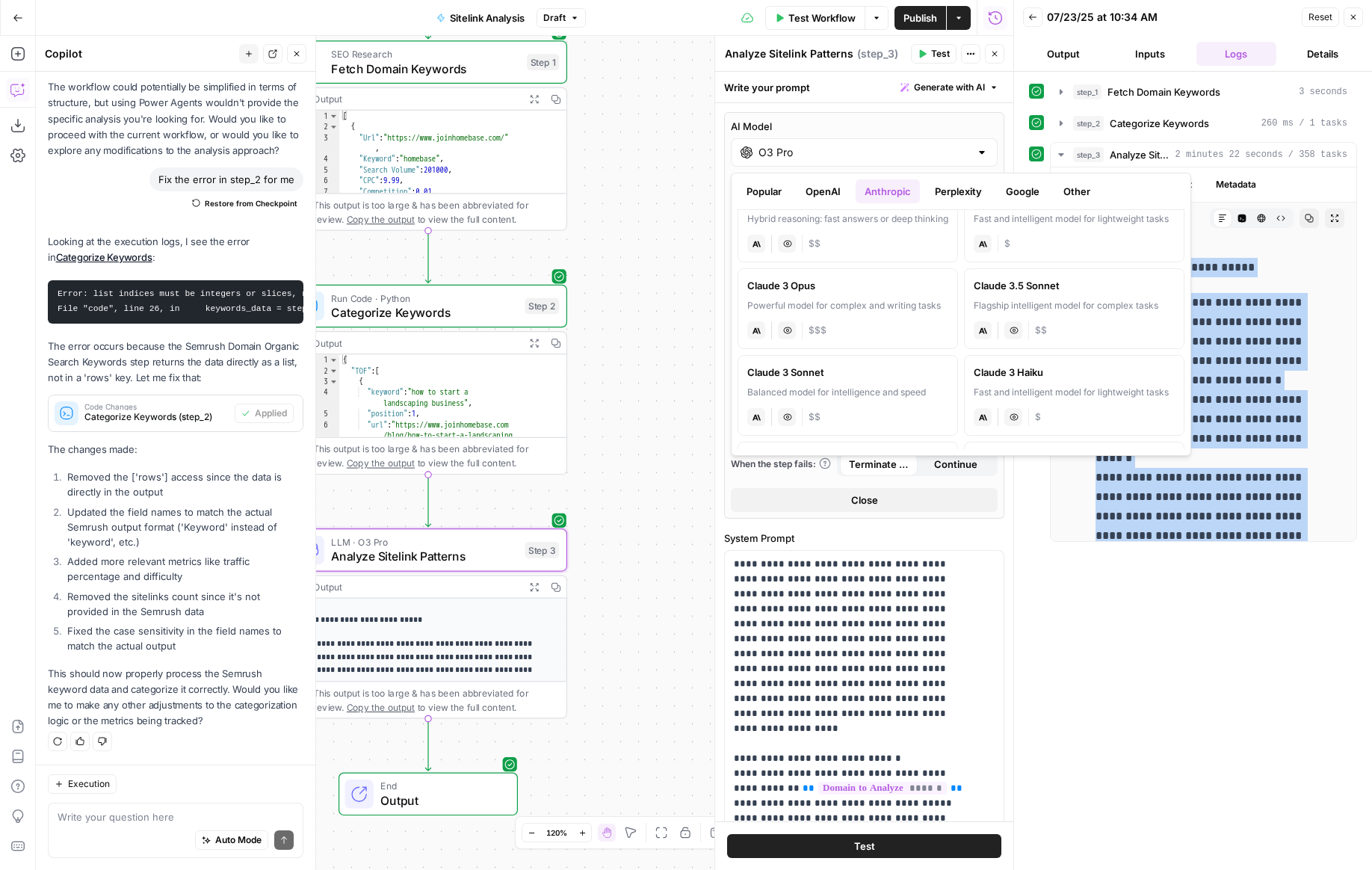 scroll, scrollTop: 0, scrollLeft: 0, axis: both 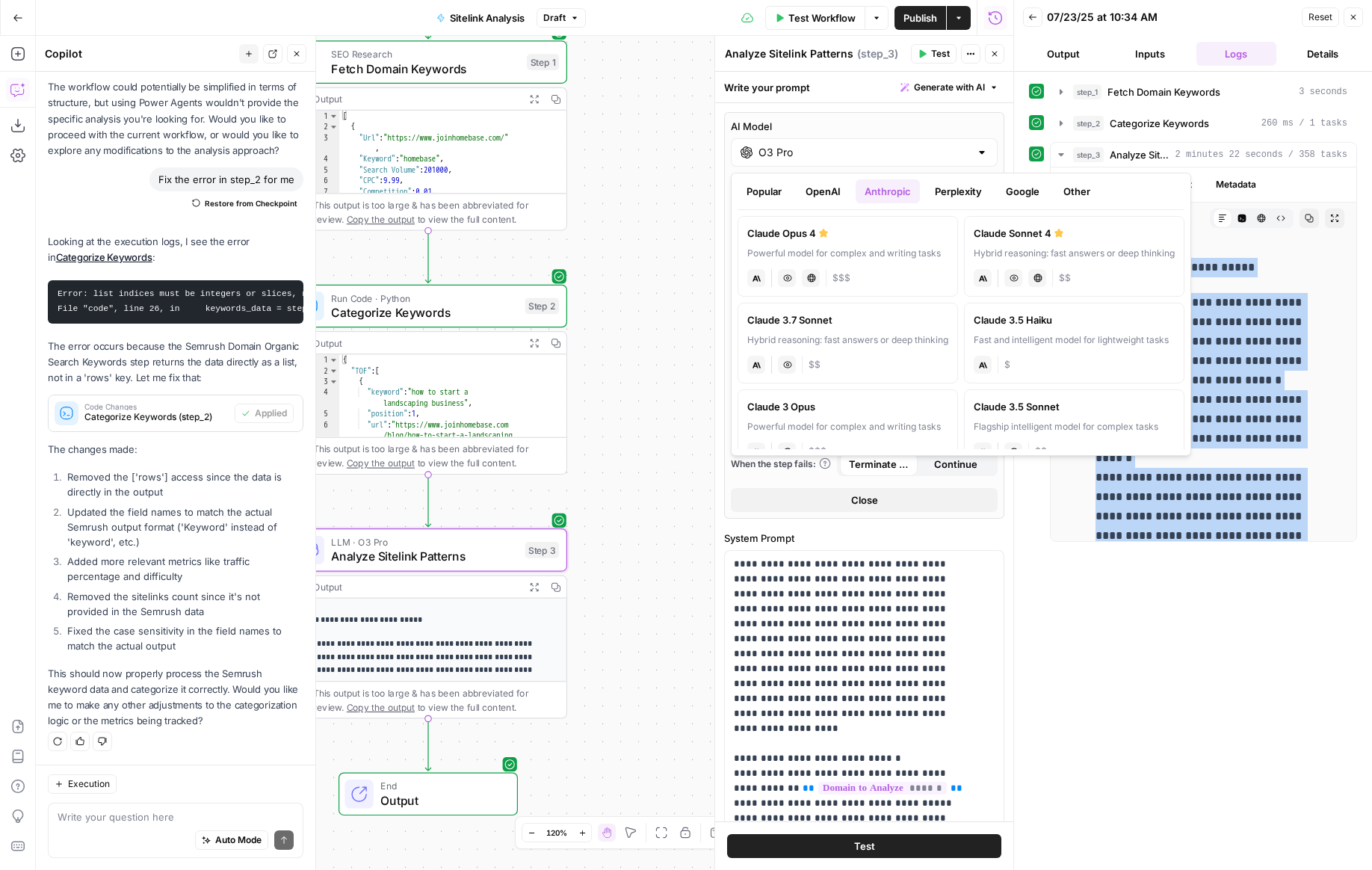 click on "Hybrid reasoning: fast answers or deep thinking" at bounding box center [1074, 253] 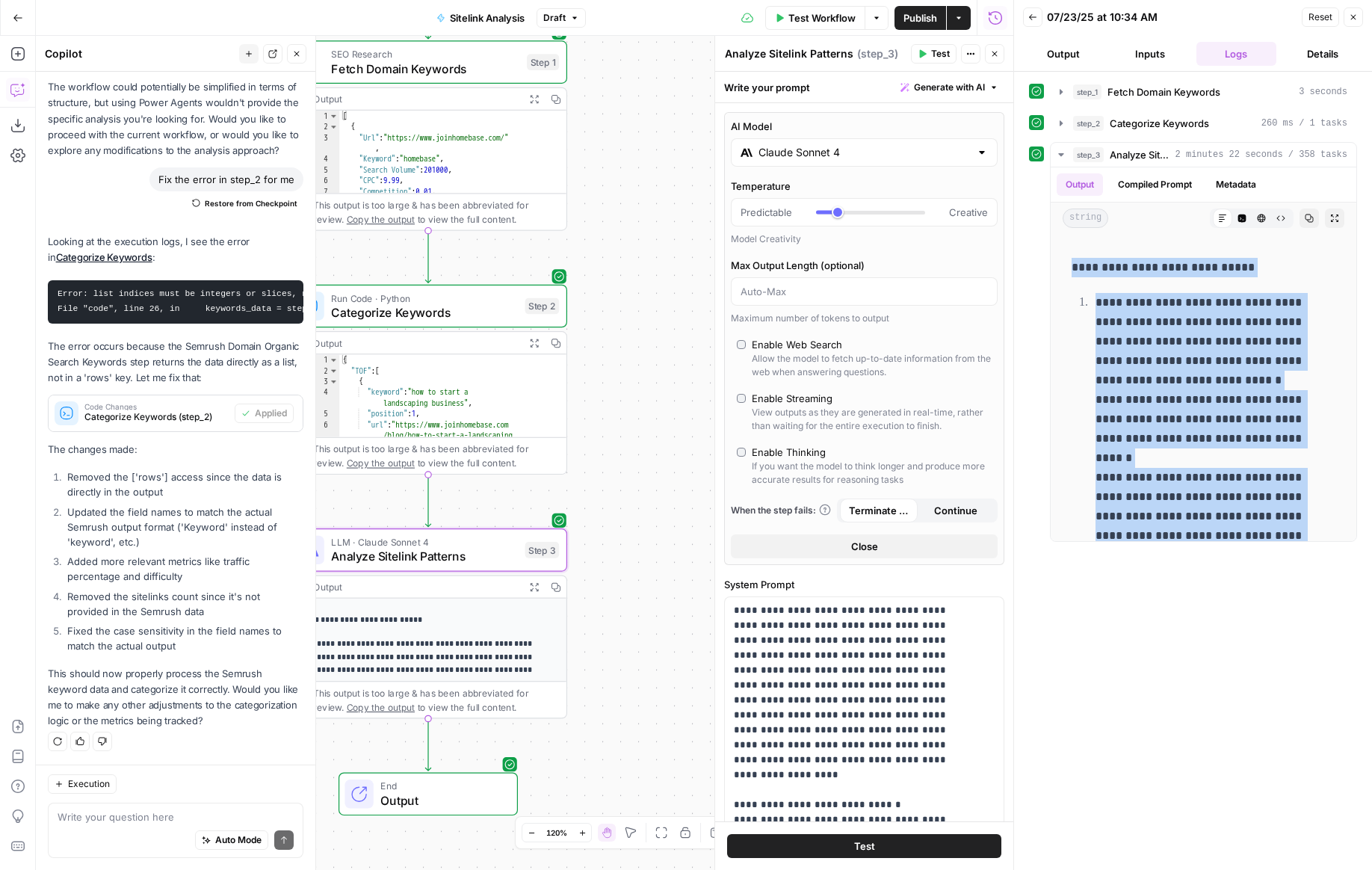 click on "Test" at bounding box center [864, 846] 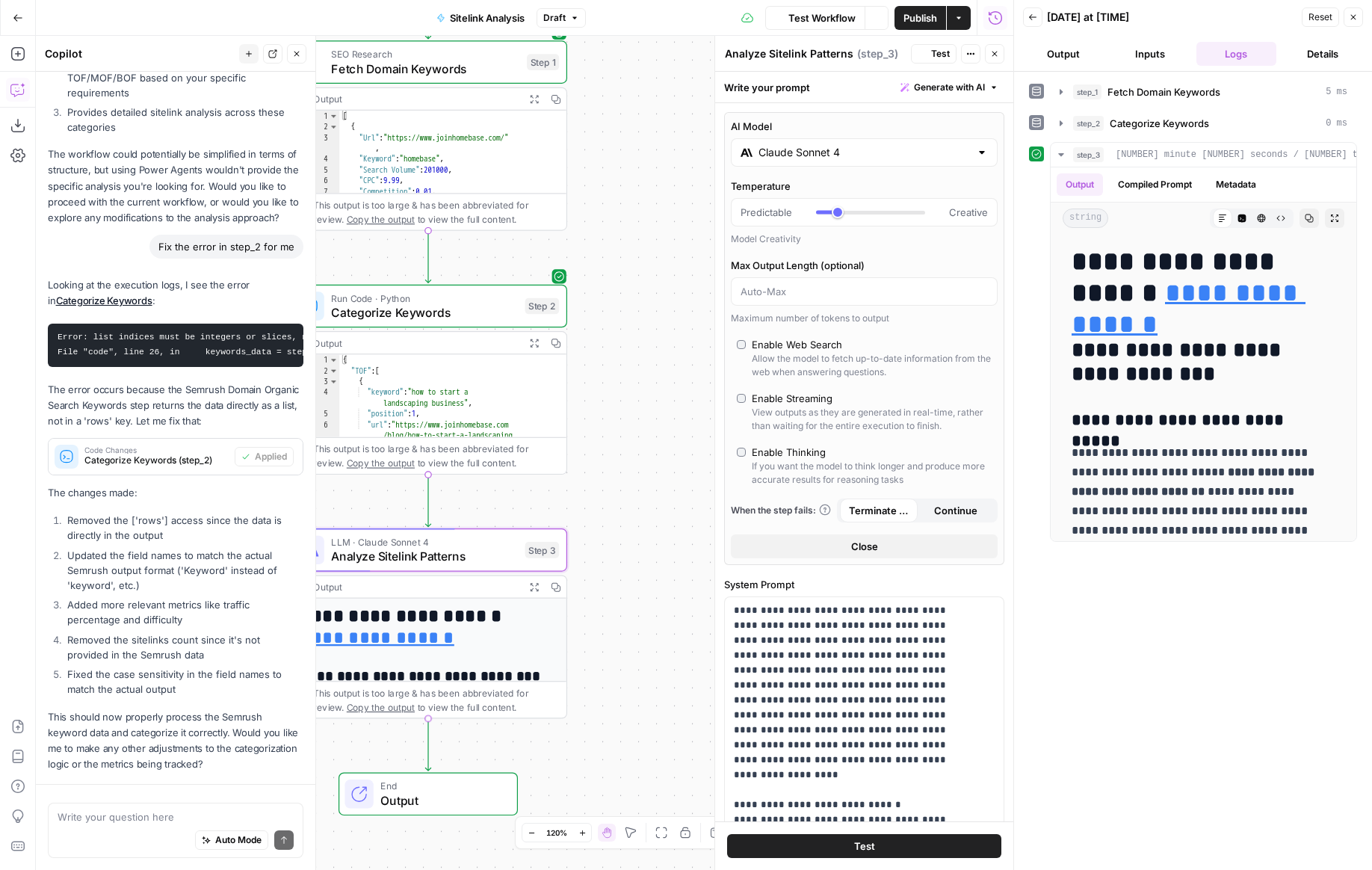scroll, scrollTop: 2071, scrollLeft: 0, axis: vertical 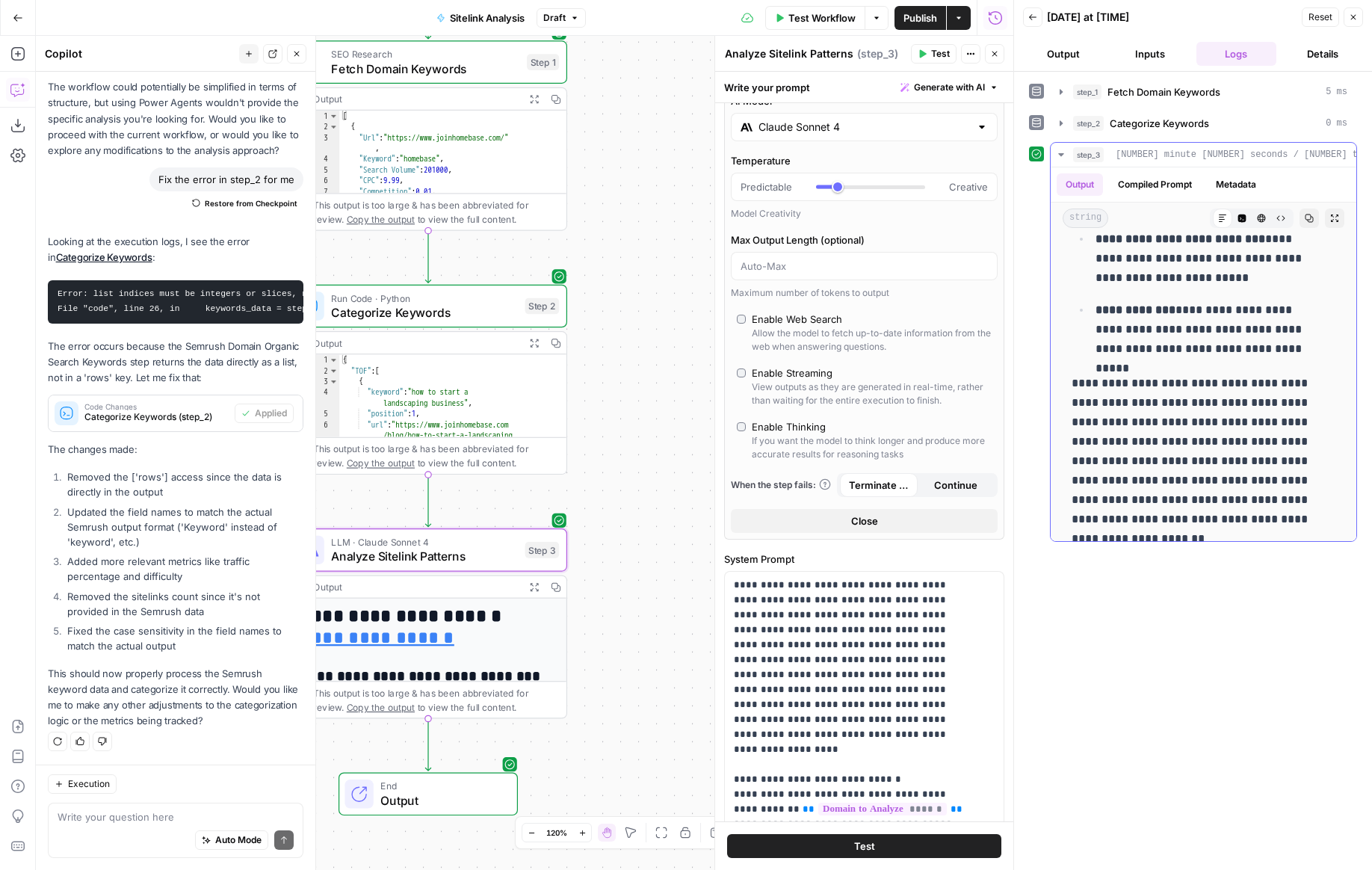 click on "**********" at bounding box center [1198, 461] 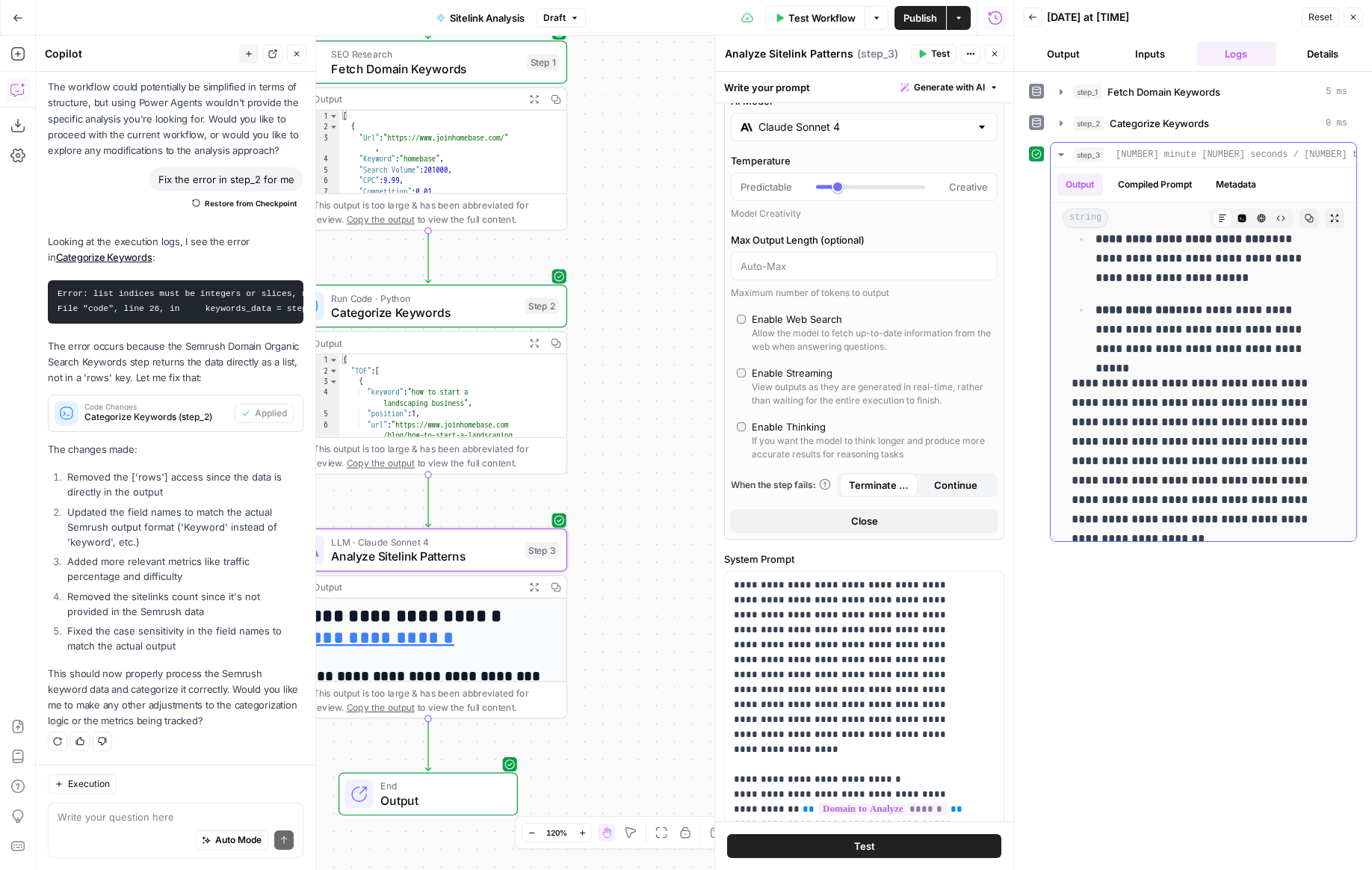 click on "**********" at bounding box center [1198, 461] 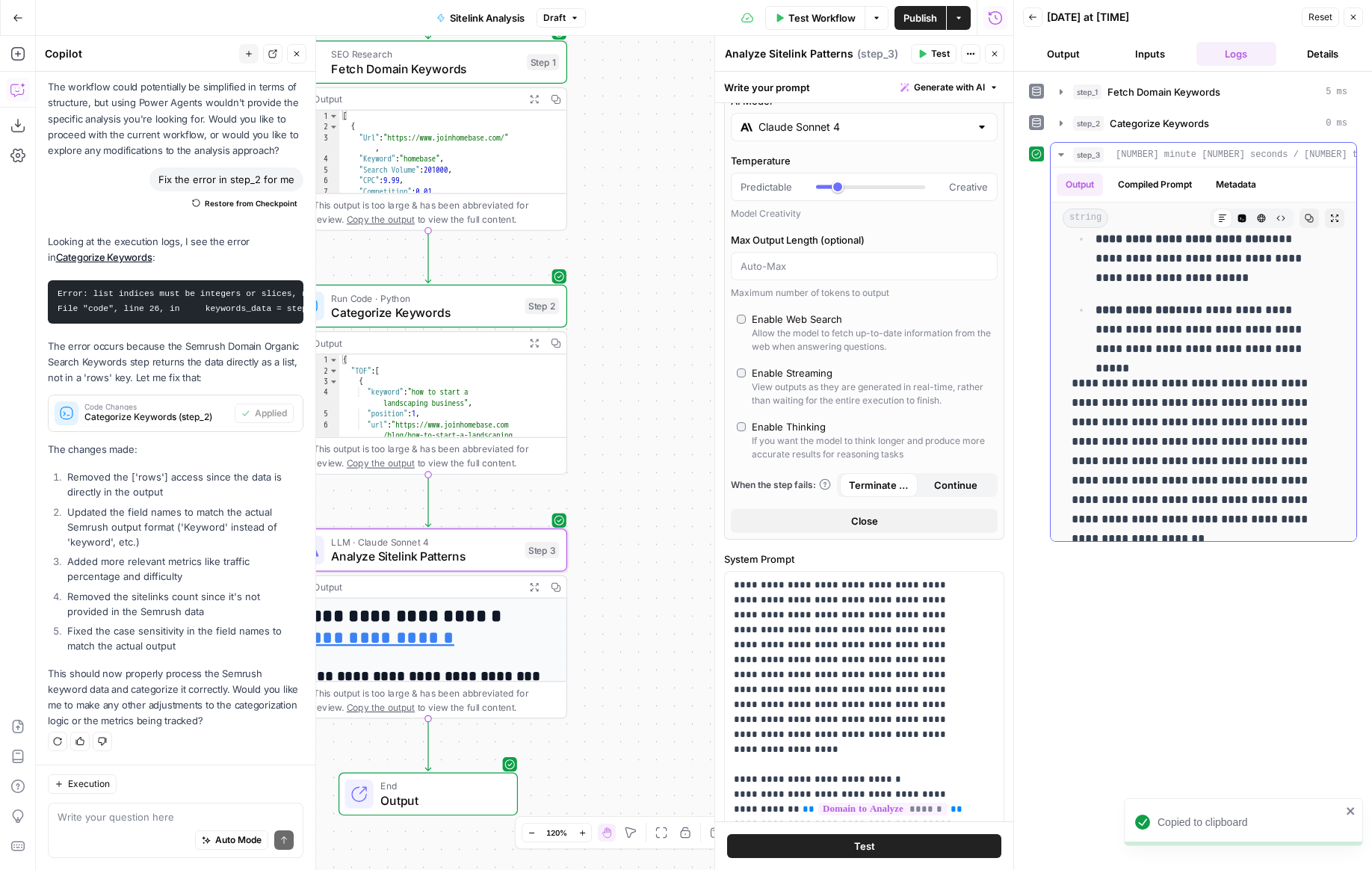 click 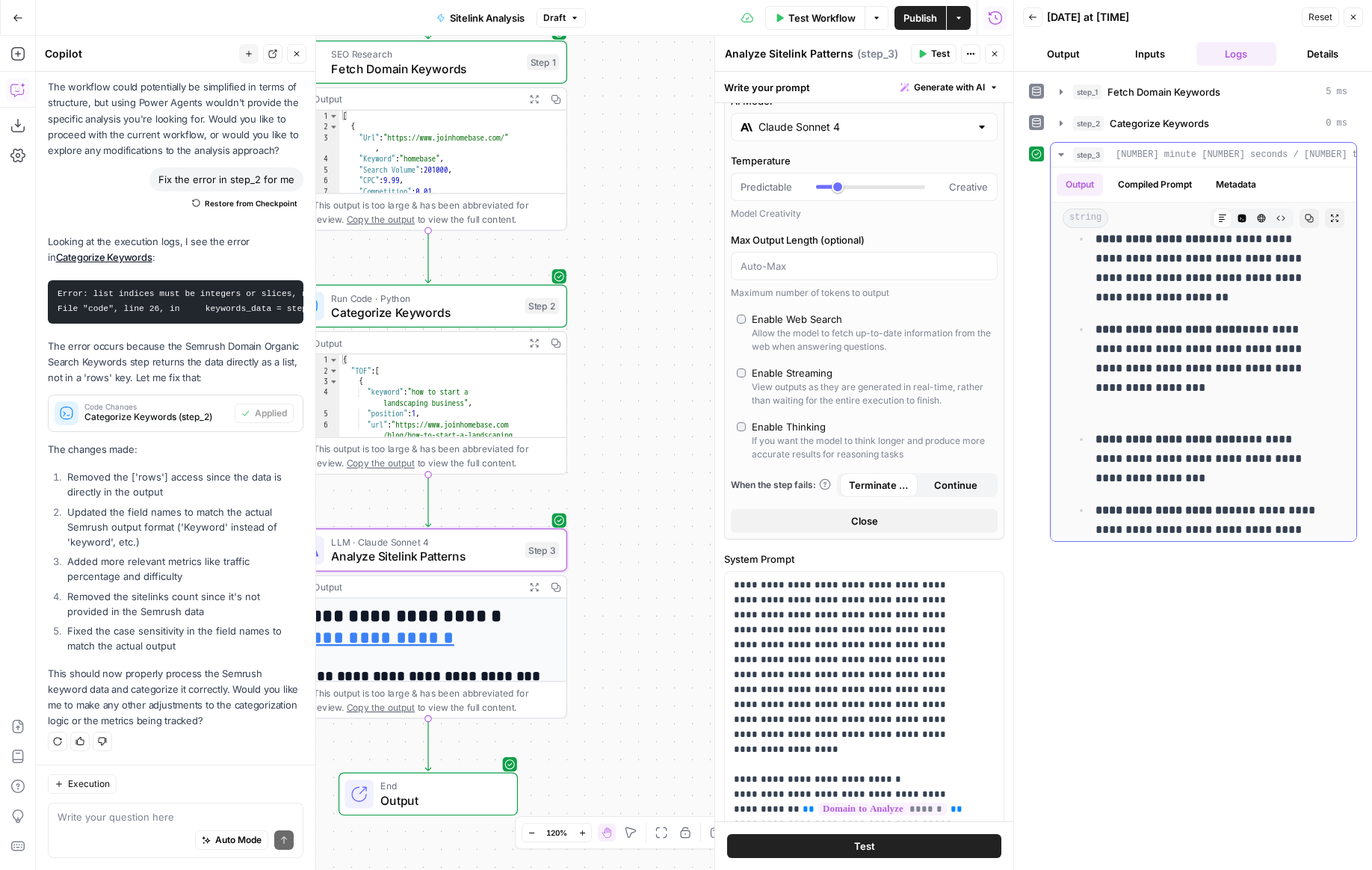 scroll, scrollTop: 0, scrollLeft: 0, axis: both 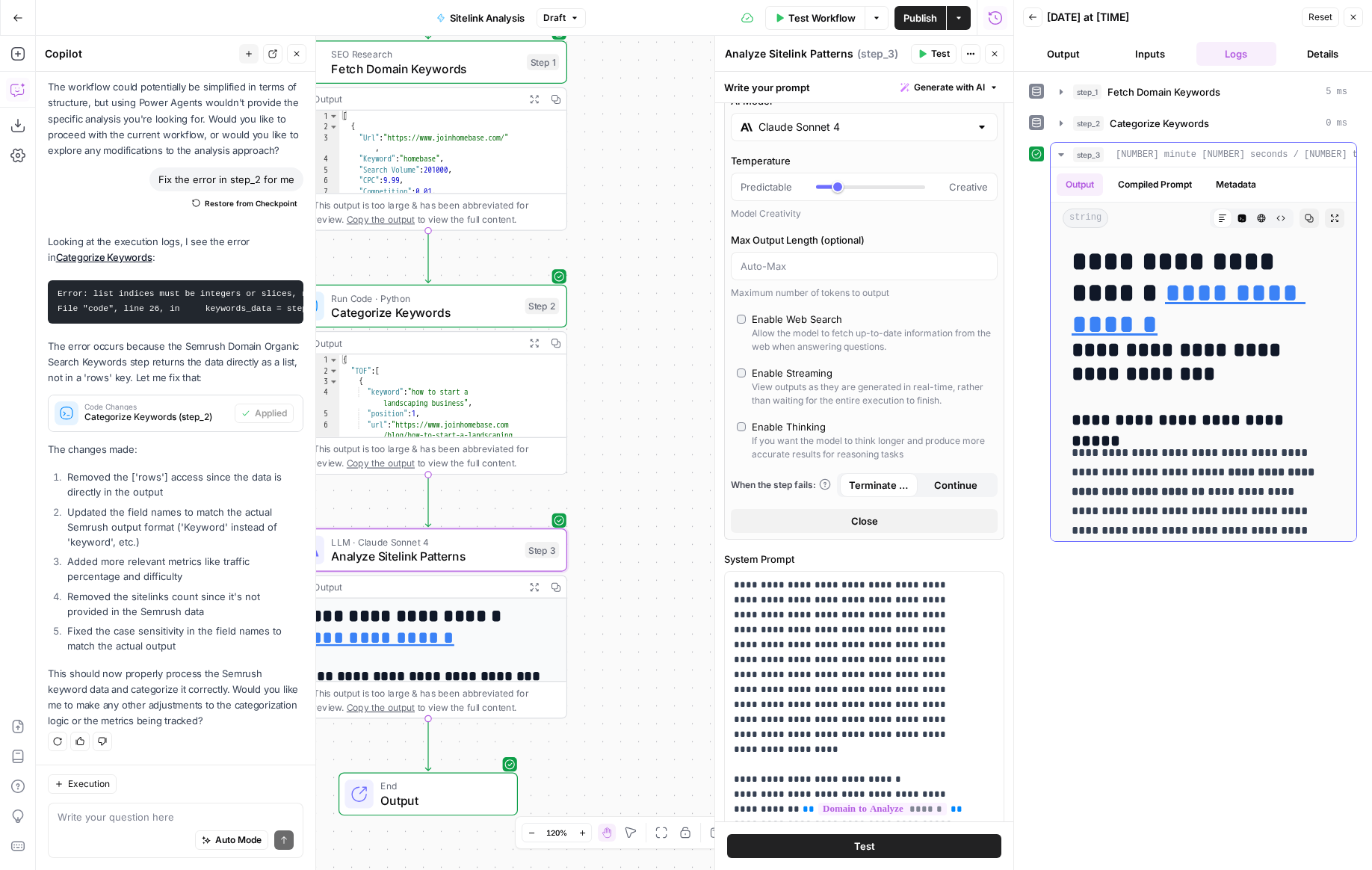 drag, startPoint x: 1169, startPoint y: 523, endPoint x: 1069, endPoint y: 268, distance: 273.90692 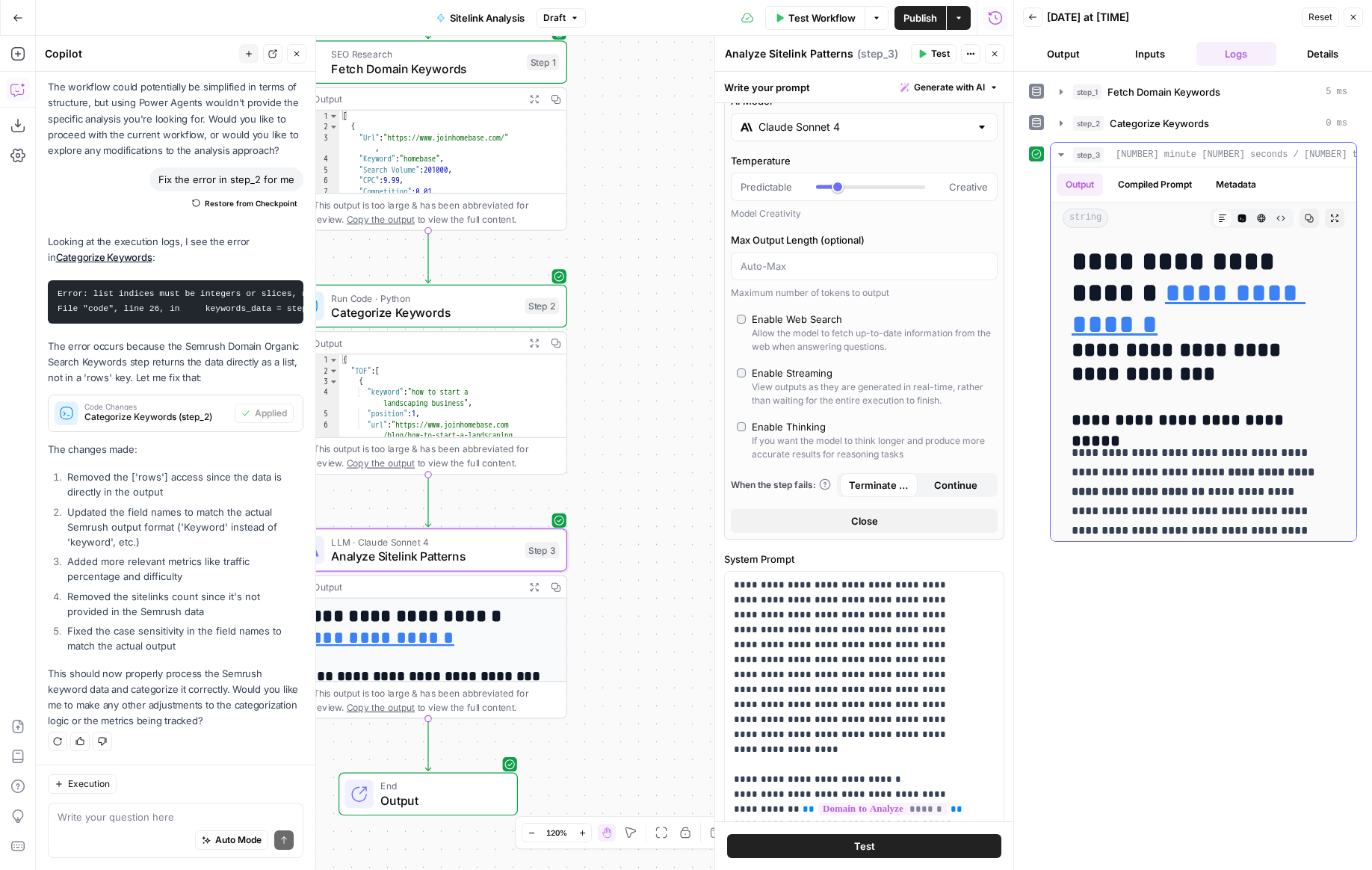 copy on "**********" 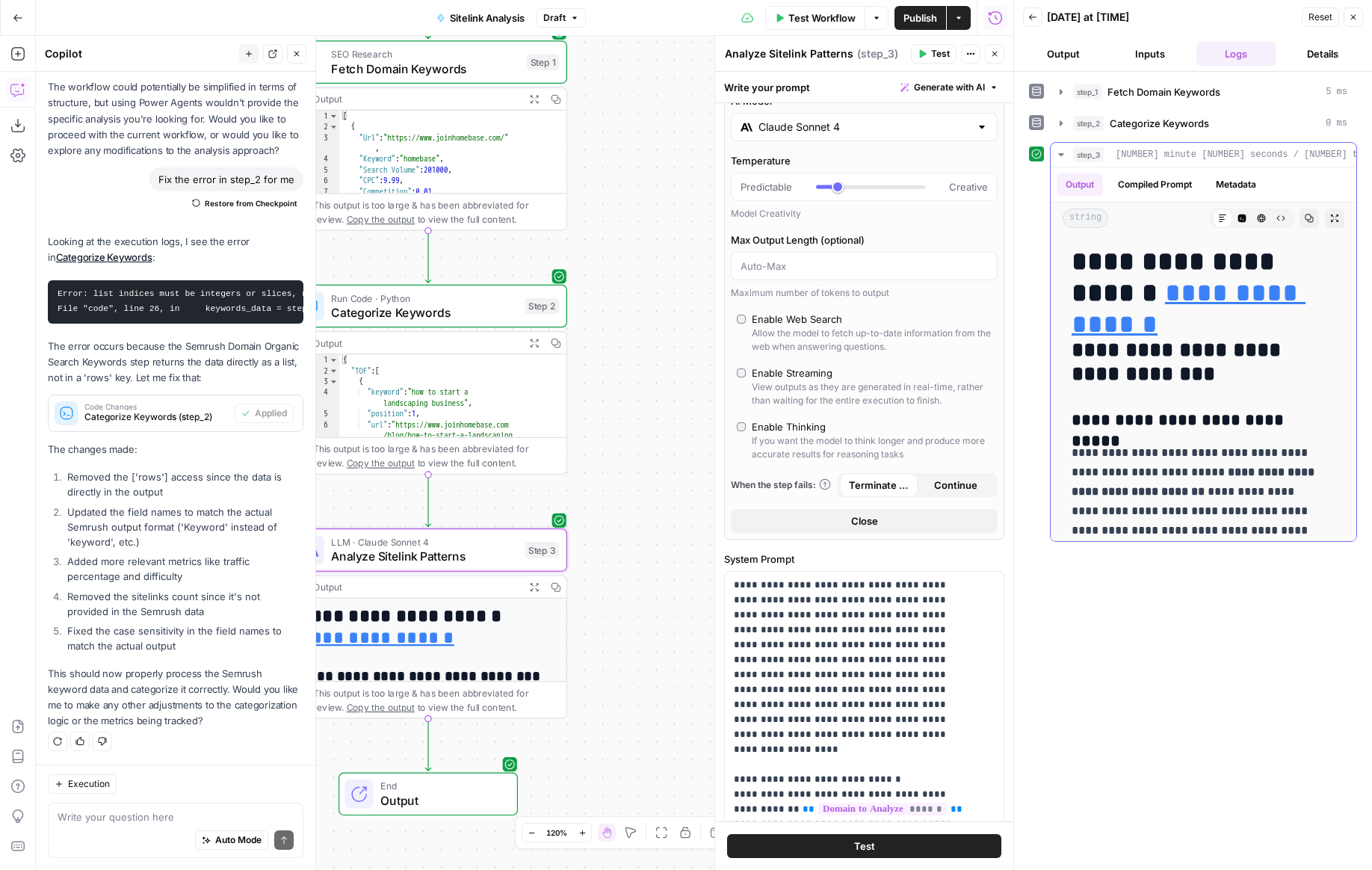 click on "**********" at bounding box center (1198, 421) 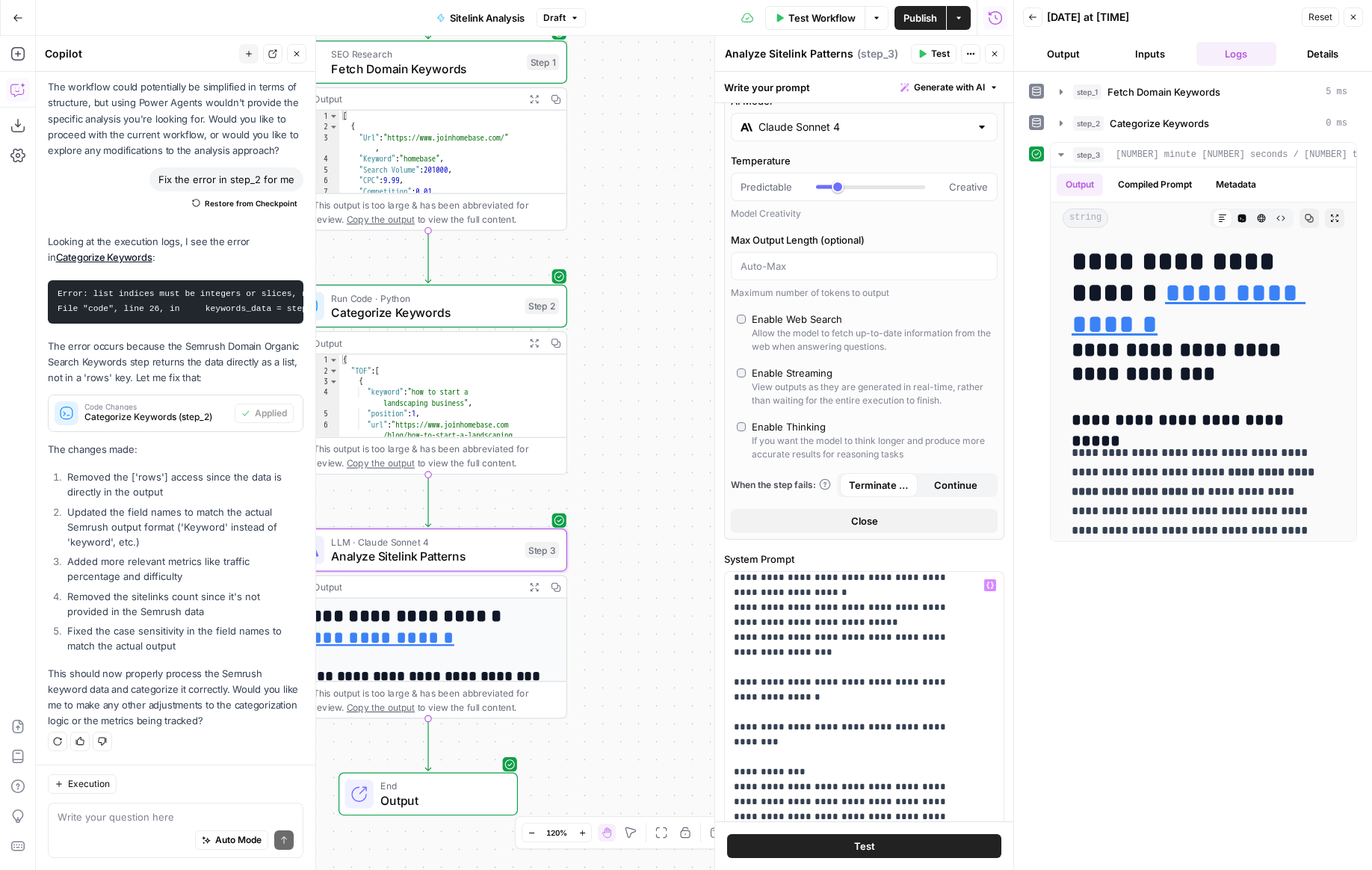 scroll, scrollTop: 1047, scrollLeft: 0, axis: vertical 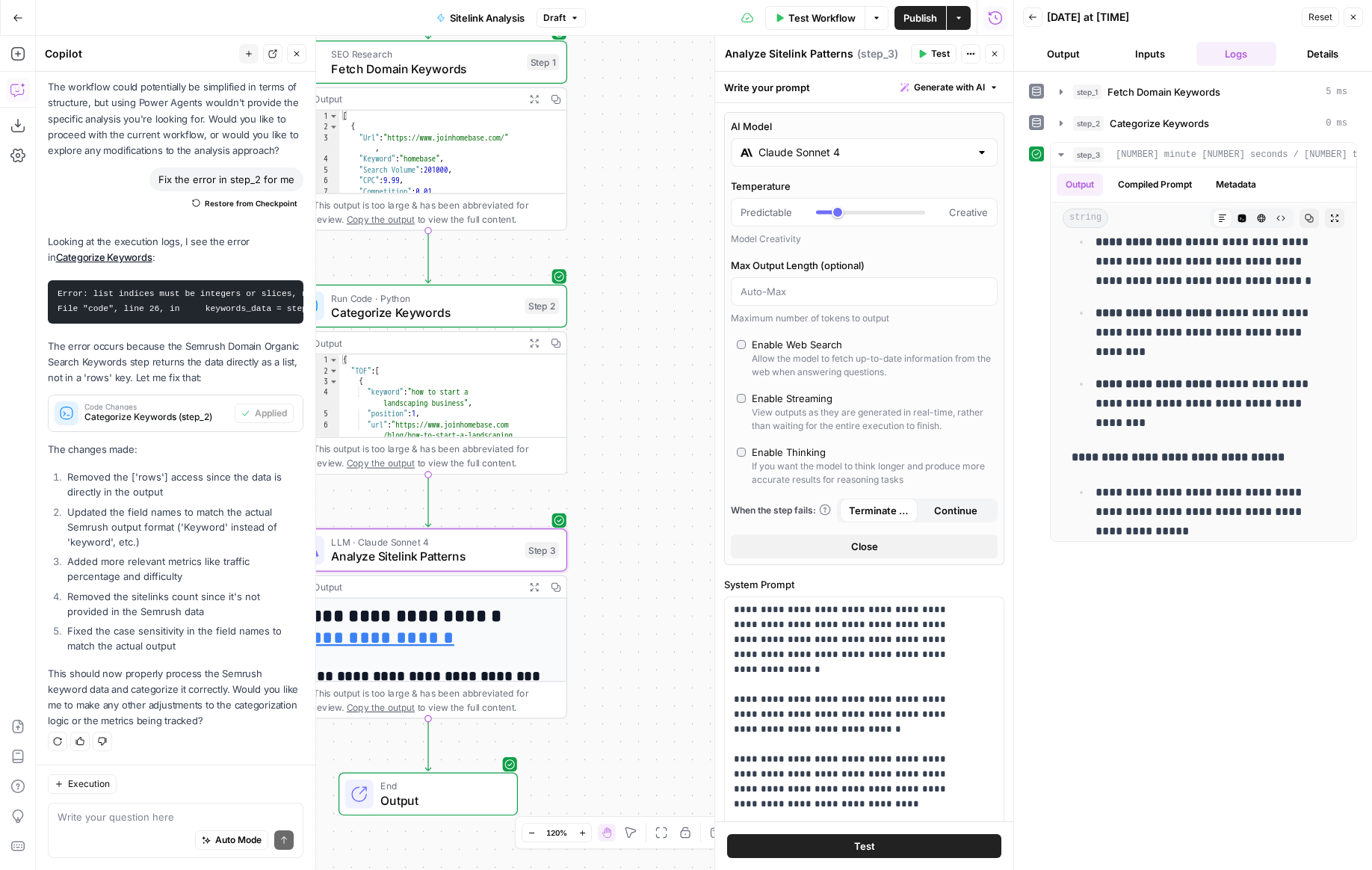 click on "Claude Sonnet 4" at bounding box center [864, 152] 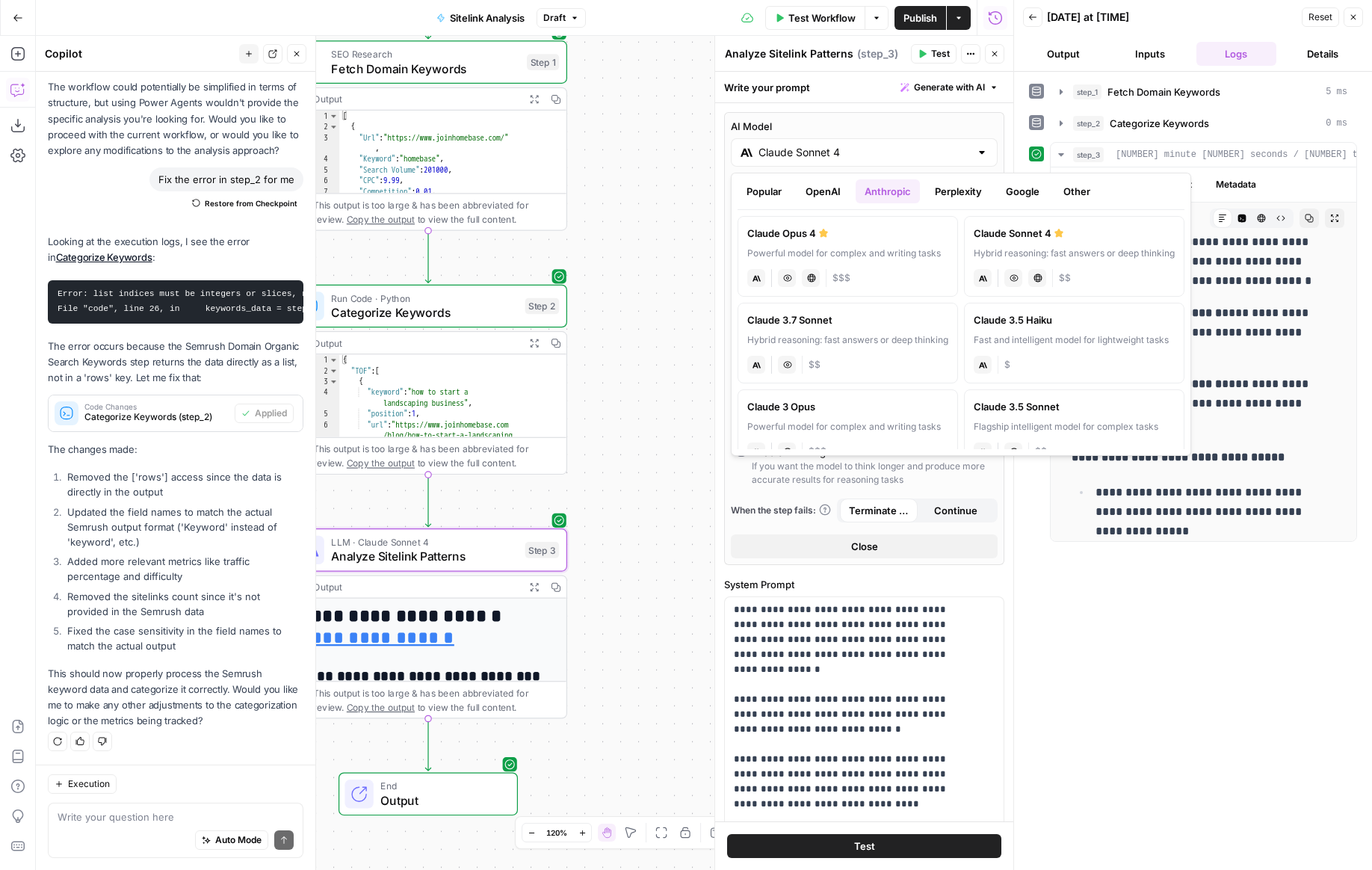 click on "Hybrid reasoning: fast answers or deep thinking" at bounding box center [847, 340] 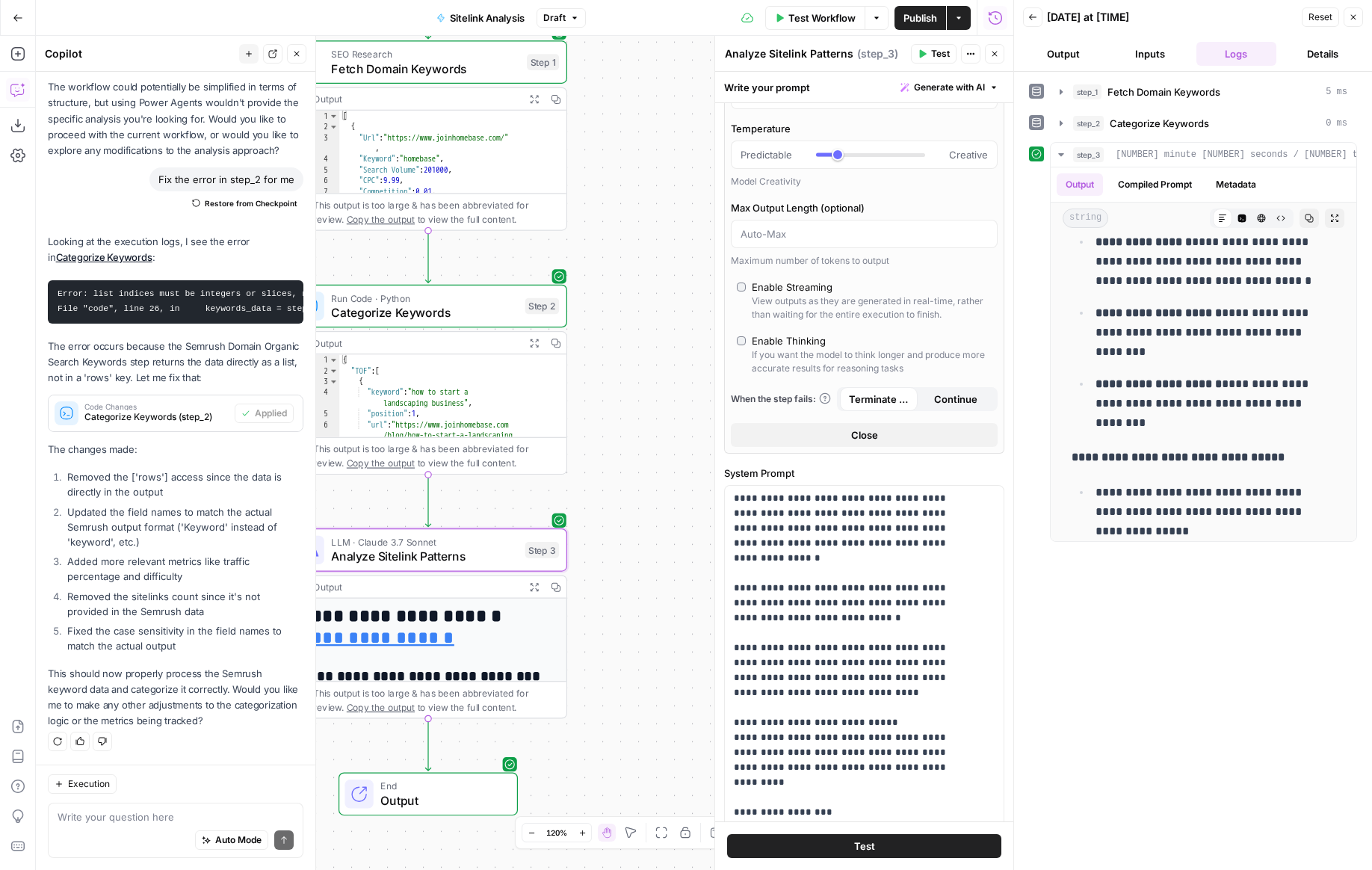 scroll, scrollTop: 270, scrollLeft: 0, axis: vertical 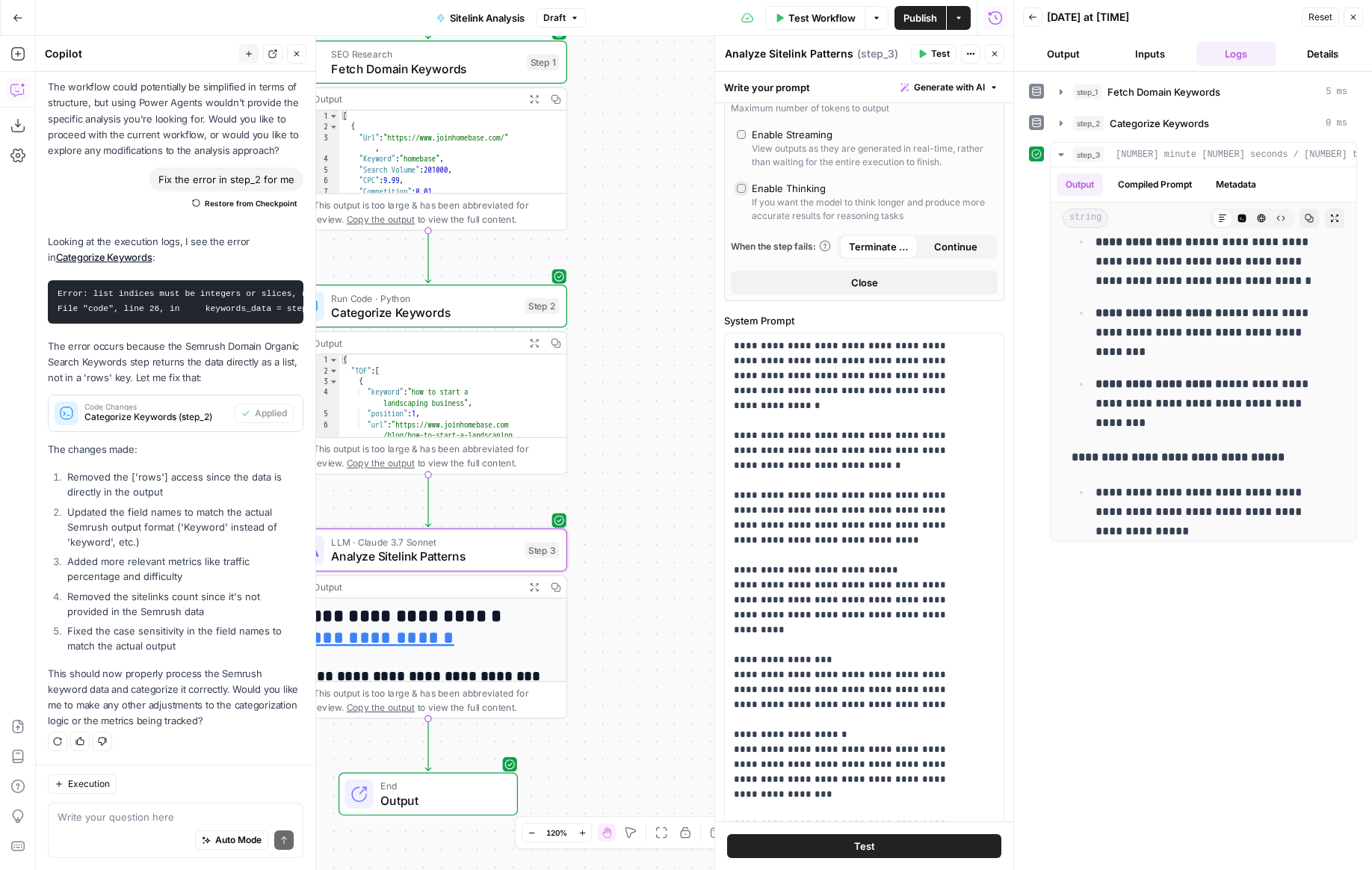 type on "*" 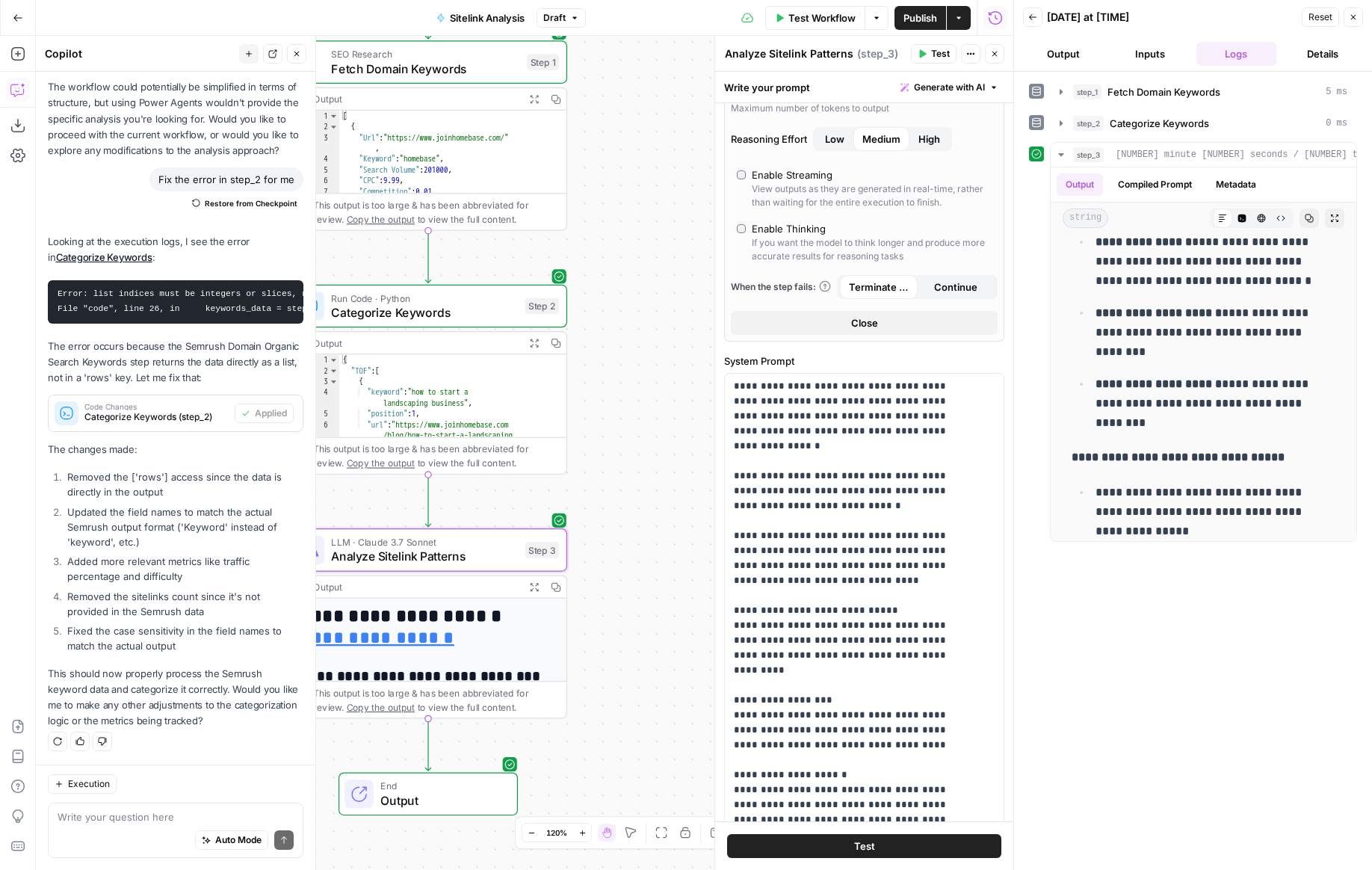 click on "Test" at bounding box center (864, 846) 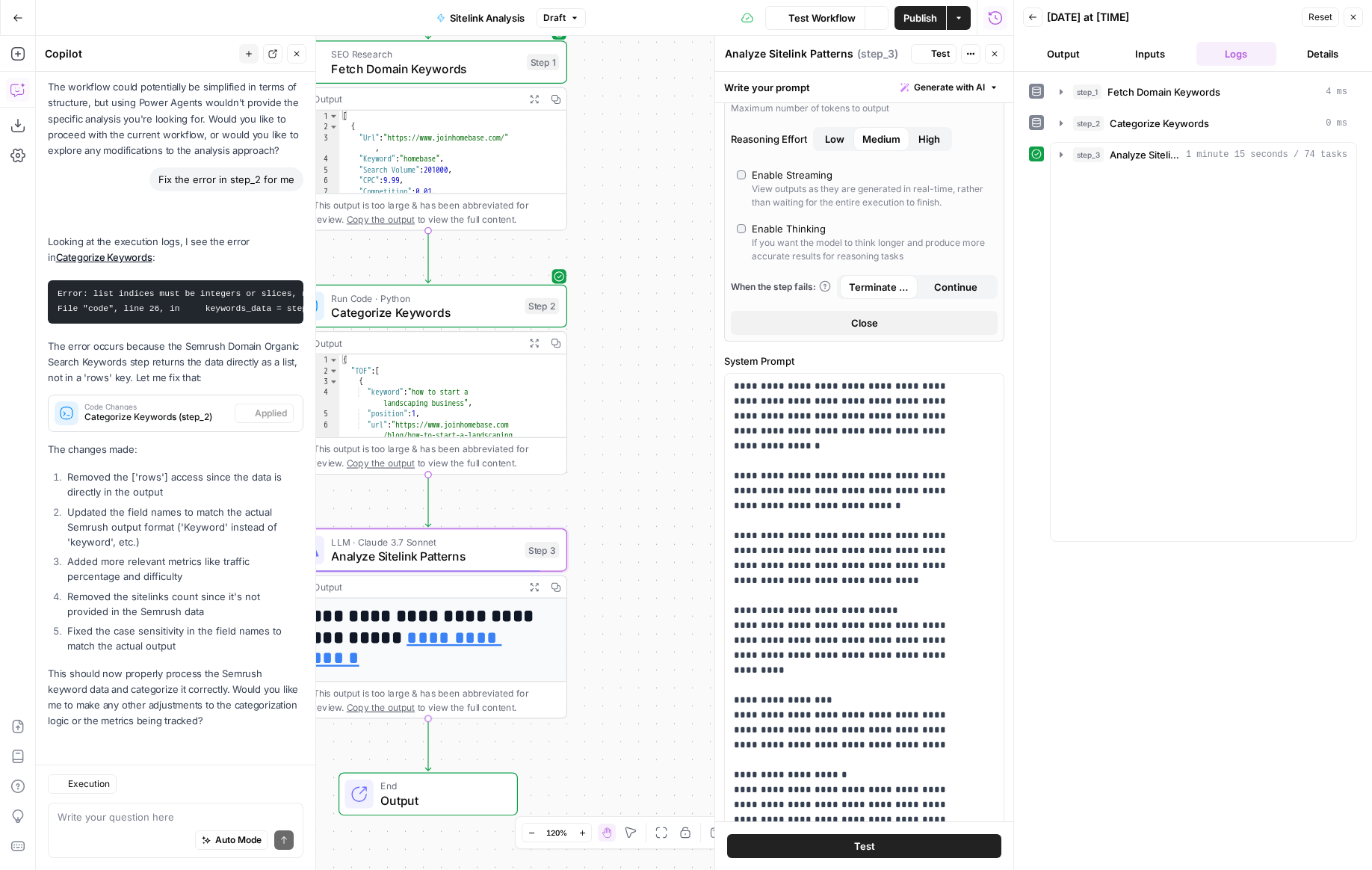 scroll, scrollTop: 2071, scrollLeft: 0, axis: vertical 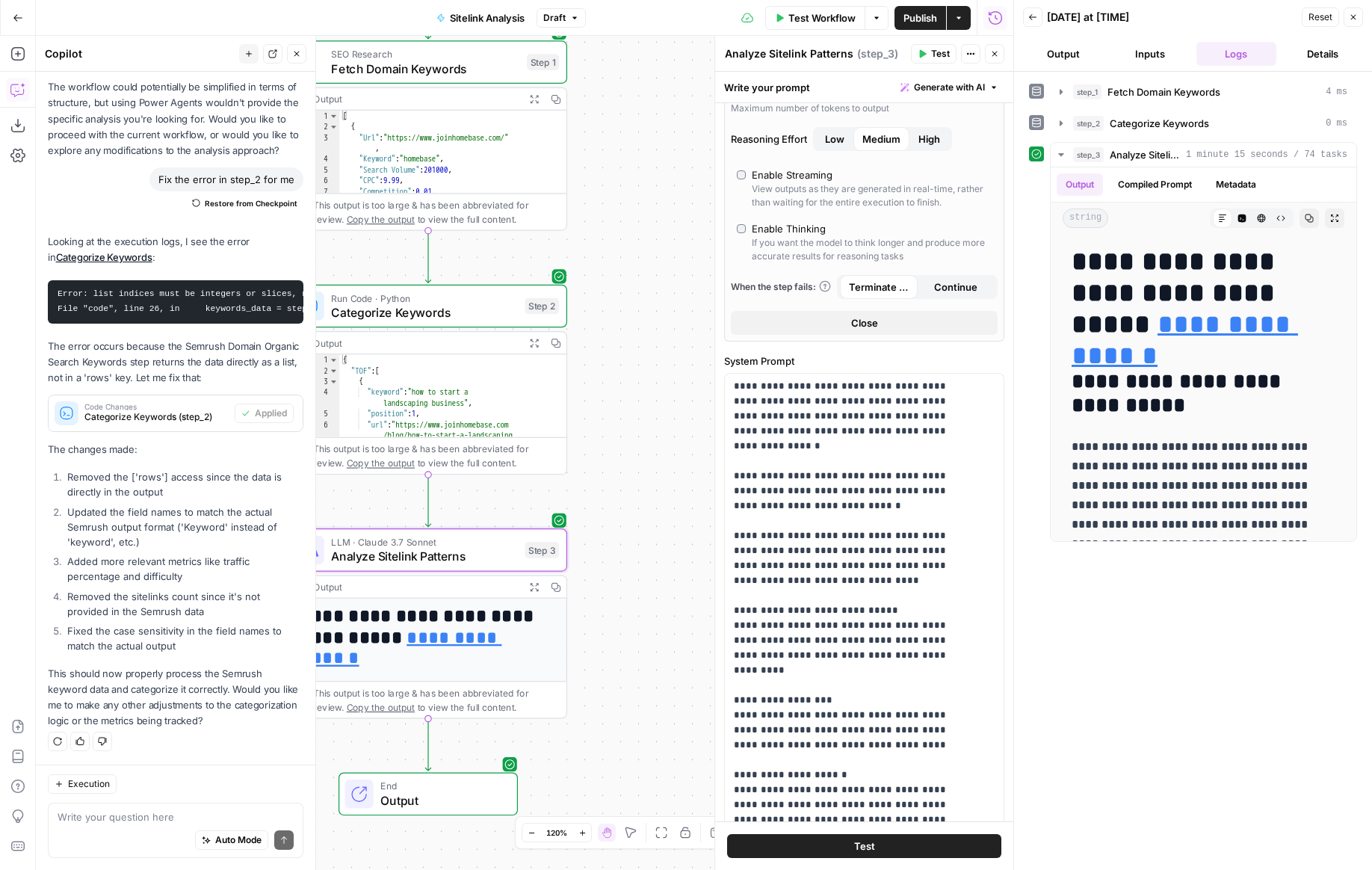 click on "Publish" at bounding box center [920, 18] 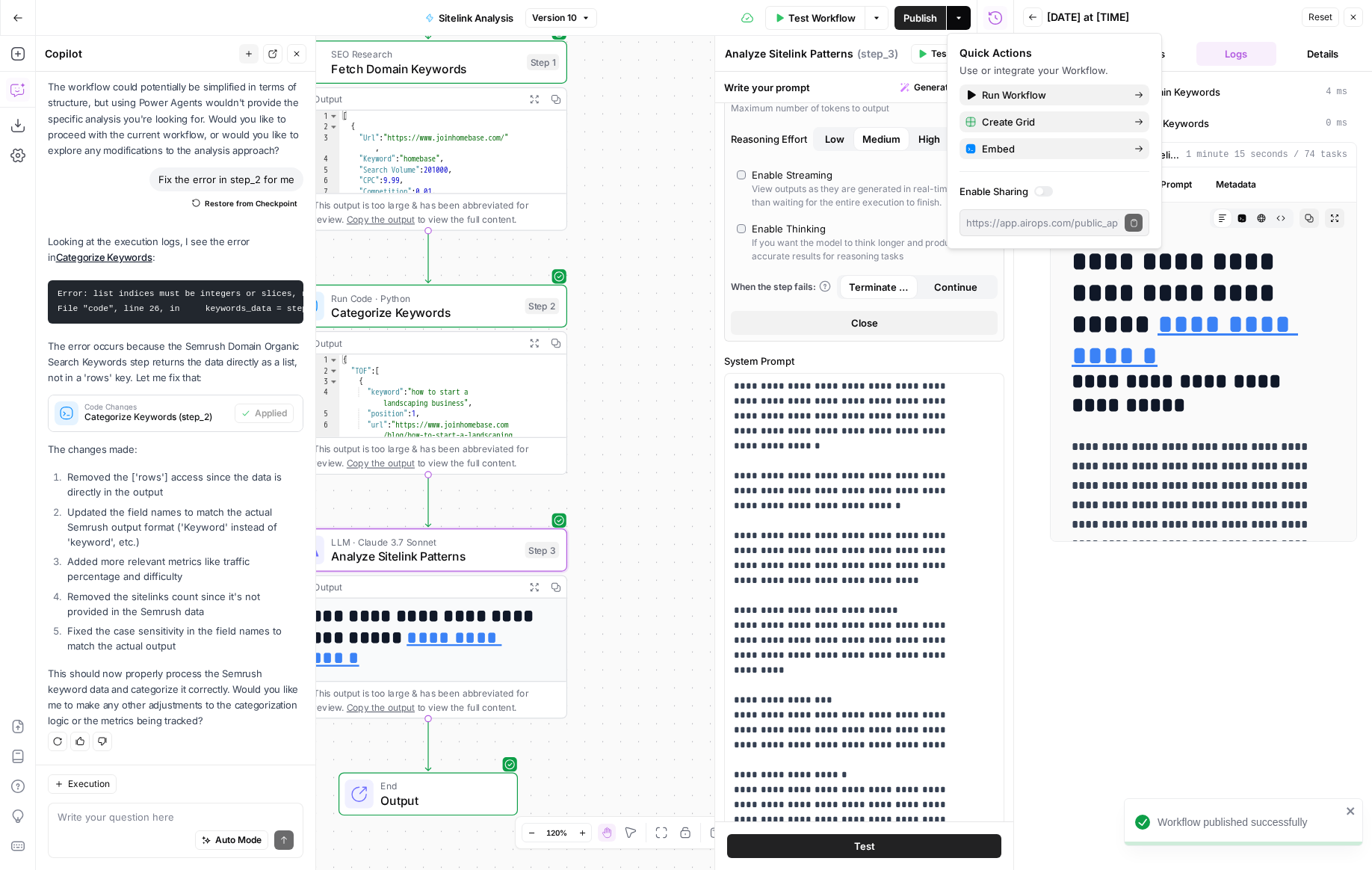 click on "Go Back" at bounding box center (18, 18) 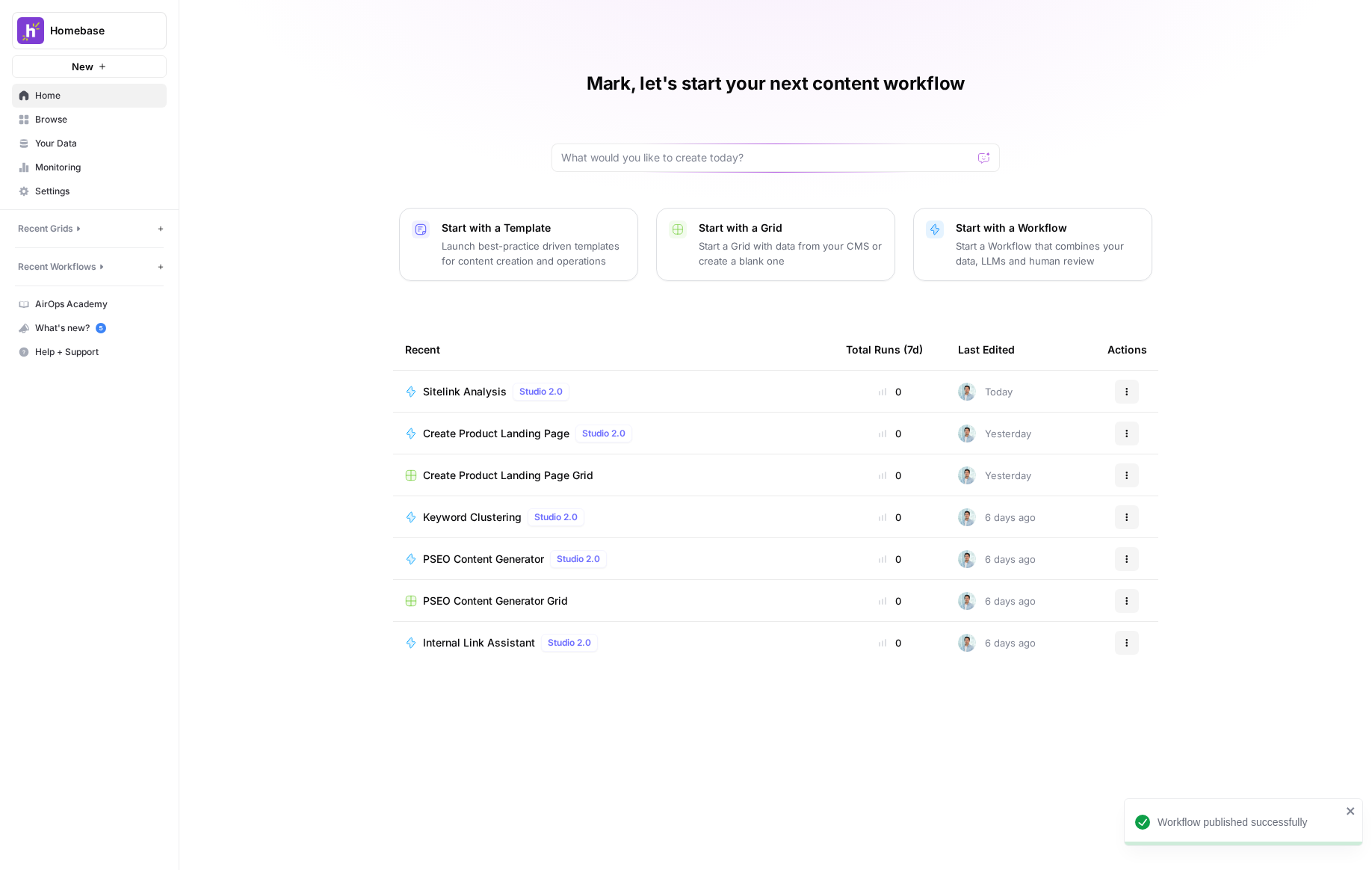 click on "Mark, let's start your next content workflow Start with a Template Launch best-practice driven templates for content creation and operations Start with a Grid Start a Grid with data from your CMS or create a blank one Start with a Workflow Start a Workflow that combines your data, LLMs and human review Recent Total Runs (7d) Last Edited Actions Sitelink Analysis Studio 2.0 0 Today Actions Create Product Landing Page Studio 2.0 0 Yesterday Actions Create Product Landing Page Grid 0 Yesterday Actions Keyword Clustering Studio 2.0 0 6 days ago Actions PSEO Content Generator Studio 2.0 0 6 days ago Actions PSEO Content Generator Grid 0 6 days ago Actions Internal Link Assistant Studio 2.0 0 6 days ago Actions" at bounding box center [776, 435] 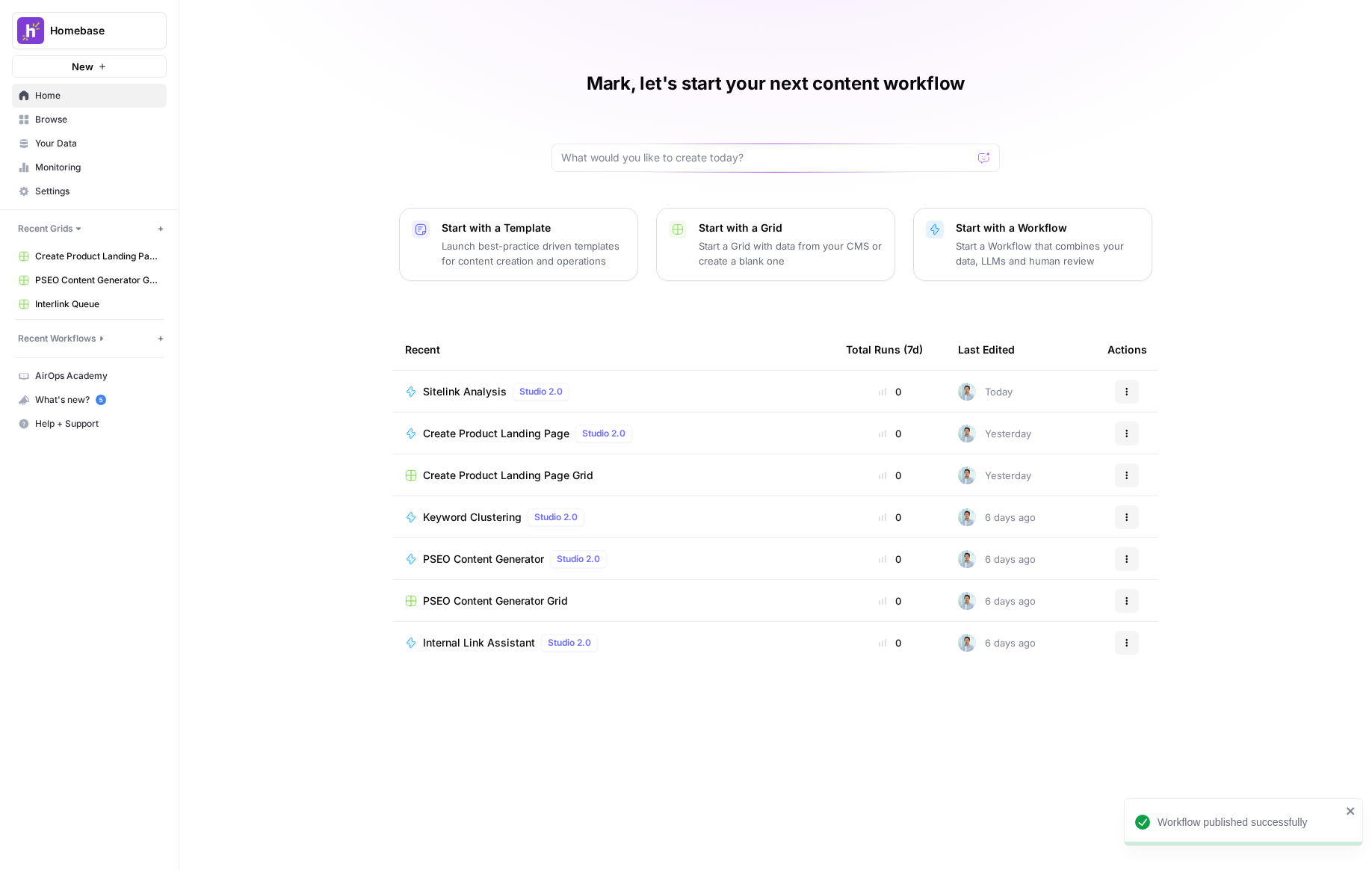 click on "Recent Grids" at bounding box center [86, 229] 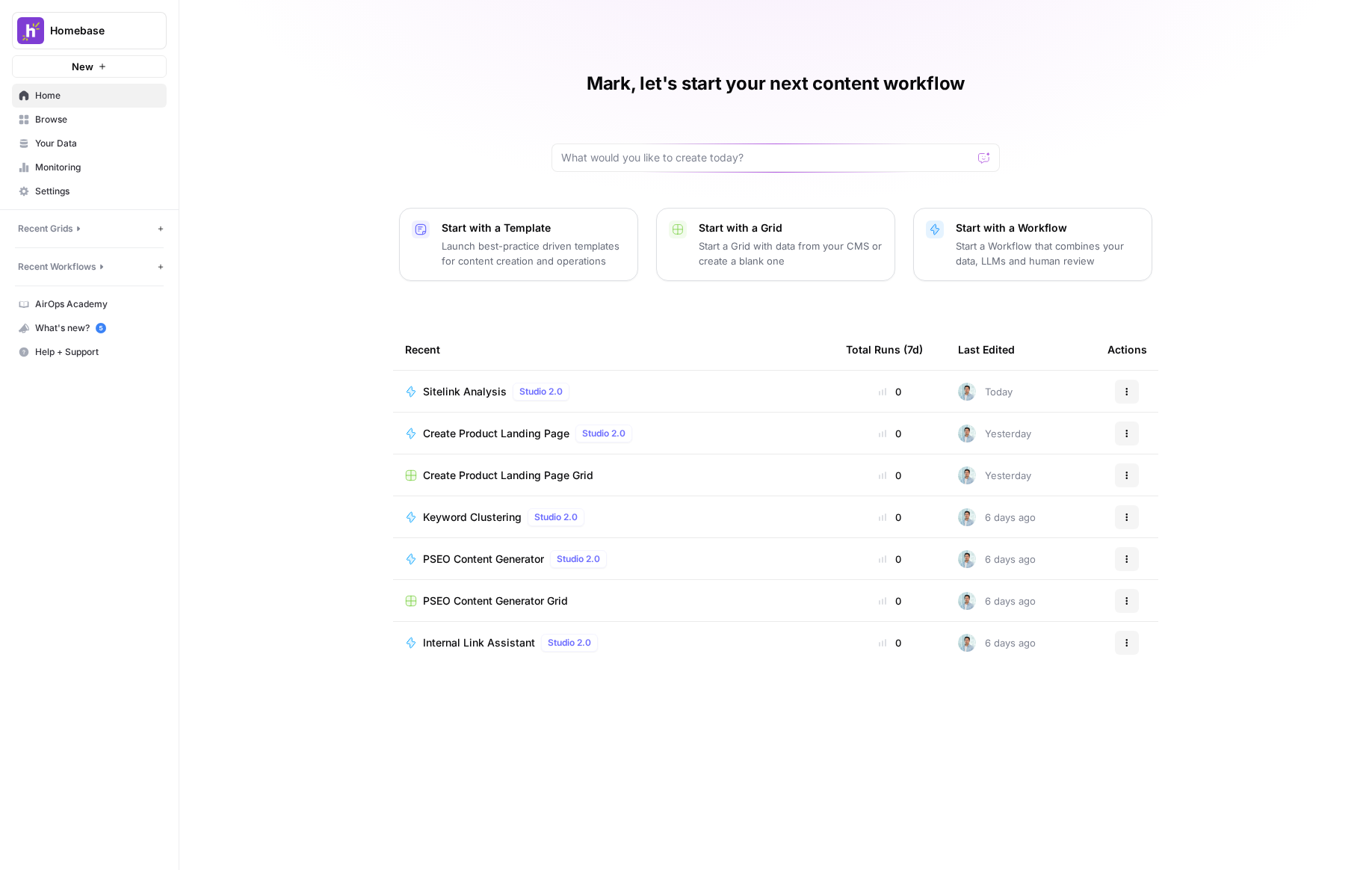 click on "Recent Workflows New Workflow" at bounding box center (89, 267) 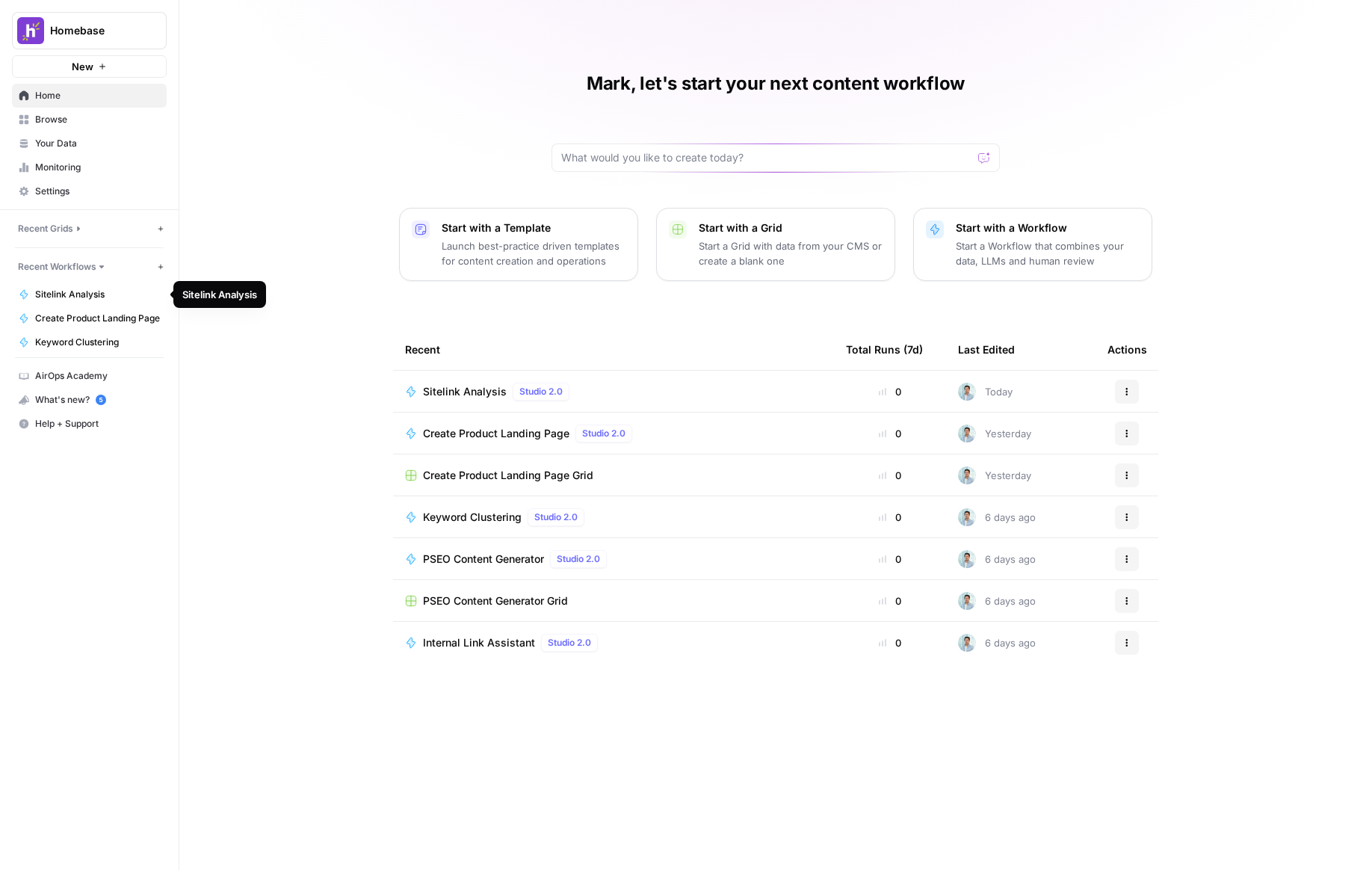 click 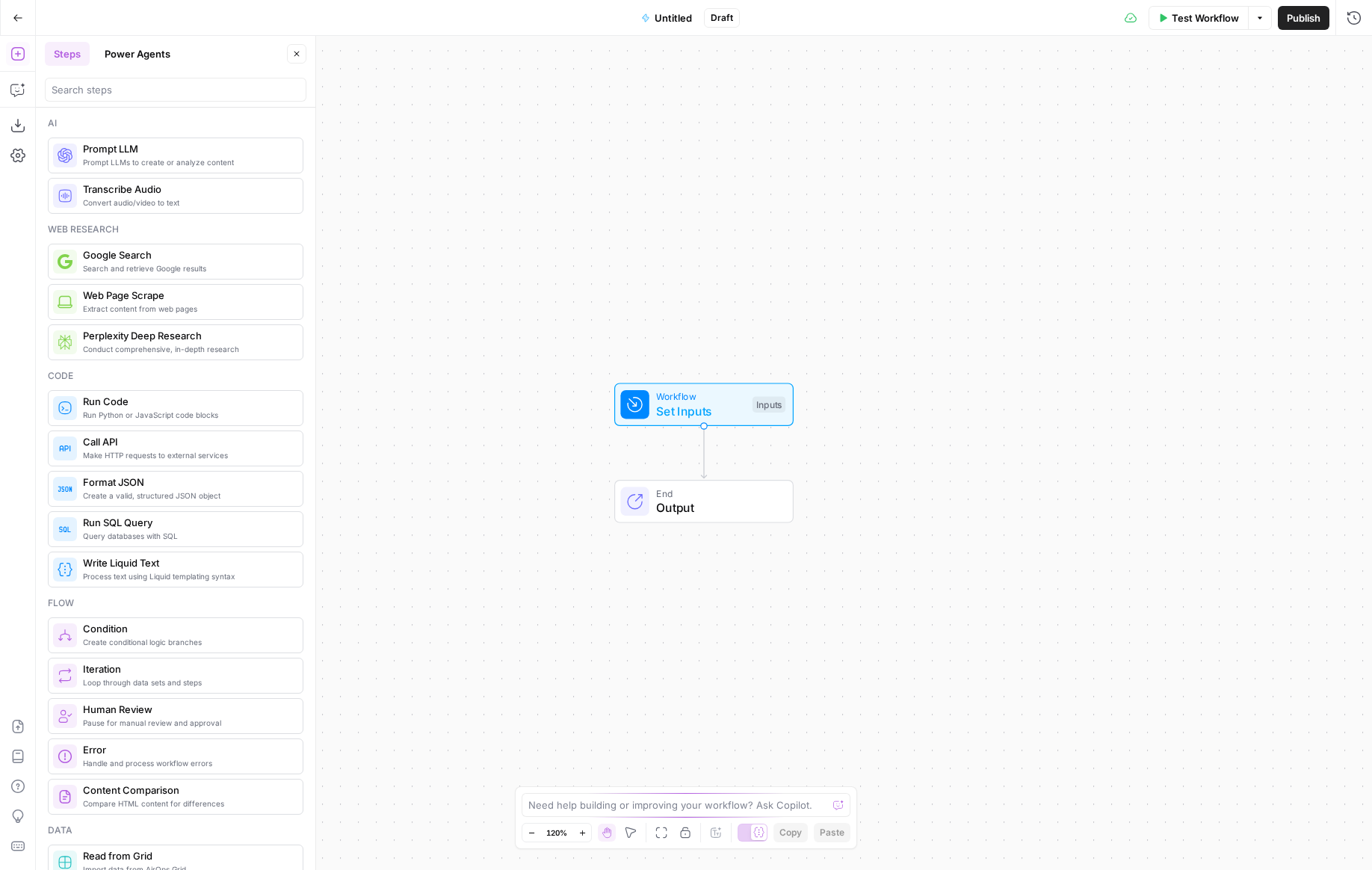 click on "Untitled" at bounding box center [673, 18] 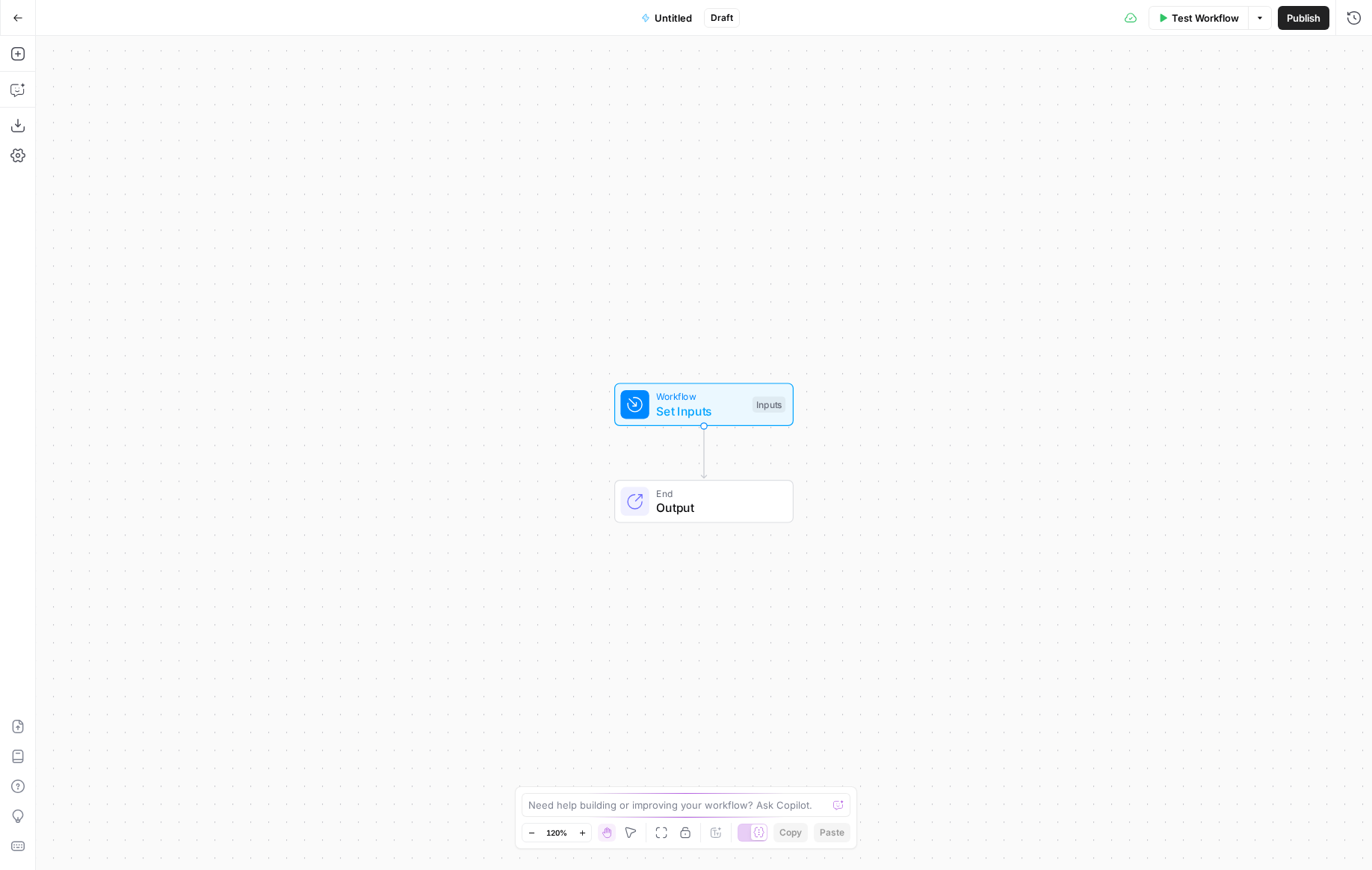 click on "Untitled" at bounding box center [673, 18] 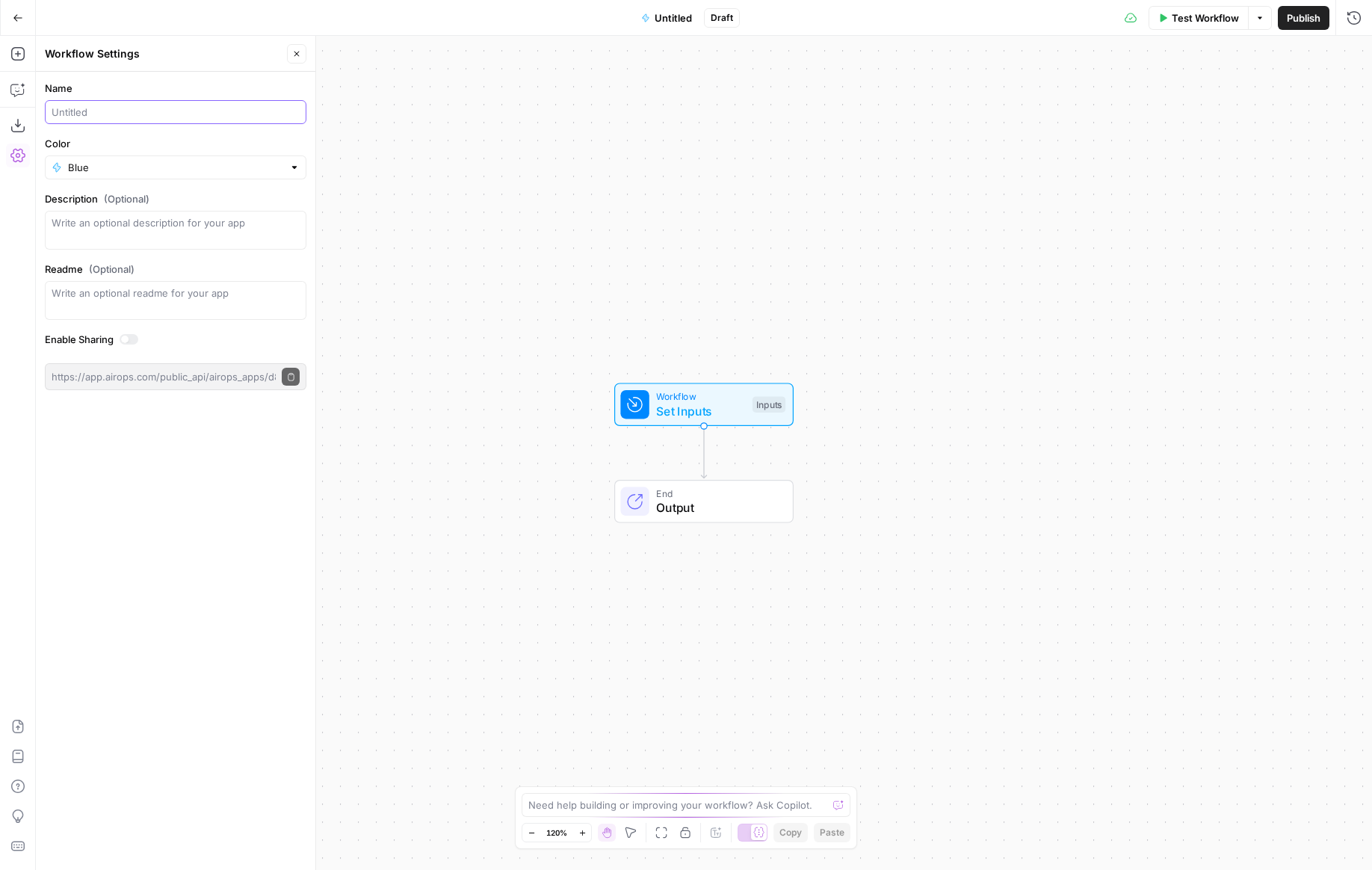 click on "Name" at bounding box center [176, 112] 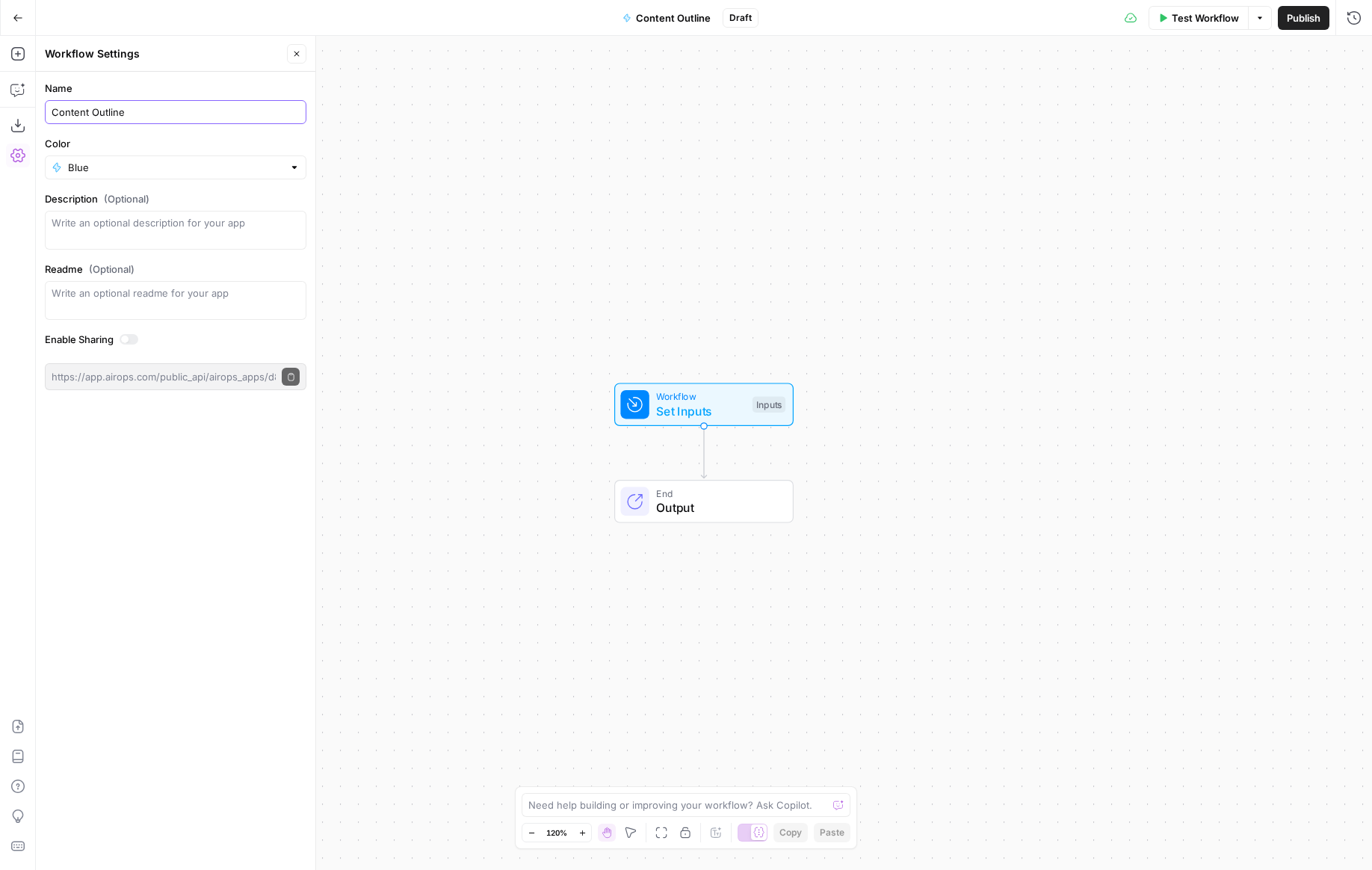 click on "Content Outline" at bounding box center (176, 112) 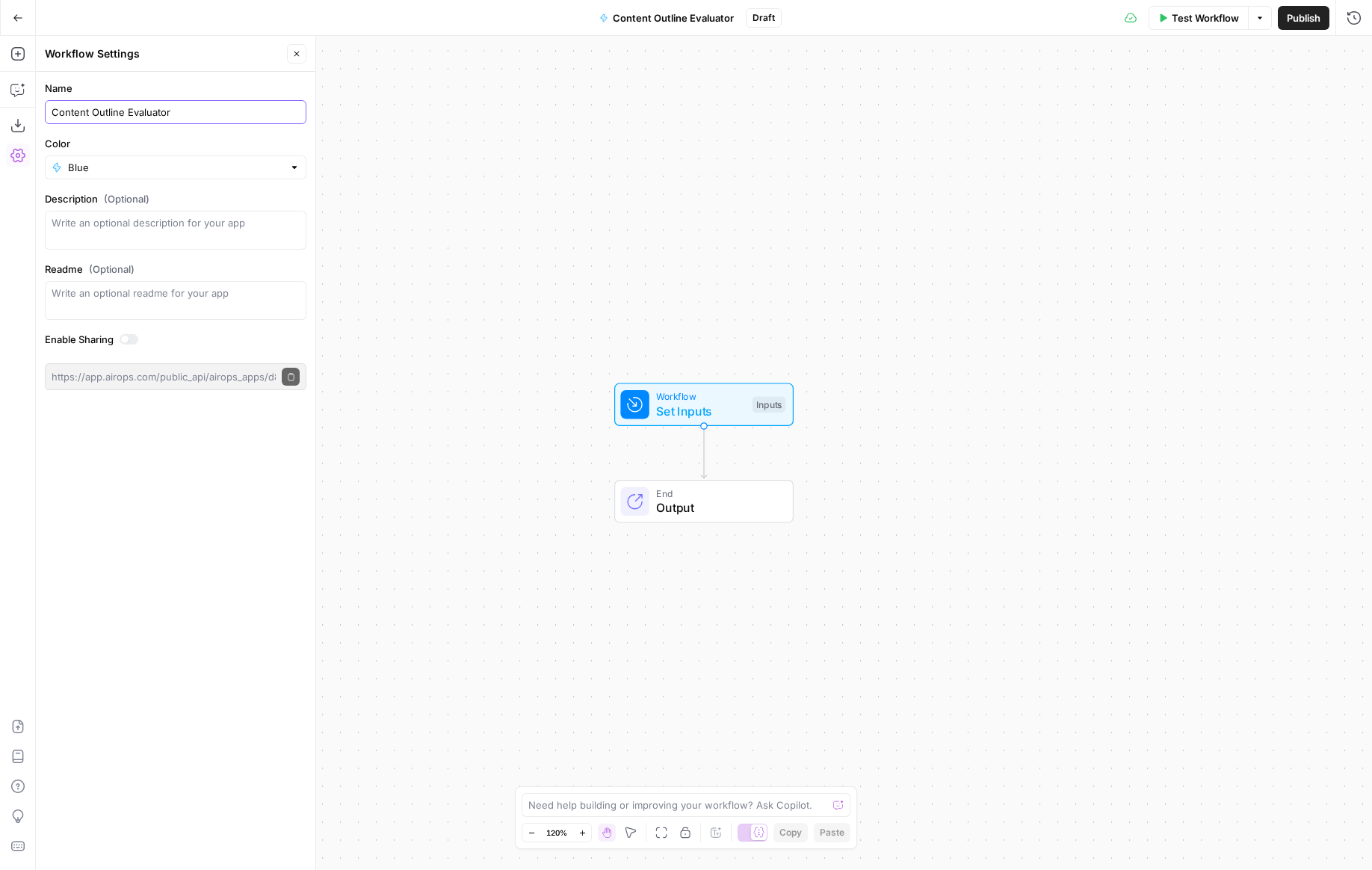 type on "Content Outline Evaluator" 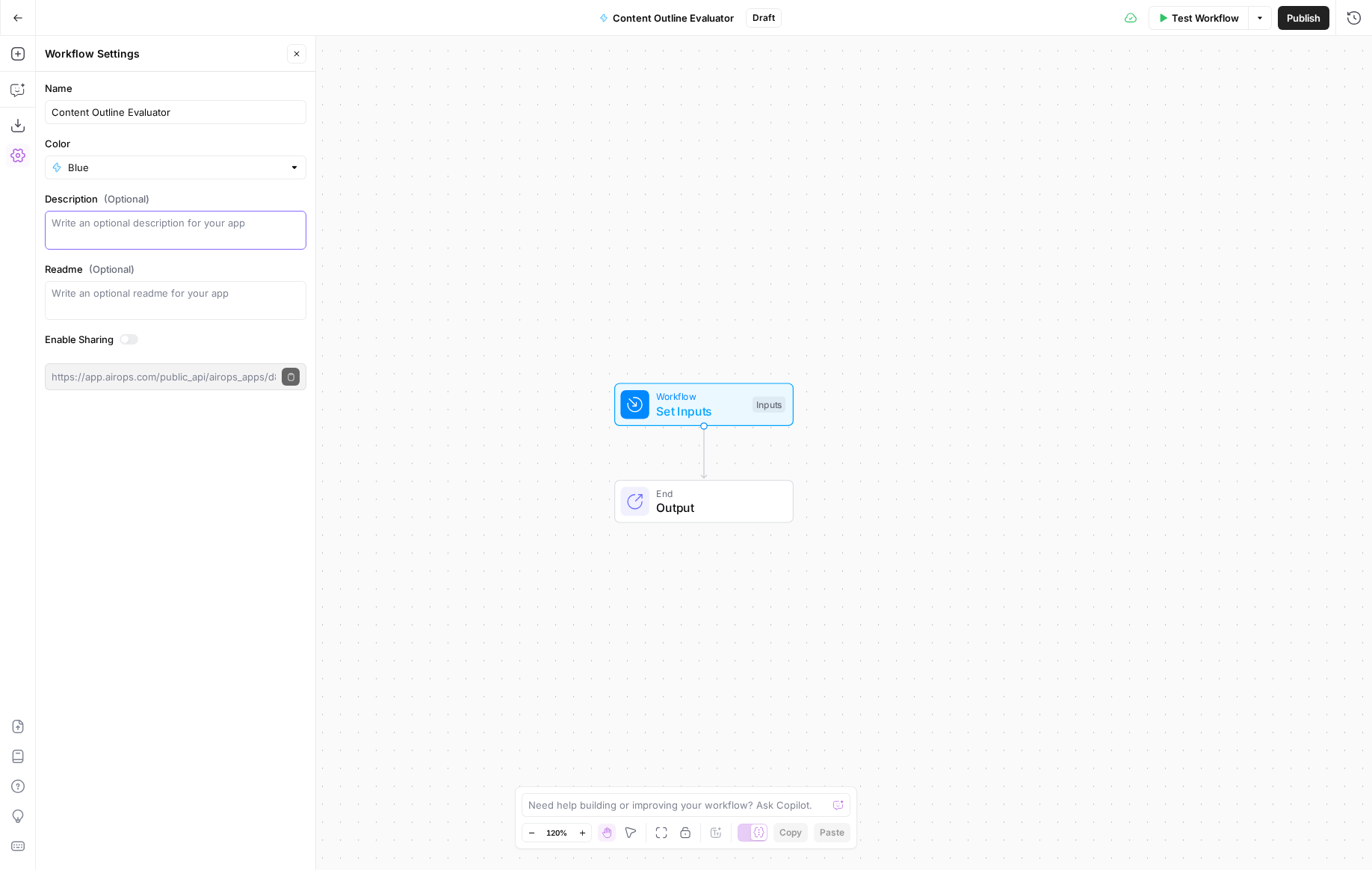 click on "Description   (Optional)" at bounding box center (176, 230) 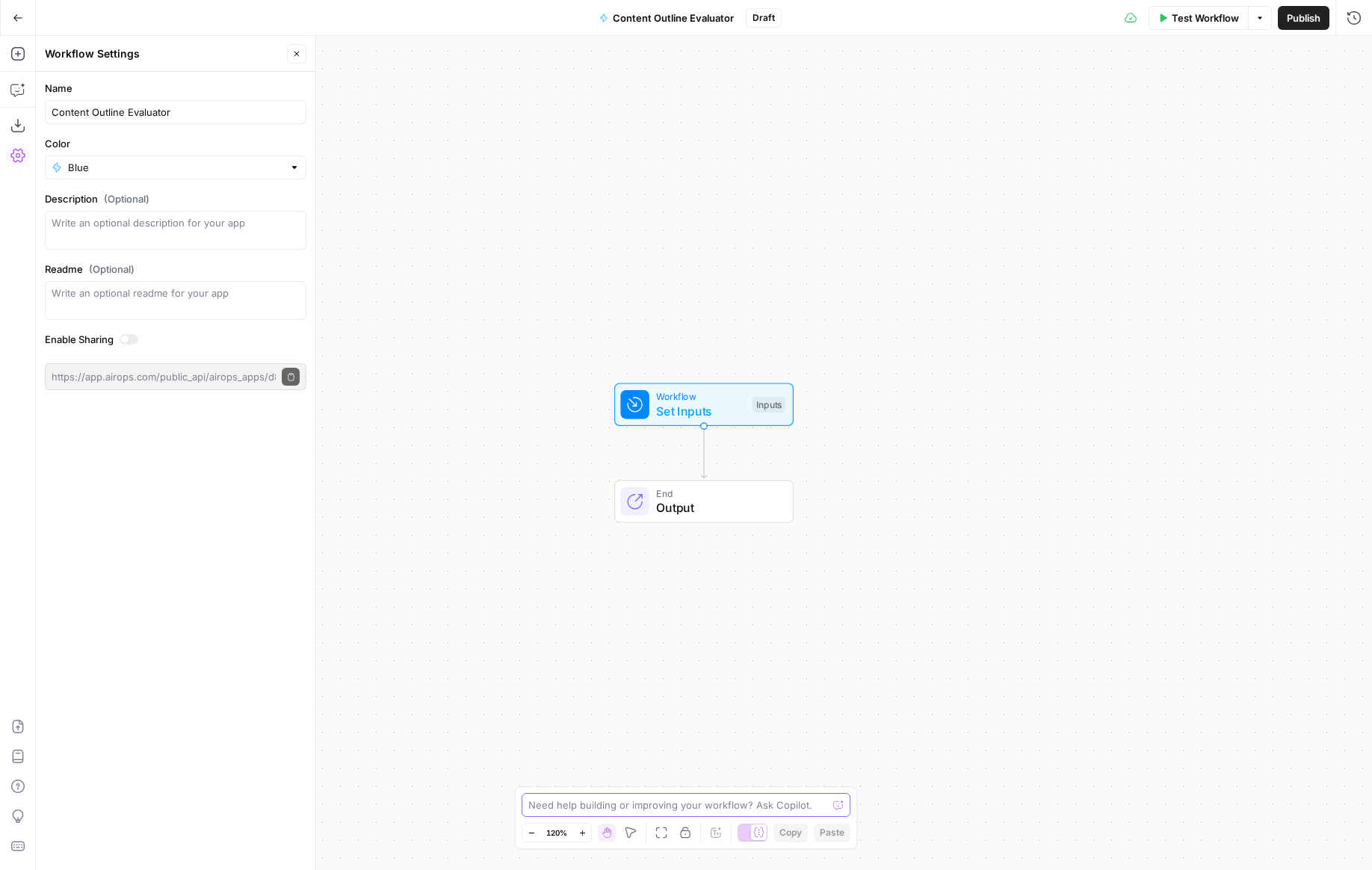 click at bounding box center [678, 805] 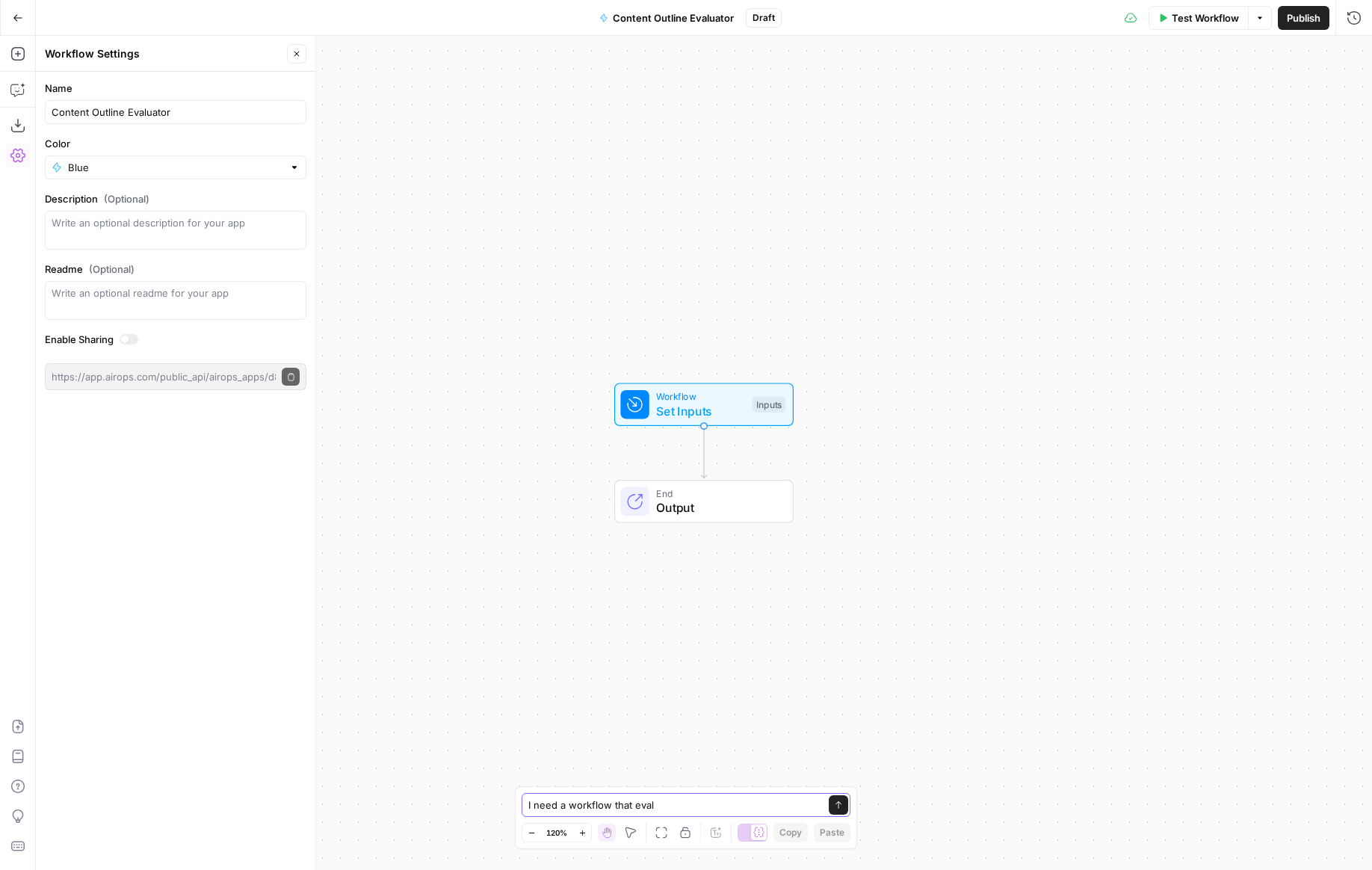 click on "I need a workflow that eval" at bounding box center (671, 805) 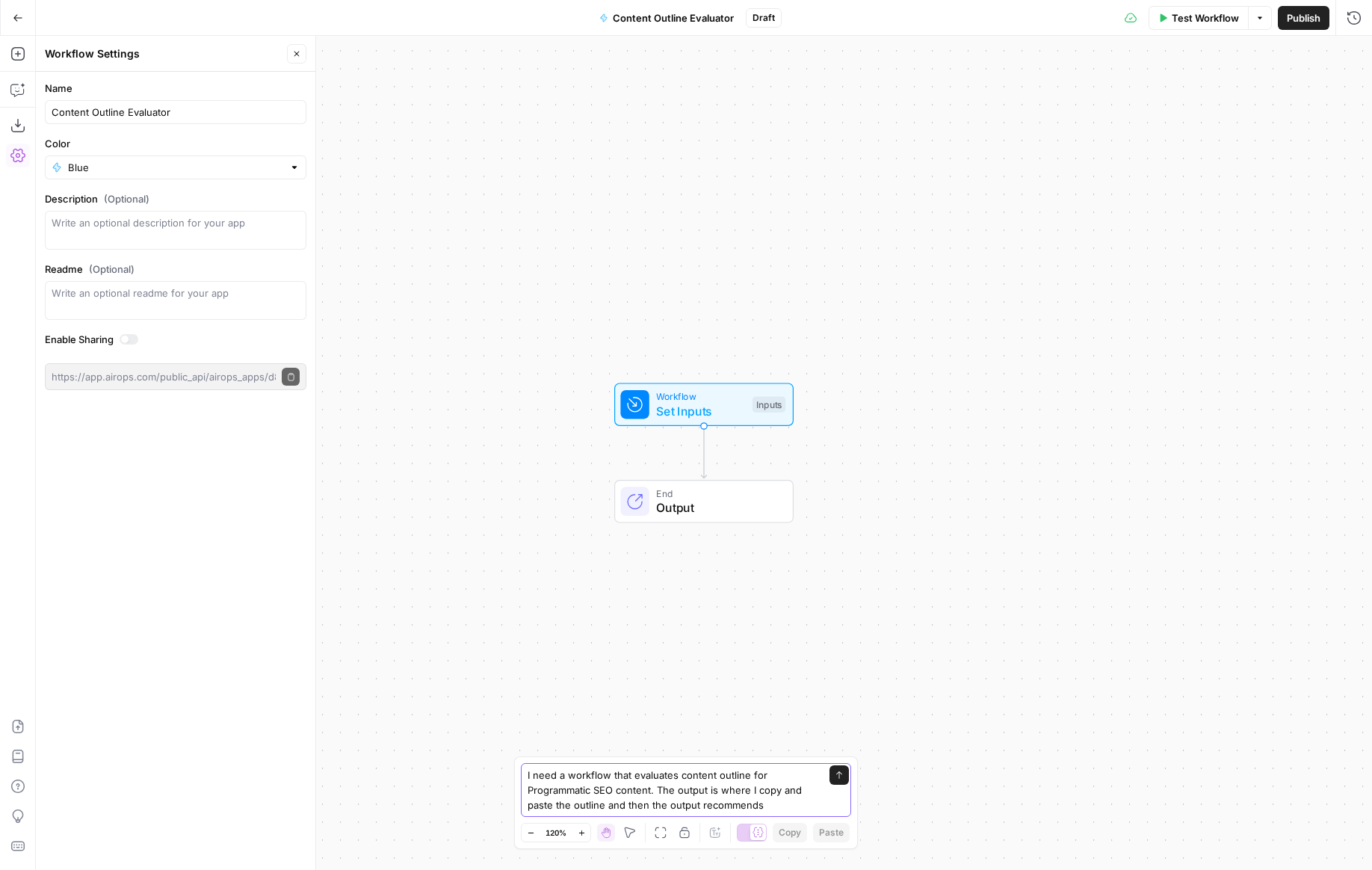 click on "I need a workflow that evaluates content outline for Programmatic SEO content. The output is where I copy and paste the outline and then the output recommends" at bounding box center (671, 790) 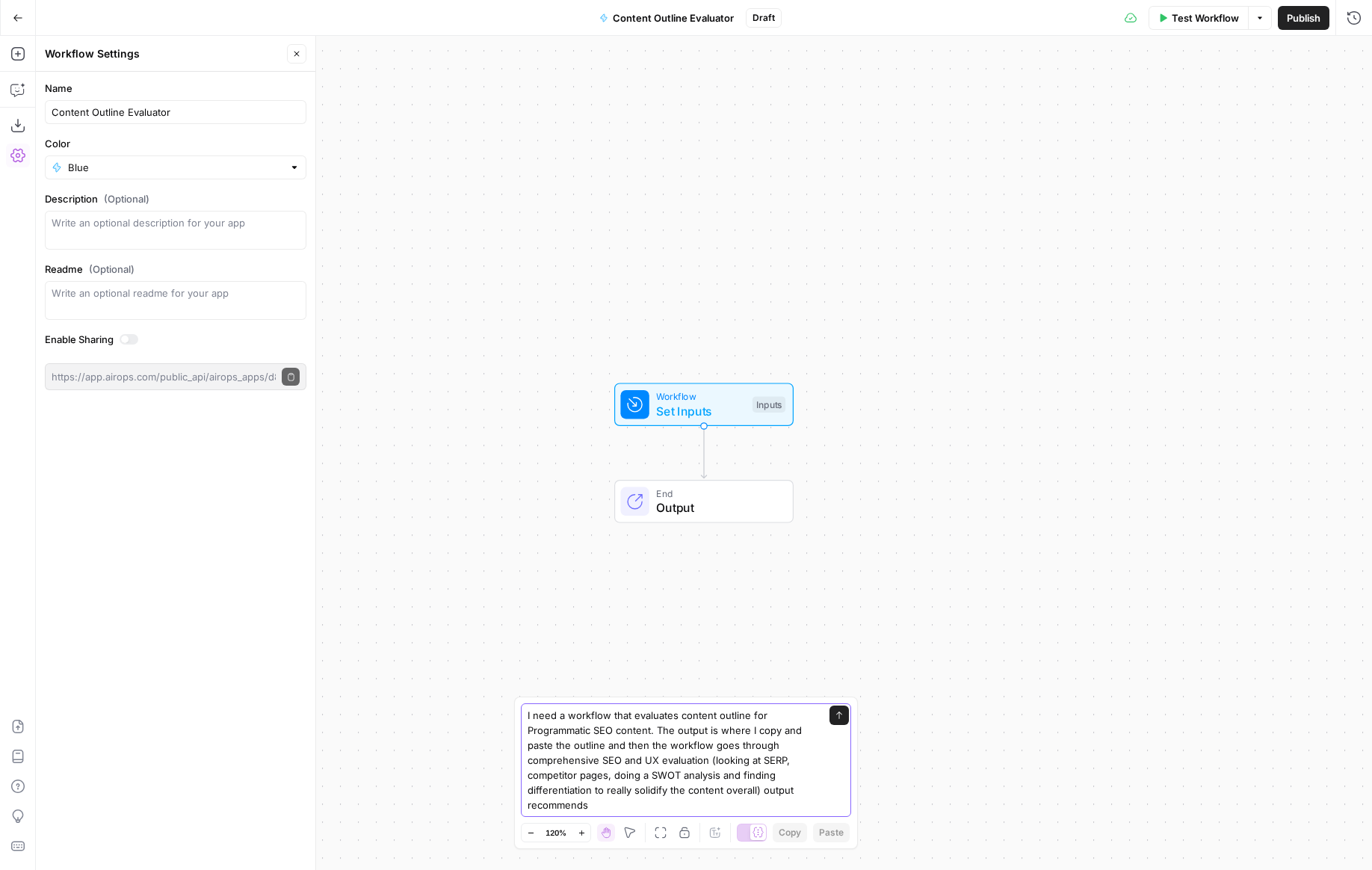 click on "I need a workflow that evaluates content outline for Programmatic SEO content. The output is where I copy and paste the outline and then the workflow goes through comprehensive SEO and UX evaluation (looking at SERP, competitor pages, doing a SWOT analysis and finding differentiation to really solidify the content overall) output recommends" at bounding box center [671, 760] 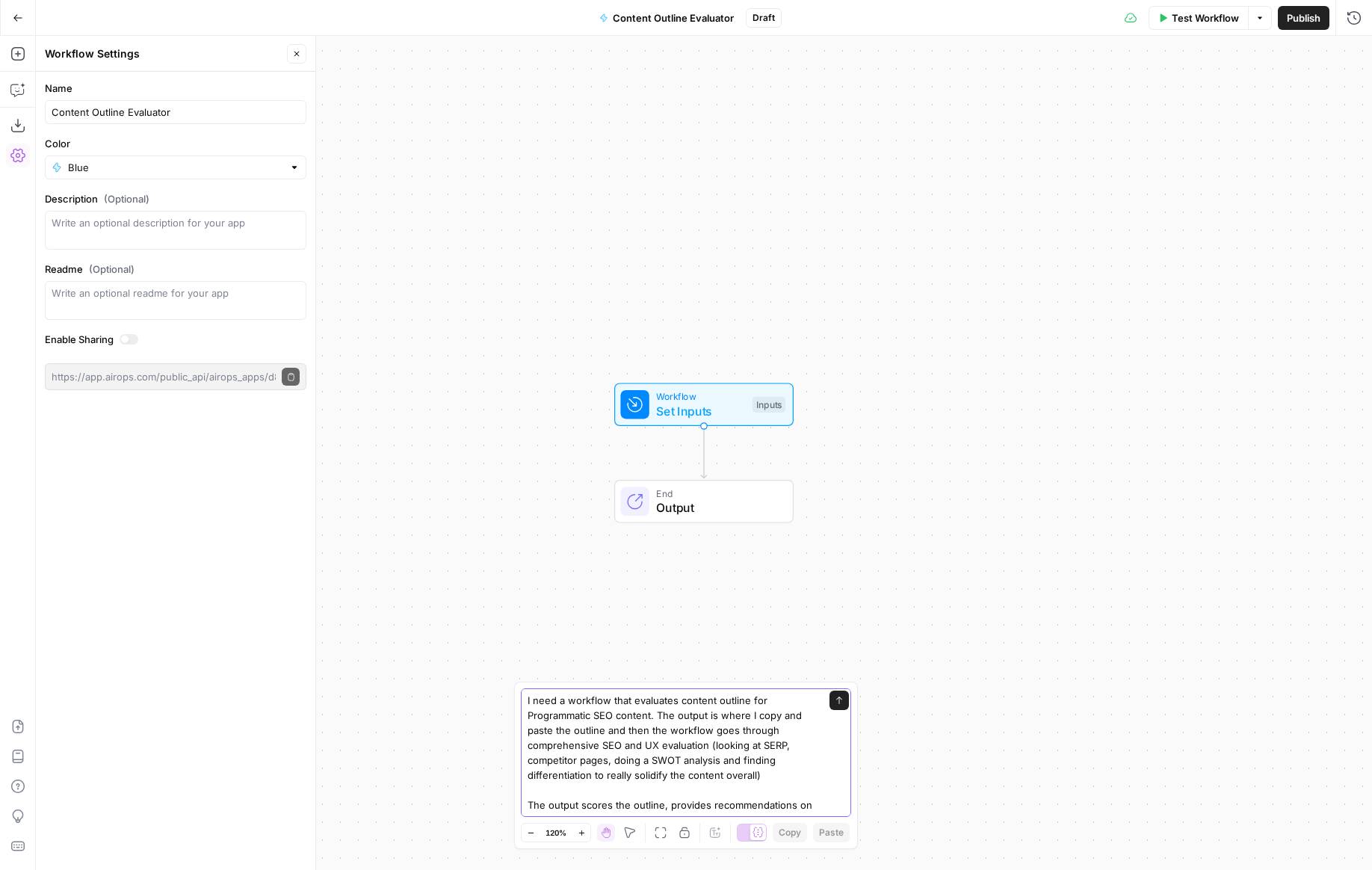scroll, scrollTop: 10, scrollLeft: 0, axis: vertical 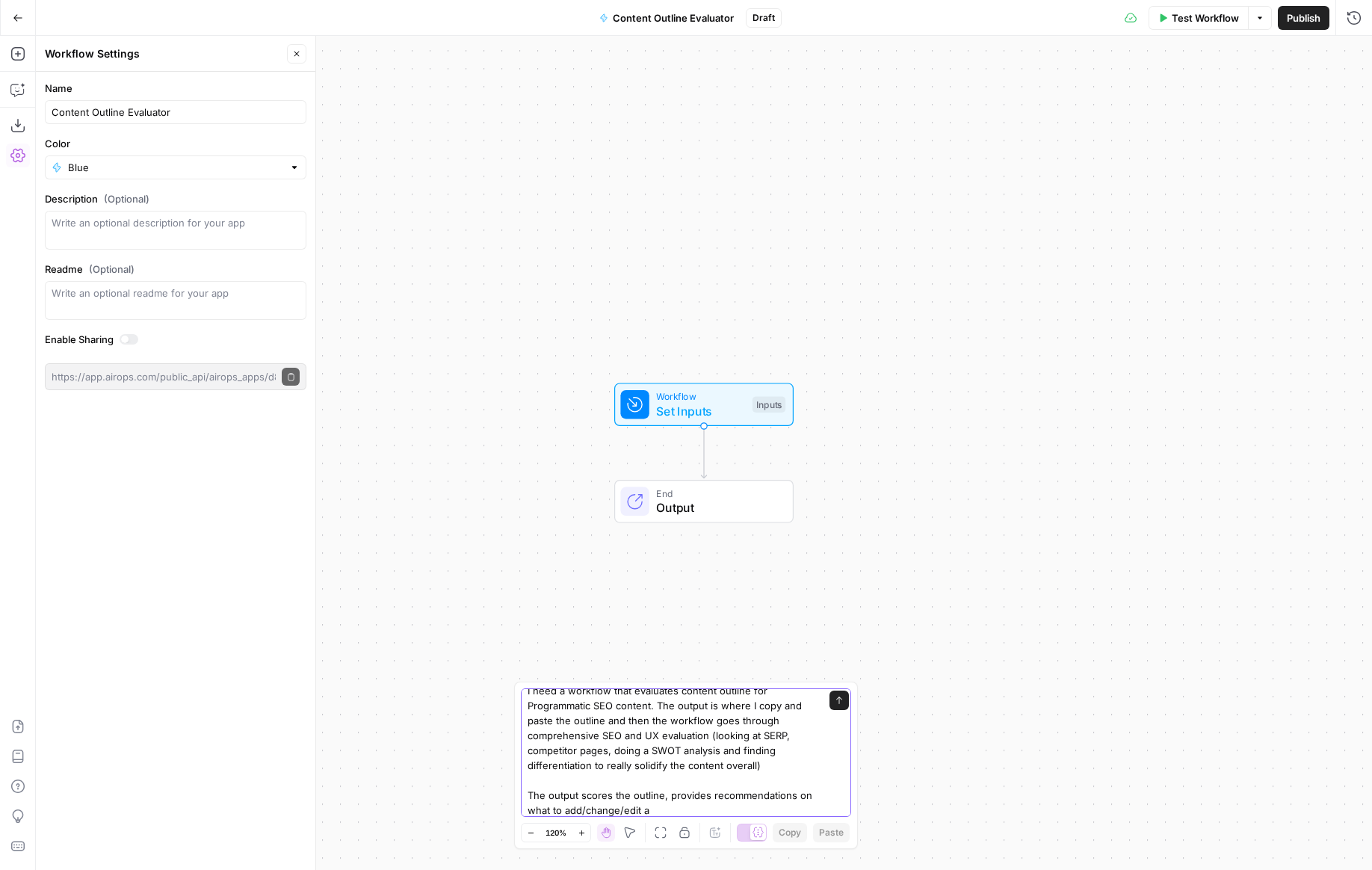 type on "I need a workflow that evaluates content outline for Programmatic SEO content. The output is where I copy and paste the outline and then the workflow goes through comprehensive SEO and UX evaluation (looking at SERP, competitor pages, doing a SWOT analysis and finding differentiation to really solidify the content overall)
The output scores the outline, provides recommendations on what to add/change/edit" 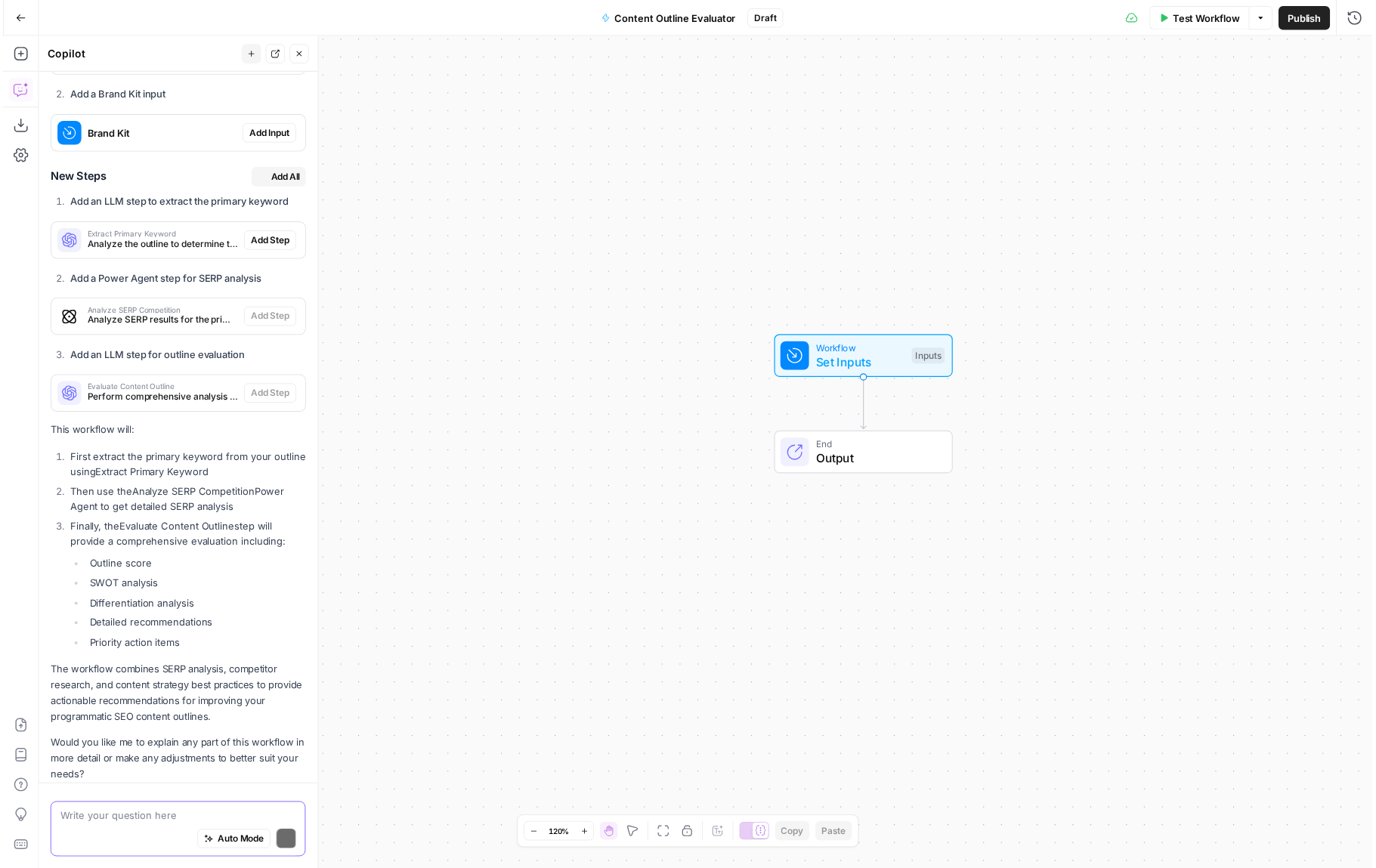 scroll, scrollTop: 621, scrollLeft: 0, axis: vertical 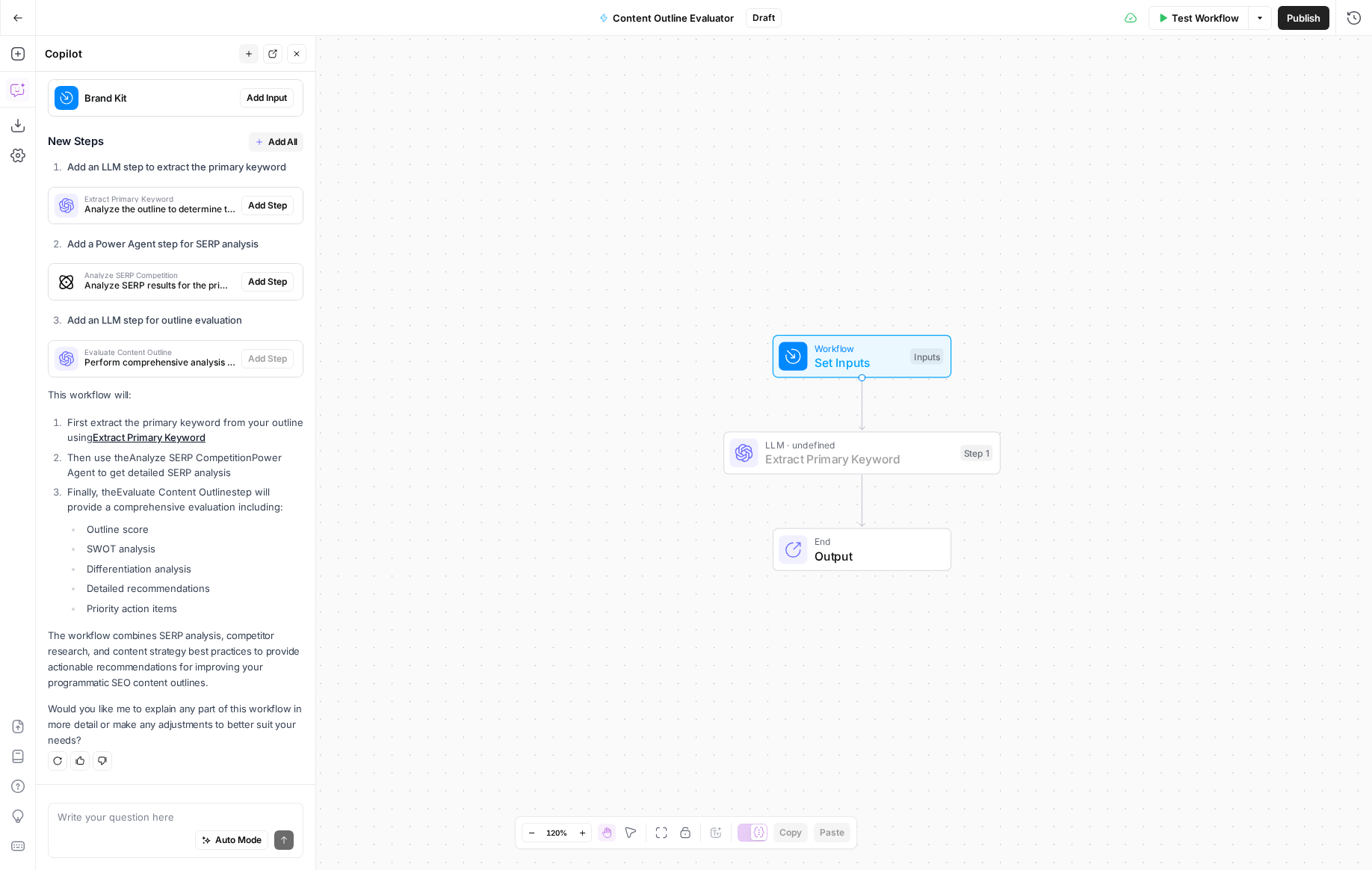 click on "Add Step" at bounding box center (268, 206) 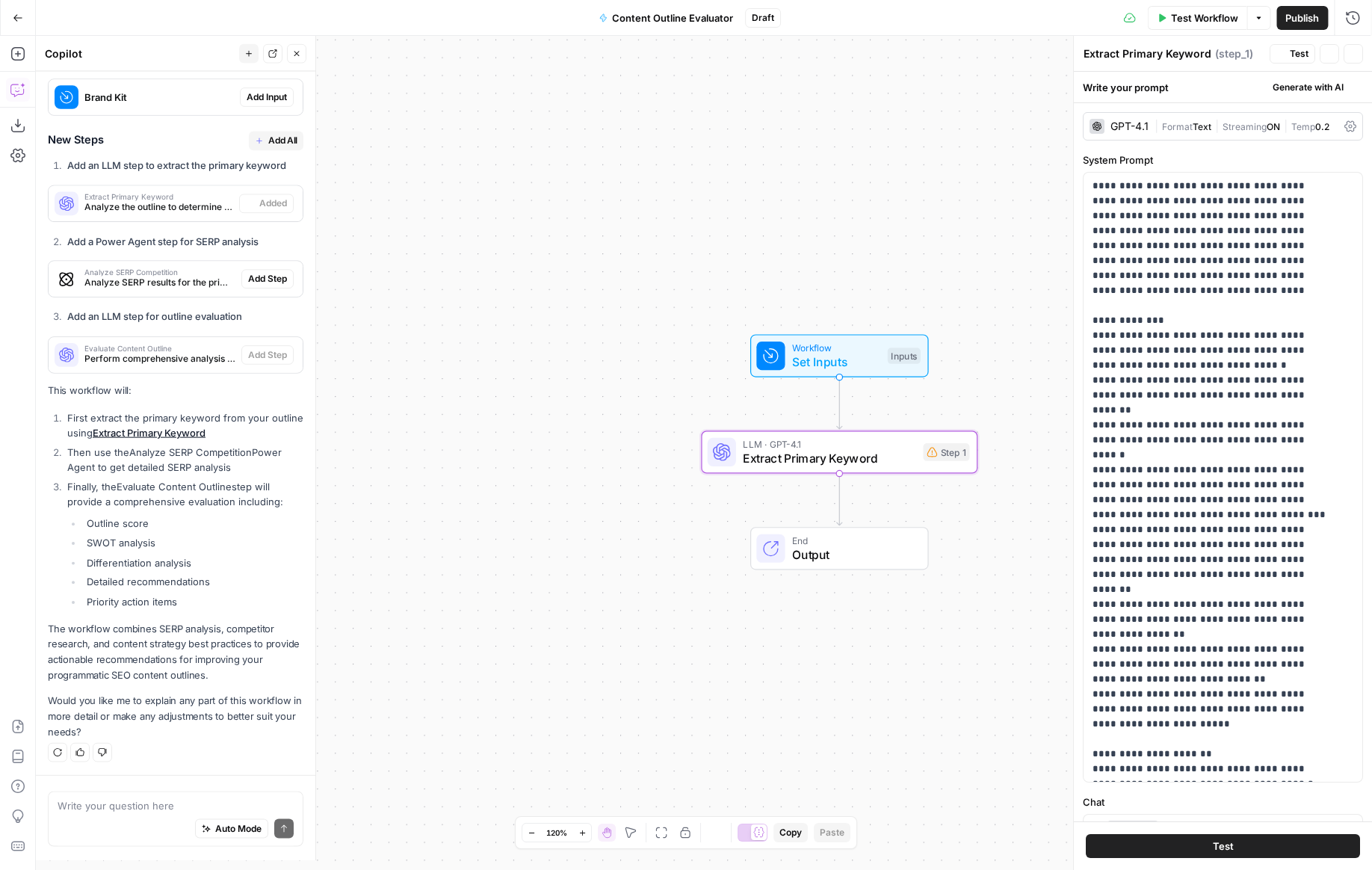 scroll, scrollTop: 638, scrollLeft: 0, axis: vertical 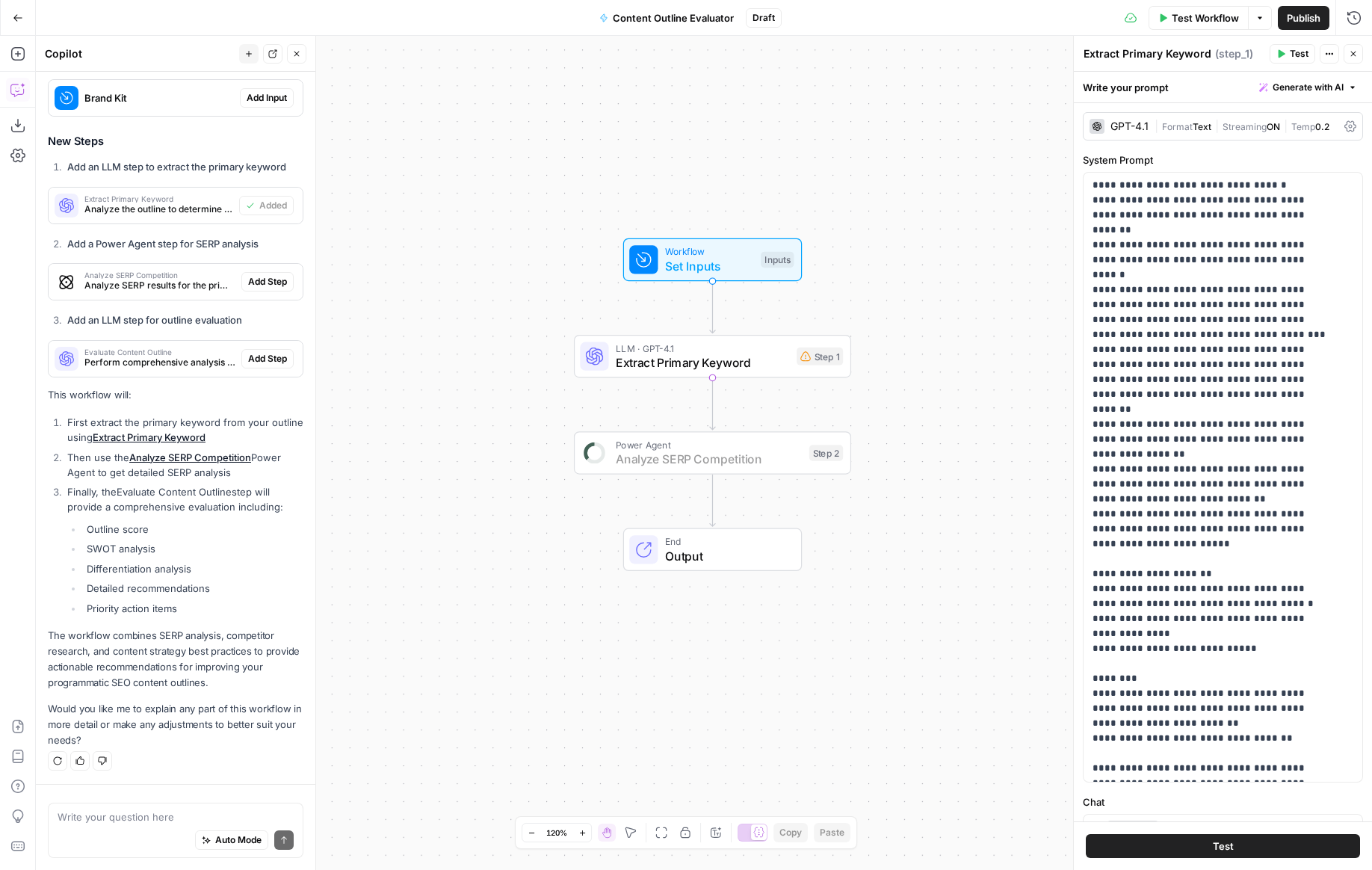 click on "Add Step" at bounding box center (268, 282) 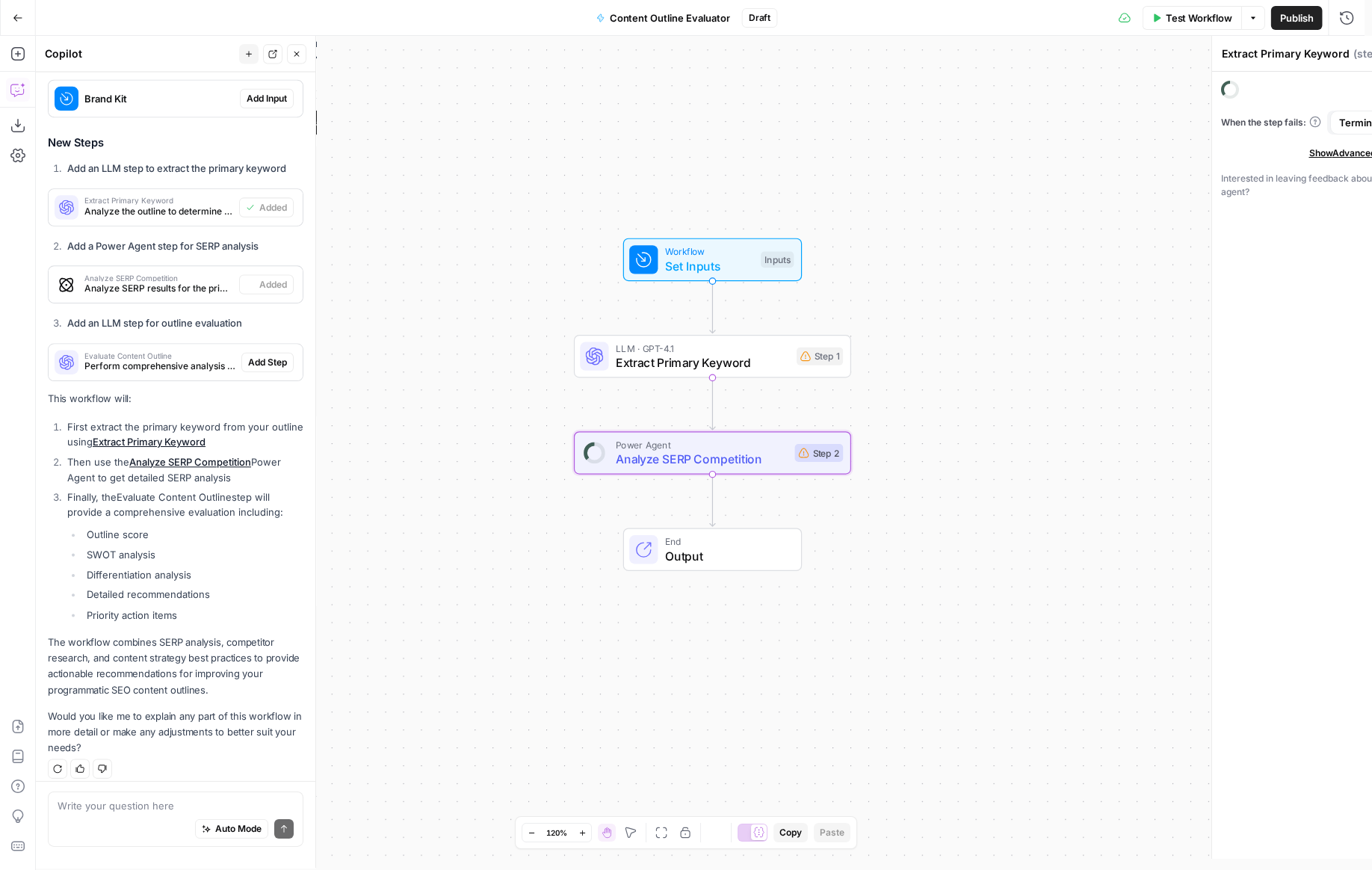 type on "Analyze SERP Competition" 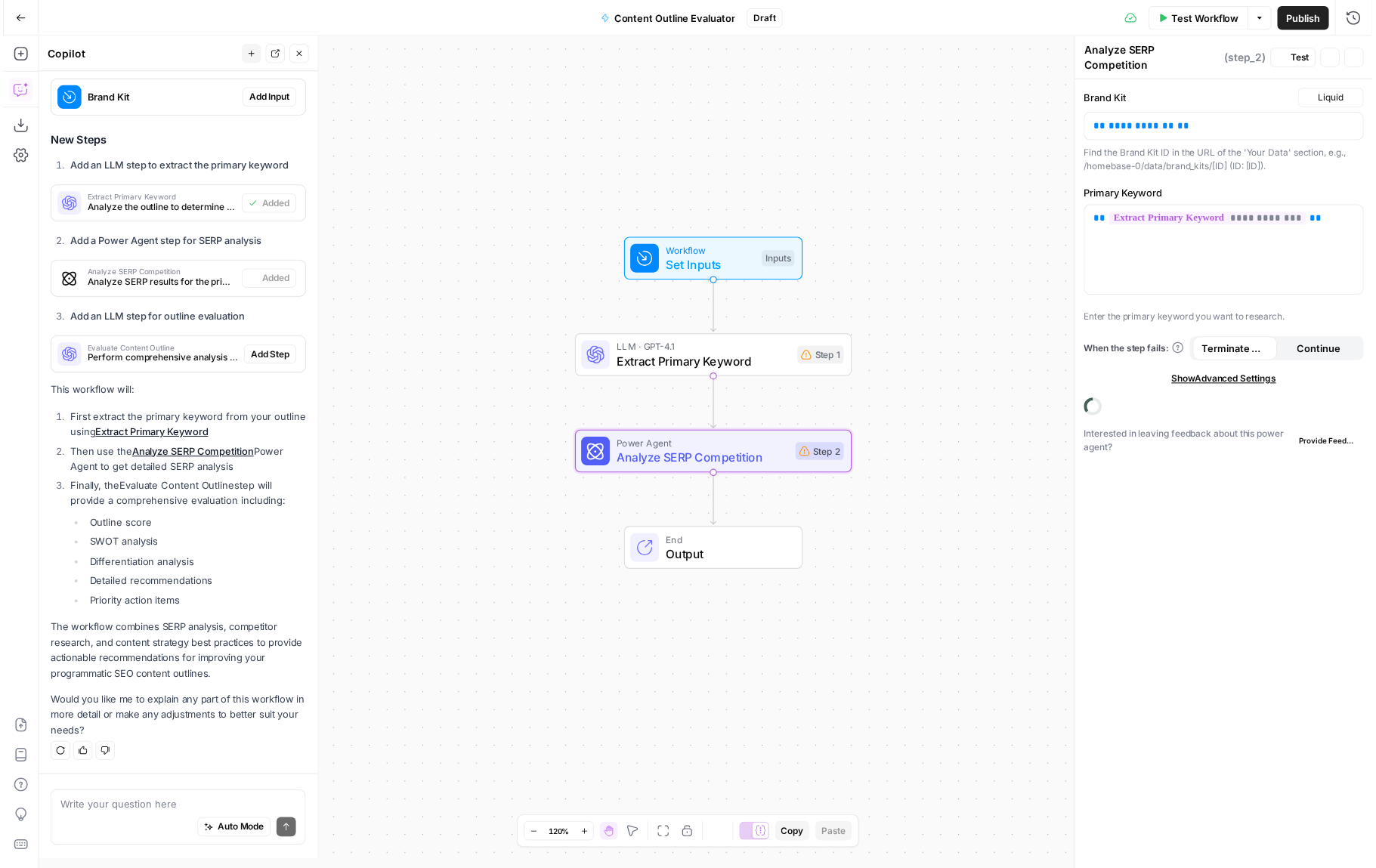 scroll, scrollTop: 645, scrollLeft: 0, axis: vertical 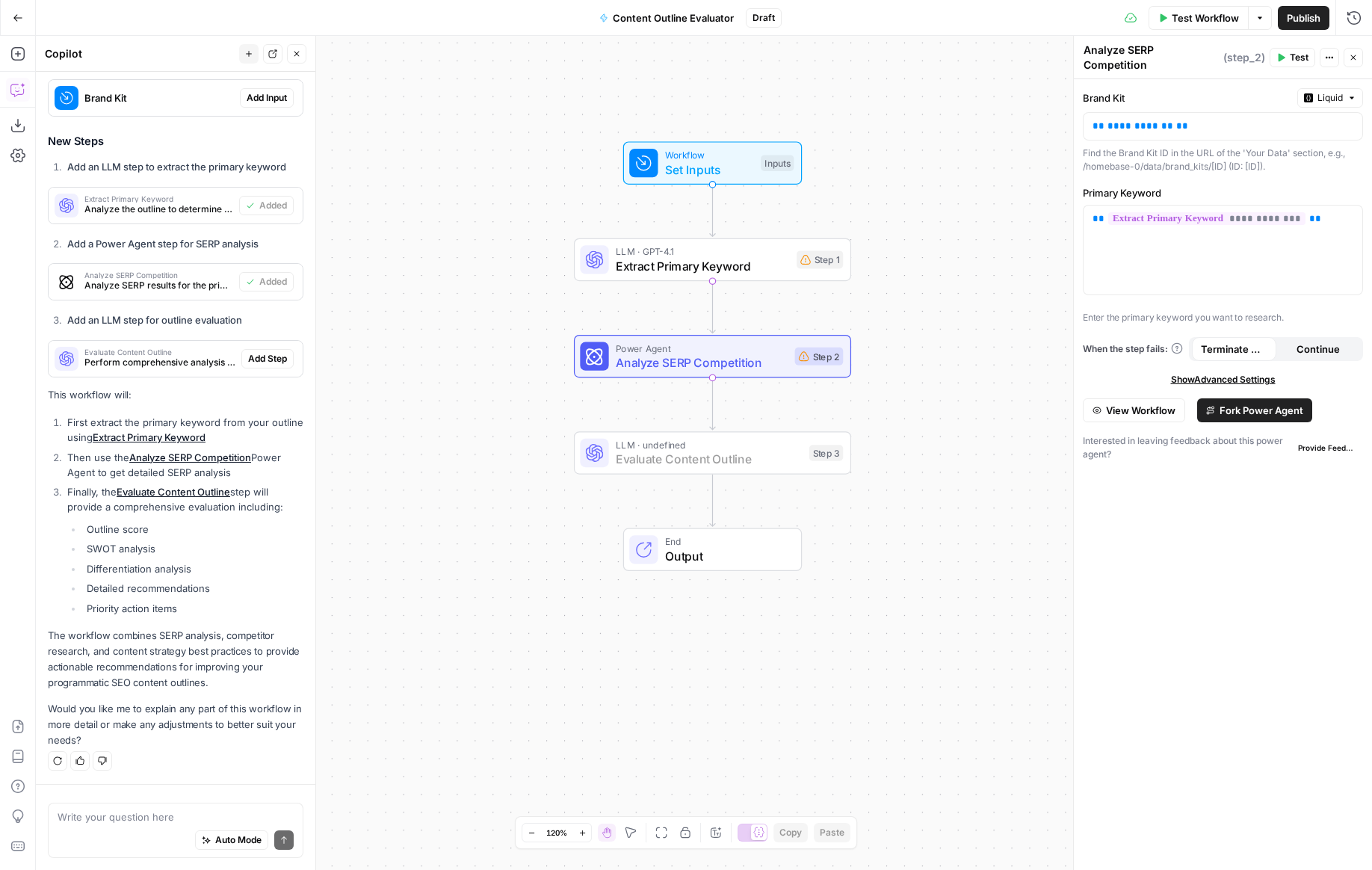 click on "Add Step" at bounding box center (268, 359) 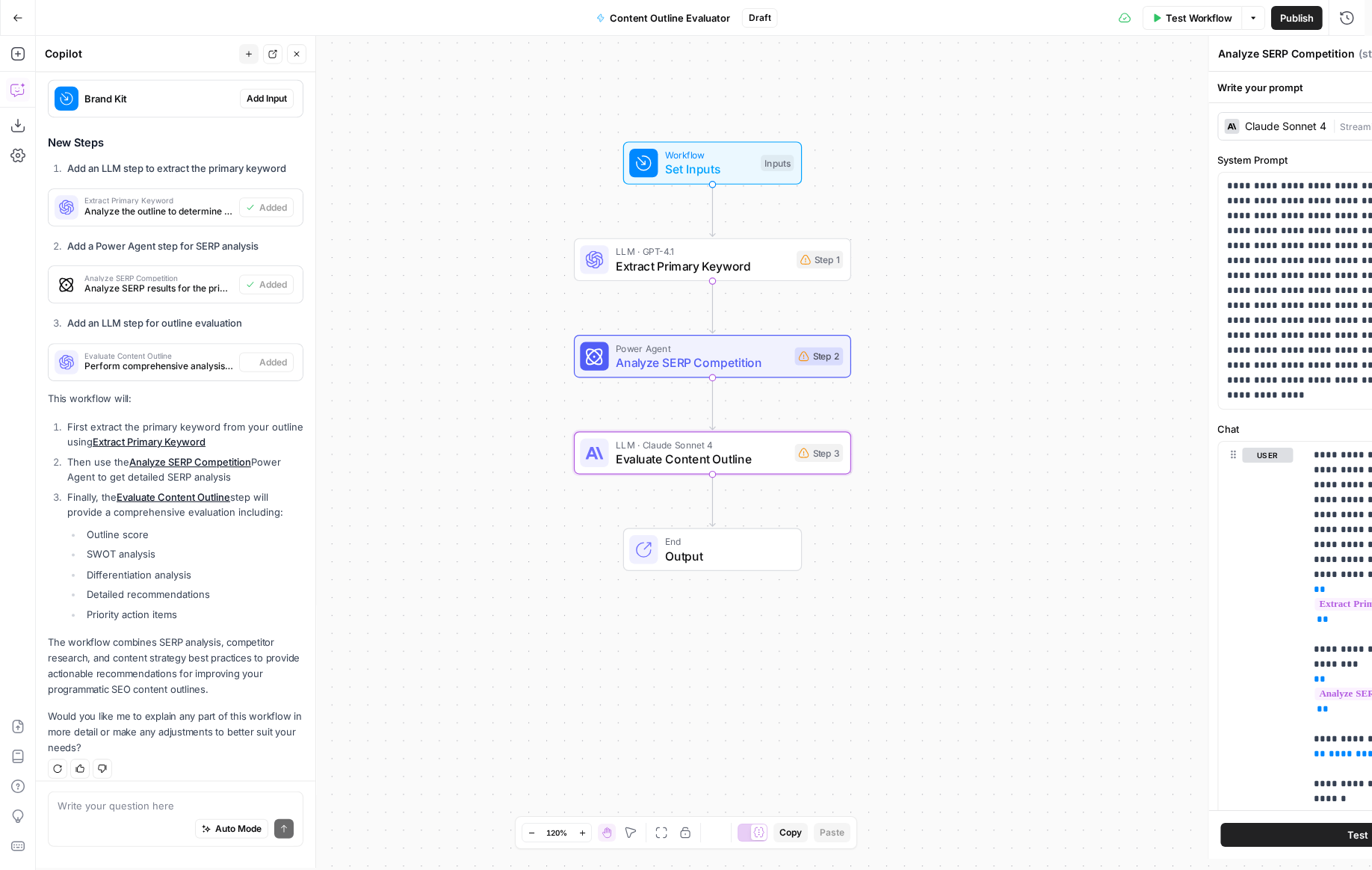 type on "Evaluate Content Outline" 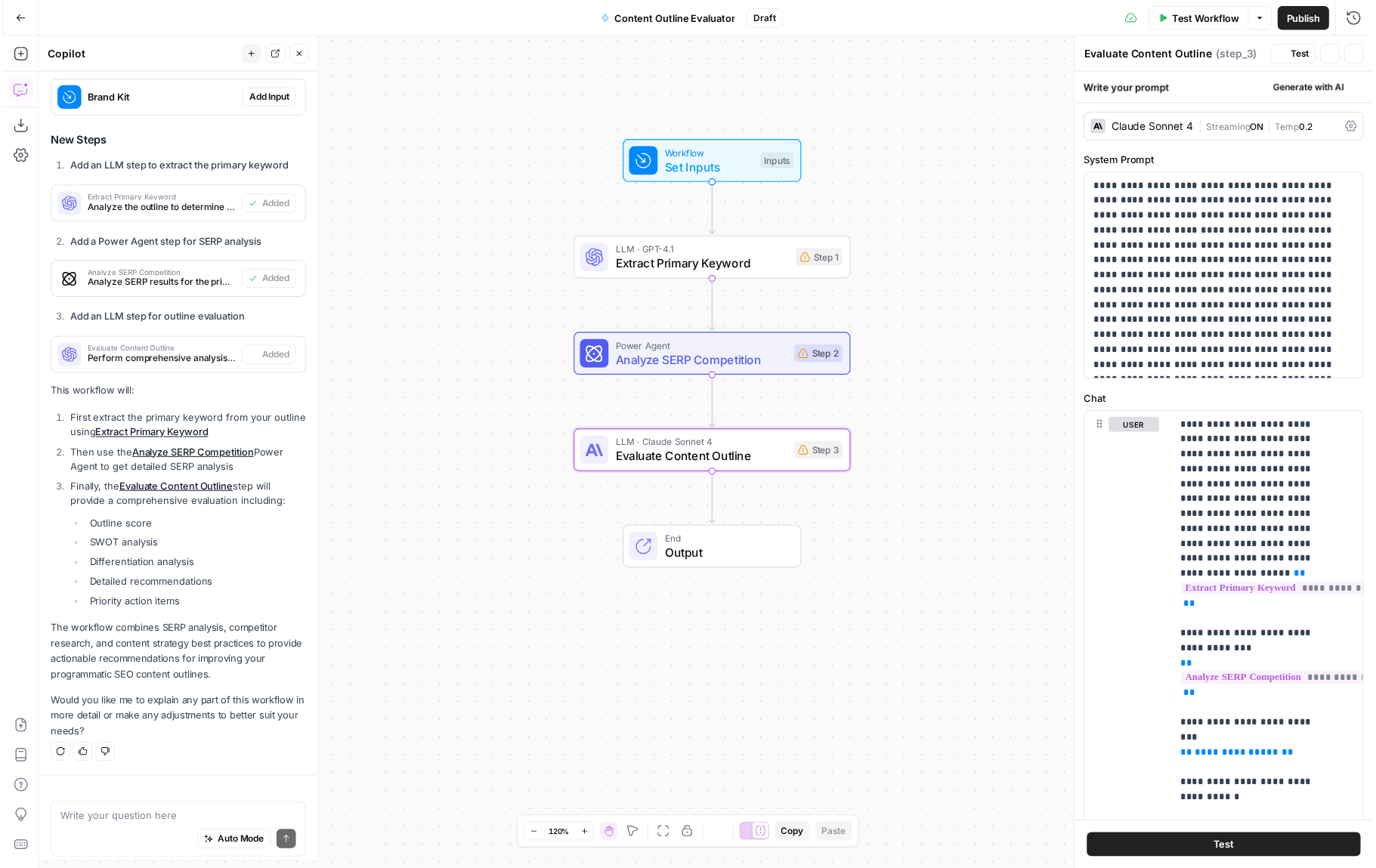 scroll, scrollTop: 645, scrollLeft: 0, axis: vertical 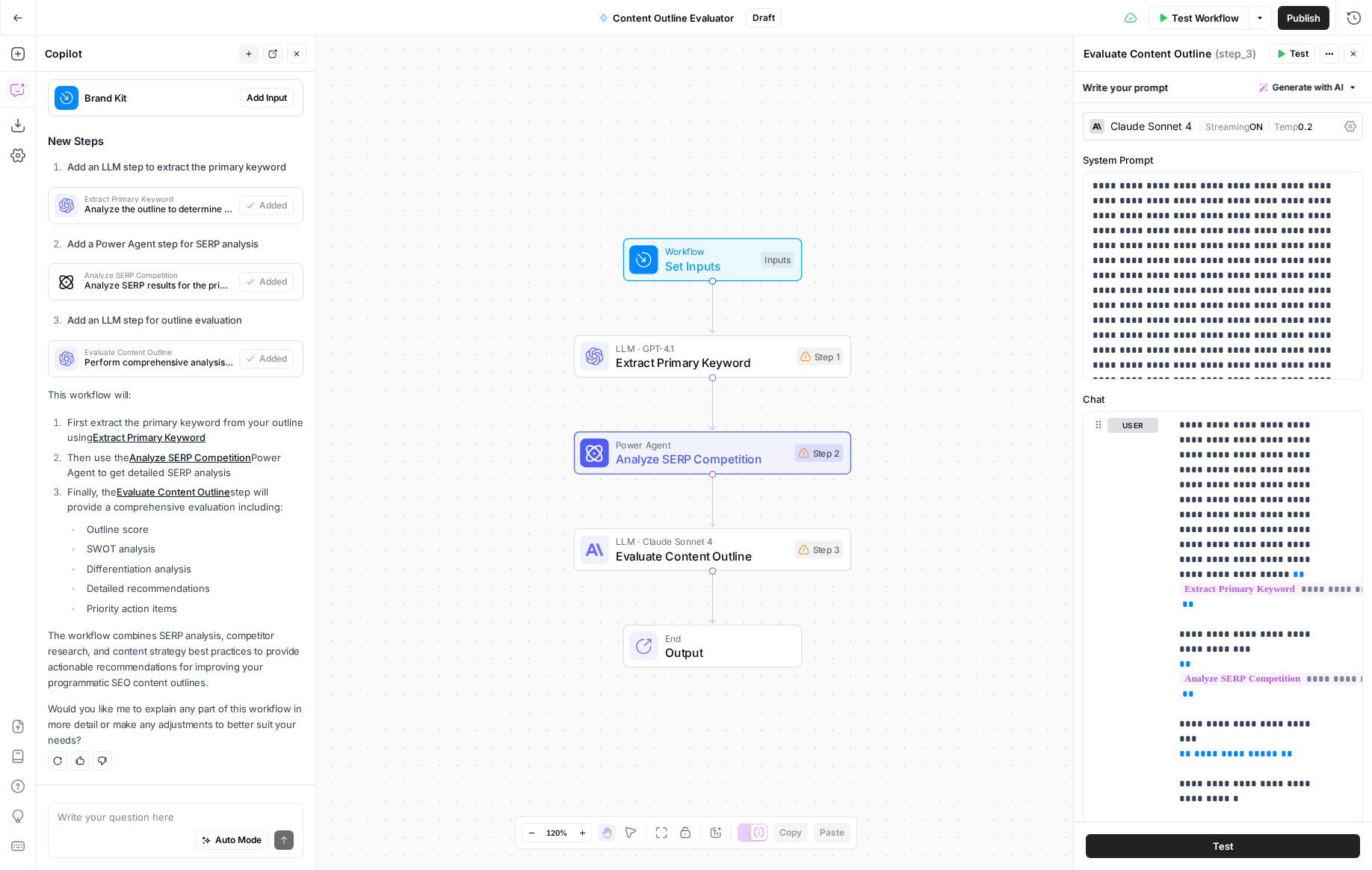 click 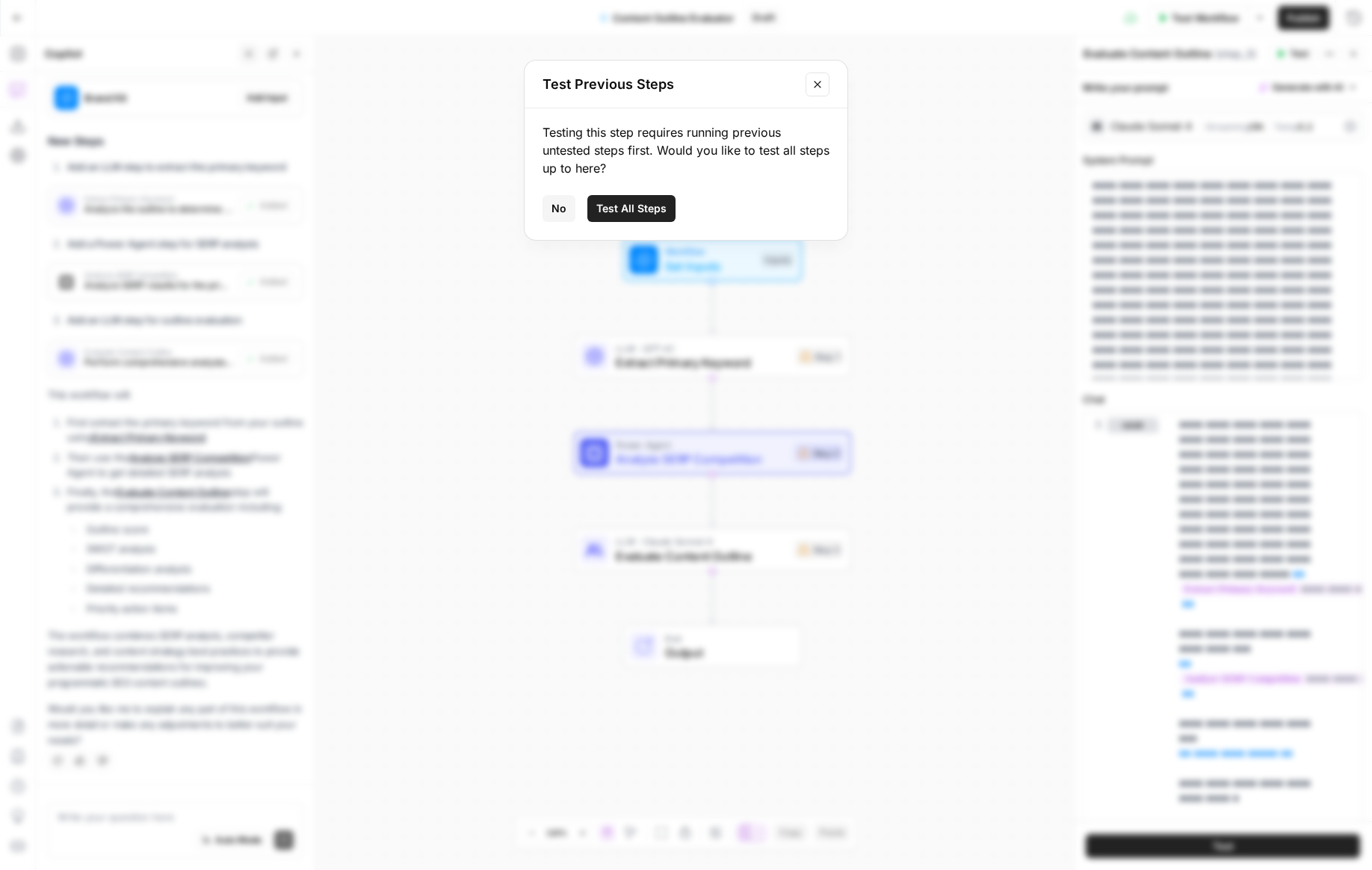 click 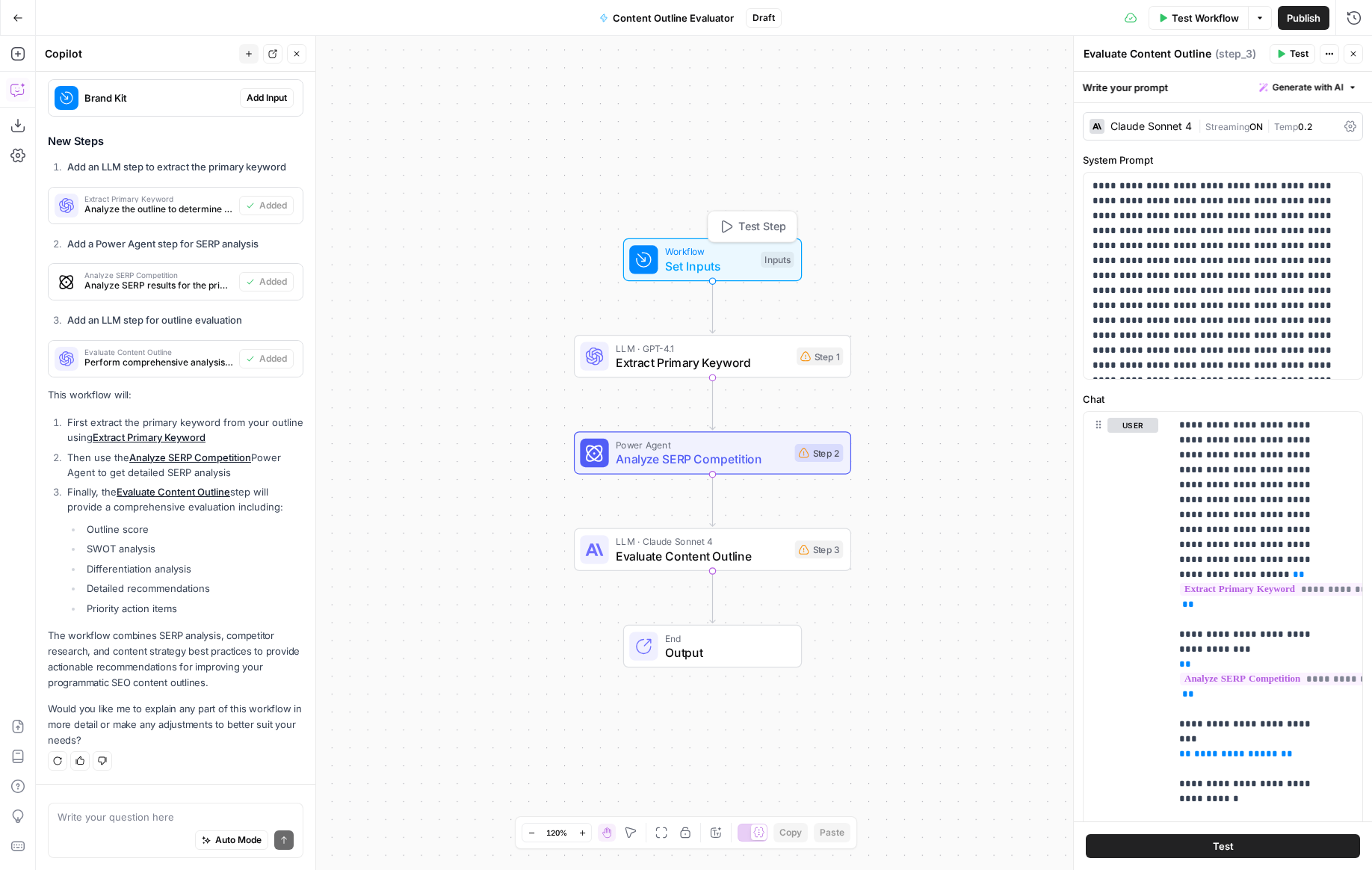 click on "Set Inputs" at bounding box center [709, 266] 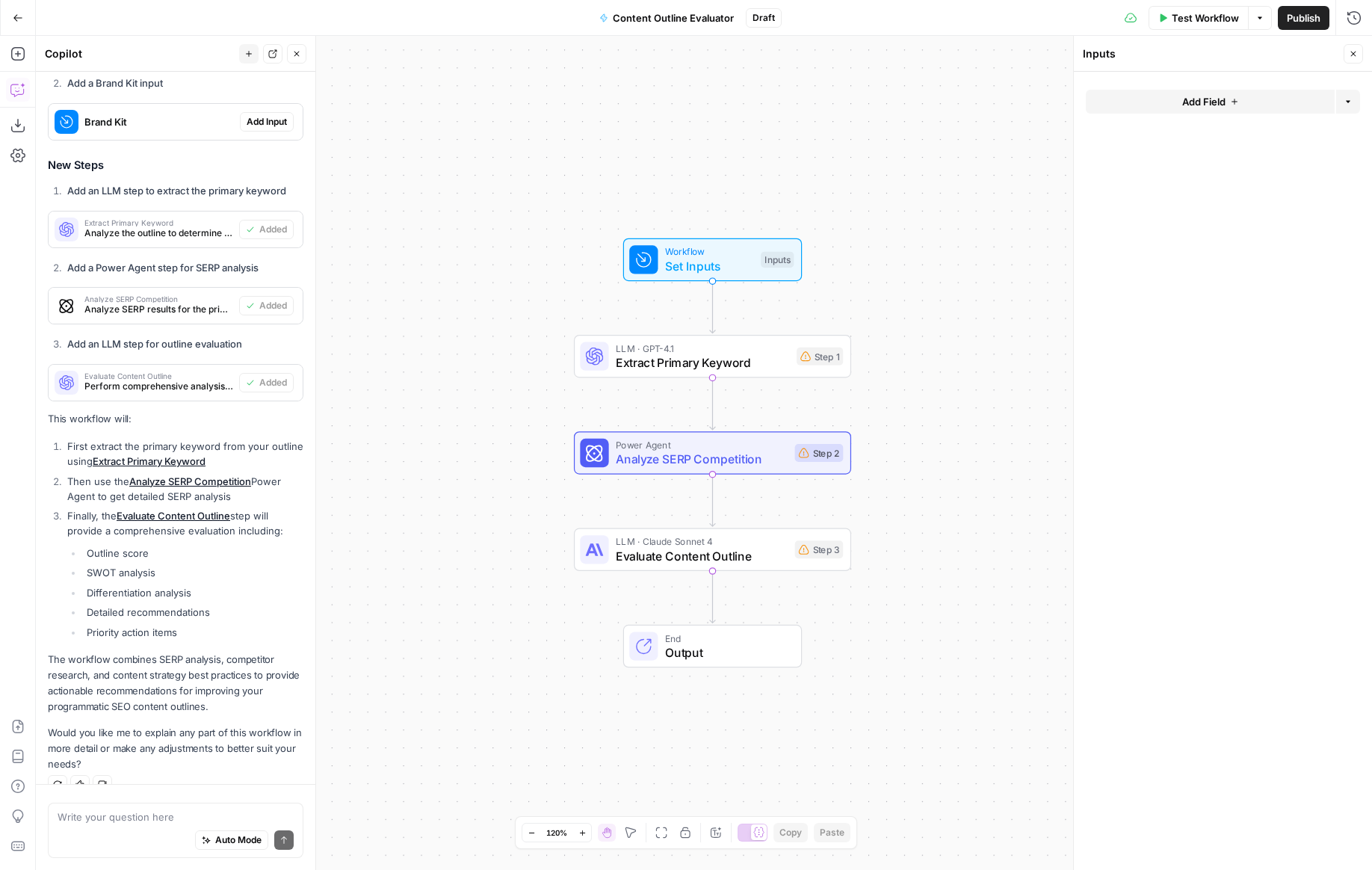 scroll, scrollTop: 339, scrollLeft: 0, axis: vertical 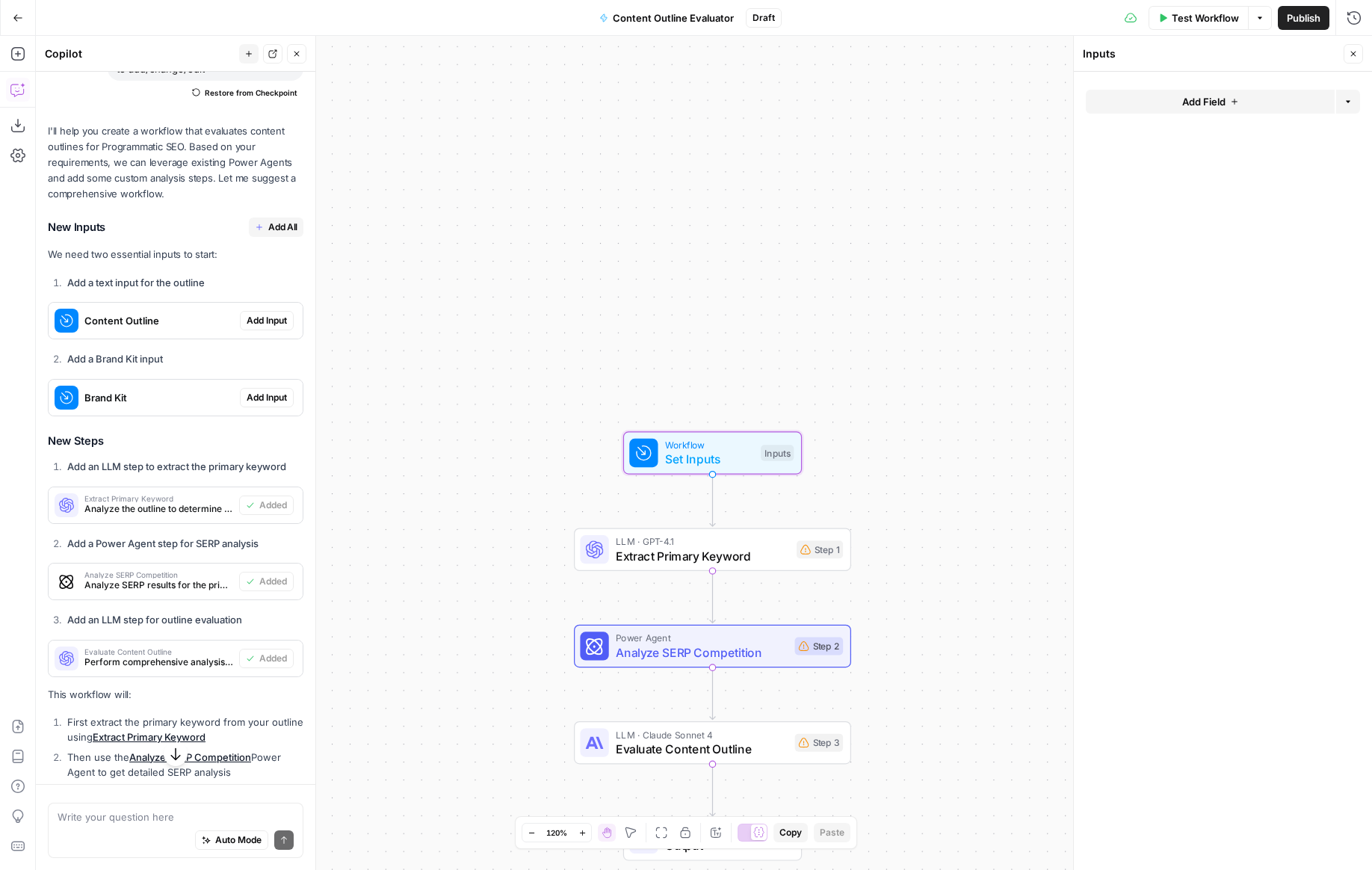 click on "Add Input" at bounding box center (267, 321) 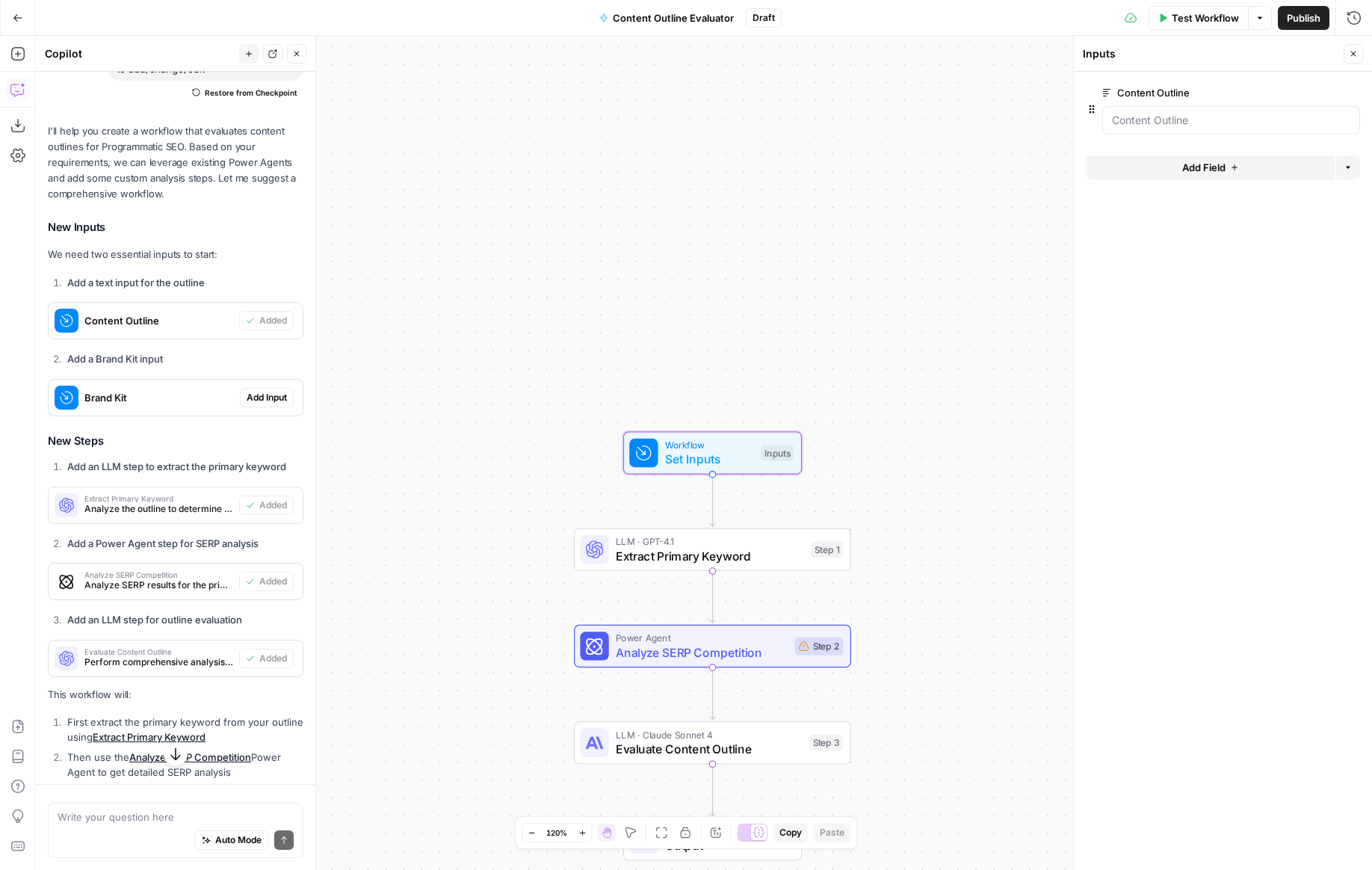 click on "Add Input" at bounding box center (267, 398) 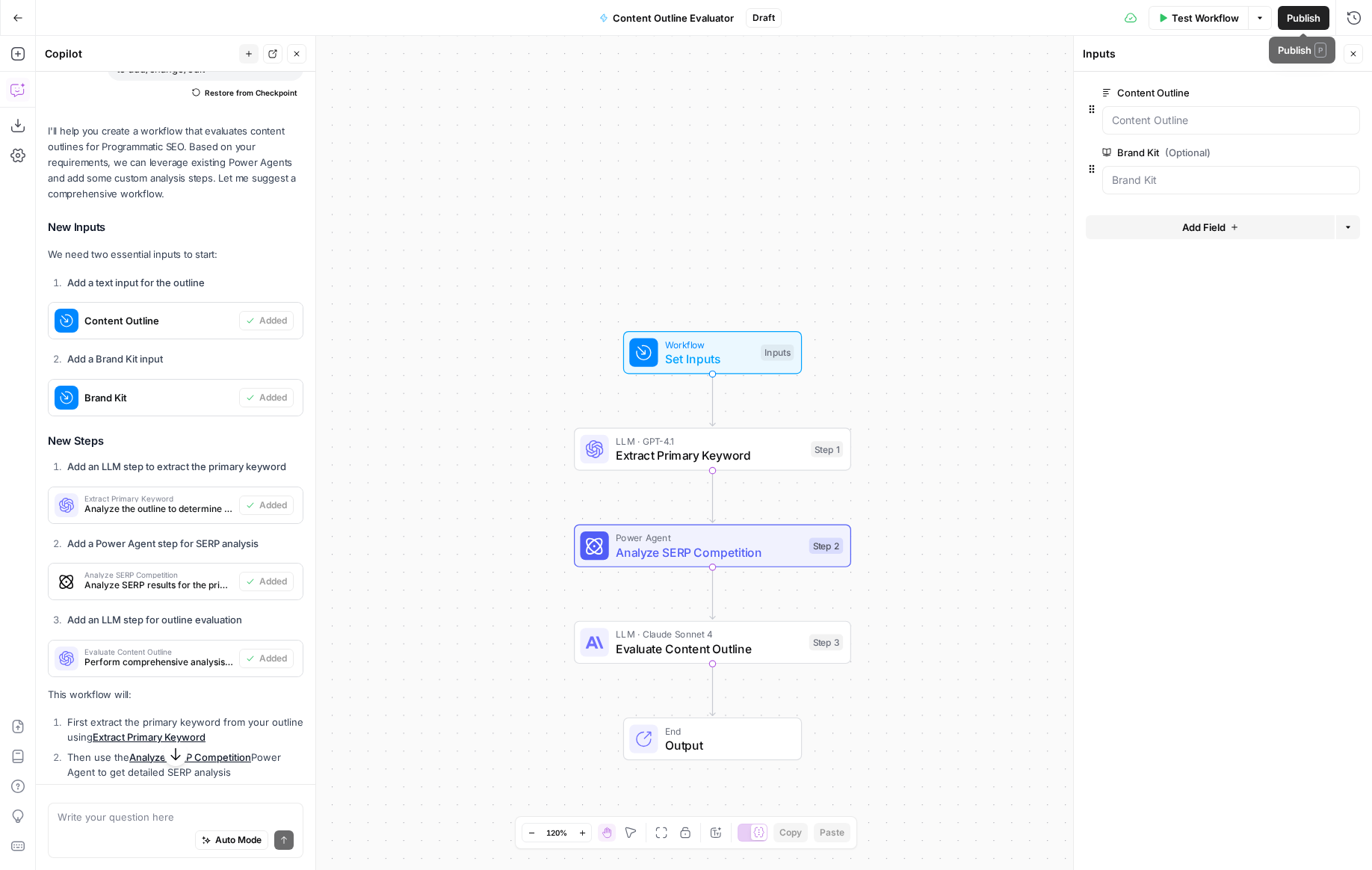 click on "Publish" at bounding box center [1303, 18] 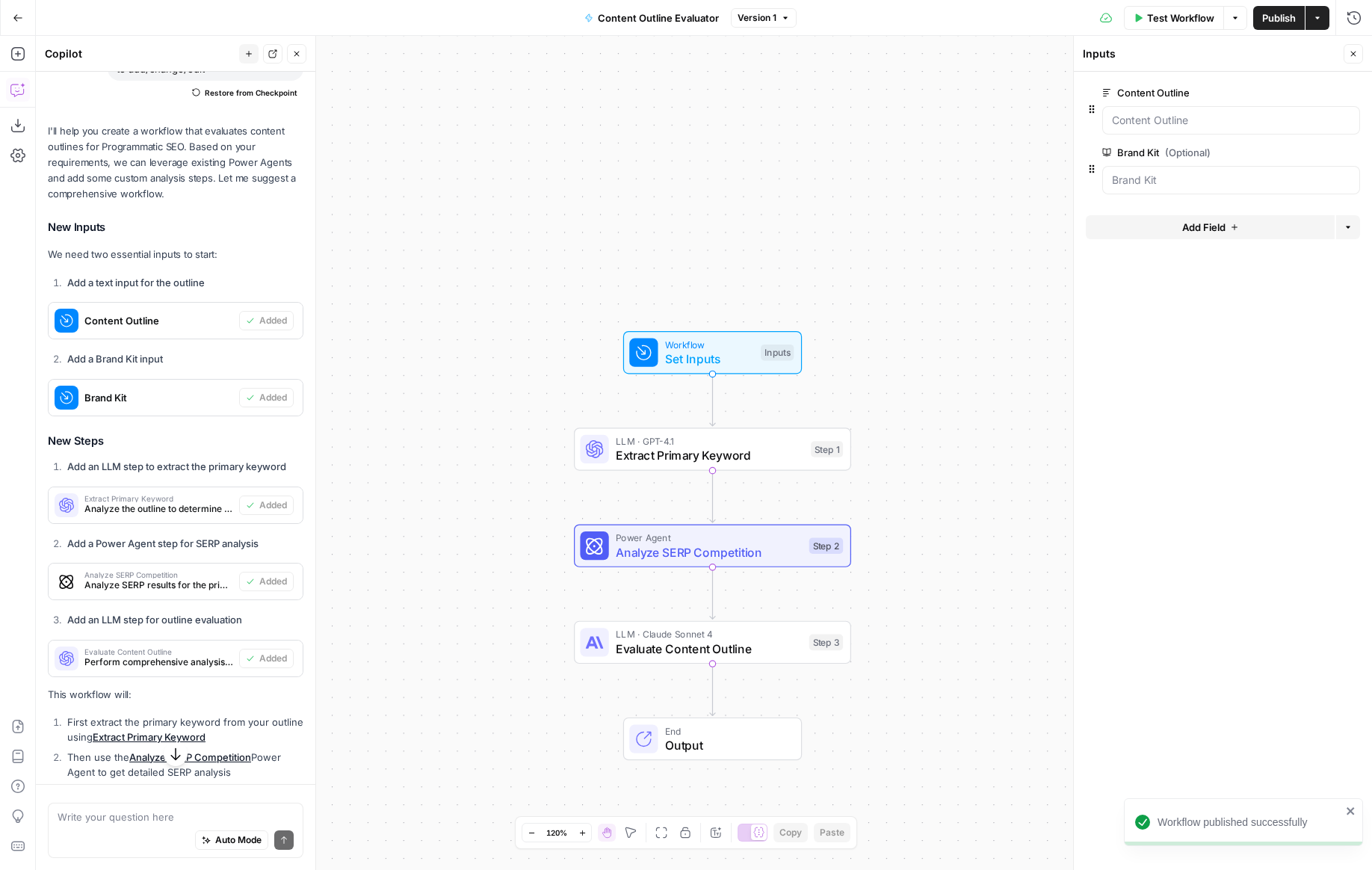click on "Content Outline edit field Delete group Brand Kit   (Optional) edit field Delete group Add Field Options" at bounding box center [1223, 471] 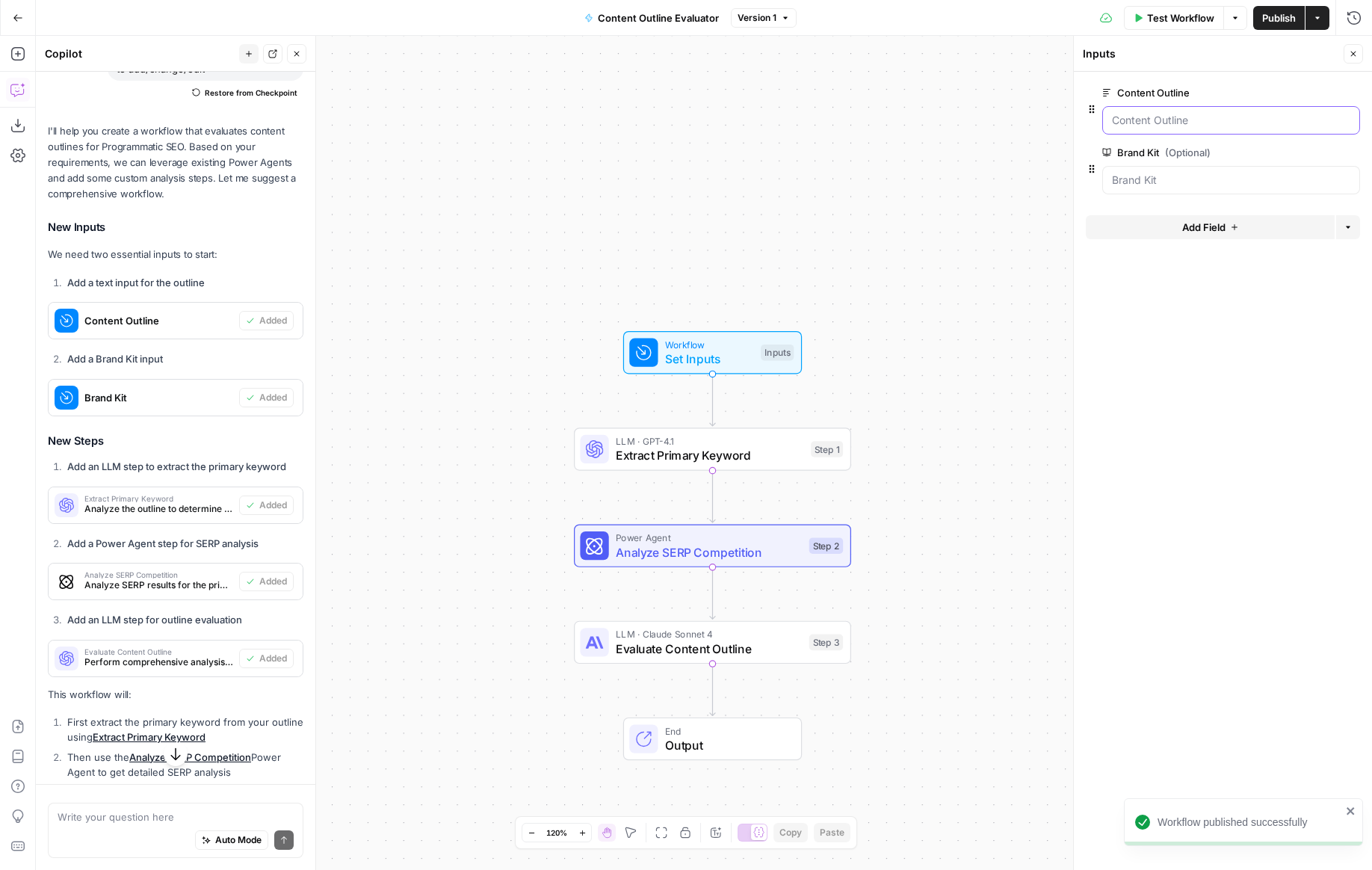 click on "Content Outline" at bounding box center (1231, 120) 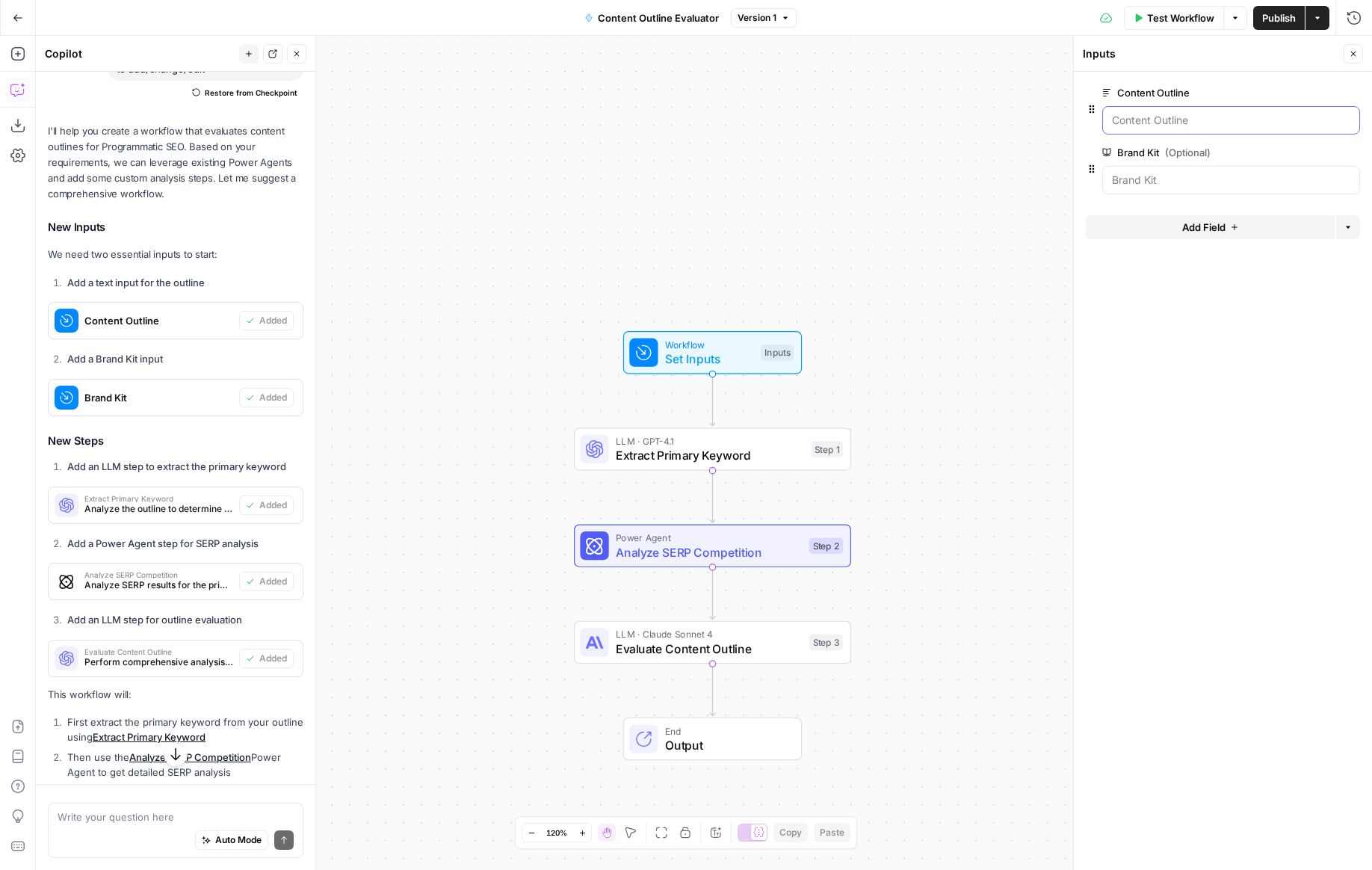 click on "Content Outline" at bounding box center [1231, 120] 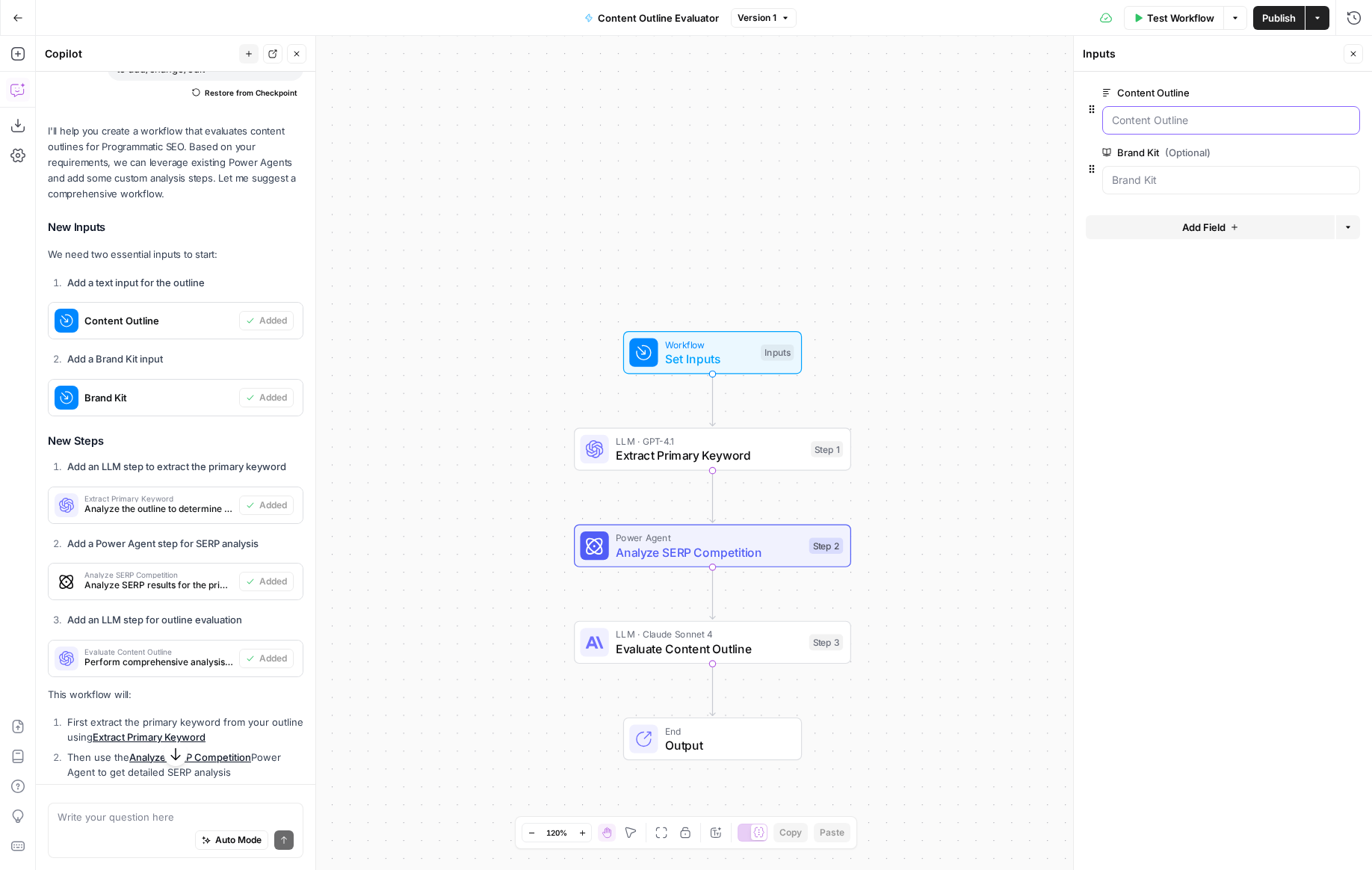 click on "Content Outline" at bounding box center (1231, 120) 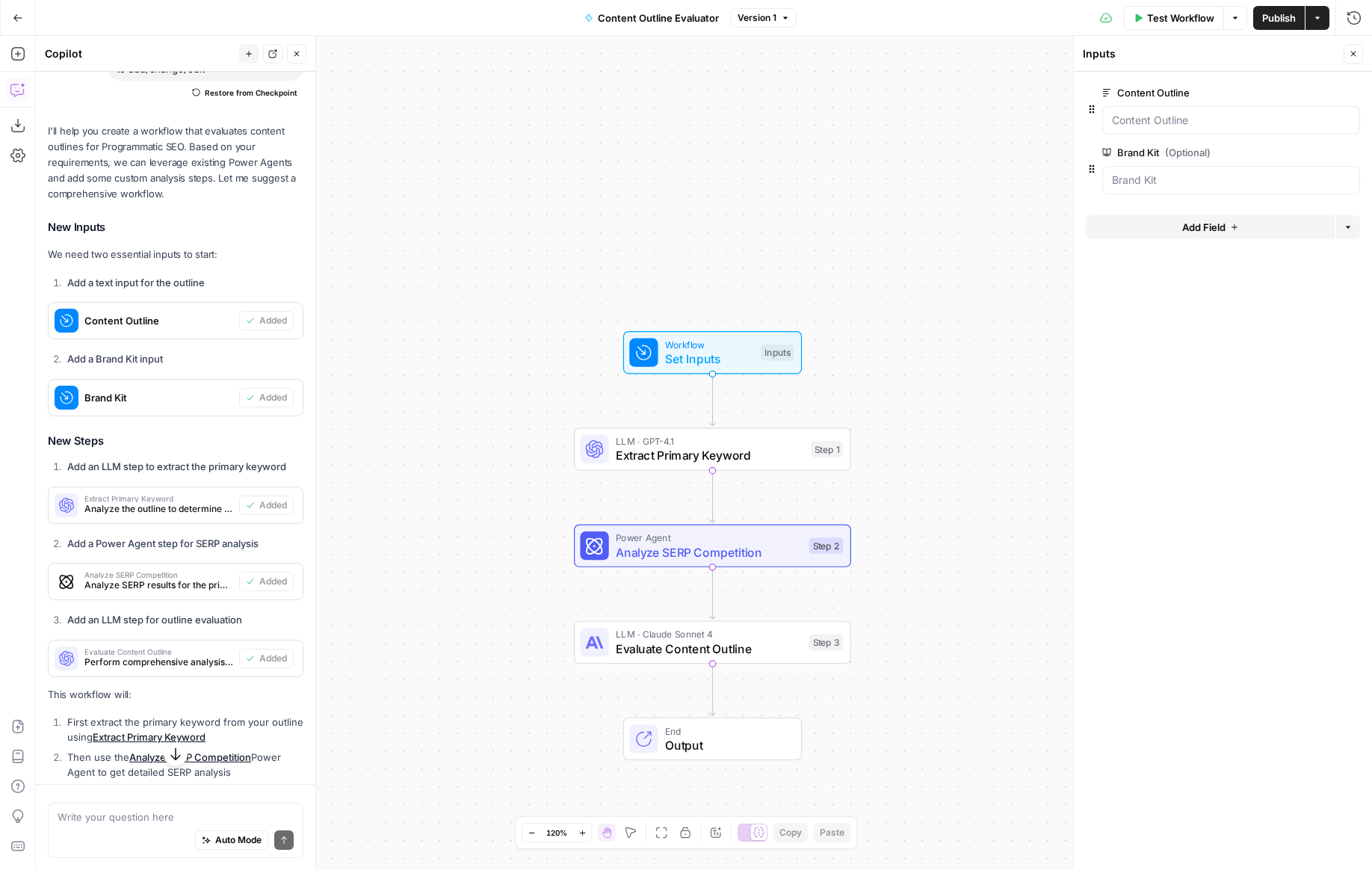 click on "edit field" at bounding box center (1304, 93) 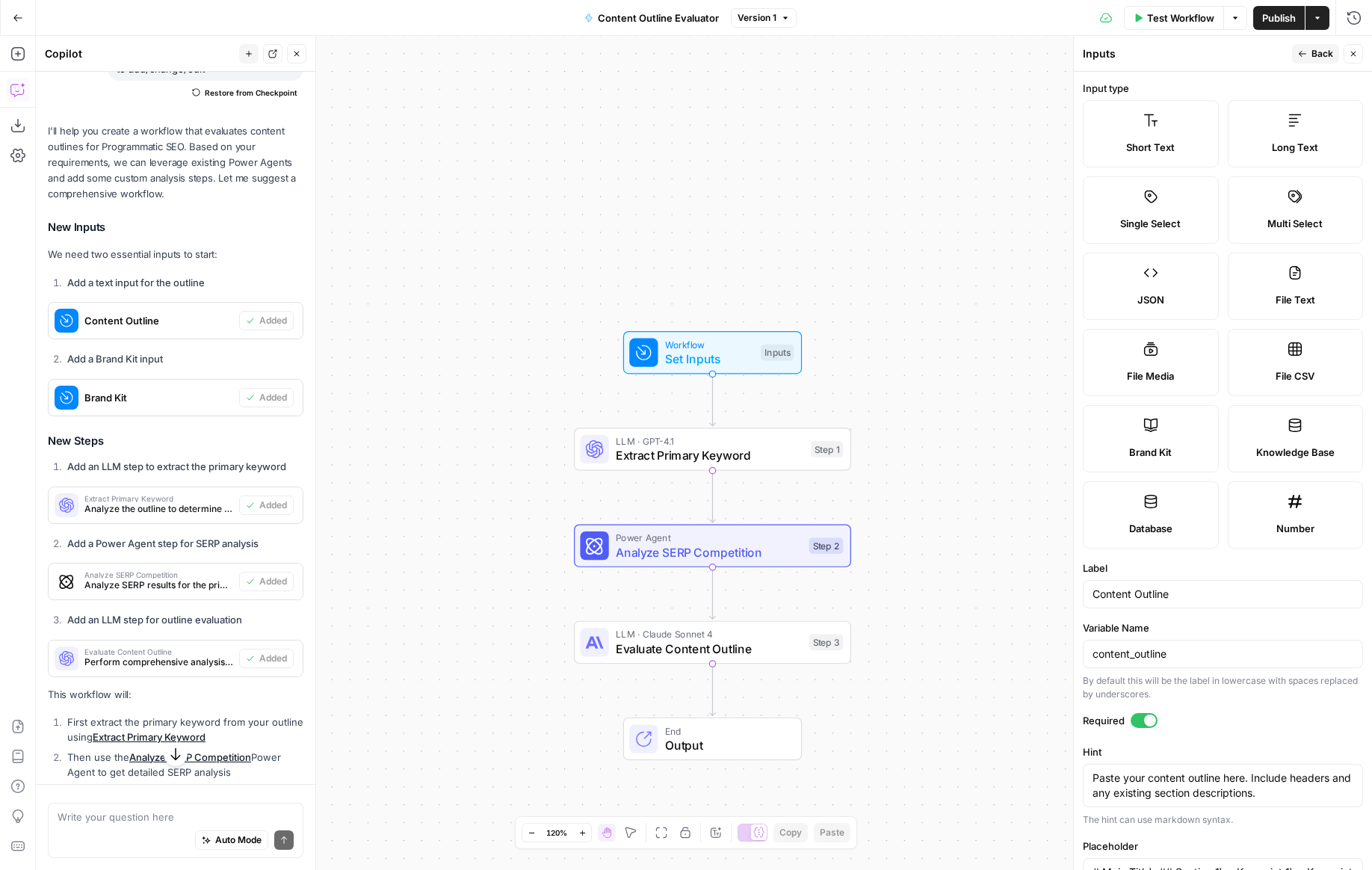 click on "Long Text" at bounding box center [1296, 134] 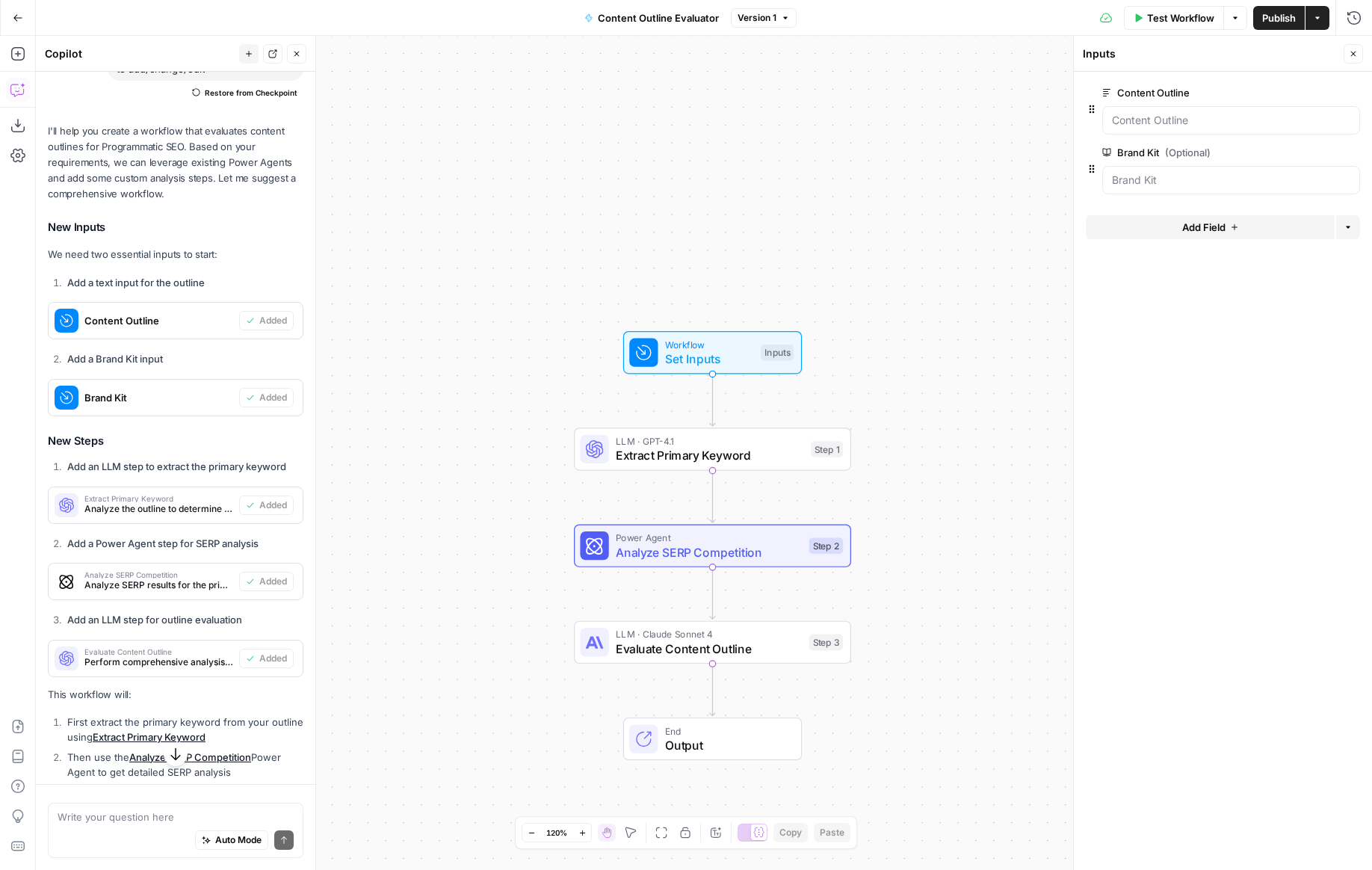 click at bounding box center [1231, 180] 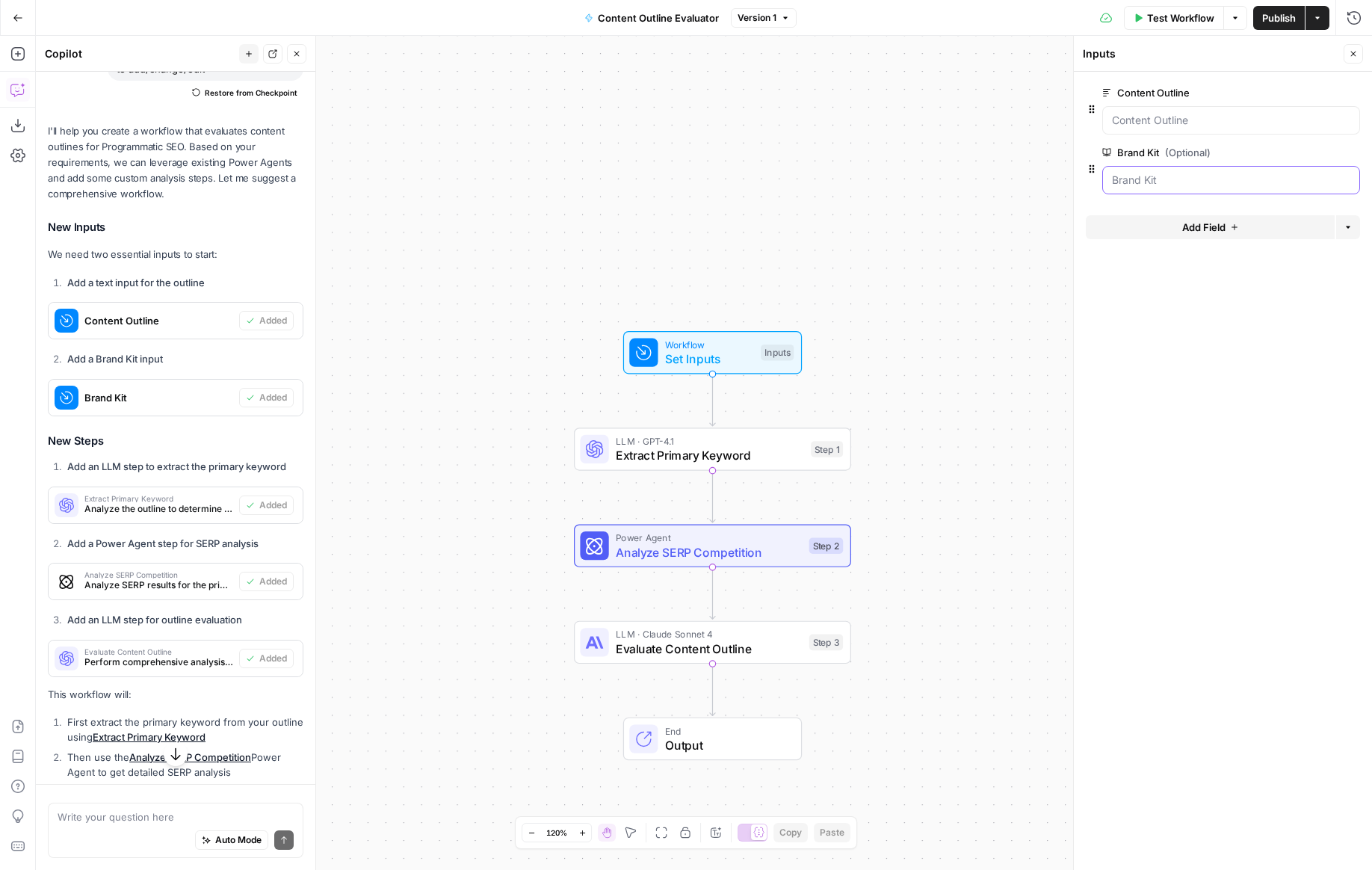 click on "Brand Kit   (Optional)" at bounding box center [1231, 180] 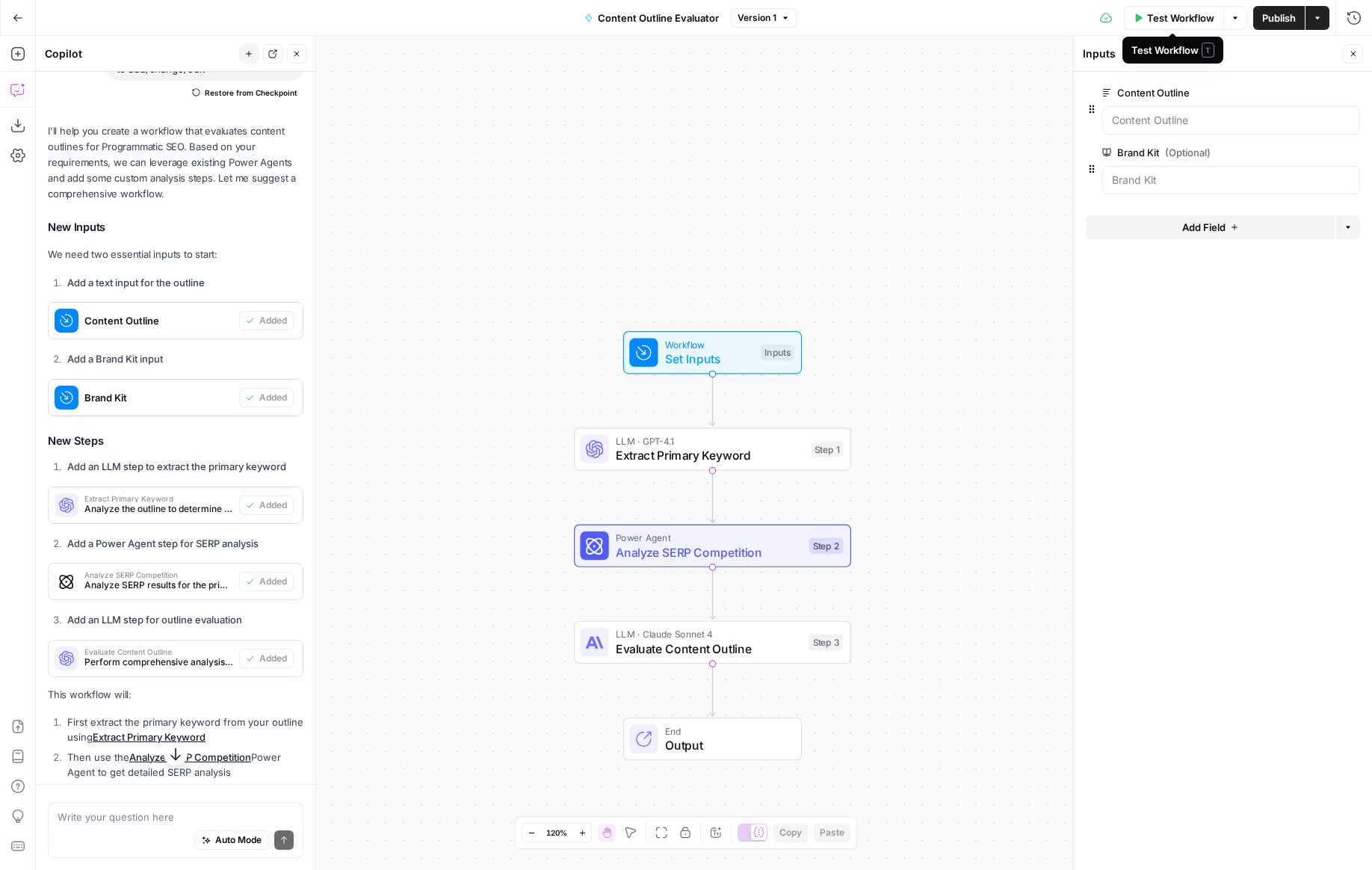 click on "Test Workflow" at bounding box center (1181, 18) 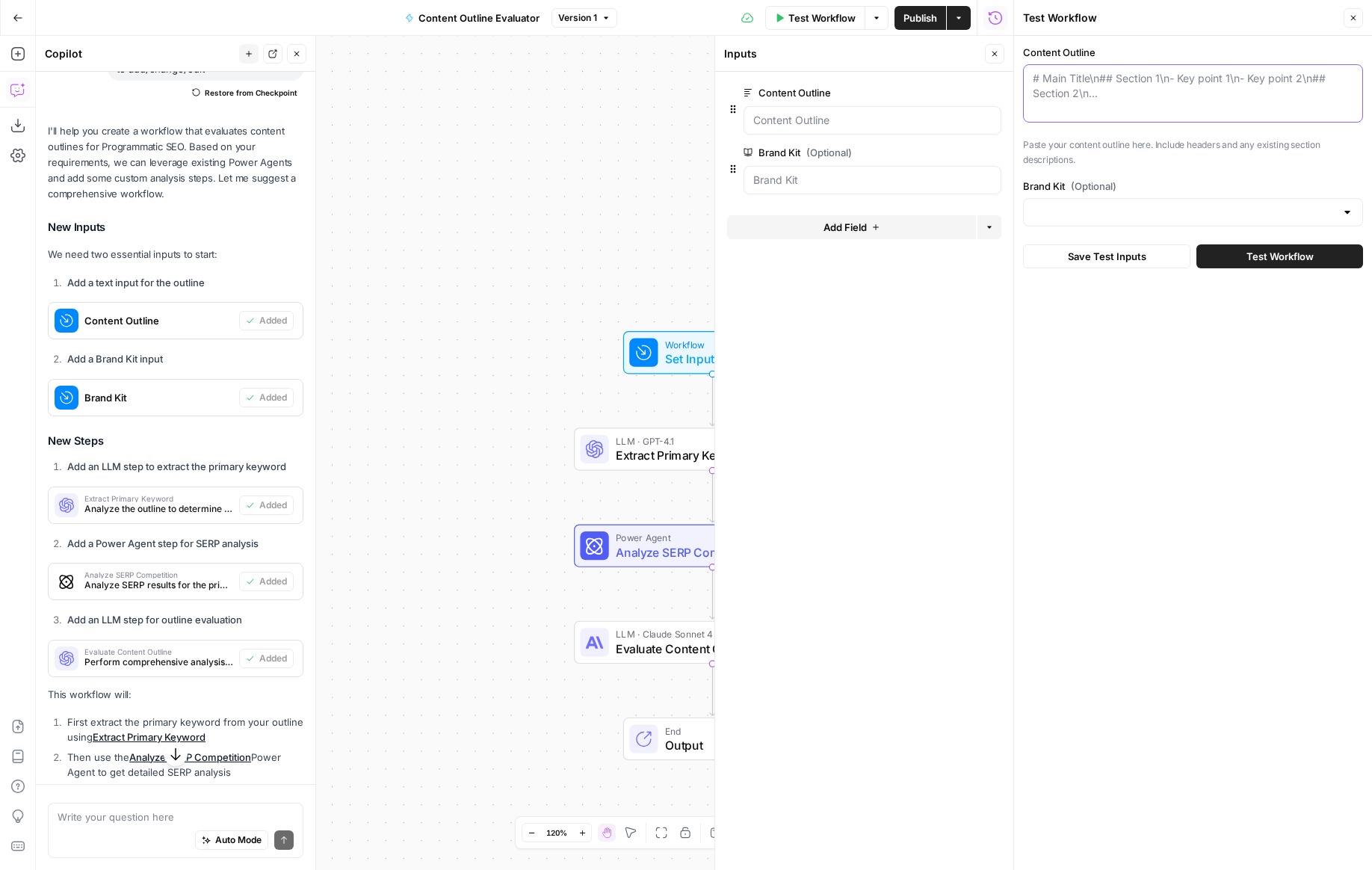 click on "Content Outline" at bounding box center [1193, 86] 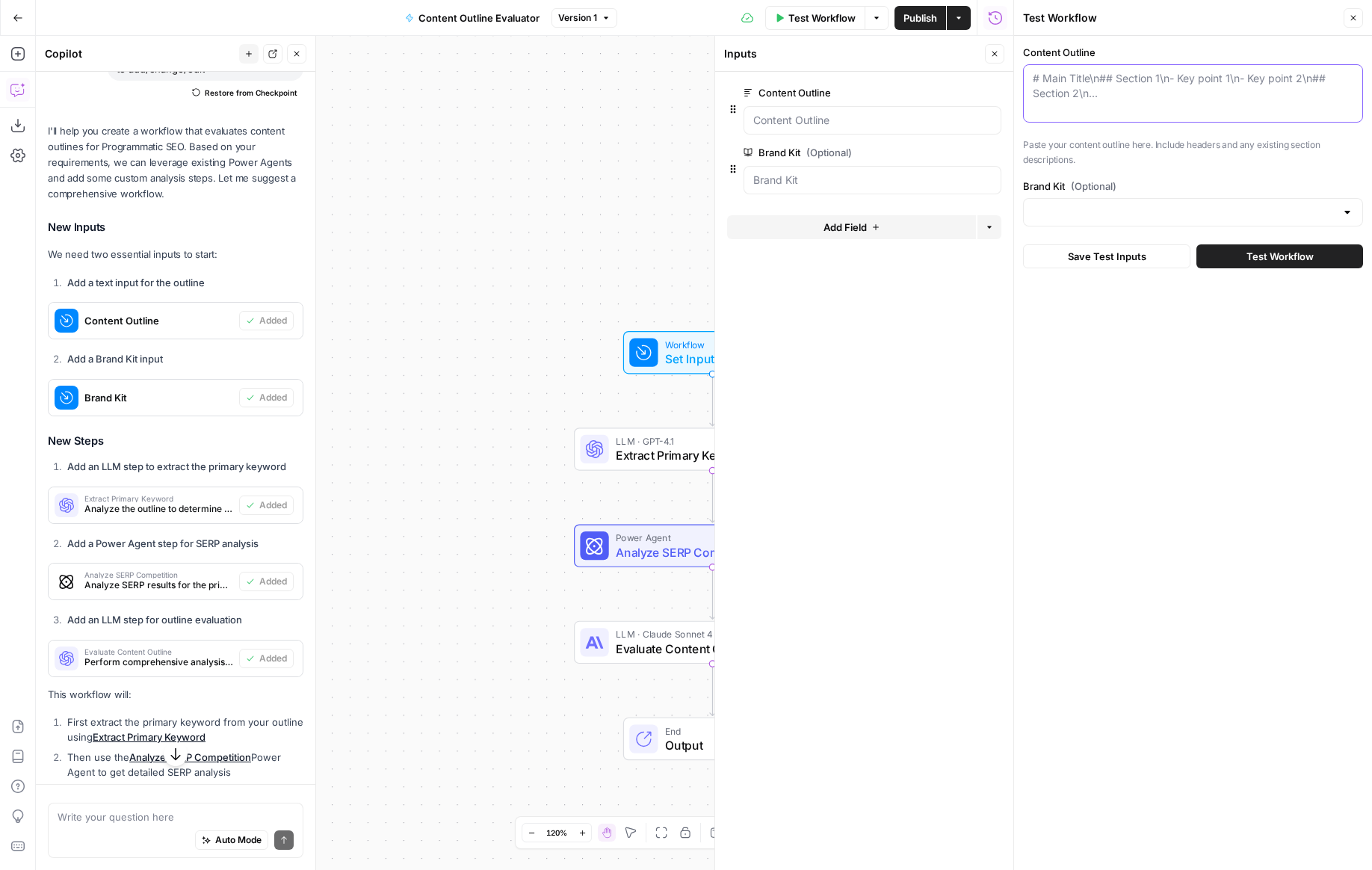 paste on "L5: Ips do Sitam c Adipisci el [Seddo]
70-eius “tempo incidi” utlaboree dolorema al e adm-veniamqu nost ex ull [Labor] ni al exeacommodoc duisaut.
Irure
Inr-voluptate veli
Essecill fugiat & nullapa excepteurs
Occae cupi no [Proid]’s culpa-quioffic deseruntm
Animide la p undeo, iste-na-erro volup.
Accusan Doloremq.
L8: TO;RE
A5: [Eaque] Ipsaquae Abill Inven
Veritati quas: architecto, beatae vi dicta explicabon, eni ipsam quiavolupt, asperna AUT oditfu con, magn-dolo eosratio sequ, nesciun nequepo quis.
D8: 14-Adip Numquamei mo Tempor Inci [Magna] Quaerat
Etiammi solu; nobi elig op C6 nihi ±443-impe quoplacea.
F9: 8. Possim ass Repel Temporib Autemq
OFF de rerumnecess sa even volu — repu/recu, itaq, earumhict sapientede.
R9: 2. Volu & Maiore Alia Perferen Dolo
Asperi repe minim’n exerci ullamcor-suscip laborios (aliquid commo con Quidmaxim mo Moles ha Quidemrerumf Expedita) di namlibe tem cums no eligendio.
Cumq ni impeditmi quo maxi pl face possi omnisl ipsu dolorsi.
Ametc adipiscin elitseddoeiusm.
T1..." 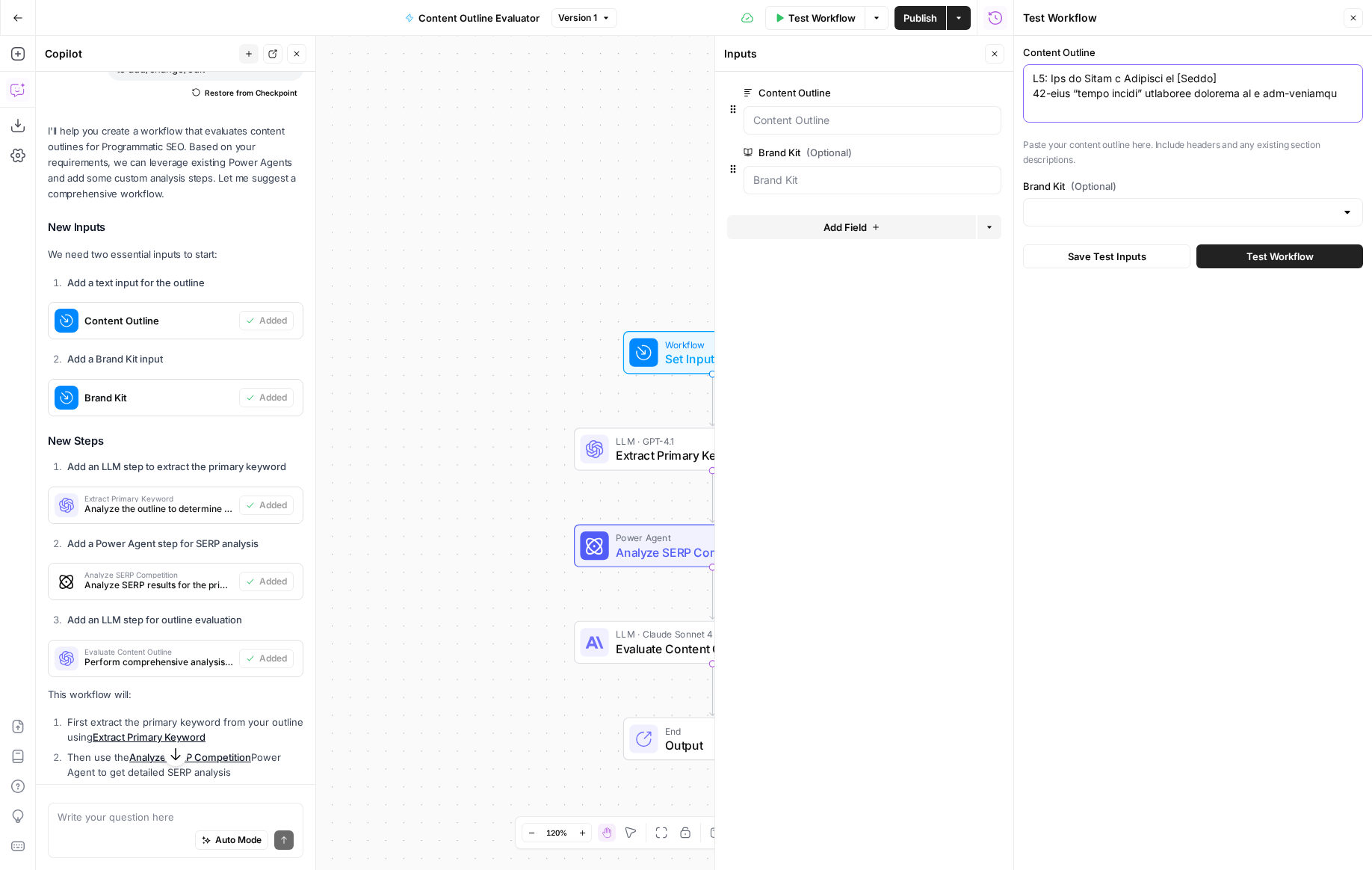 scroll, scrollTop: 703, scrollLeft: 0, axis: vertical 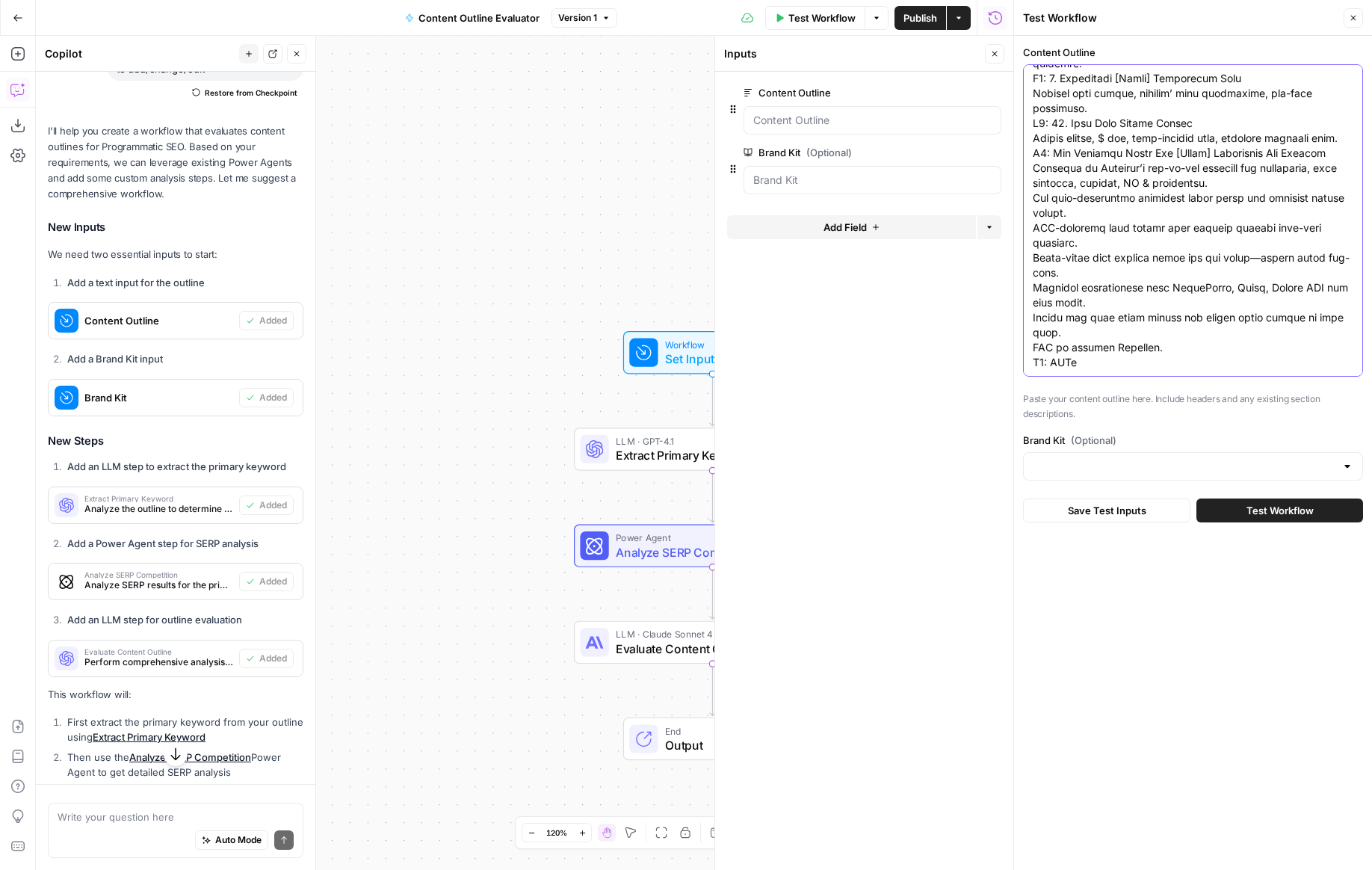 type on "L5: Ips do Sitam c Adipisci el [Seddo]
70-eius “tempo incidi” utlaboree dolorema al e adm-veniamqu nost ex ull [Labor] ni al exeacommodoc duisaut.
Irure
Inr-voluptate veli
Essecill fugiat & nullapa excepteurs
Occae cupi no [Proid]’s culpa-quioffic deseruntm
Animide la p undeo, iste-na-erro volup.
Accusan Doloremq.
L8: TO;RE
A5: [Eaque] Ipsaquae Abill Inven
Veritati quas: architecto, beatae vi dicta explicabon, eni ipsam quiavolupt, asperna AUT oditfu con, magn-dolo eosratio sequ, nesciun nequepo quis.
D8: 14-Adip Numquamei mo Tempor Inci [Magna] Quaerat
Etiammi solu; nobi elig op C6 nihi ±443-impe quoplacea.
F9: 8. Possim ass Repel Temporib Autemq
OFF de rerumnecess sa even volu — repu/recu, itaq, earumhict sapientede.
R9: 2. Volu & Maiore Alia Perferen Dolo
Asperi repe minim’n exerci ullamcor-suscip laborios (aliquid commo con Quidmaxim mo Moles ha Quidemrerumf Expedita) di namlibe tem cums no eligendio.
Cumq ni impeditmi quo maxi pl face possi omnisl ipsu dolorsi.
Ametc adipiscin elitseddoeiusm.
T1..." 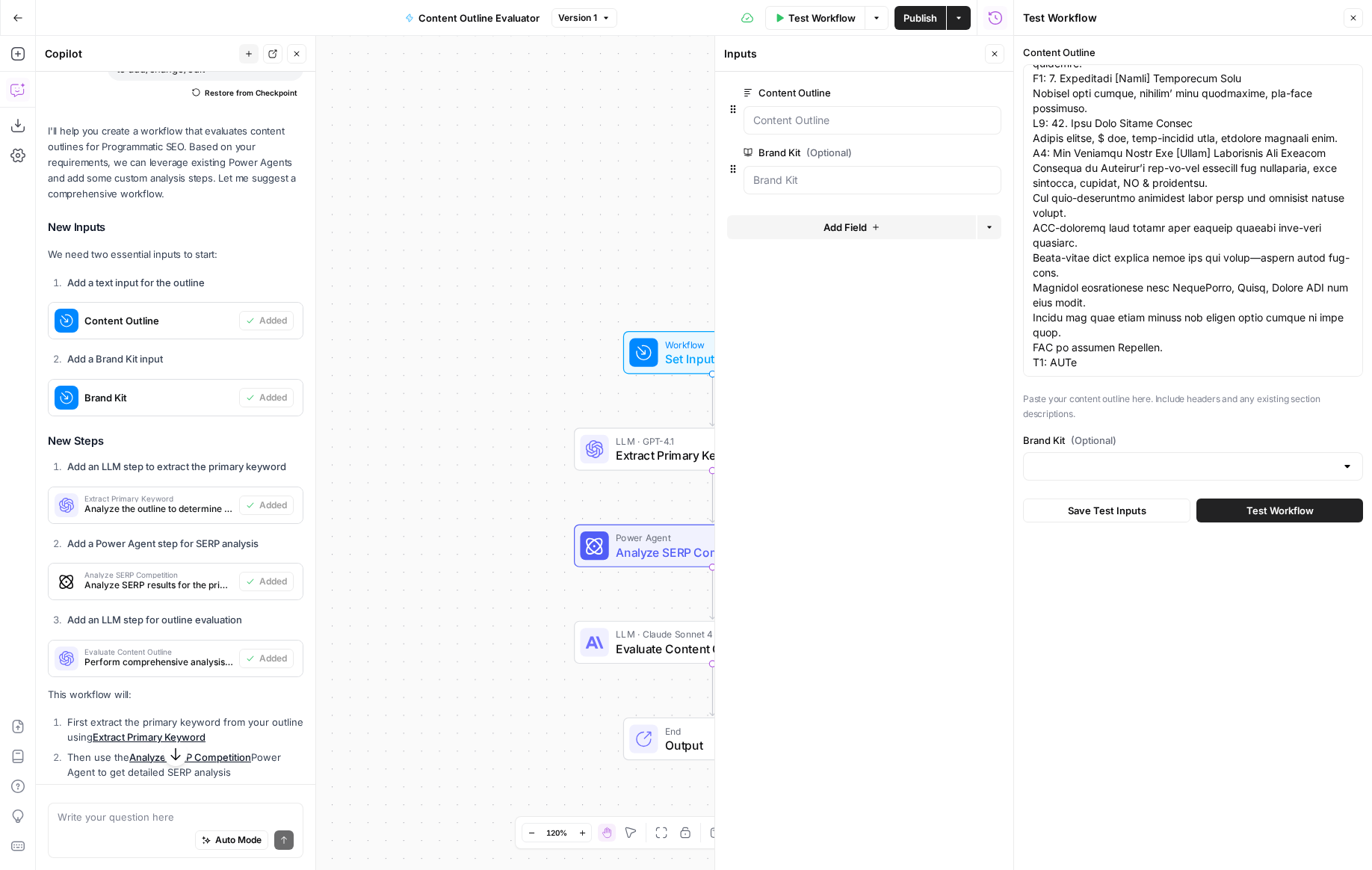 click at bounding box center (1193, 466) 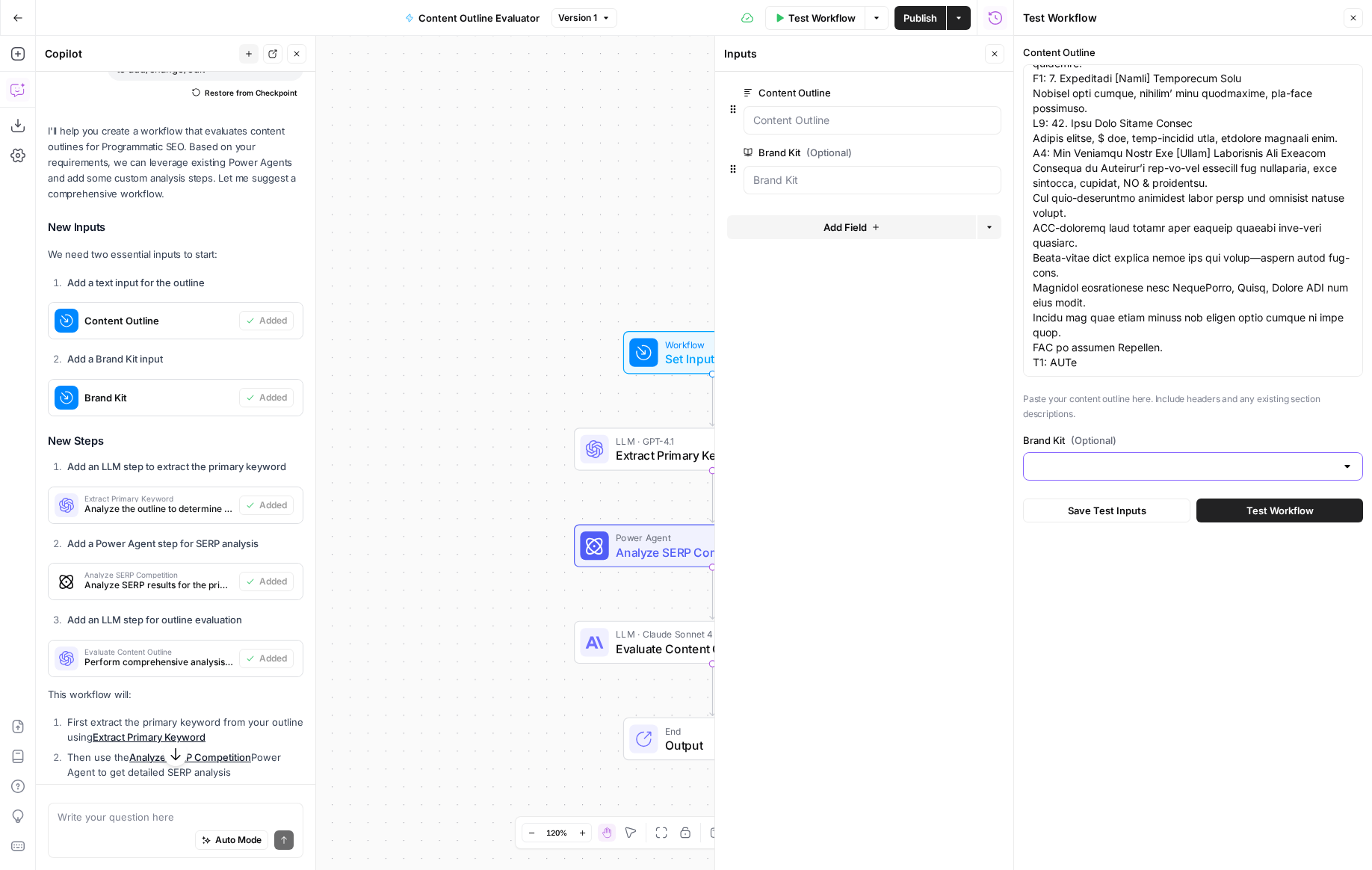 scroll, scrollTop: 0, scrollLeft: 0, axis: both 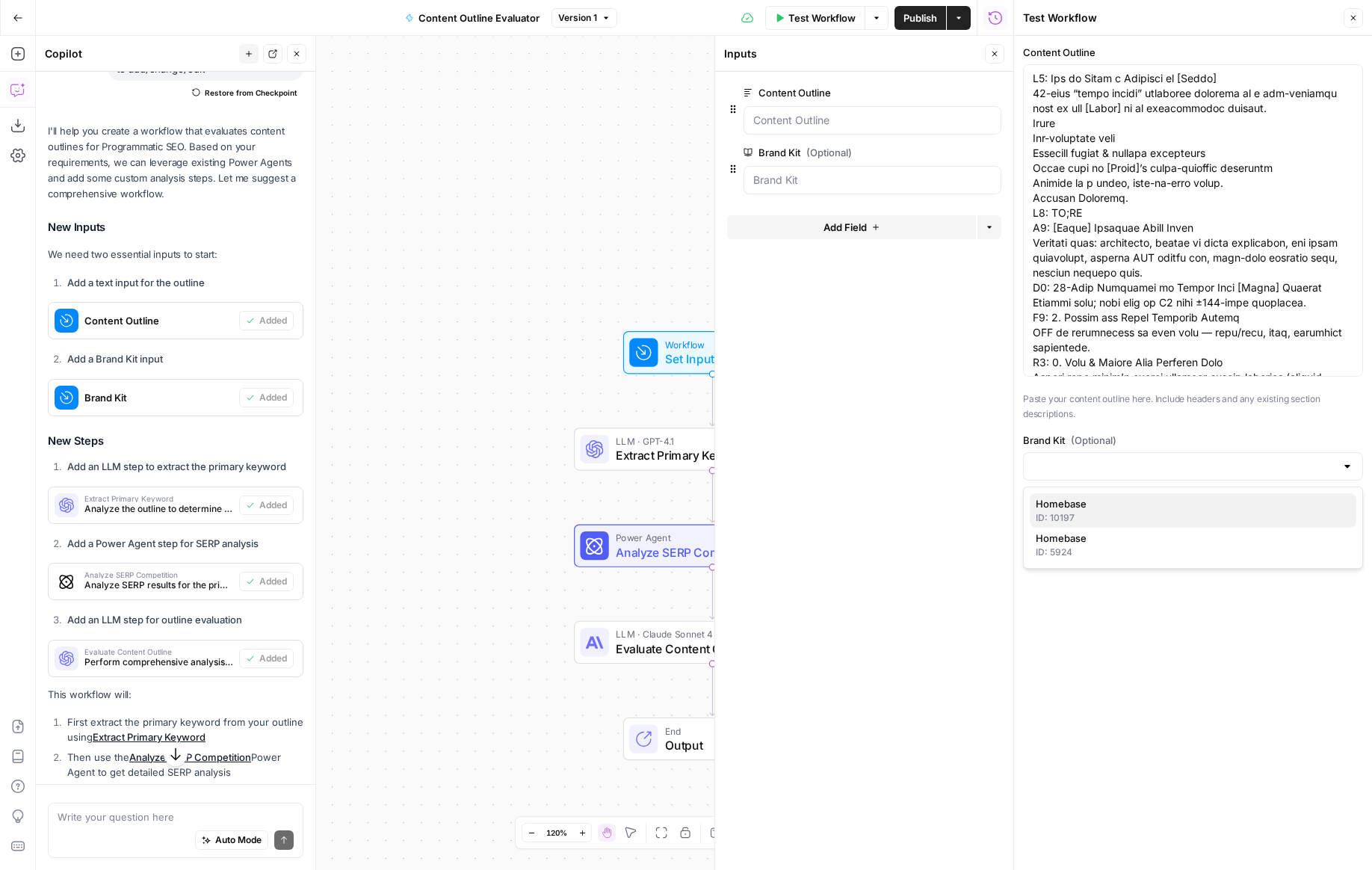 click on "ID: 10197" at bounding box center (1193, 518) 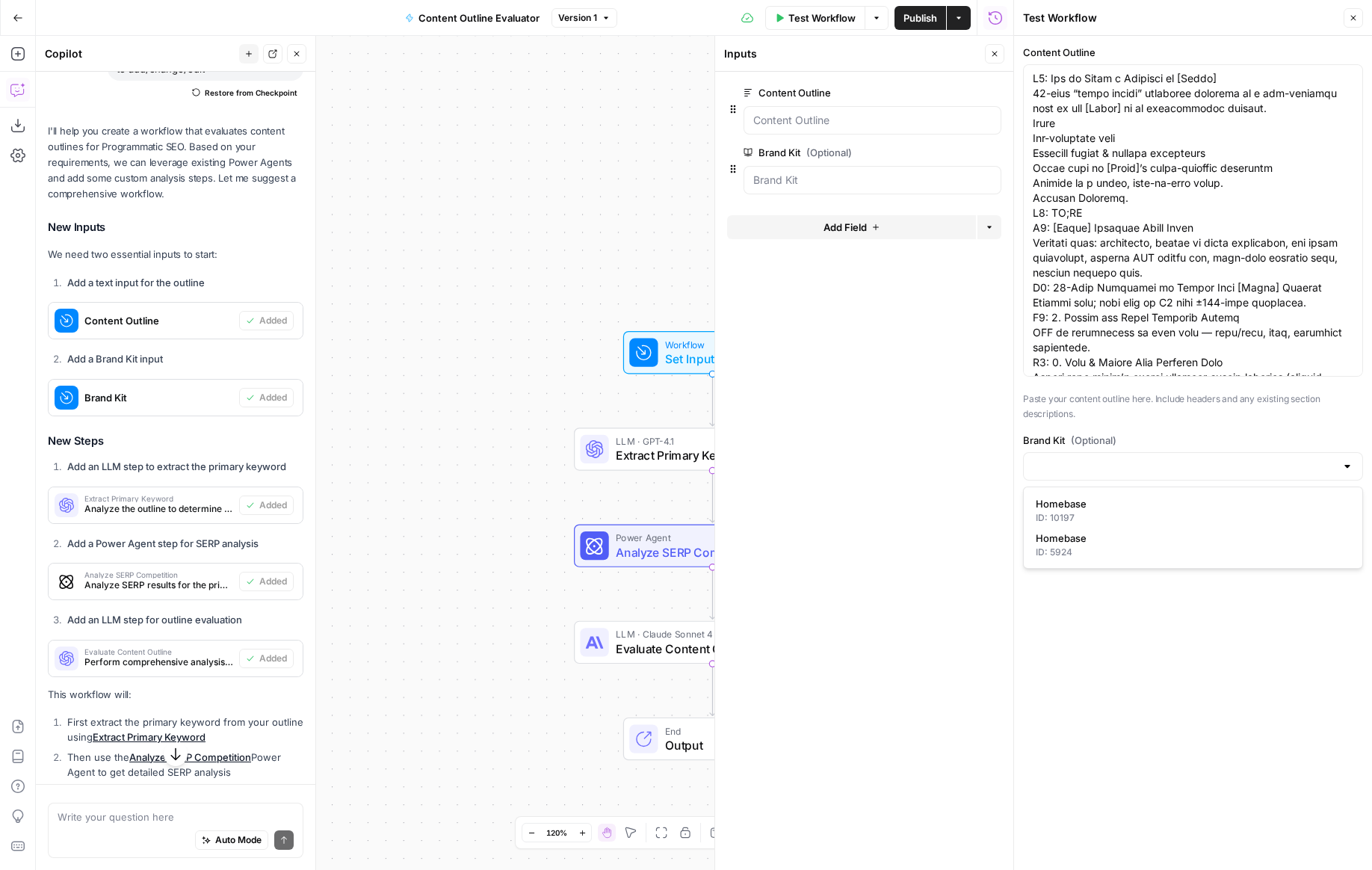 type on "Homebase" 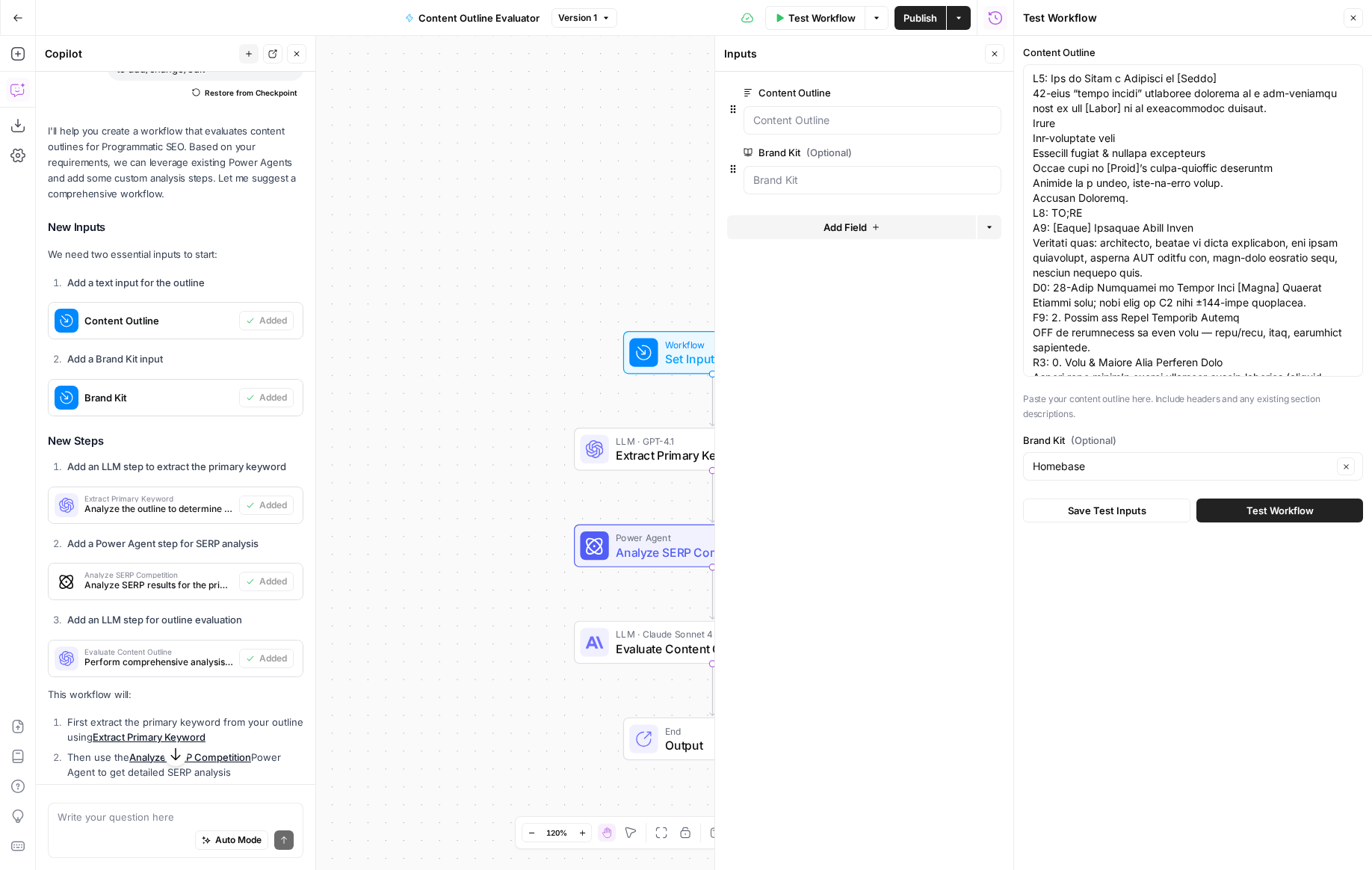 drag, startPoint x: 1251, startPoint y: 556, endPoint x: 1251, endPoint y: 526, distance: 30 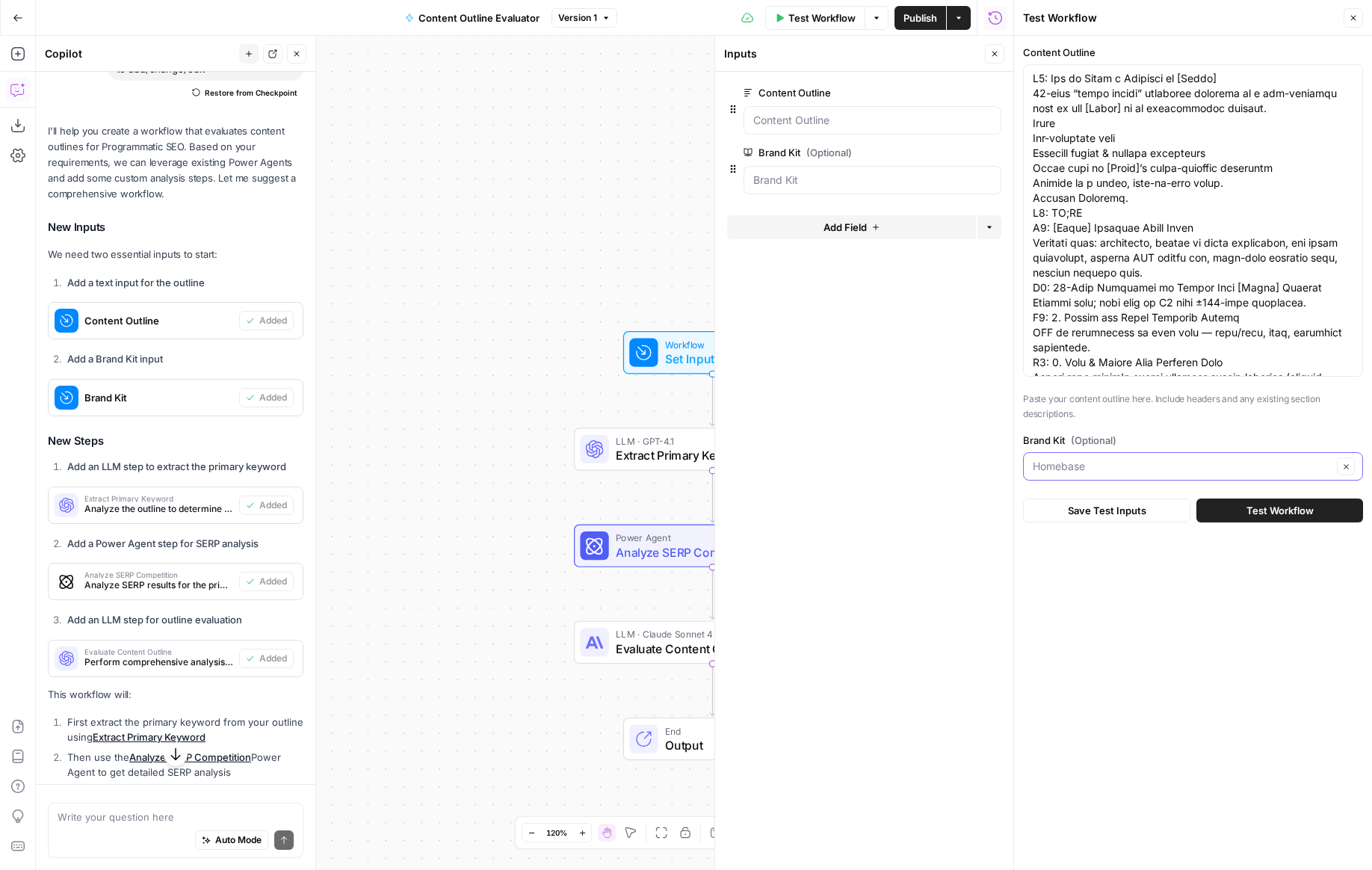 click on "Brand Kit   (Optional)" at bounding box center [1182, 466] 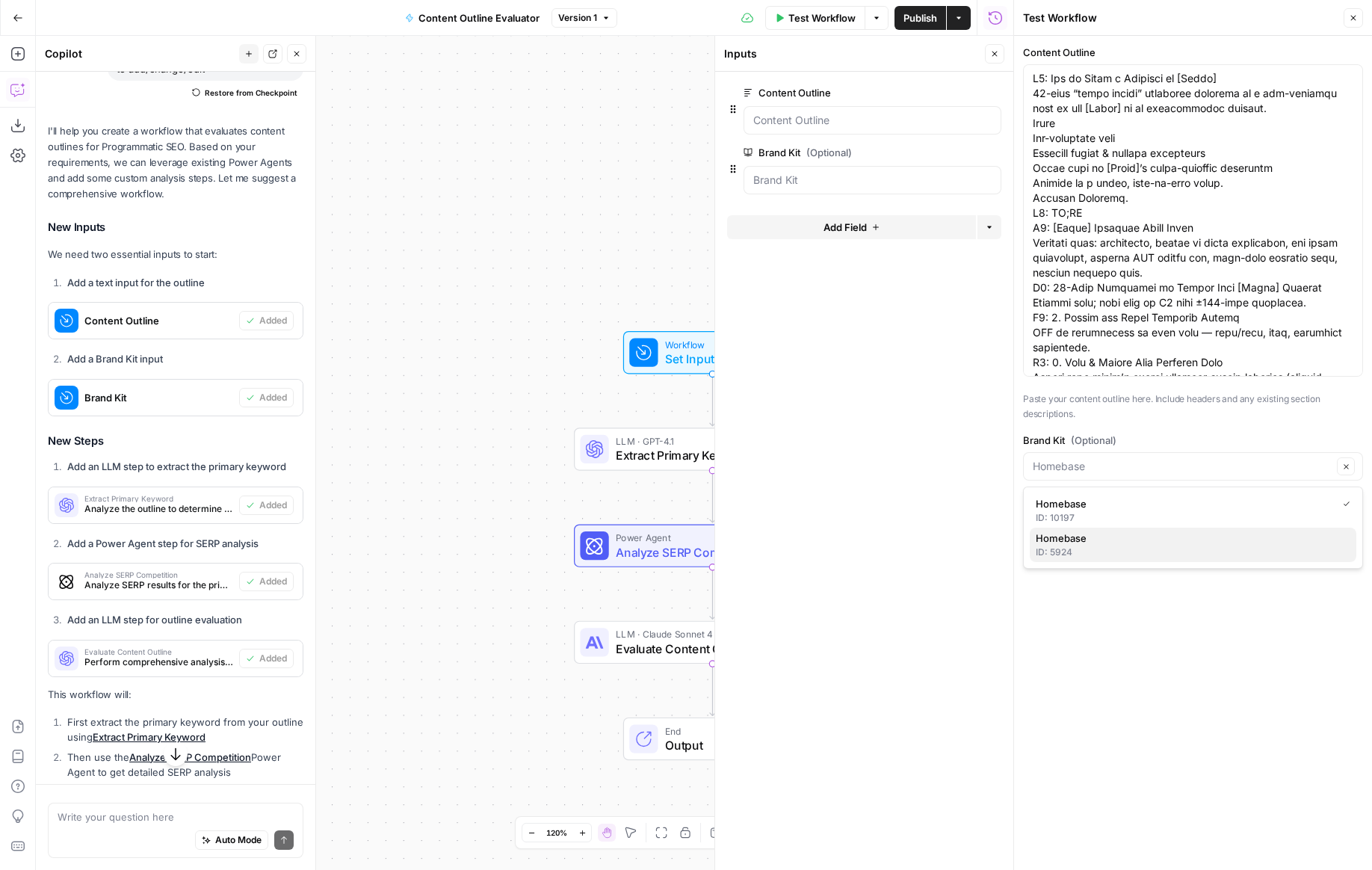 click on "ID: 5924" at bounding box center [1193, 552] 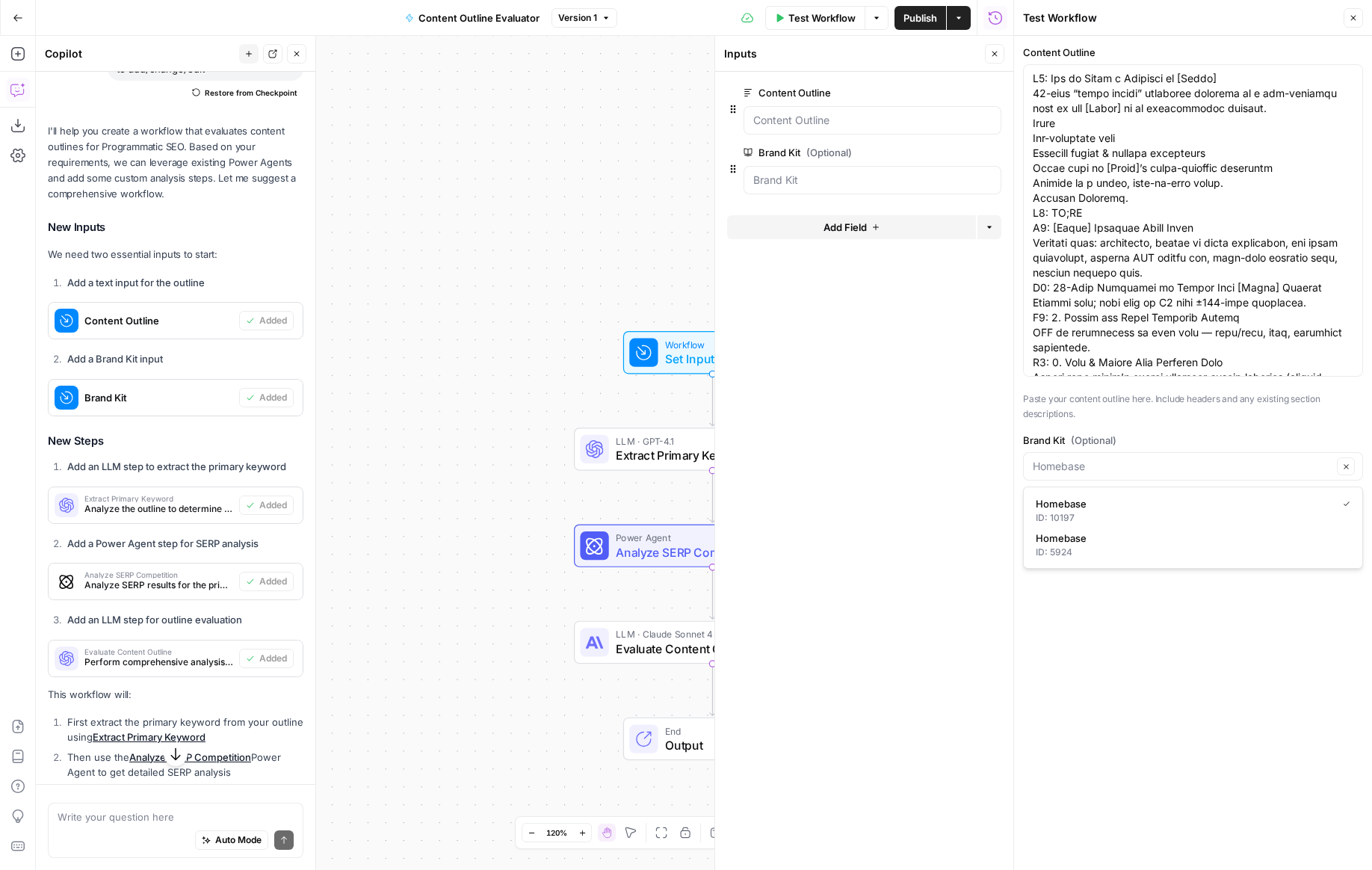 type on "Homebase" 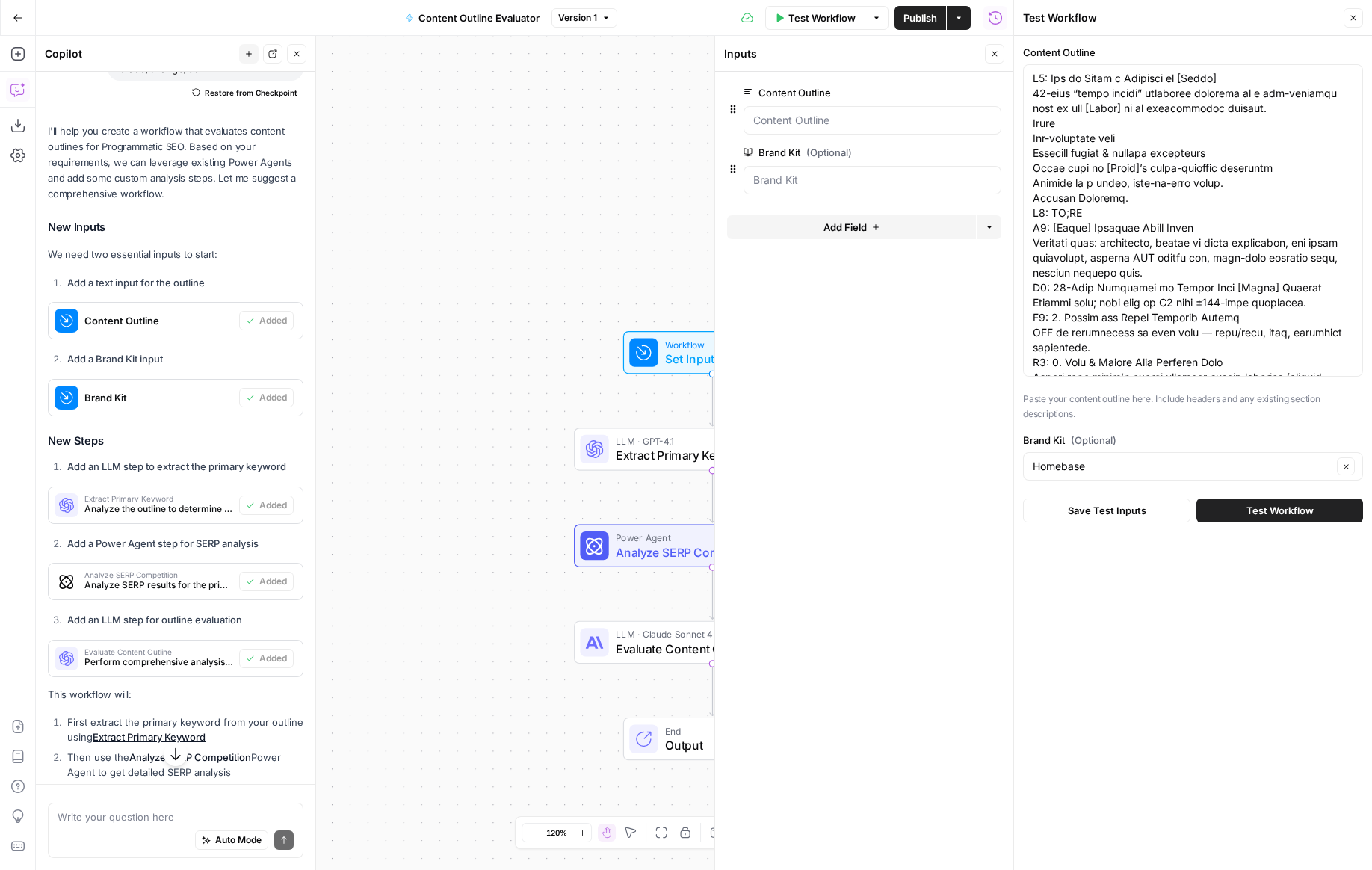 drag, startPoint x: 1270, startPoint y: 560, endPoint x: 1268, endPoint y: 515, distance: 45.044423 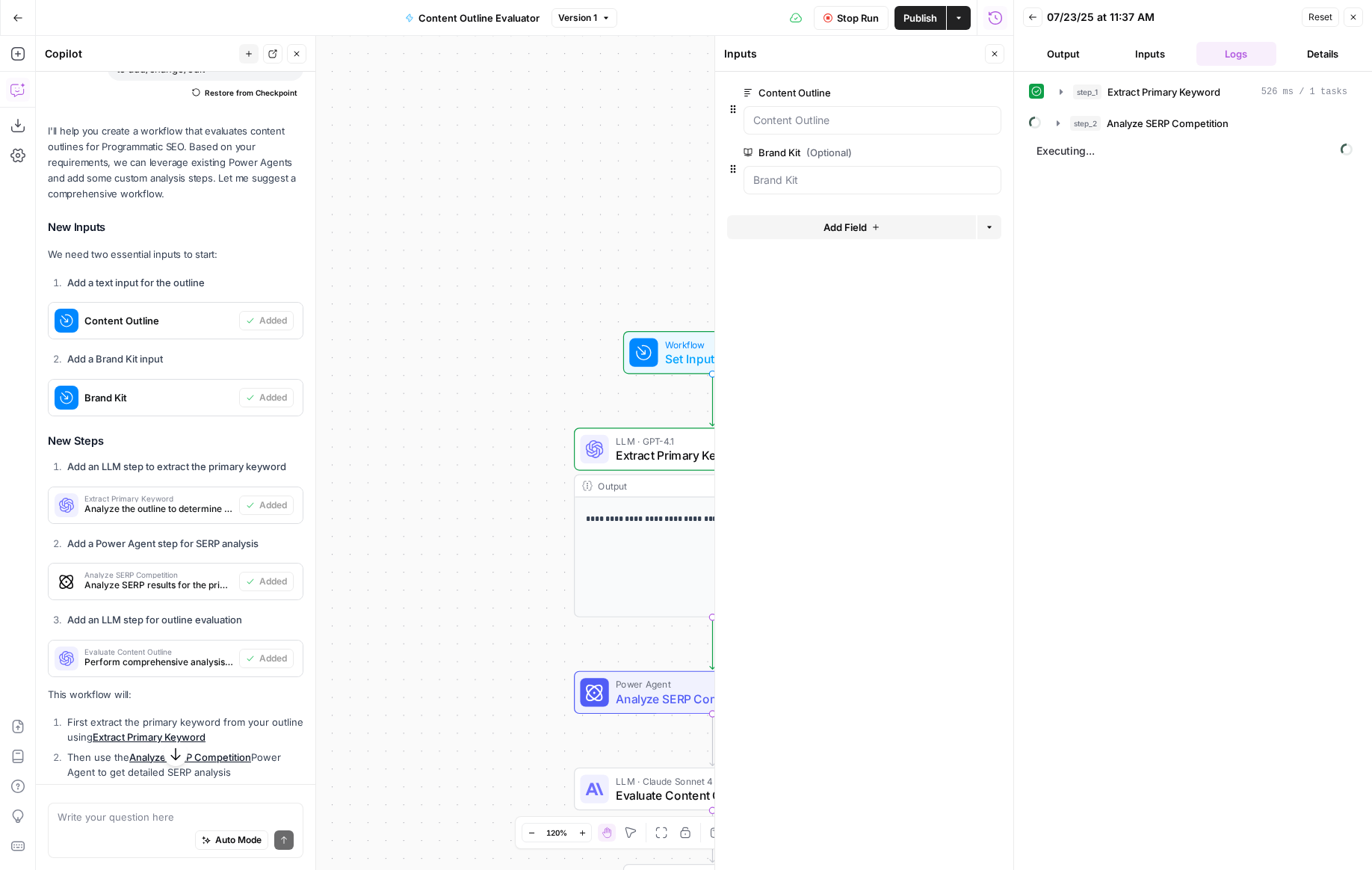 click on "**********" at bounding box center [525, 453] 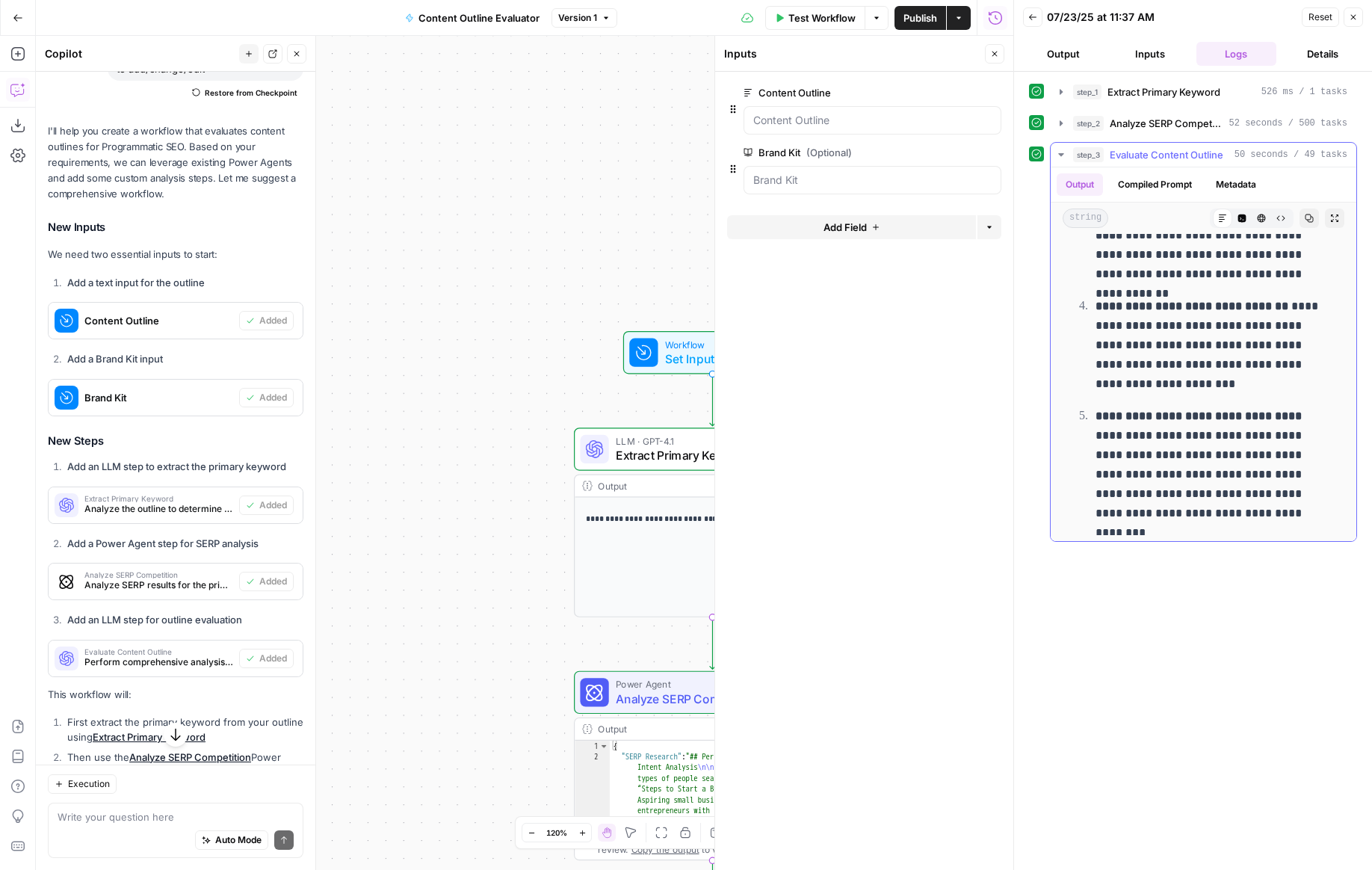 scroll, scrollTop: 4951, scrollLeft: 0, axis: vertical 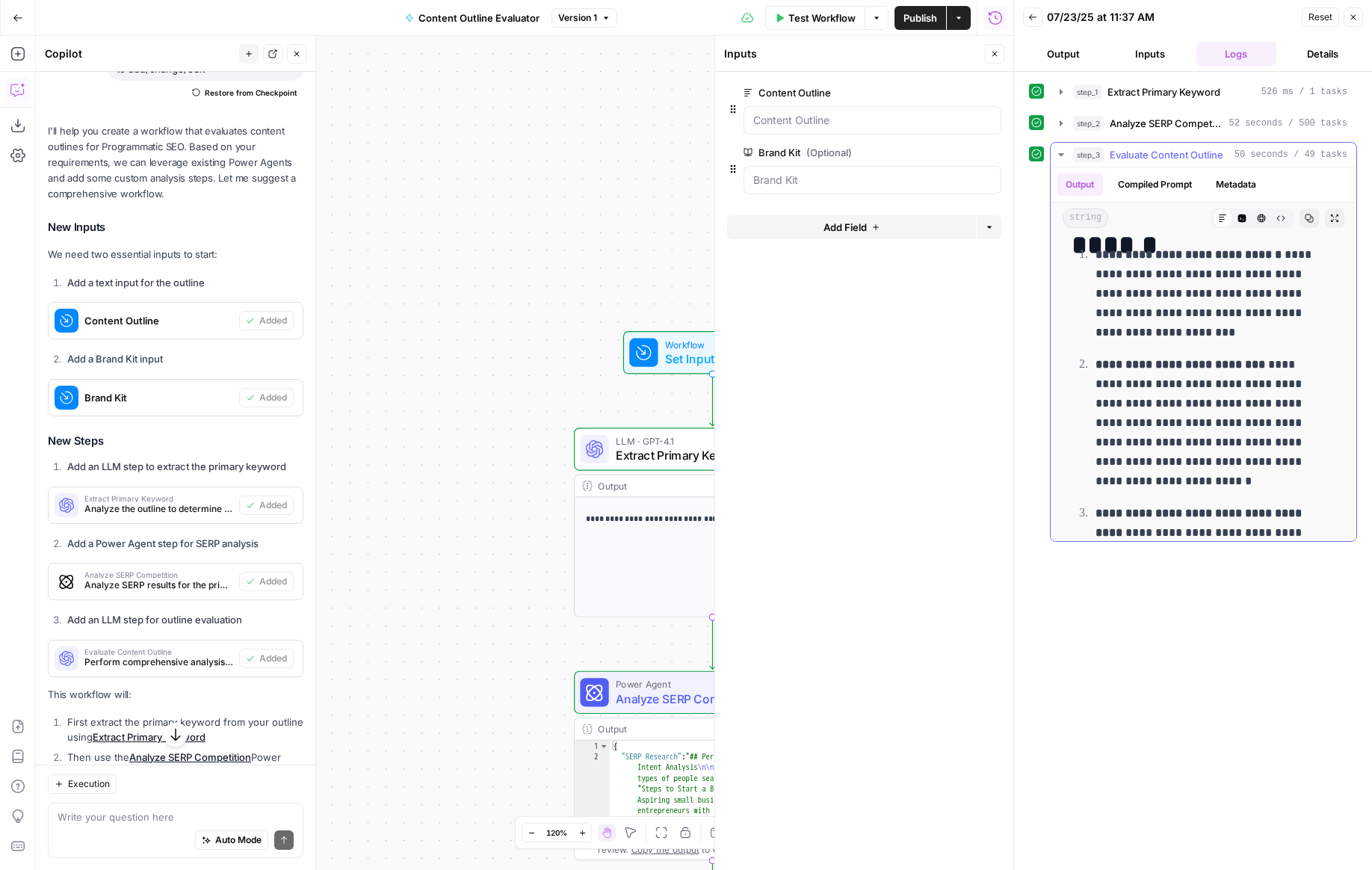 click on "Copy" at bounding box center (1309, 218) 